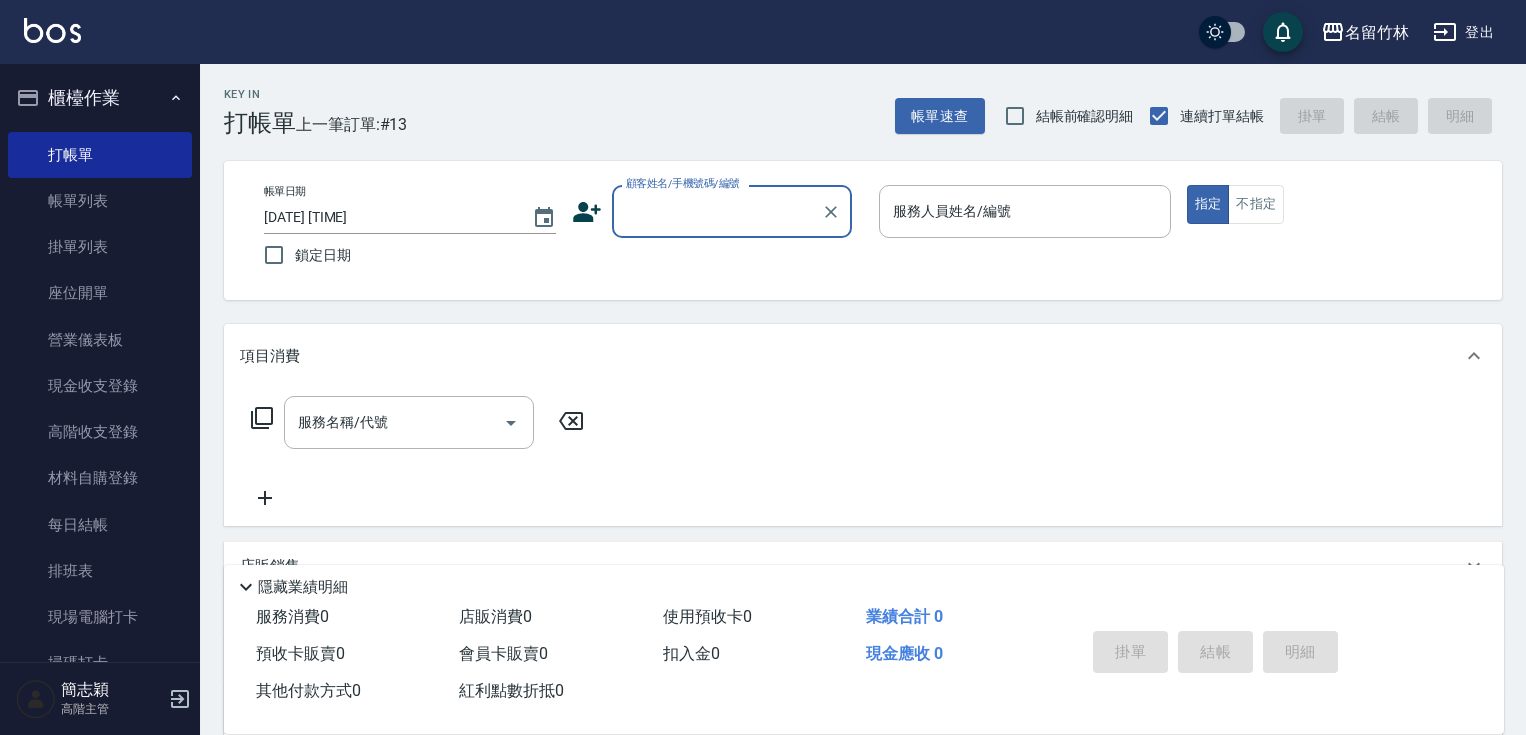 scroll, scrollTop: 0, scrollLeft: 0, axis: both 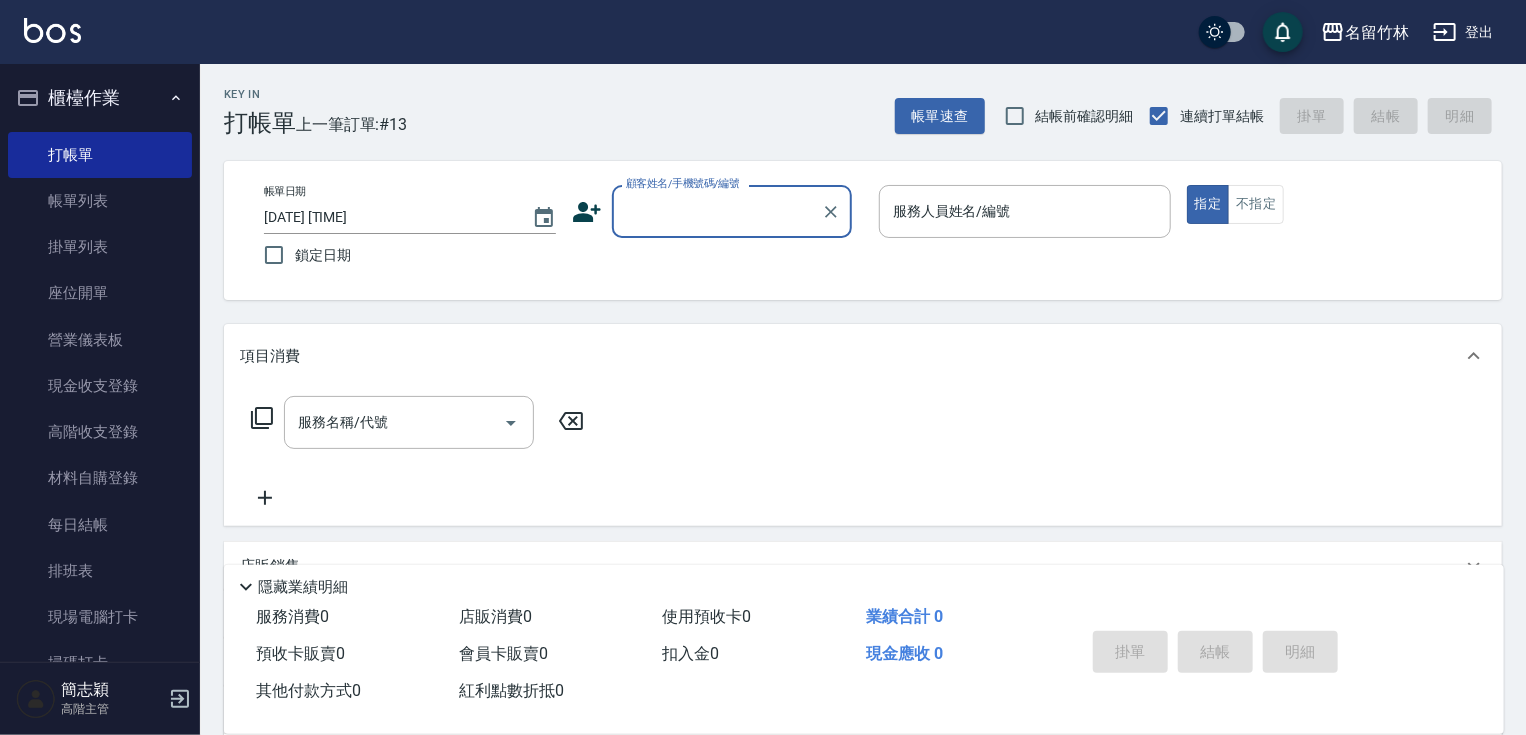 click on "顧客姓名/手機號碼/編號" at bounding box center [717, 211] 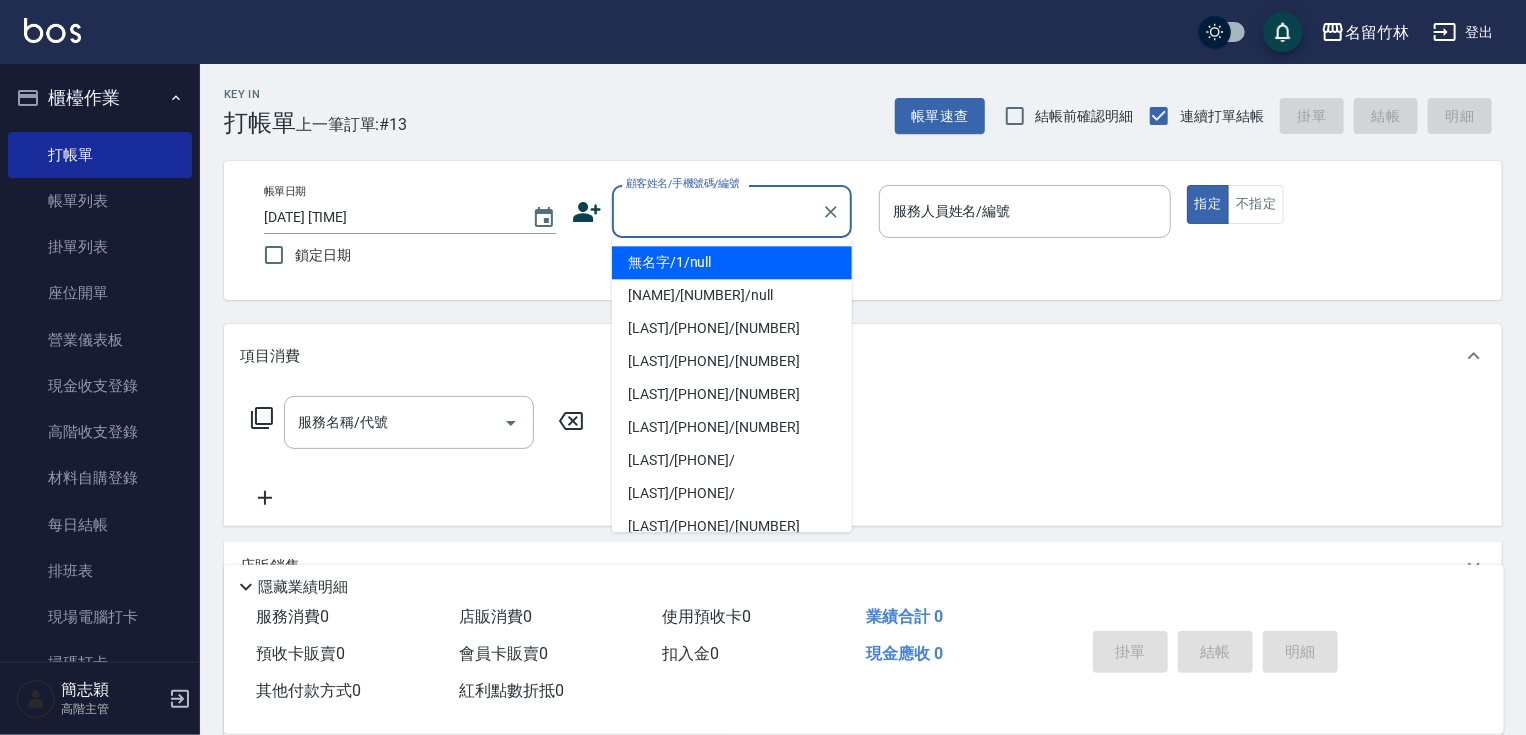 click on "無名字/1/null" at bounding box center [732, 262] 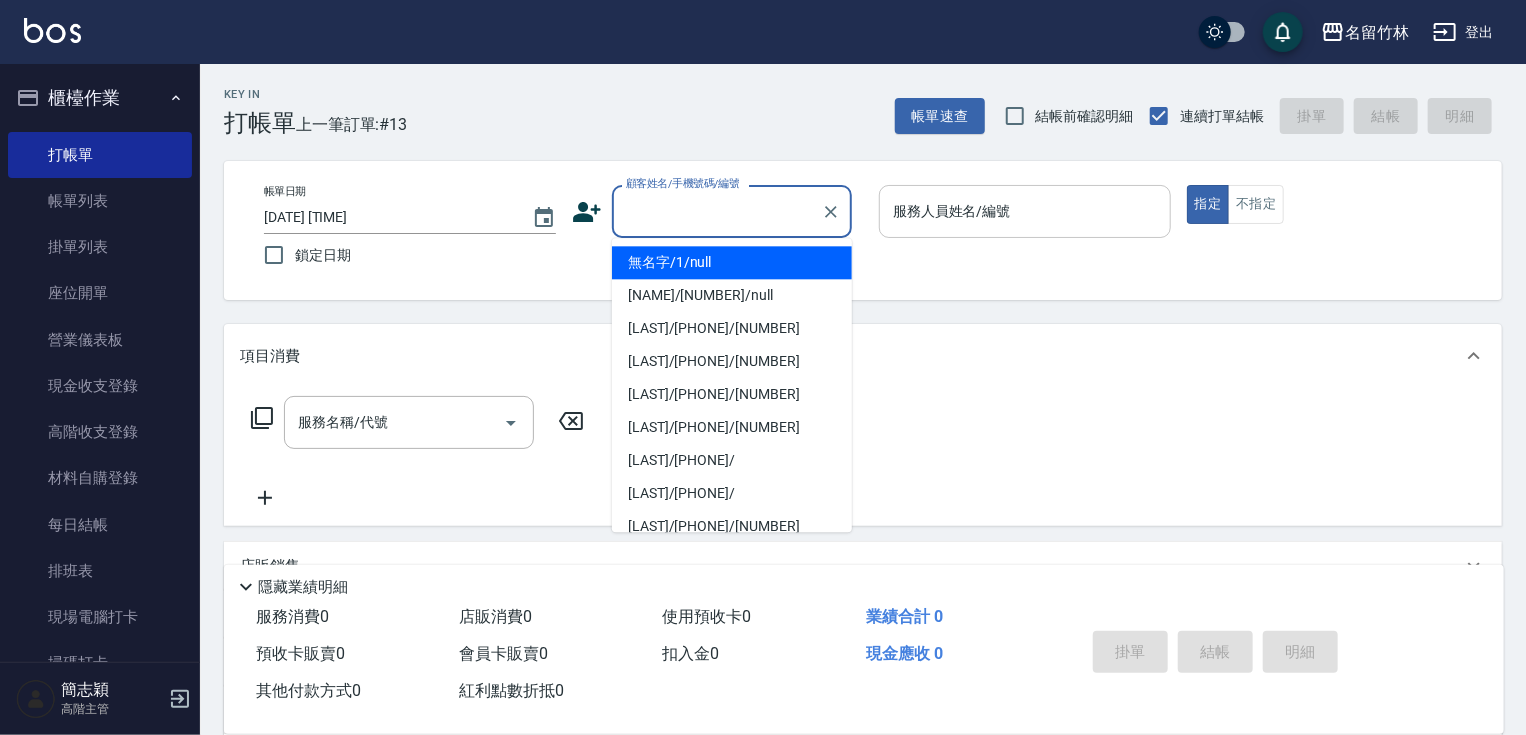 type on "無名字/1/null" 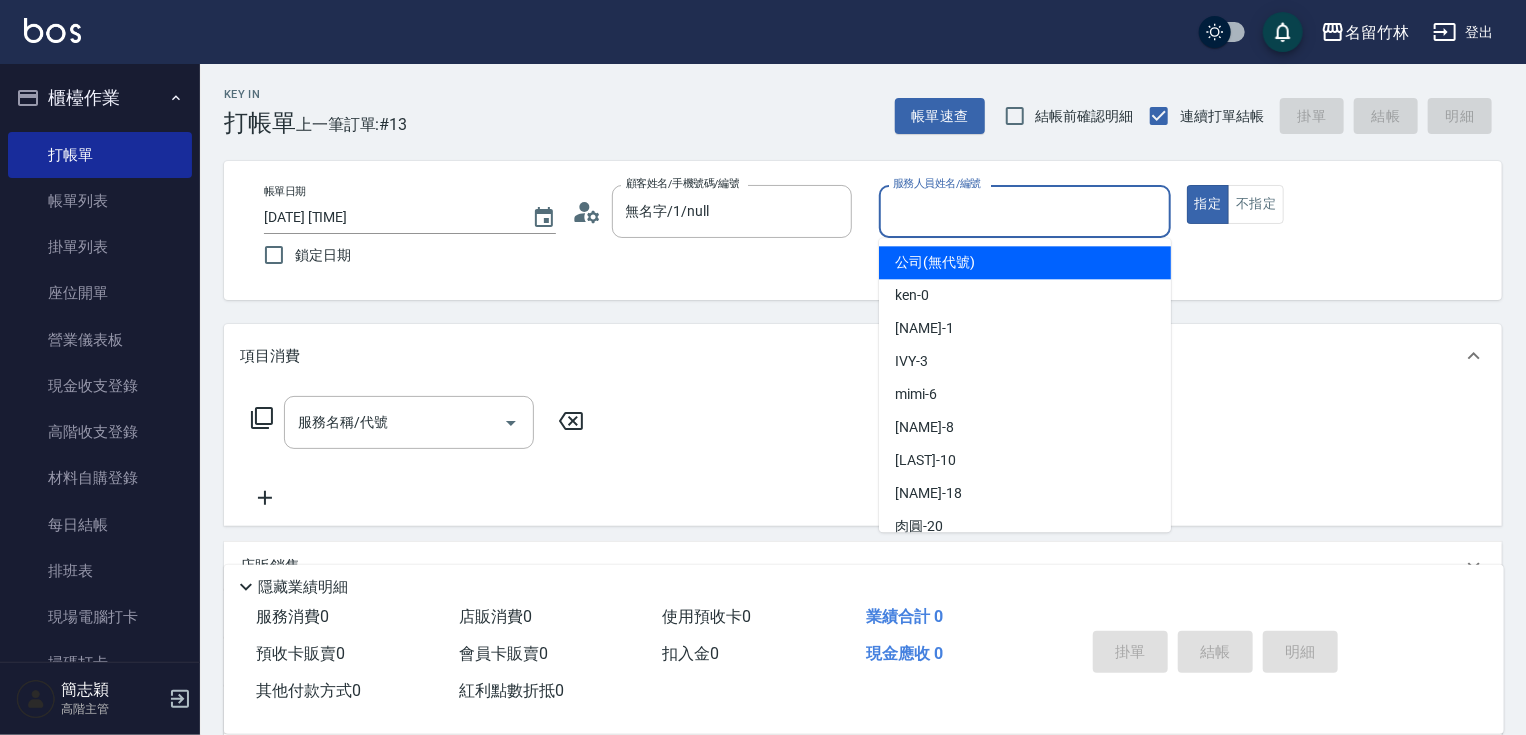 click on "服務人員姓名/編號" at bounding box center [1025, 211] 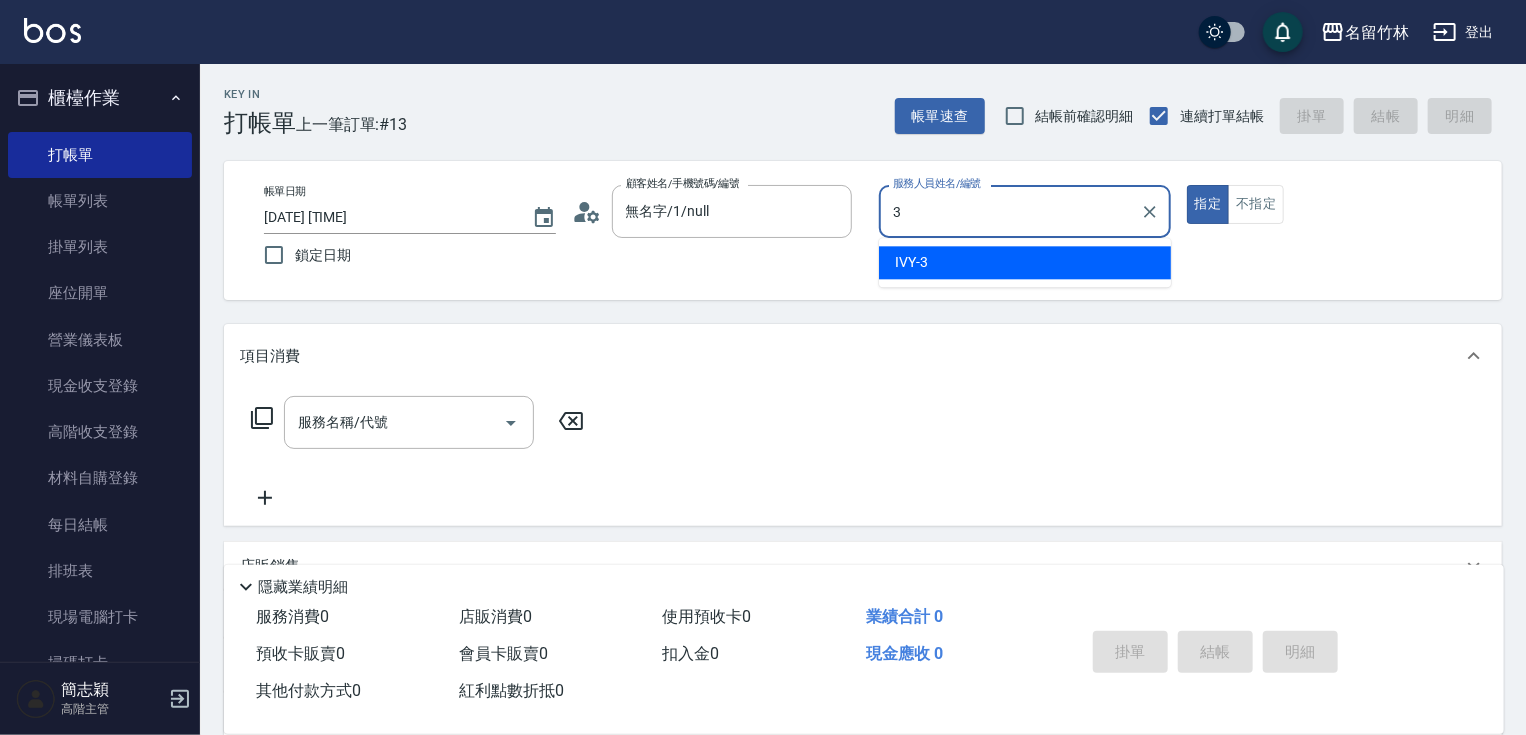 type on "IVY-3" 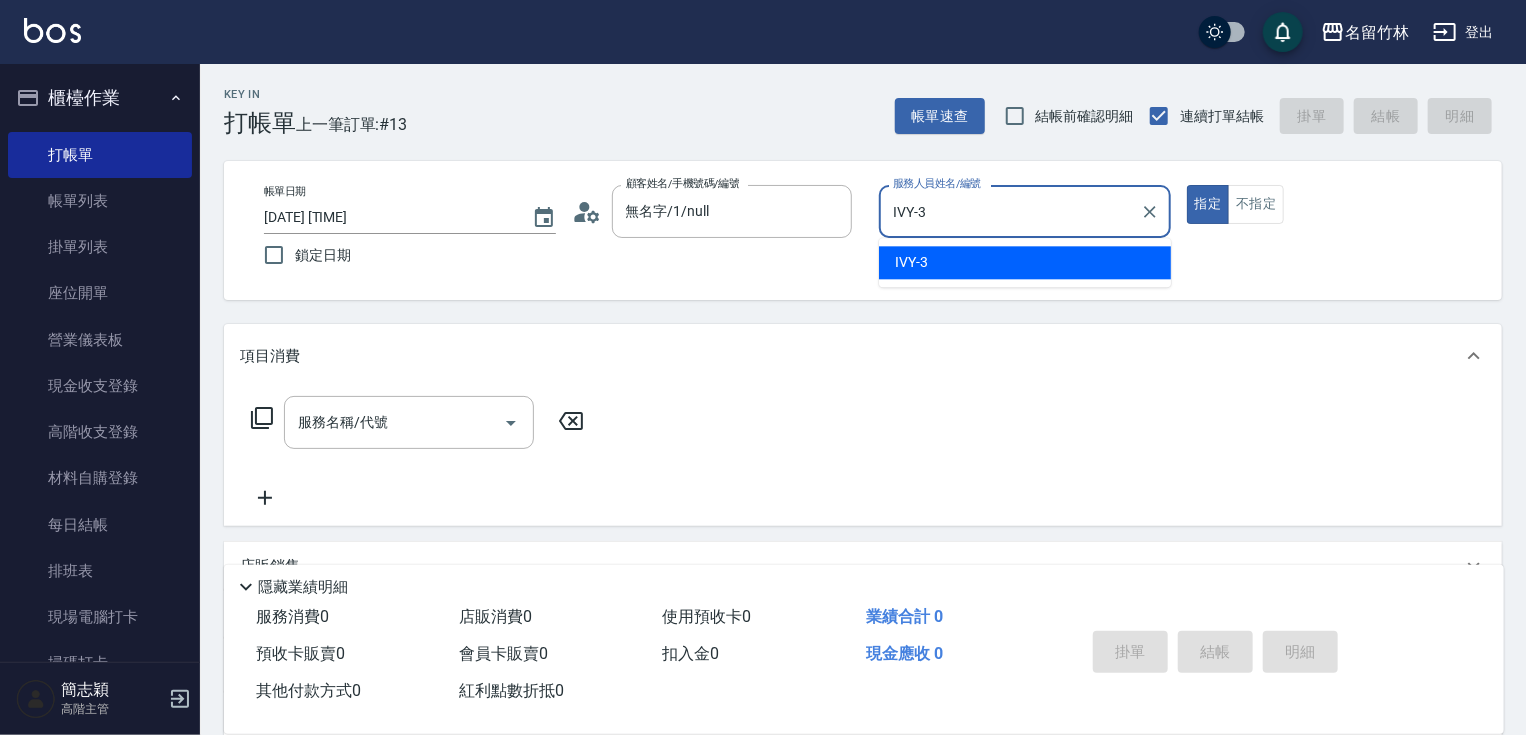 type on "true" 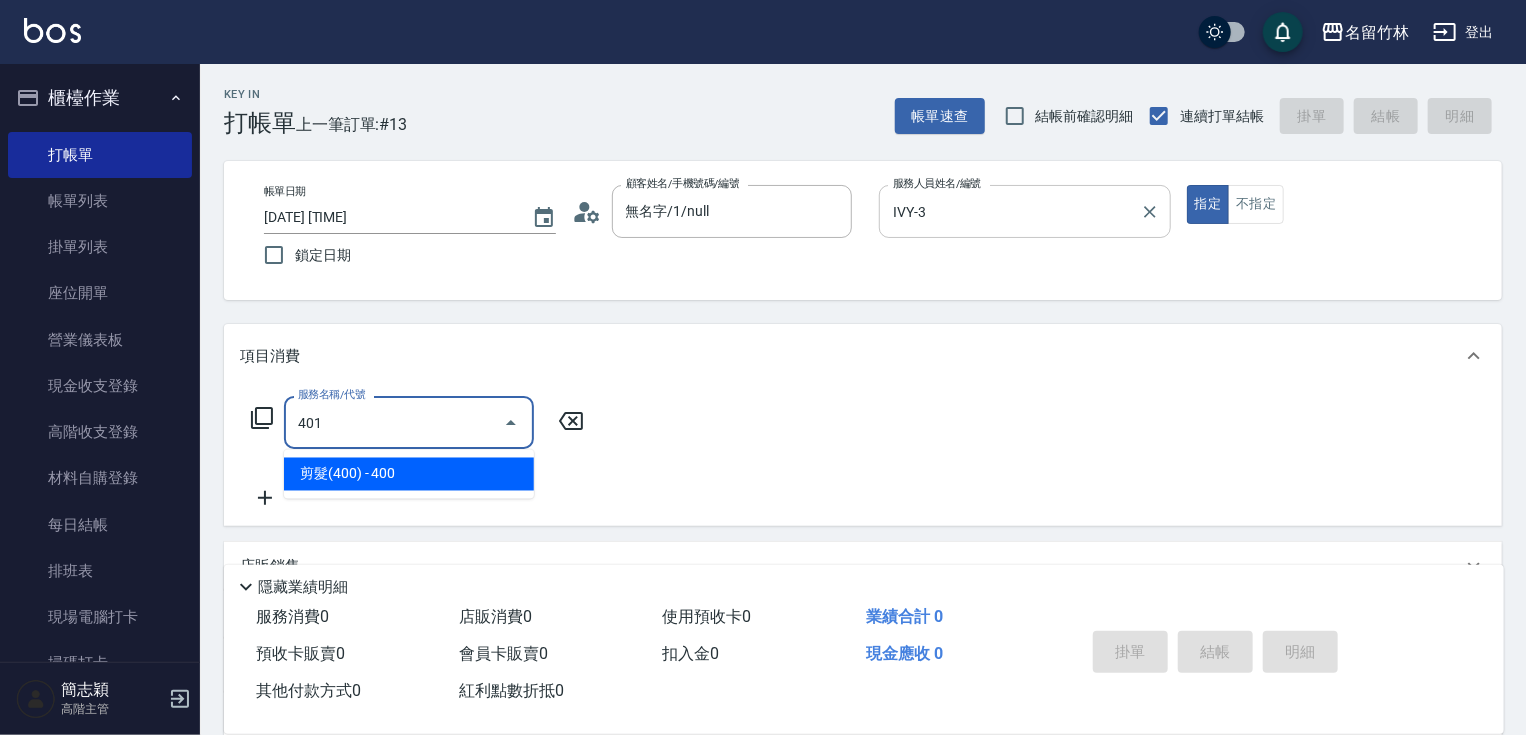 type on "剪髮(400)(401)" 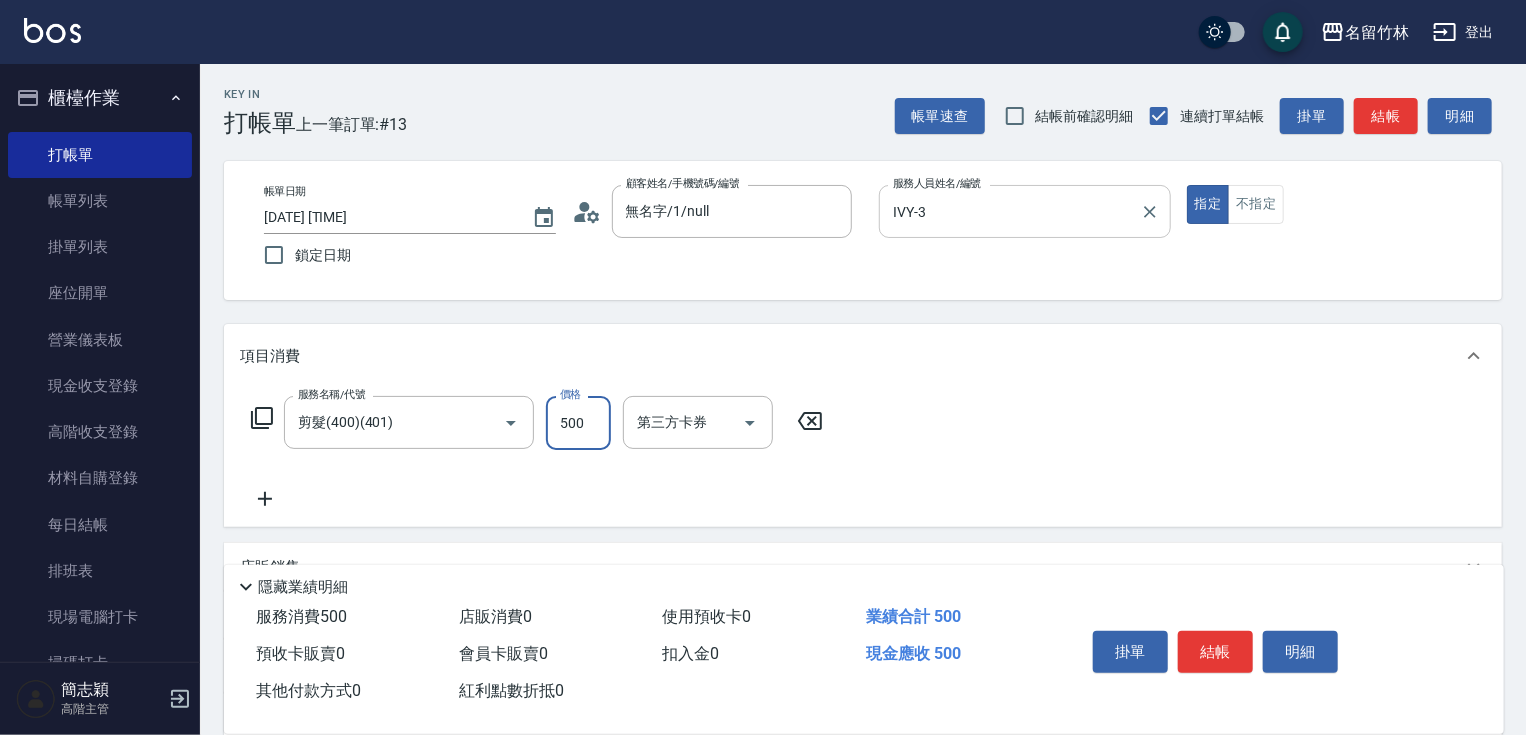 type on "500" 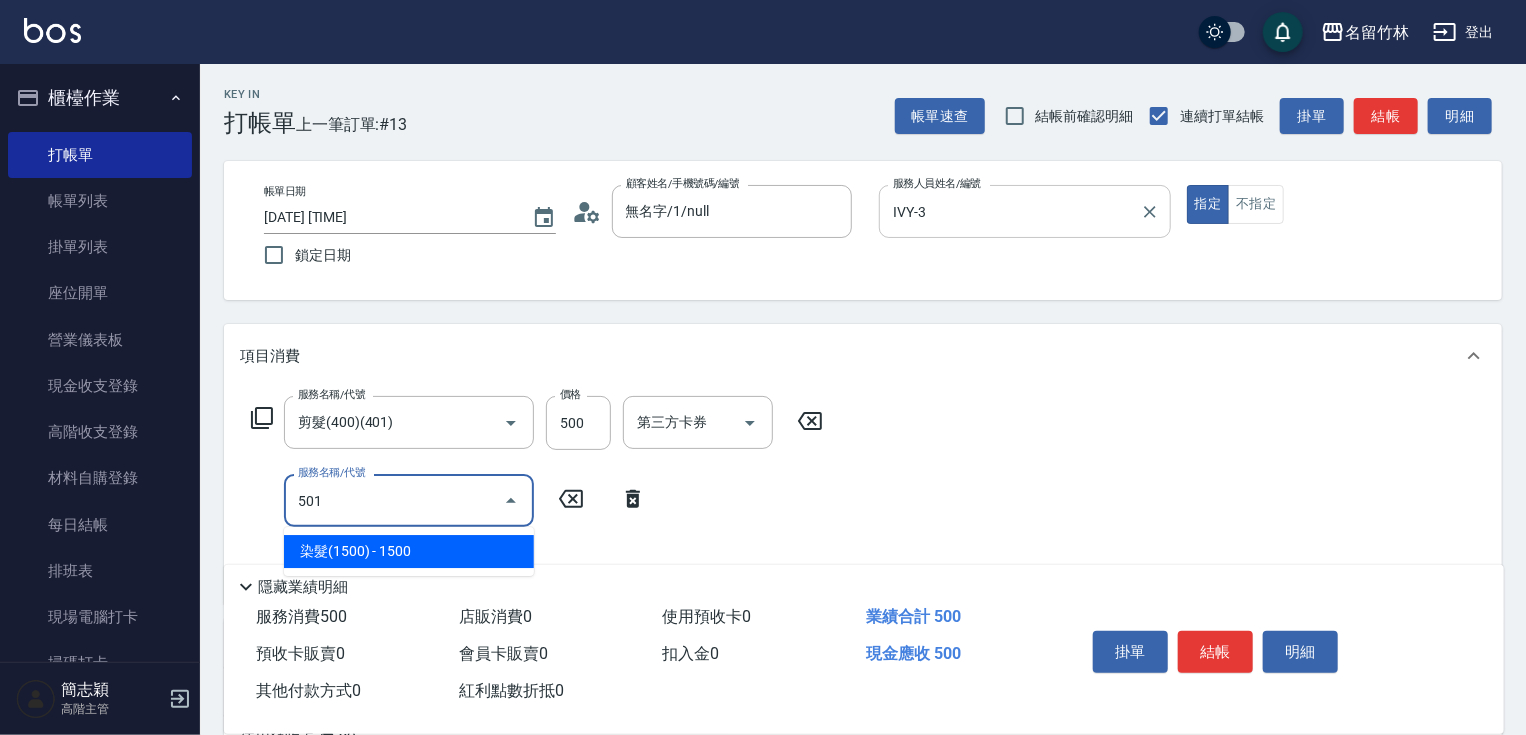 type on "染髮(1500)(501)" 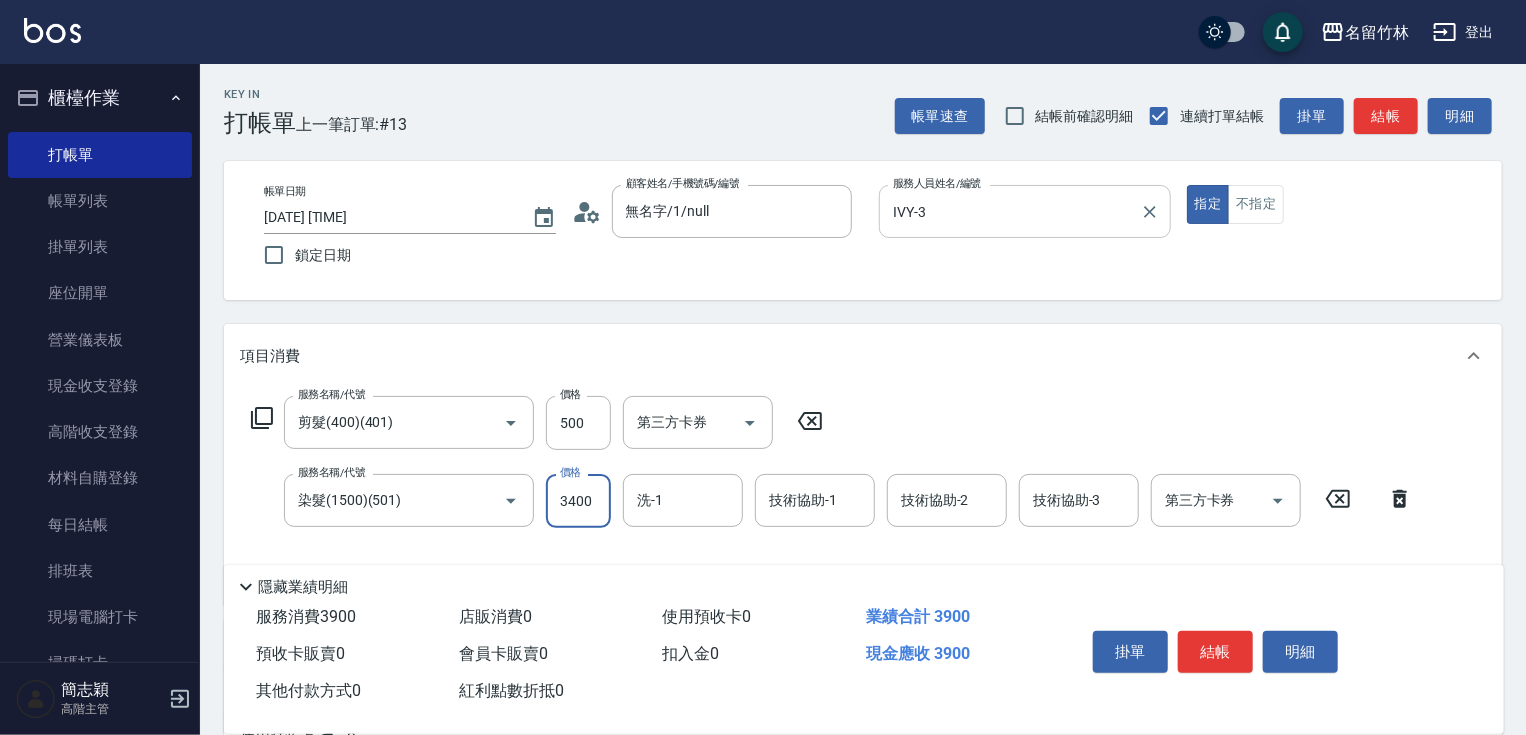 type on "3400" 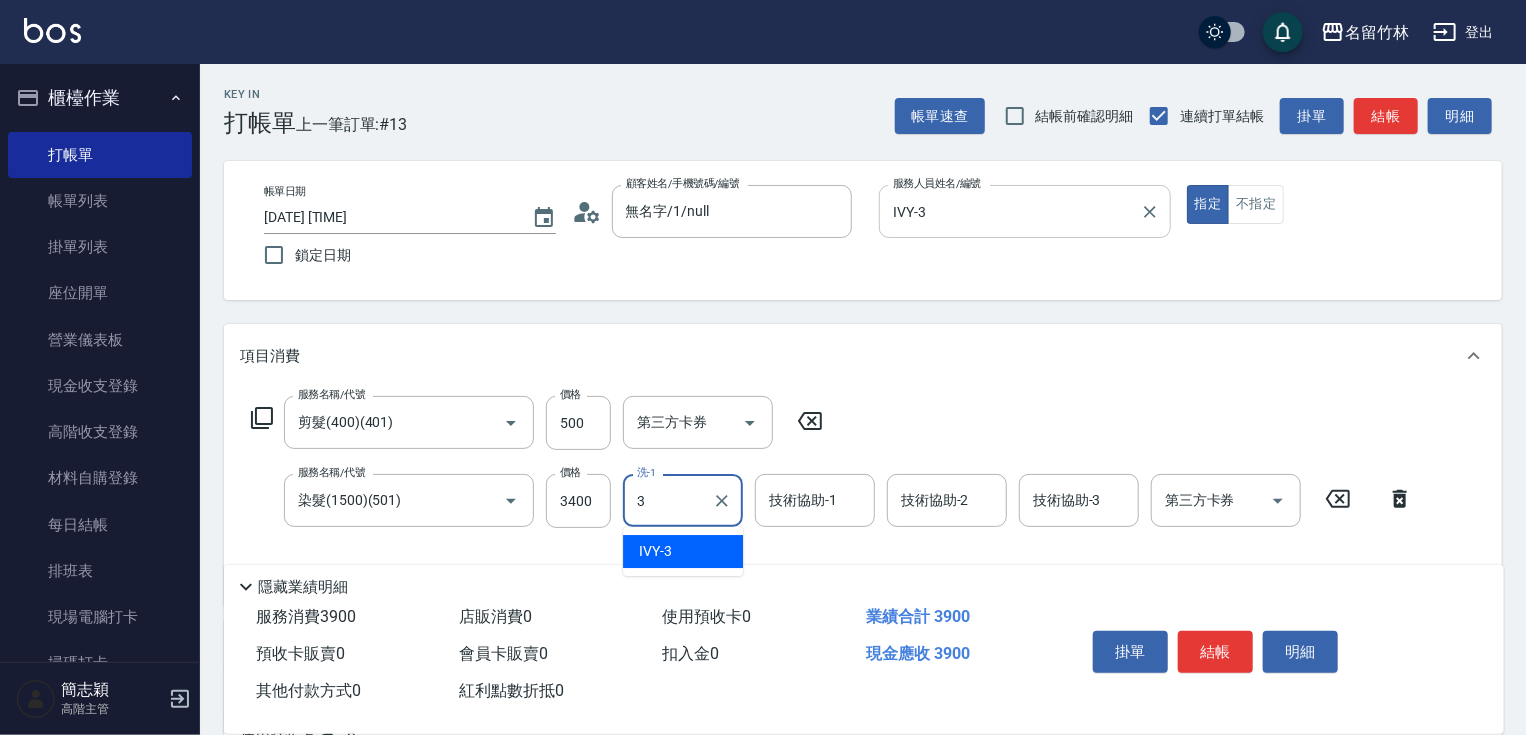 type on "IVY-3" 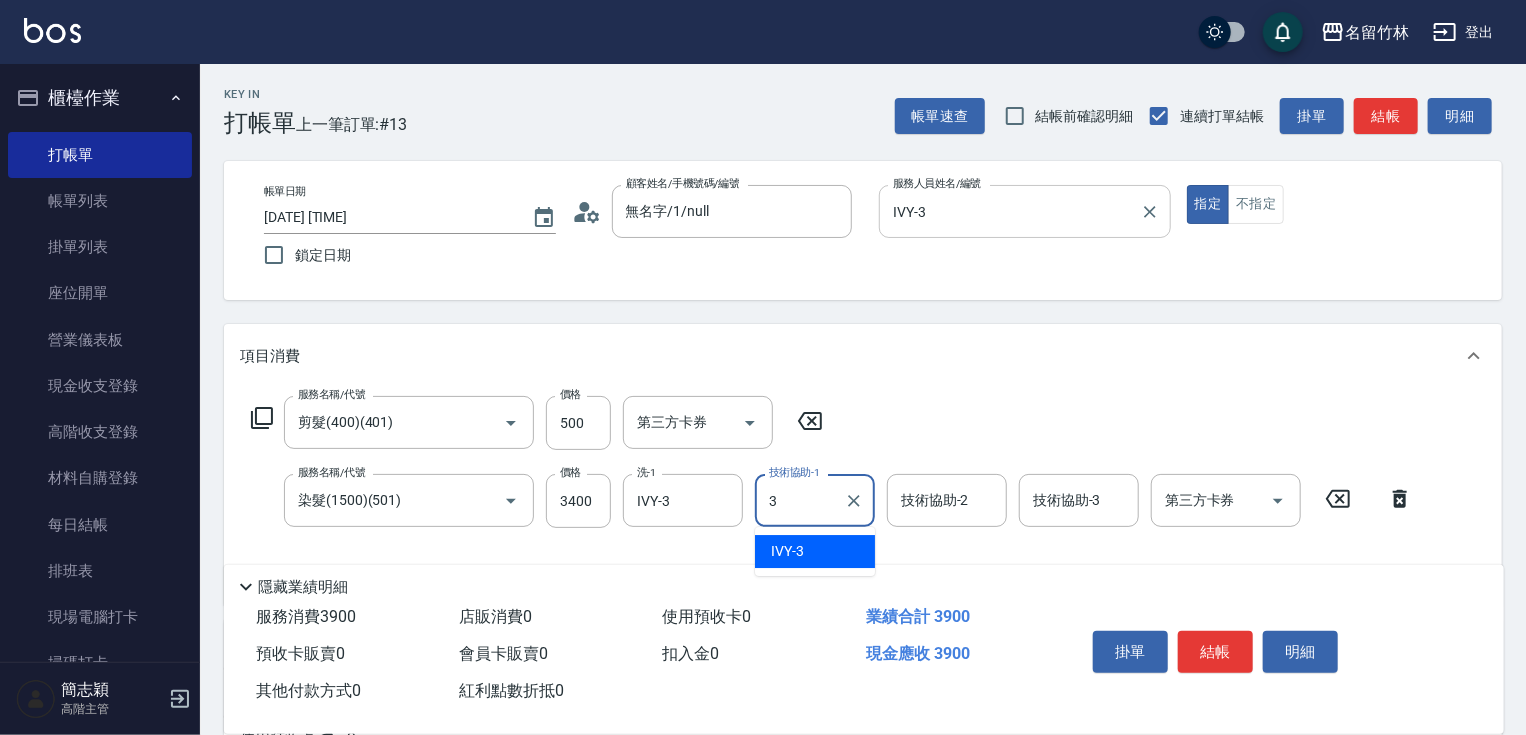 type on "IVY-3" 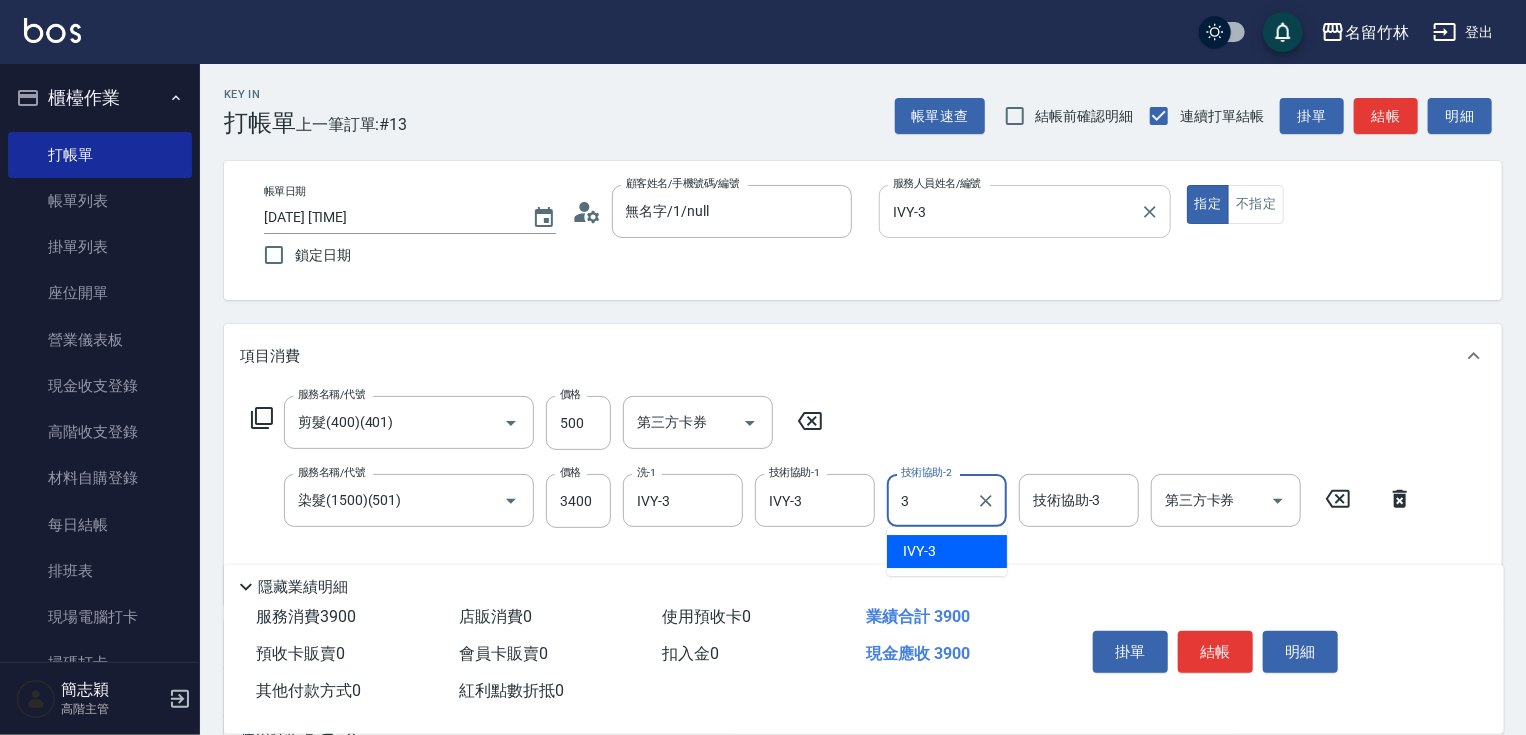 type on "IVY-3" 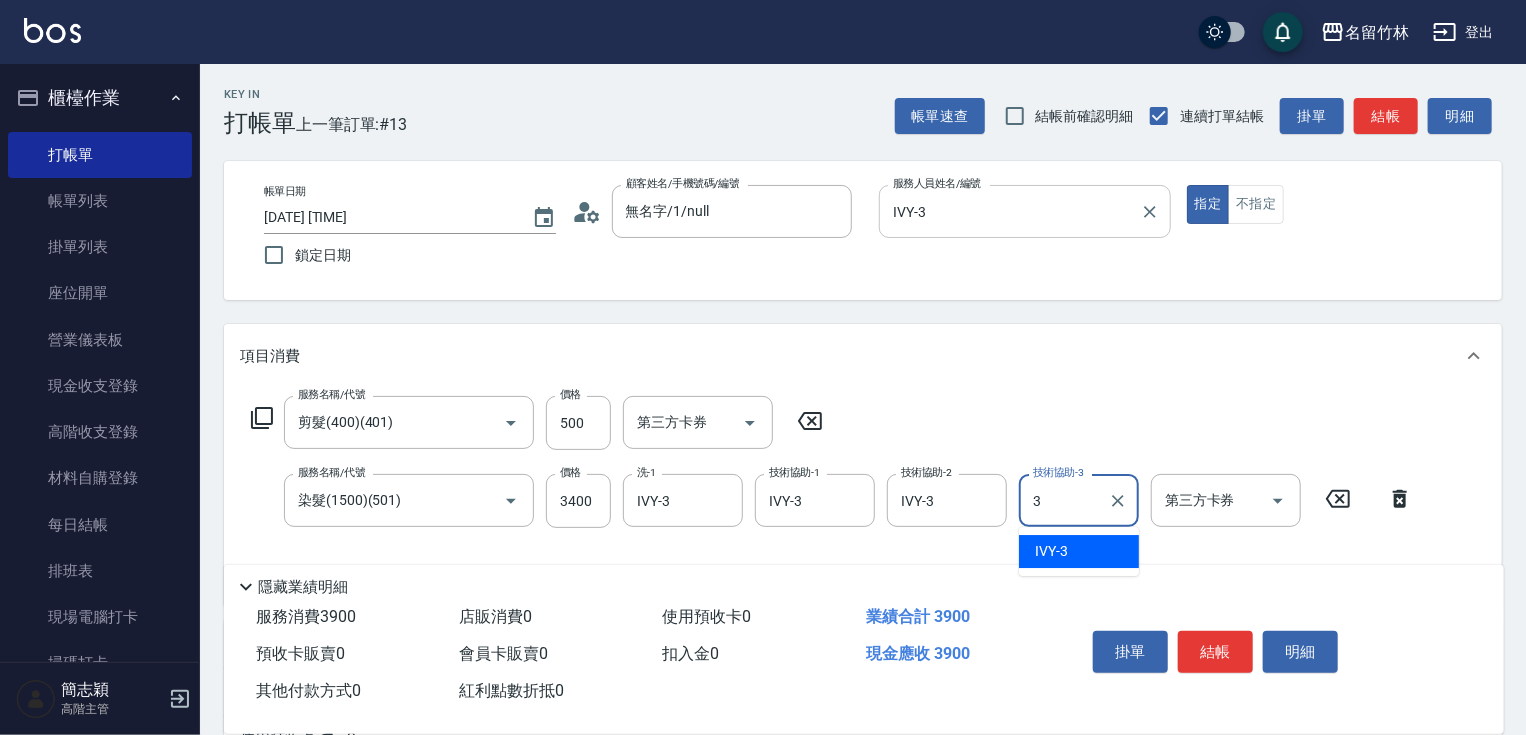 type on "IVY-3" 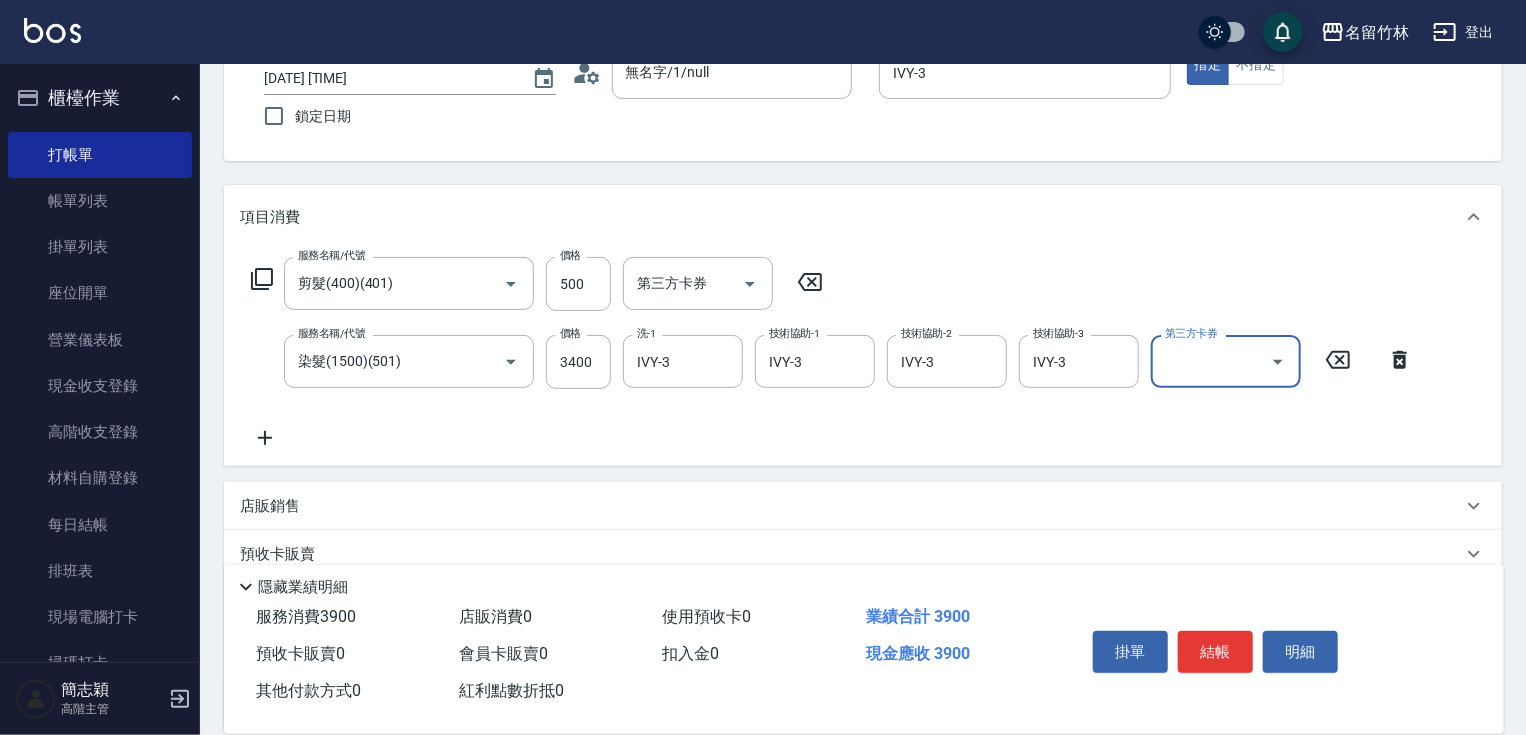 scroll, scrollTop: 259, scrollLeft: 0, axis: vertical 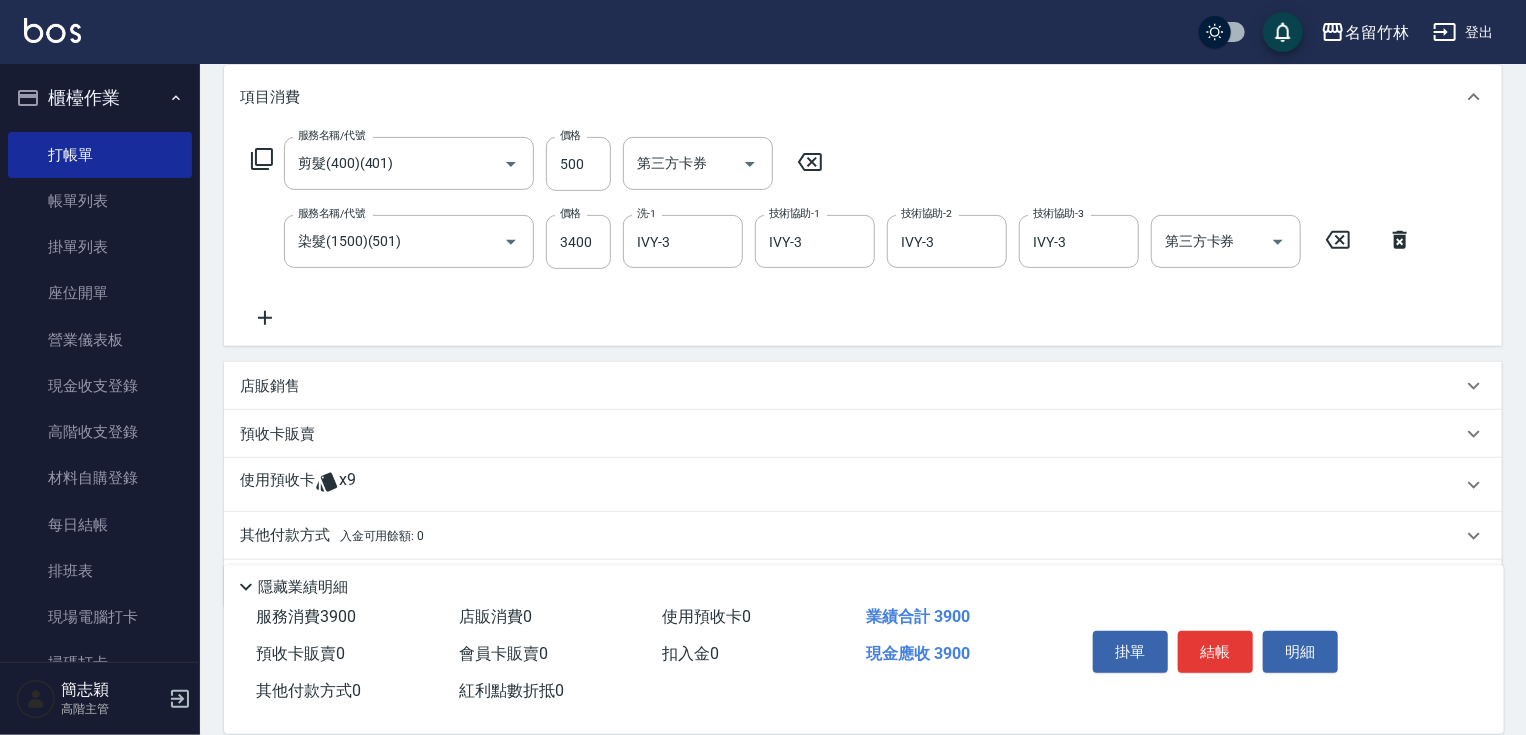 click on "入金可用餘額: 0" at bounding box center (382, 536) 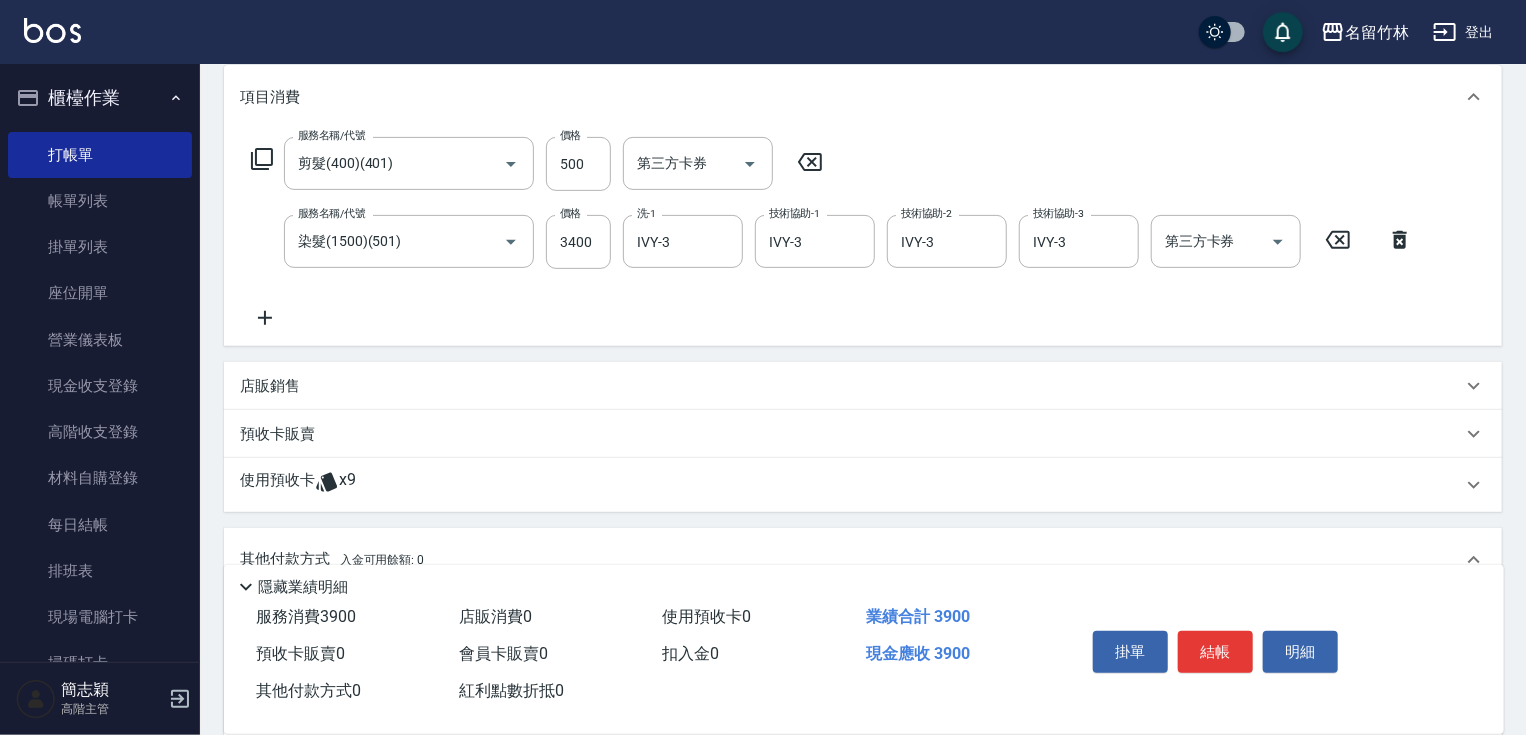 scroll, scrollTop: 0, scrollLeft: 0, axis: both 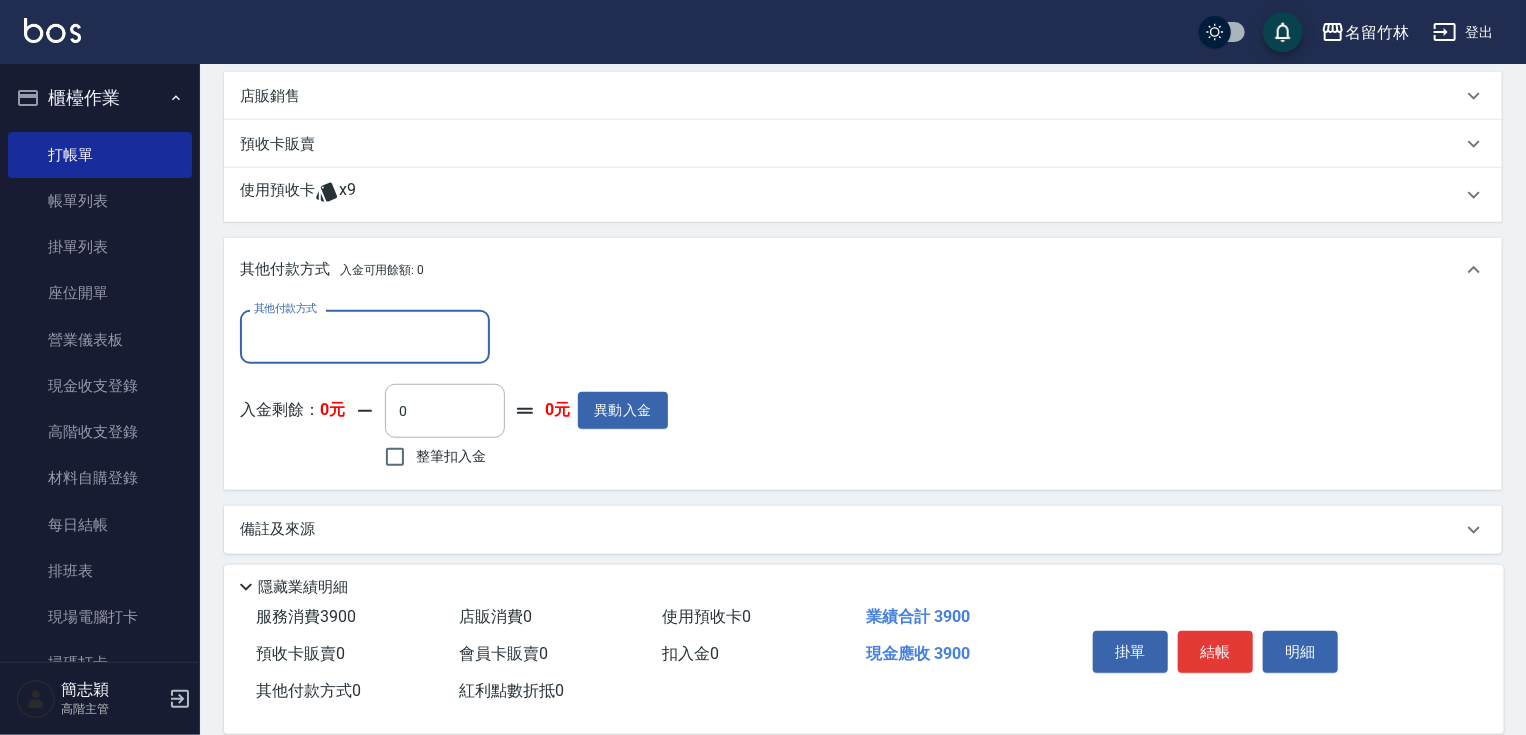 click on "其他付款方式" at bounding box center [365, 336] 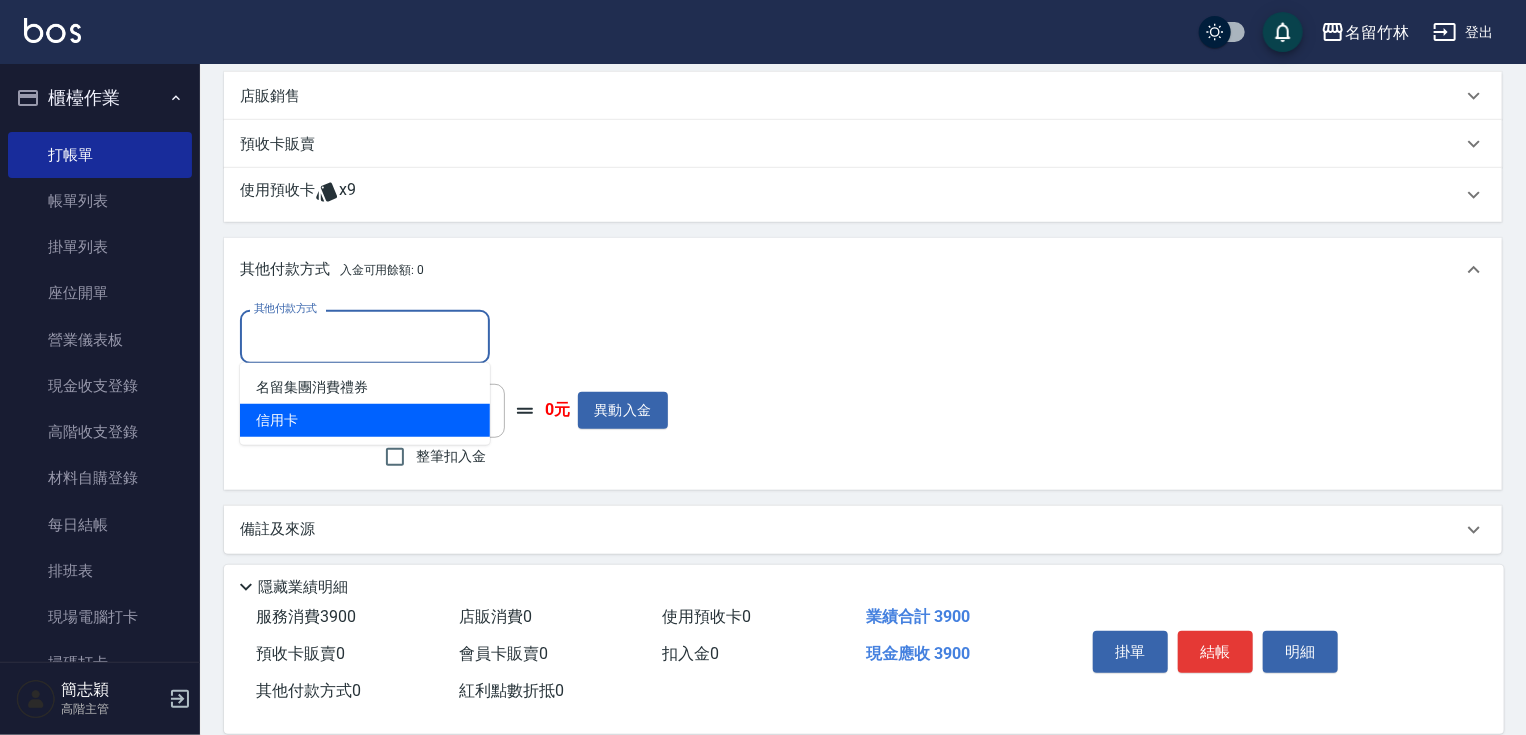 click on "信用卡" at bounding box center (365, 420) 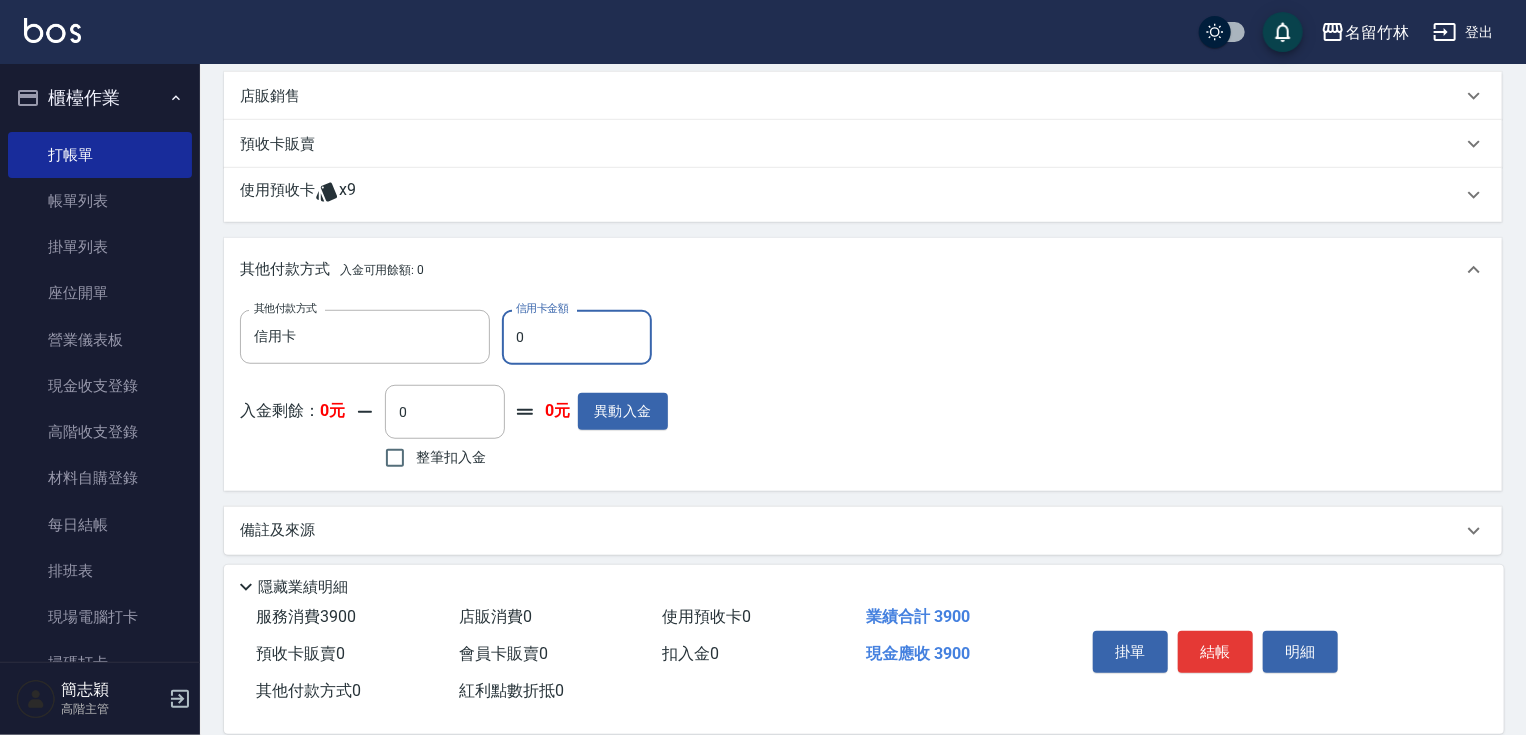 drag, startPoint x: 508, startPoint y: 332, endPoint x: 544, endPoint y: 340, distance: 36.878178 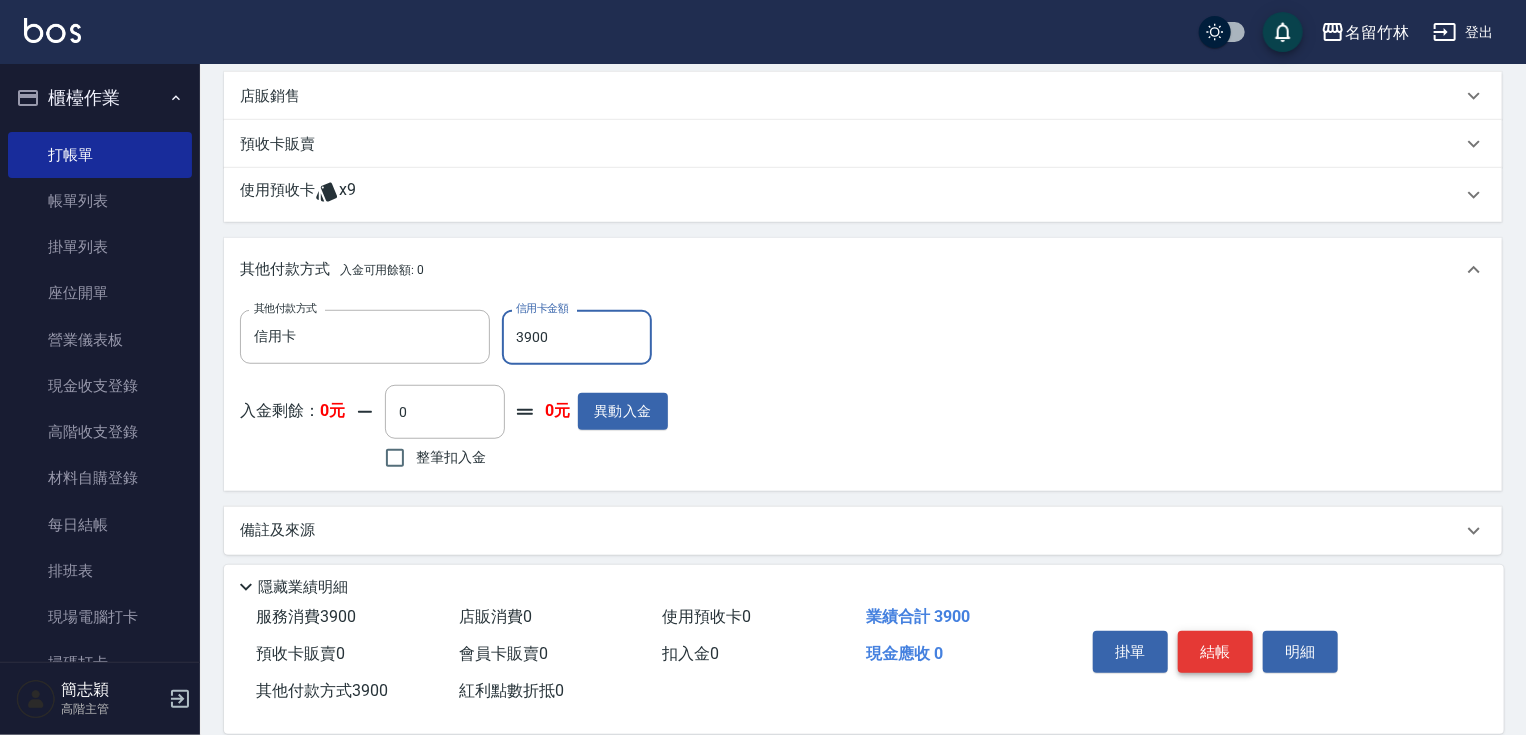 type on "3900" 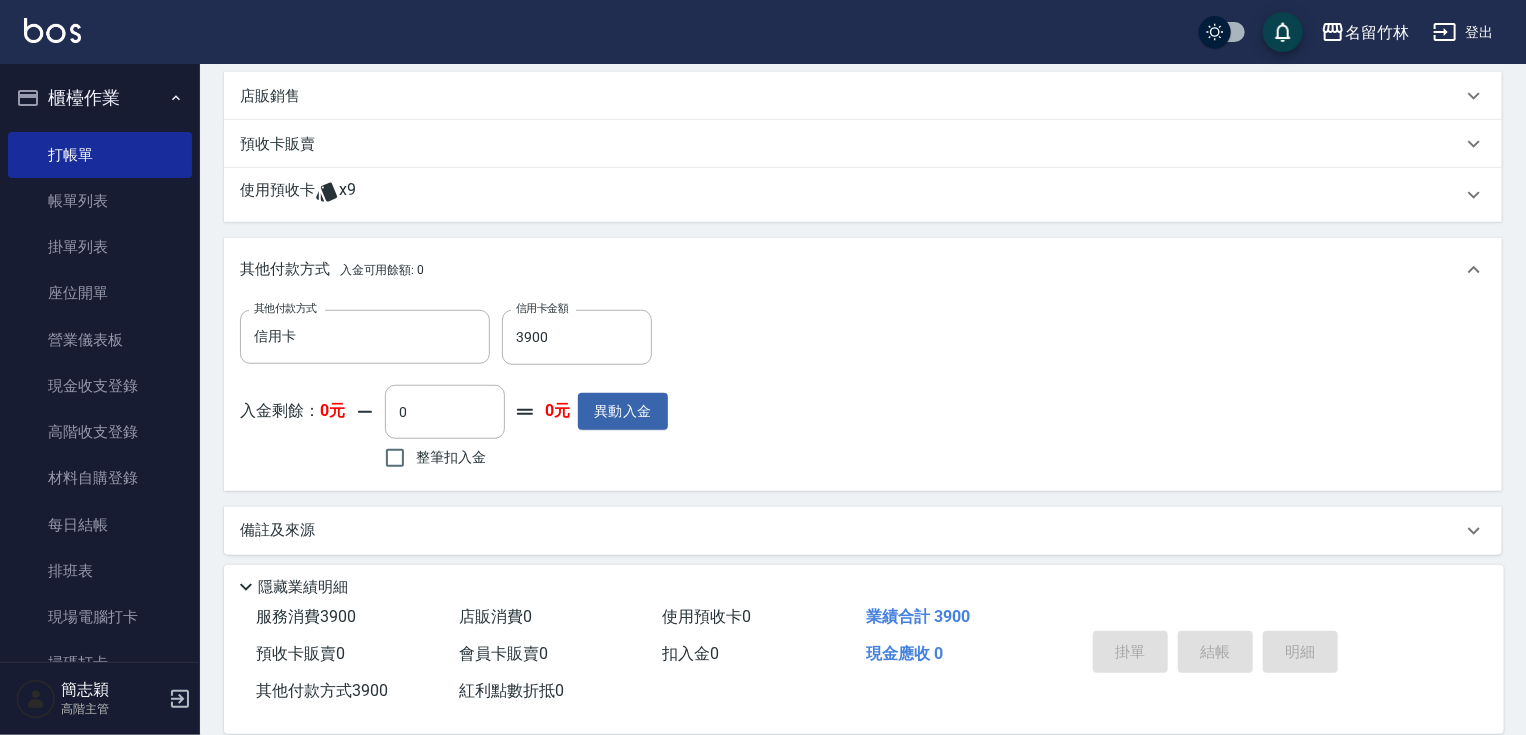 type on "[DATE] [TIME]" 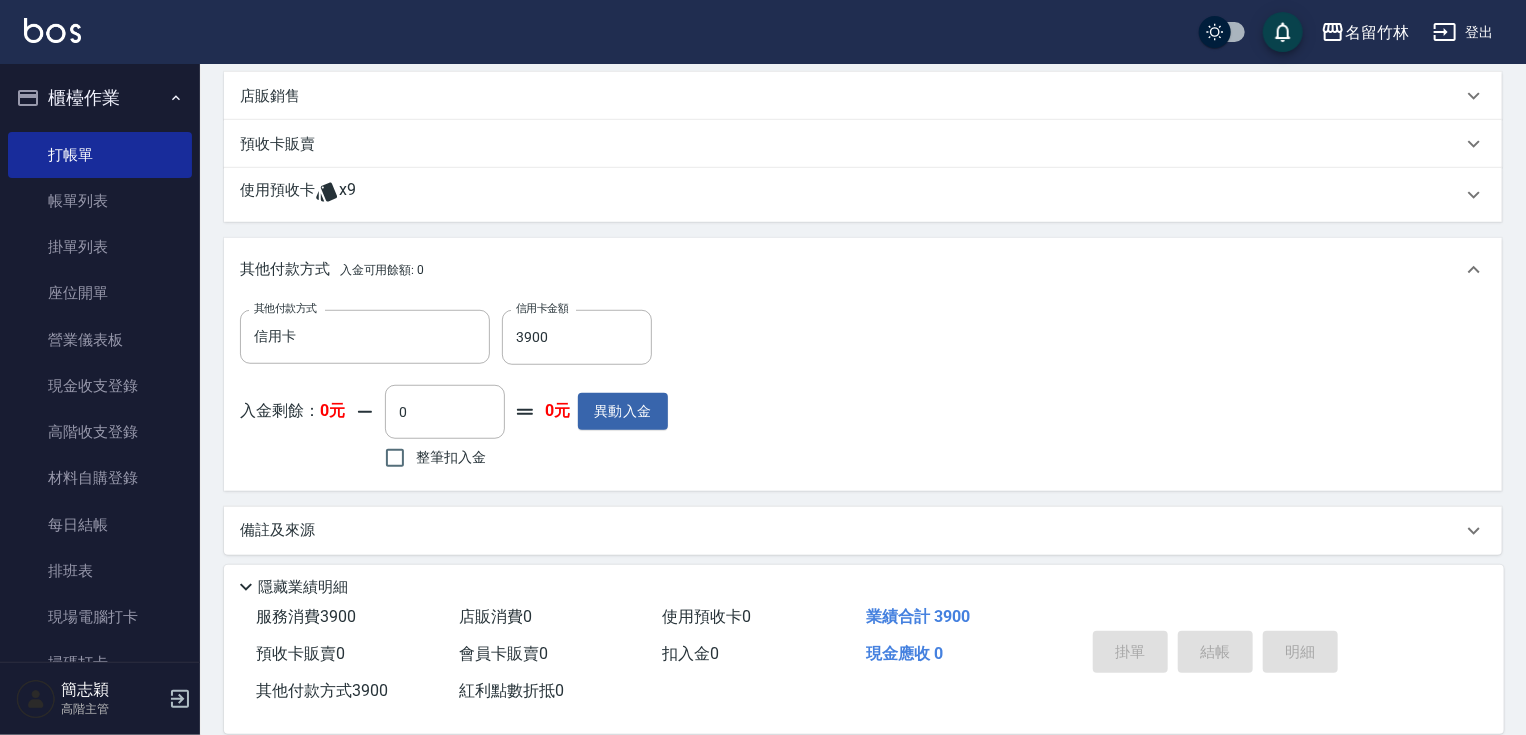 type 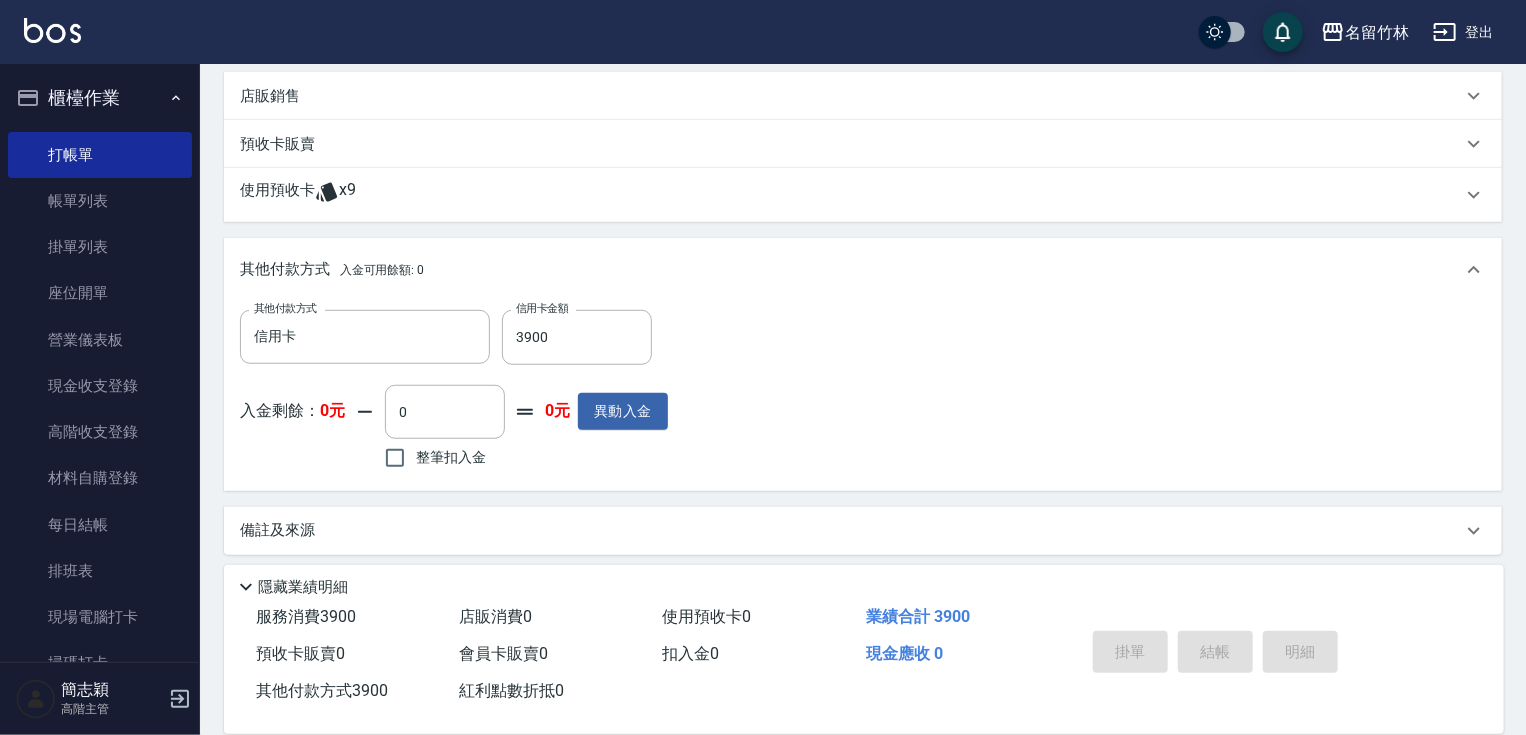 type 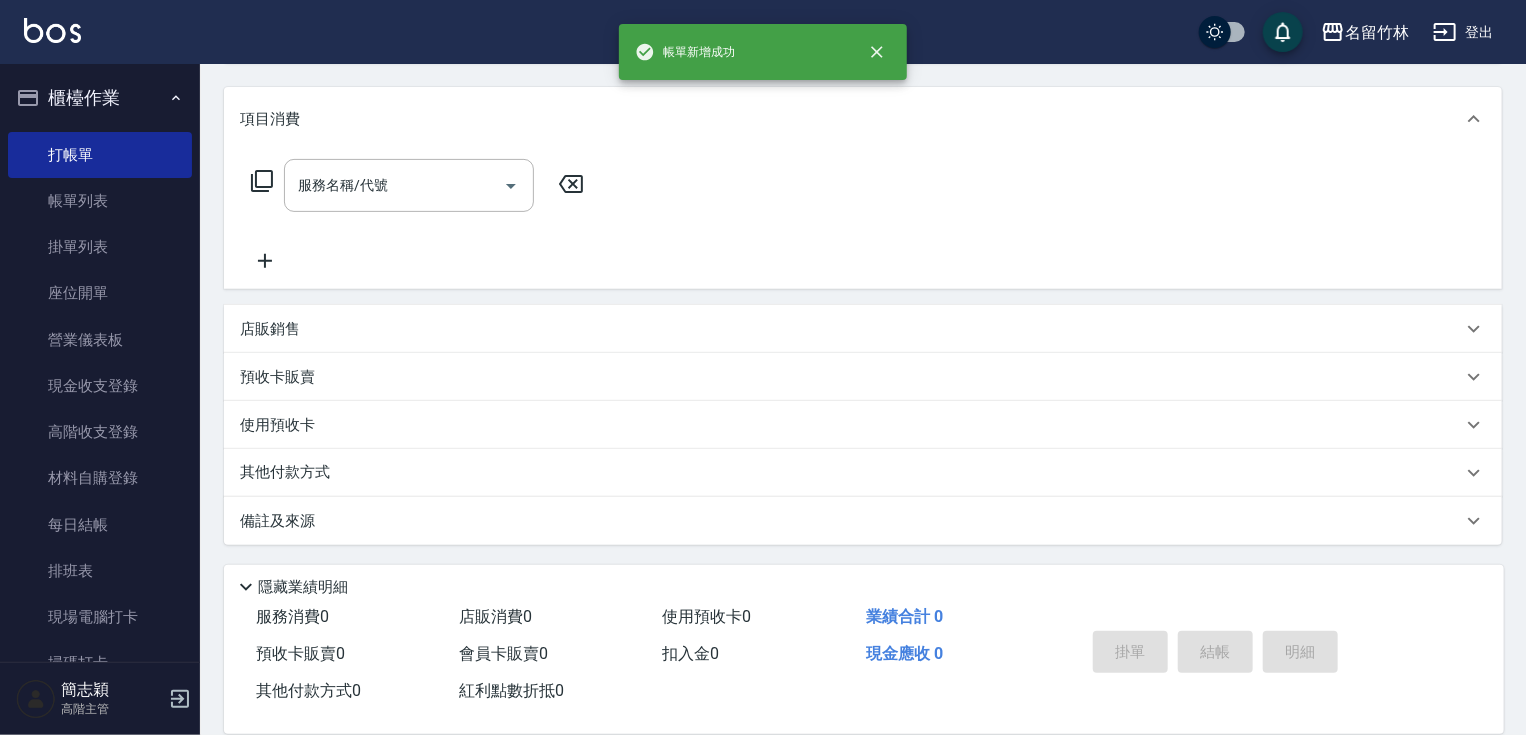 scroll, scrollTop: 0, scrollLeft: 0, axis: both 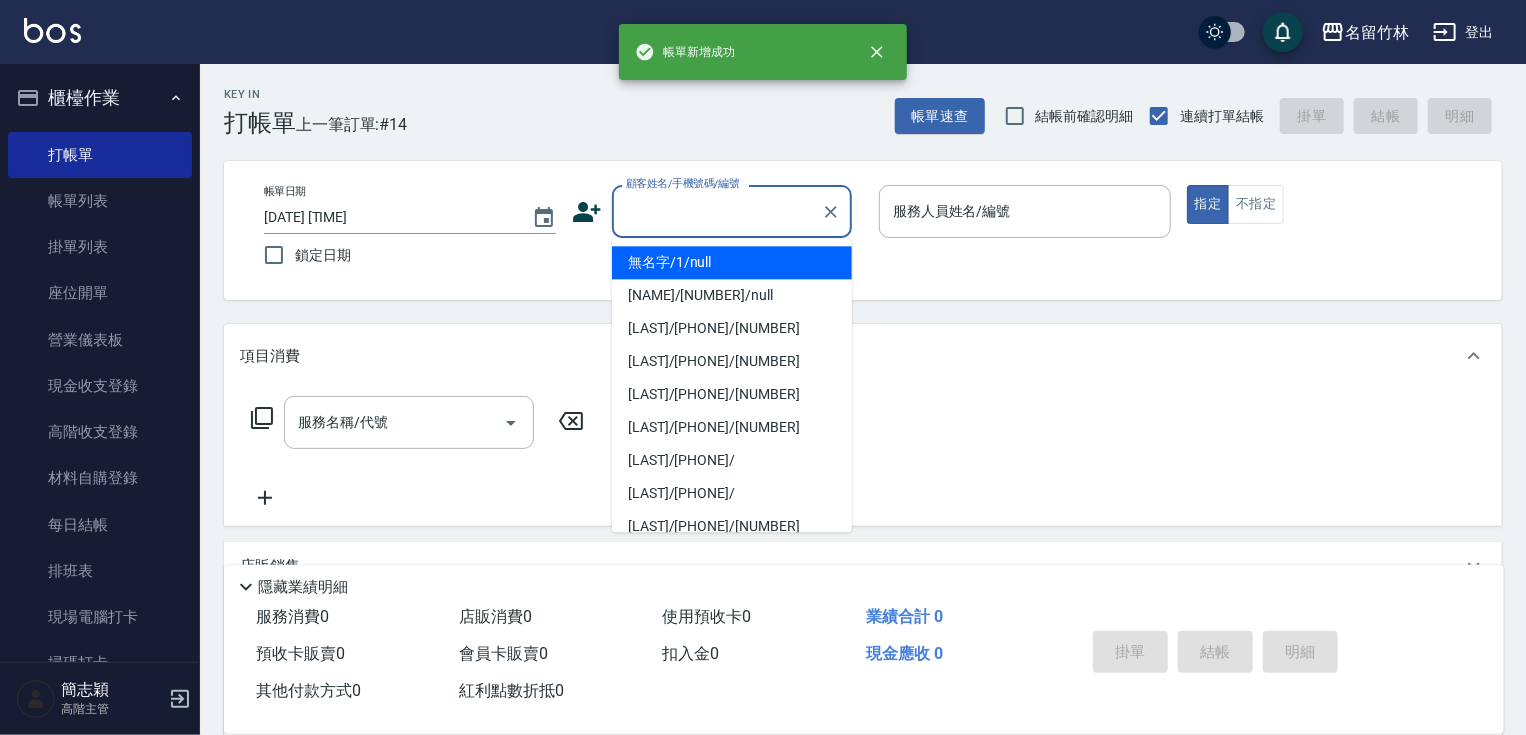 click on "顧客姓名/手機號碼/編號" at bounding box center (717, 211) 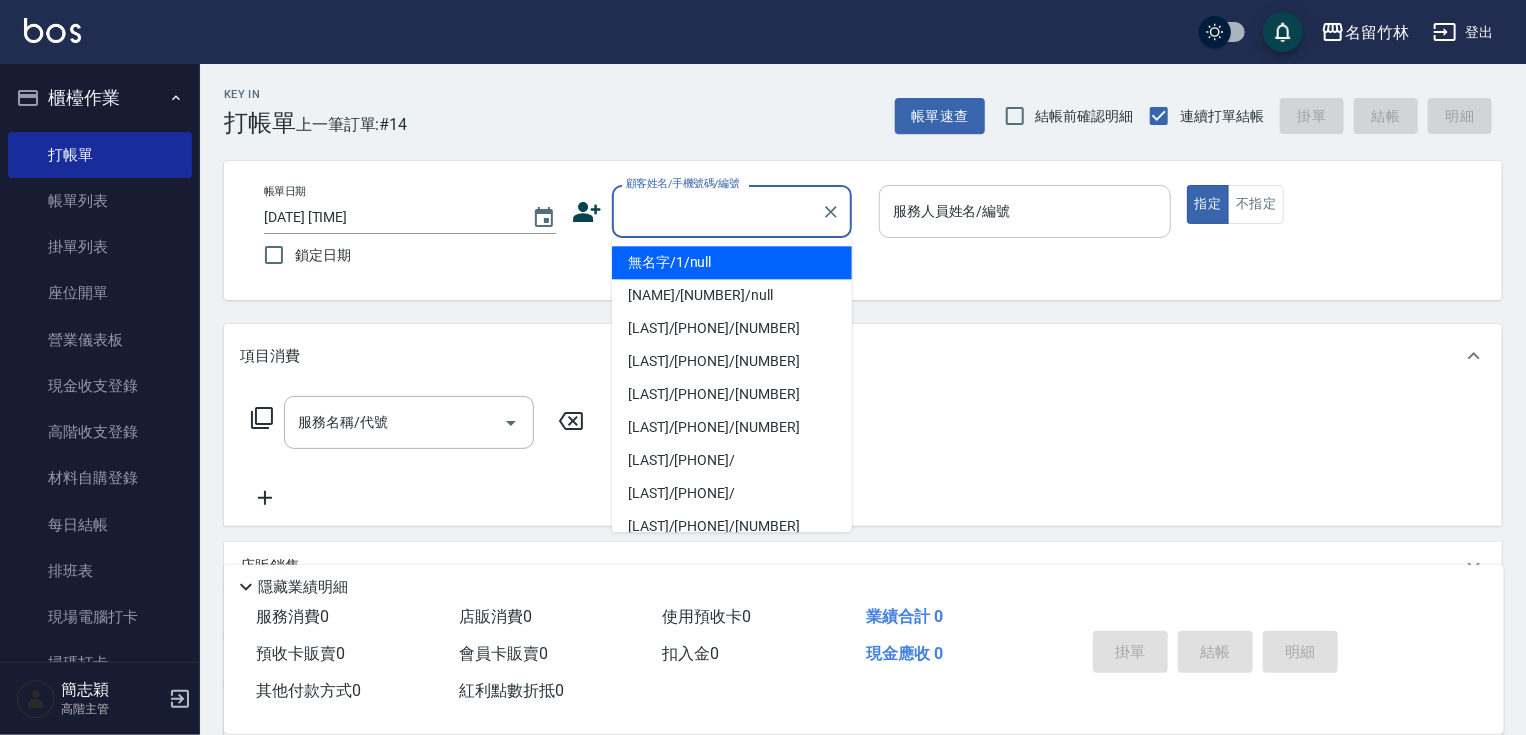 drag, startPoint x: 756, startPoint y: 253, endPoint x: 1026, endPoint y: 217, distance: 272.38943 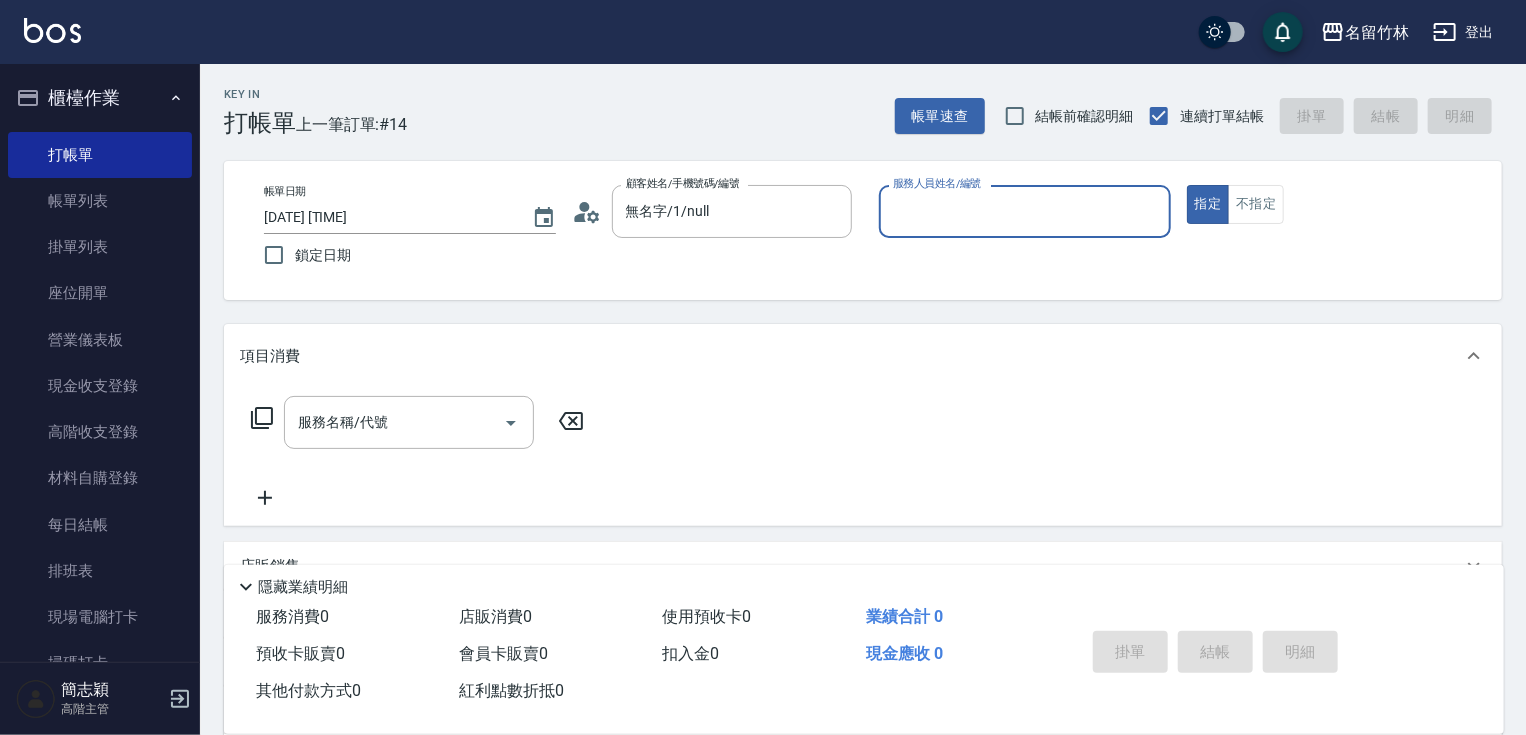 click on "服務人員姓名/編號" at bounding box center (1025, 211) 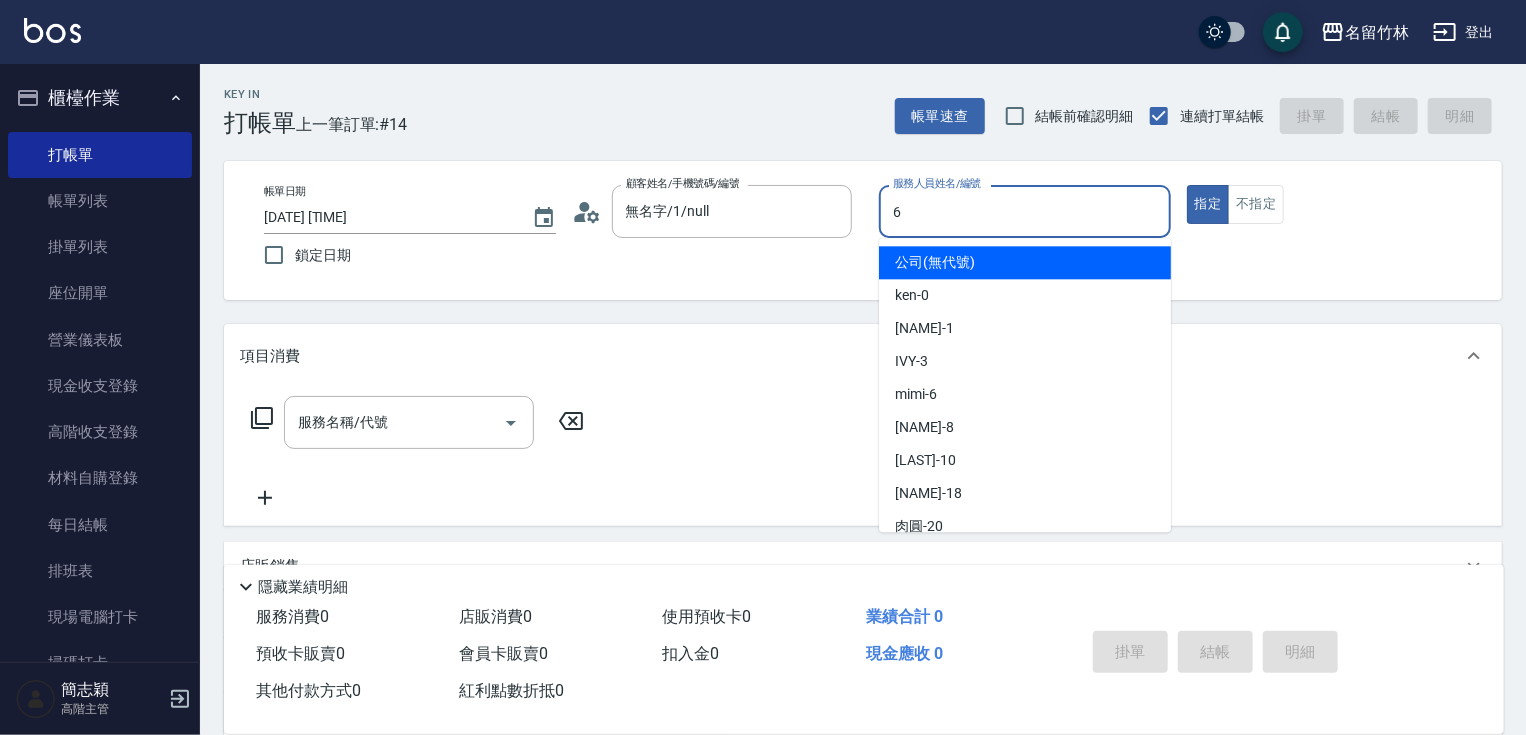 type on "mimi-6" 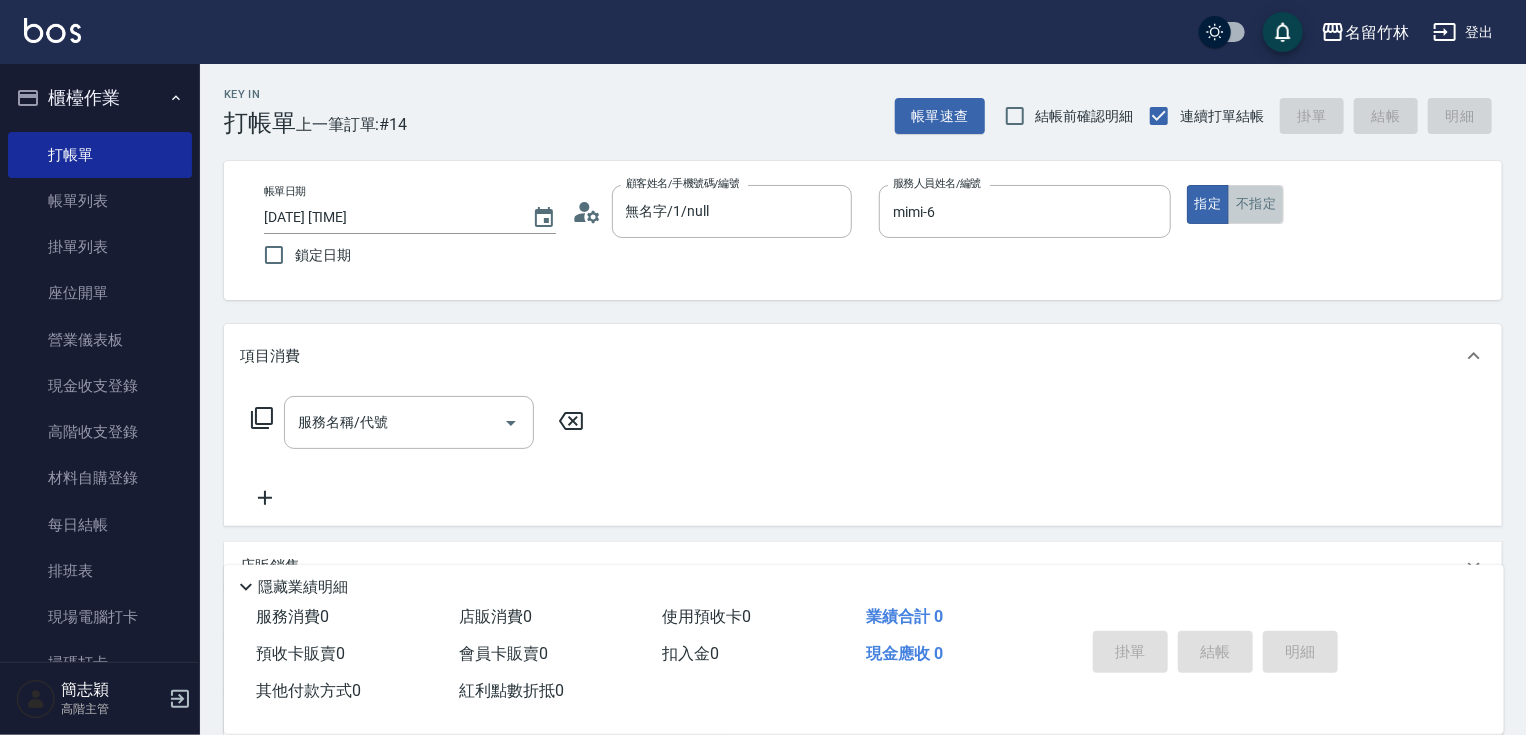 click on "不指定" at bounding box center [1256, 204] 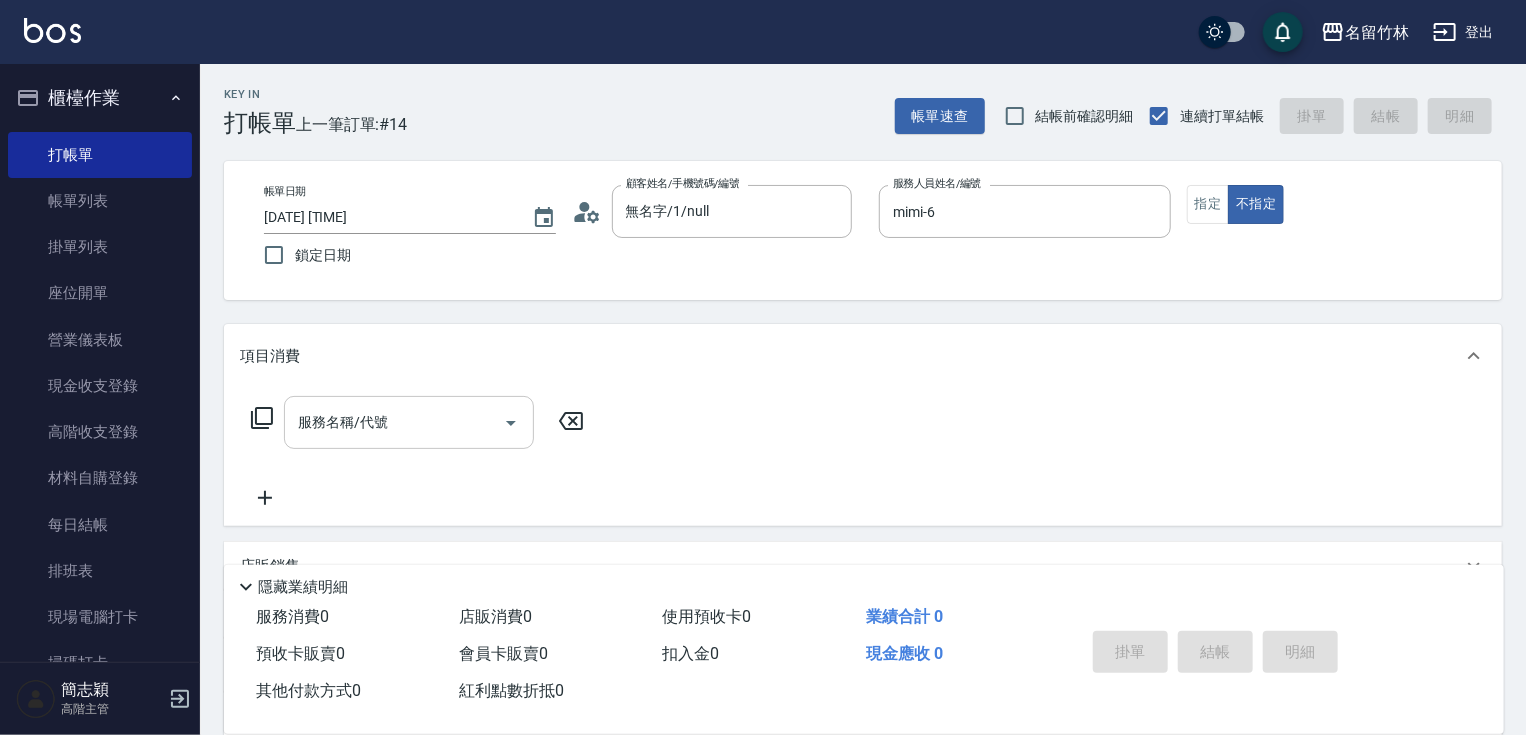 click on "服務名稱/代號 服務名稱/代號" at bounding box center (409, 422) 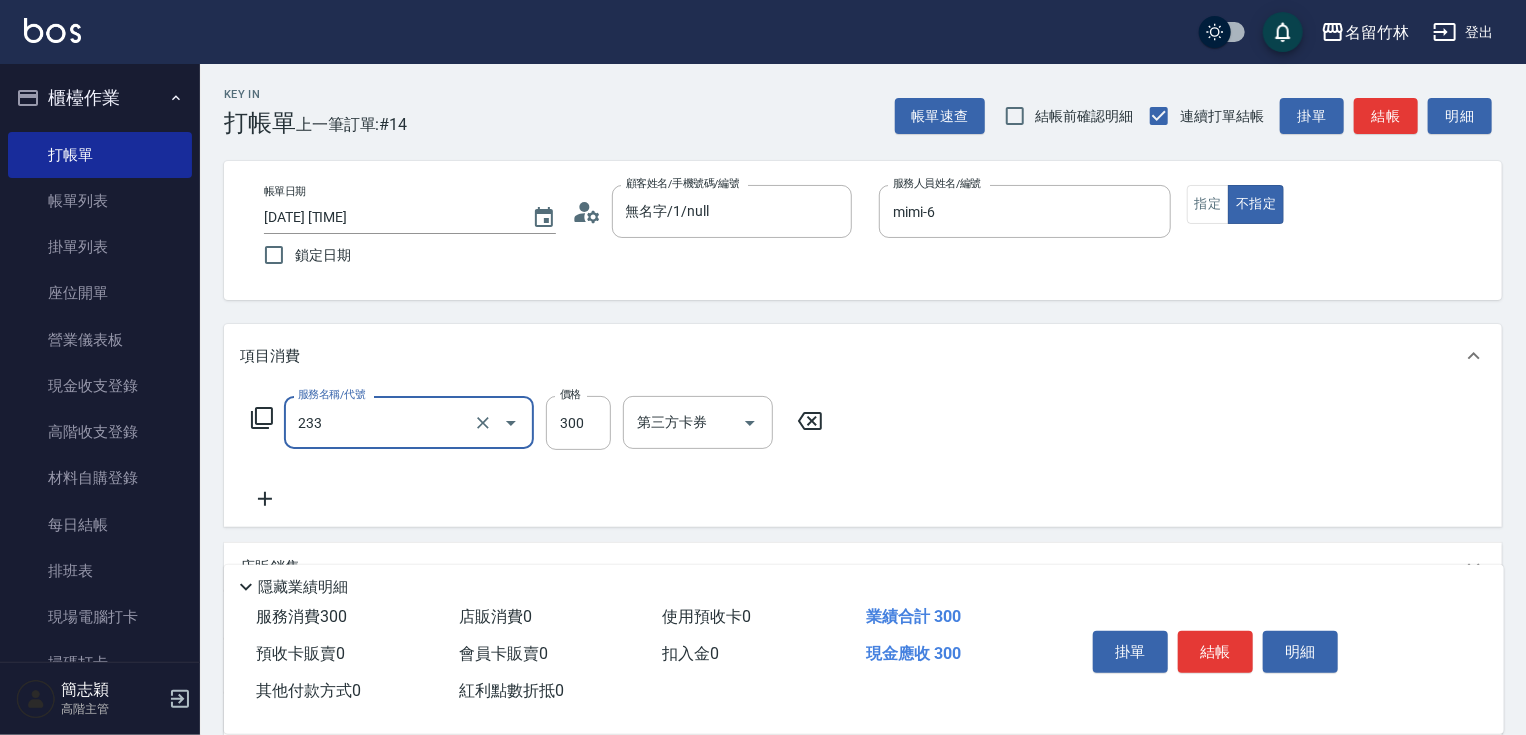 type on "洗髮300(233)" 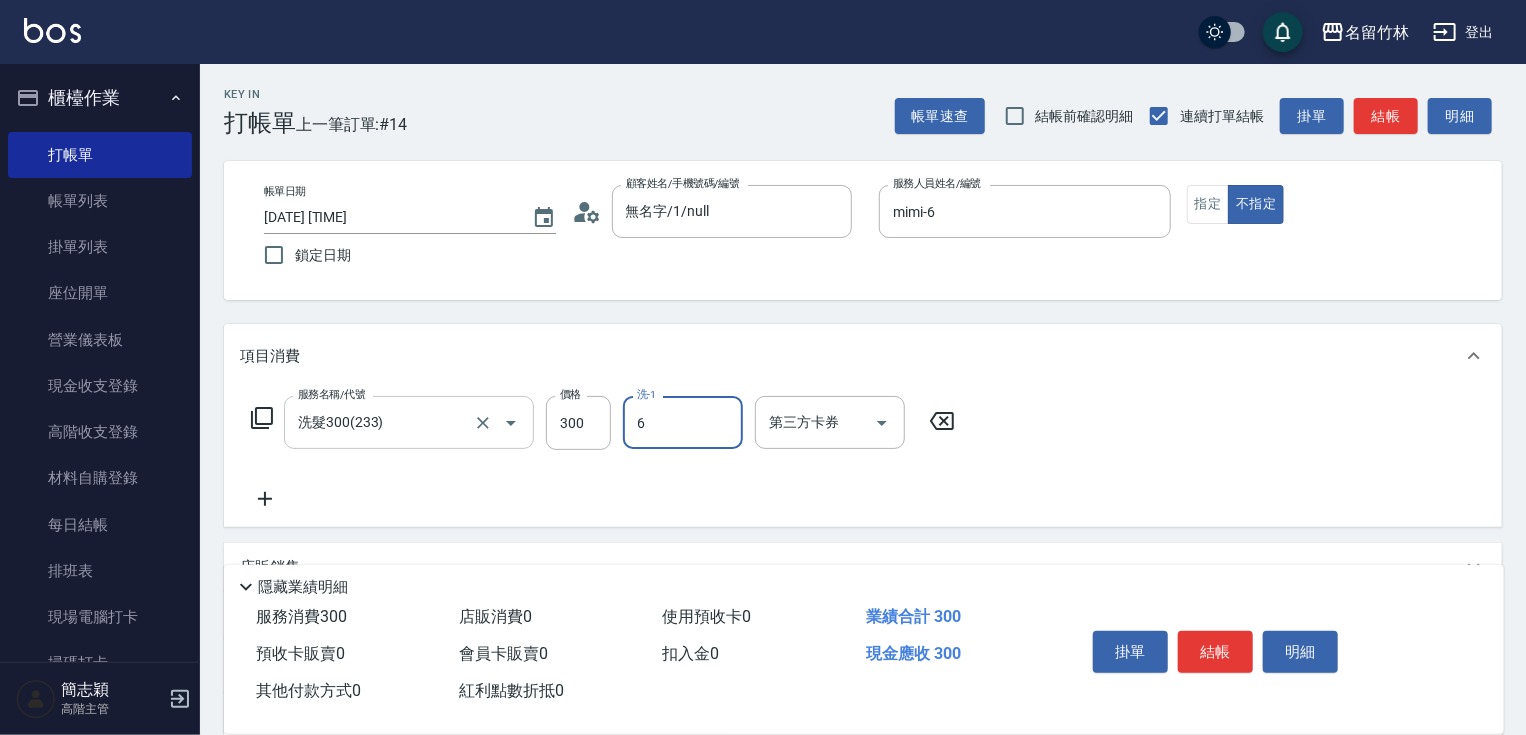 type on "mimi-6" 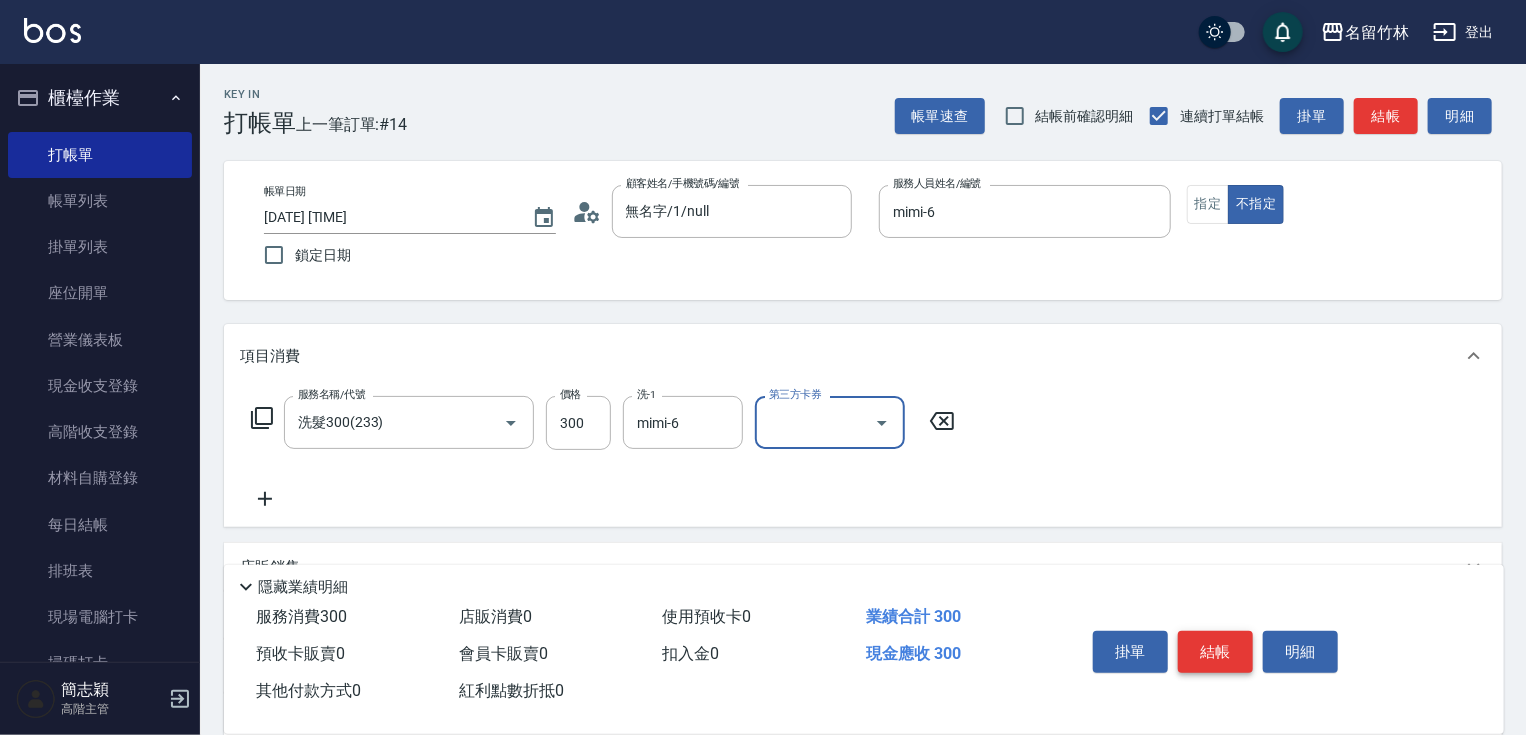 click on "結帳" at bounding box center (1215, 652) 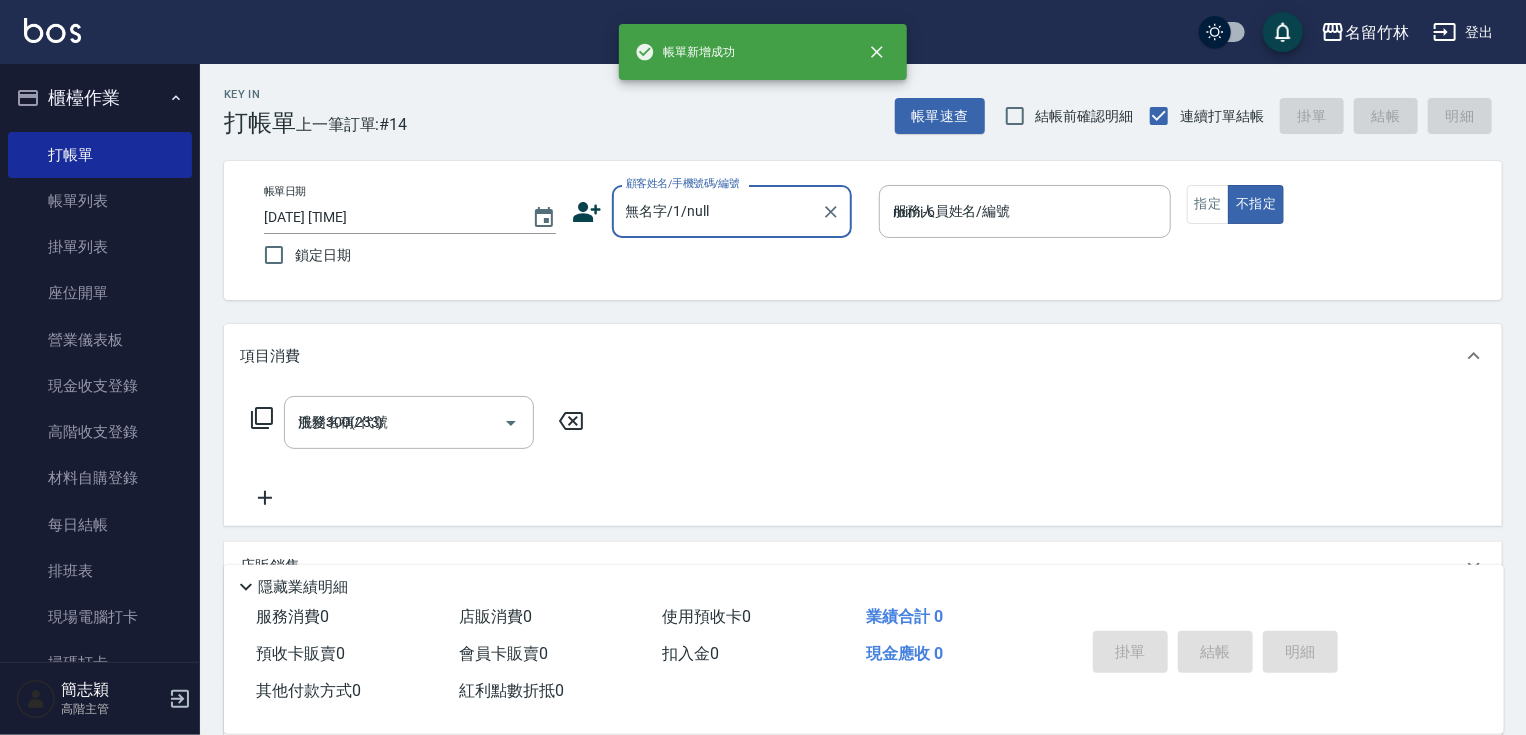 type 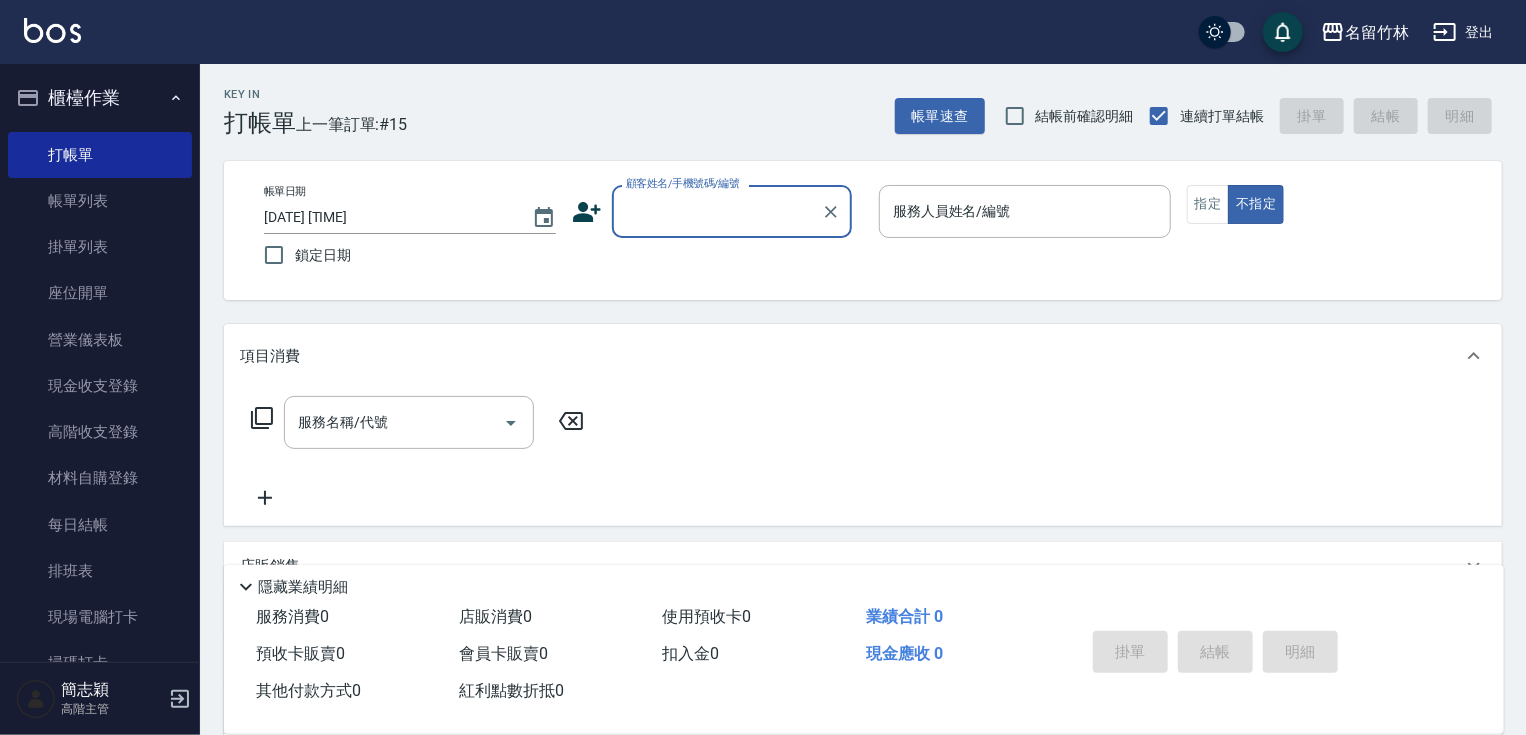 click on "顧客姓名/手機號碼/編號" at bounding box center (717, 211) 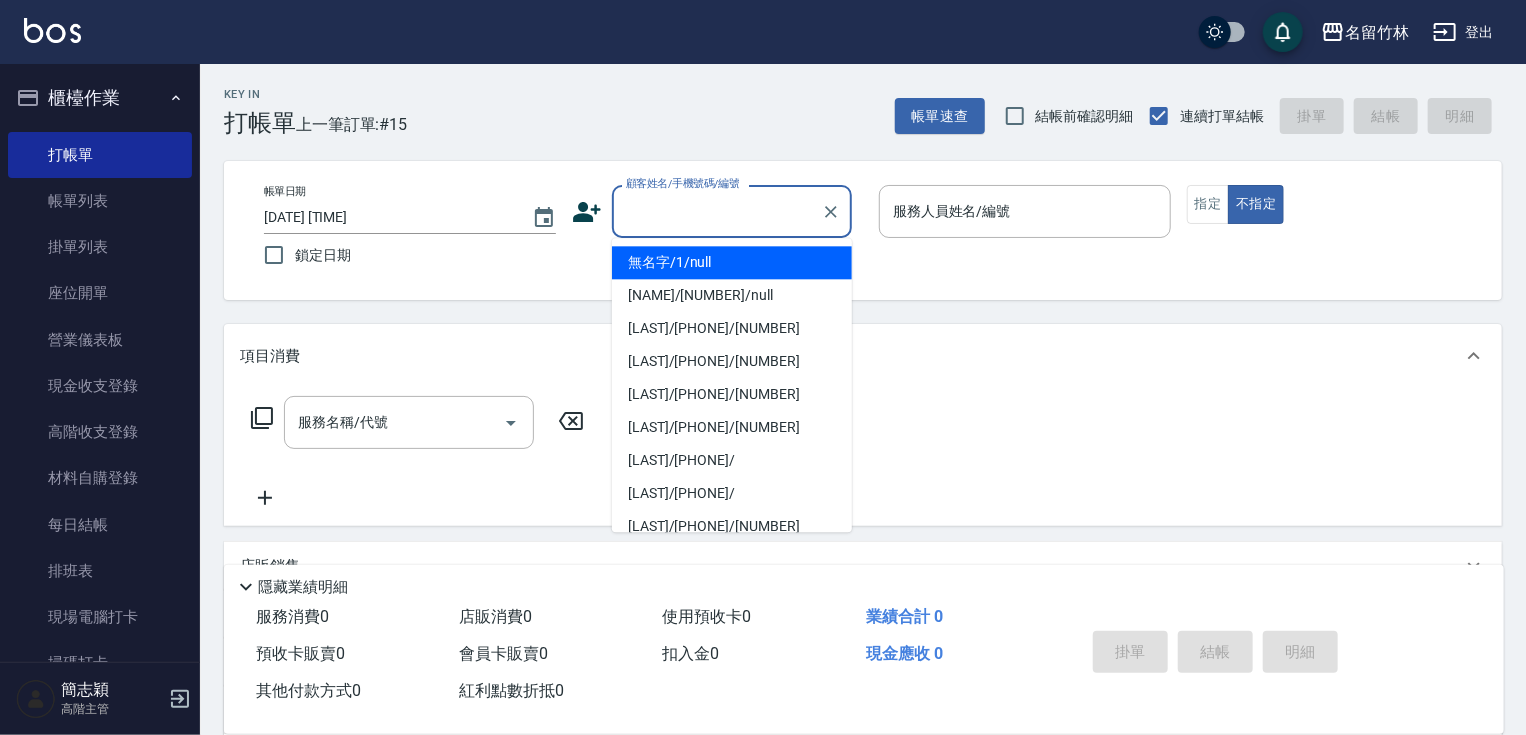 click on "無名字/1/null" at bounding box center (732, 262) 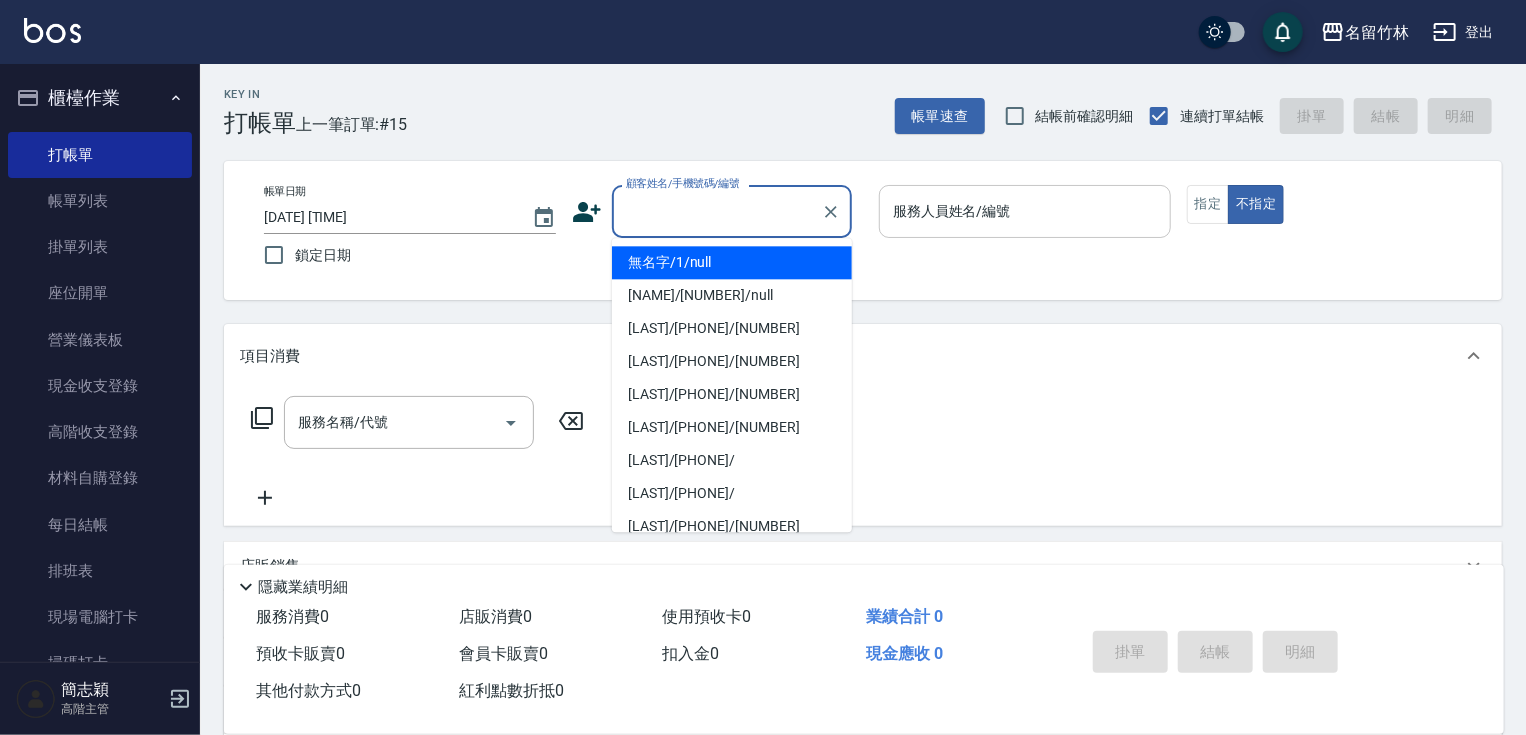 type on "無名字/1/null" 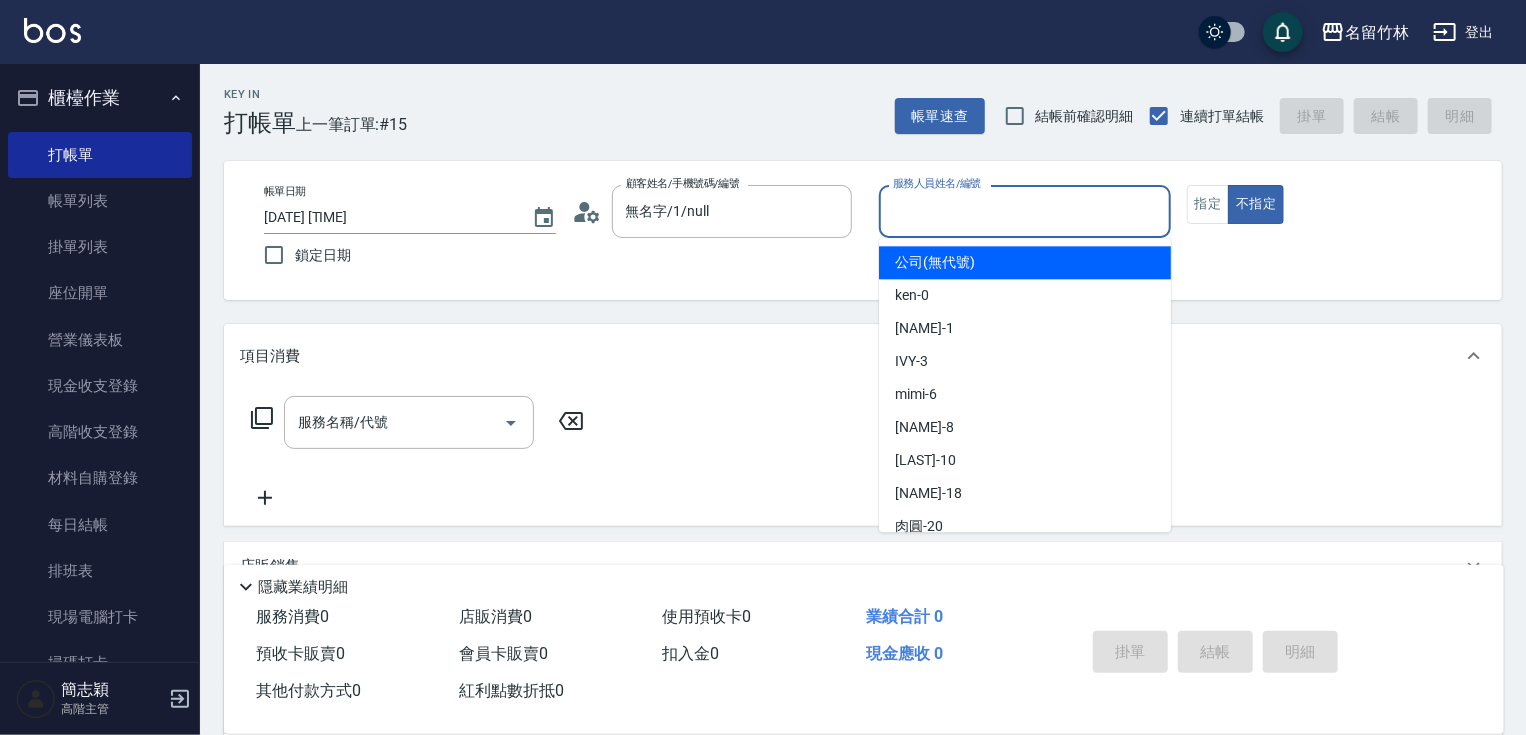 click on "服務人員姓名/編號" at bounding box center [1025, 211] 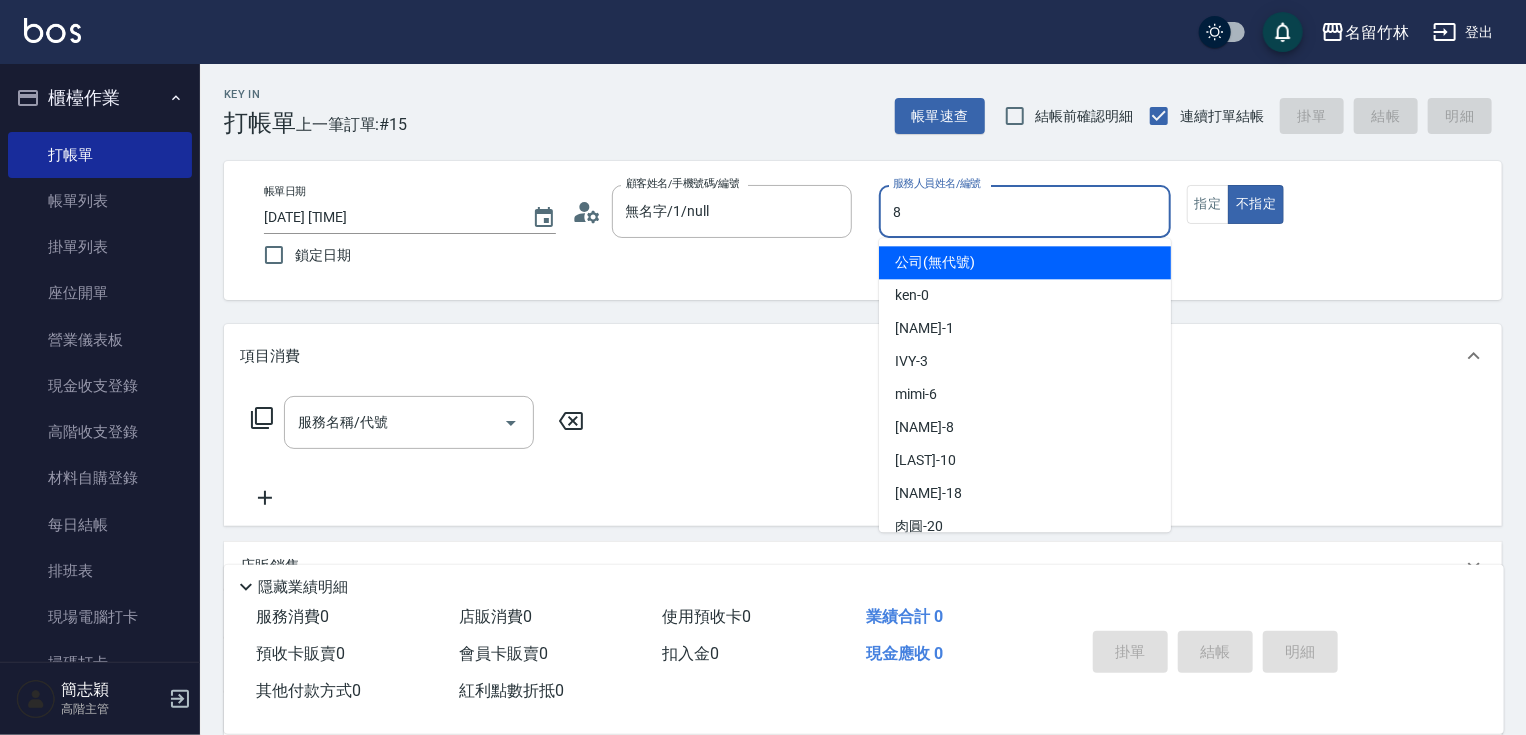 type on "[NAME]-8" 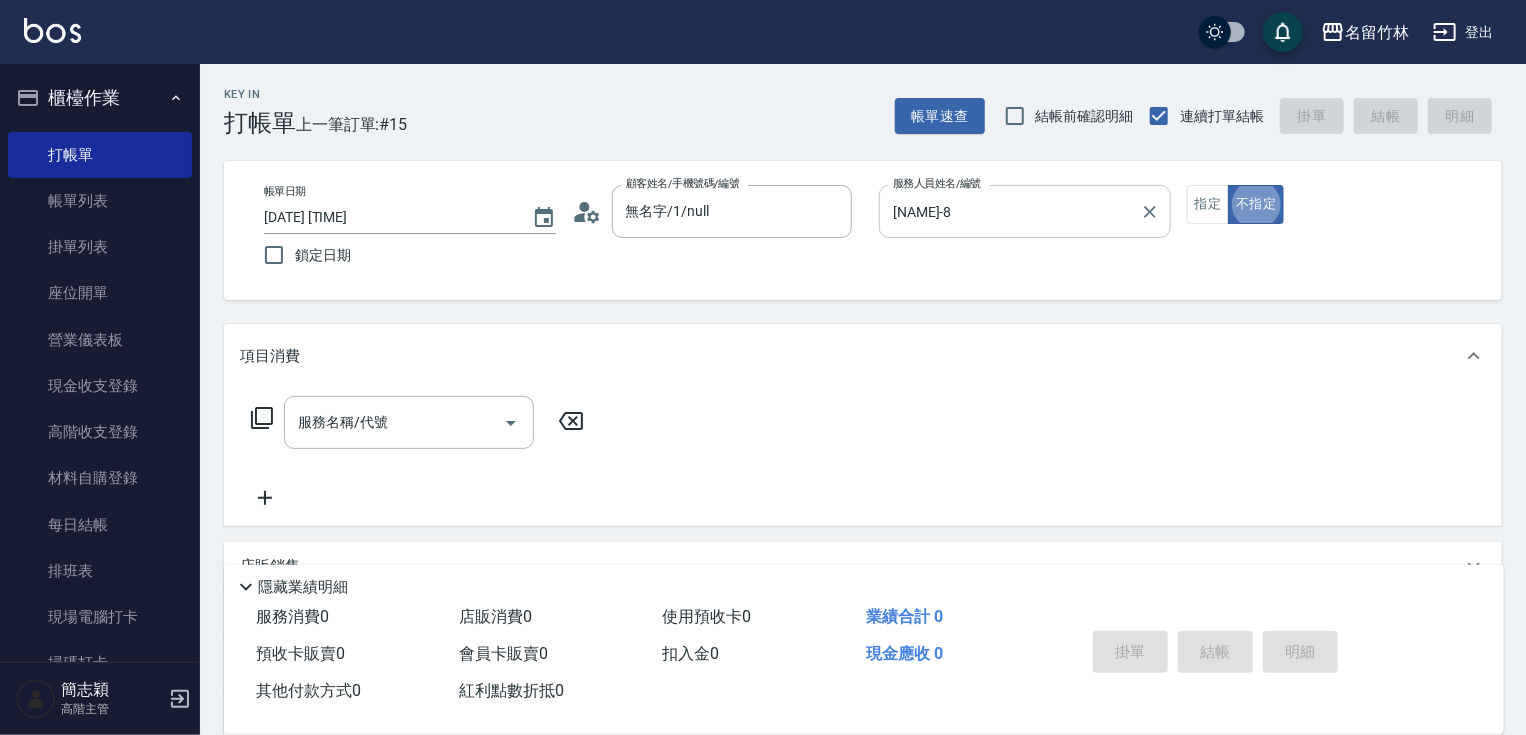 type on "false" 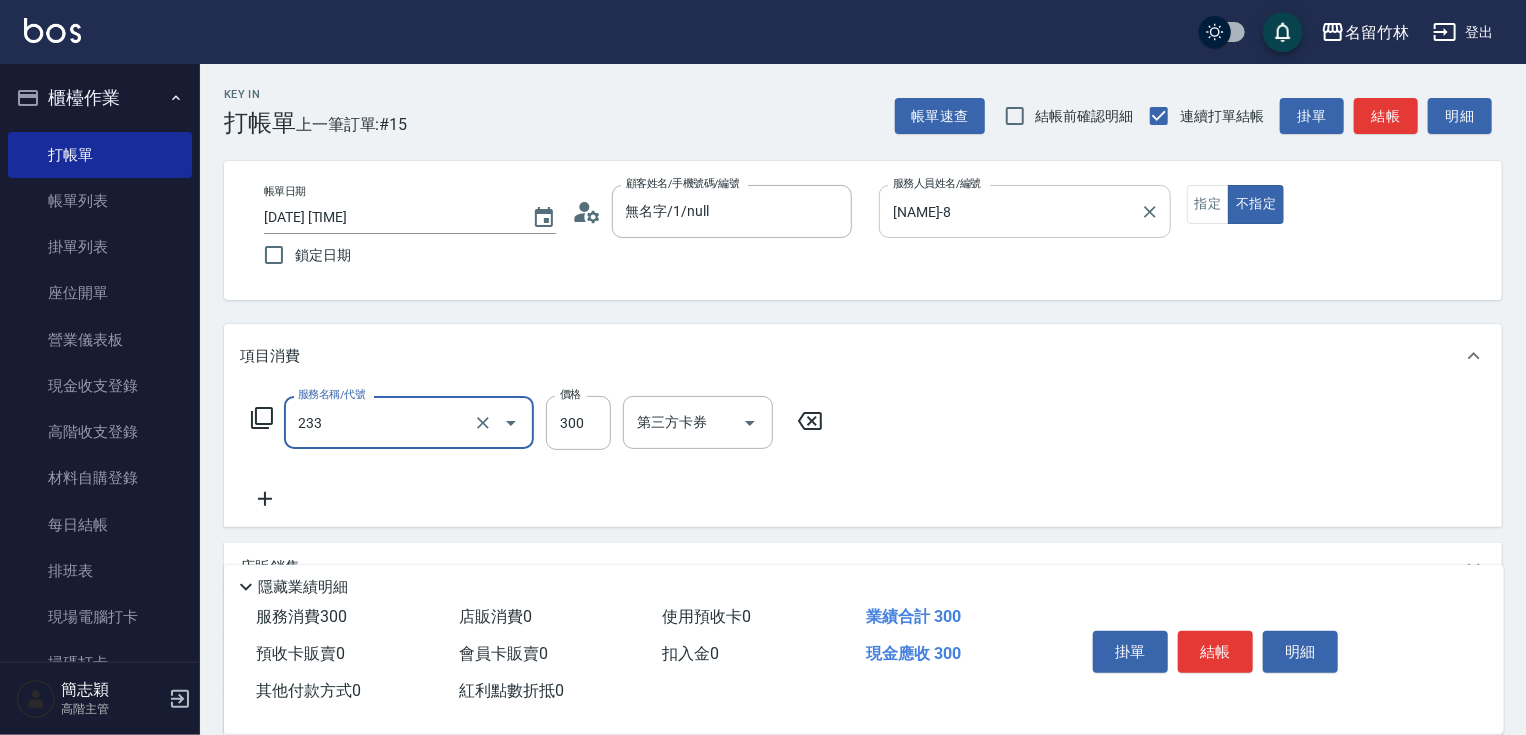 type on "洗髮300(233)" 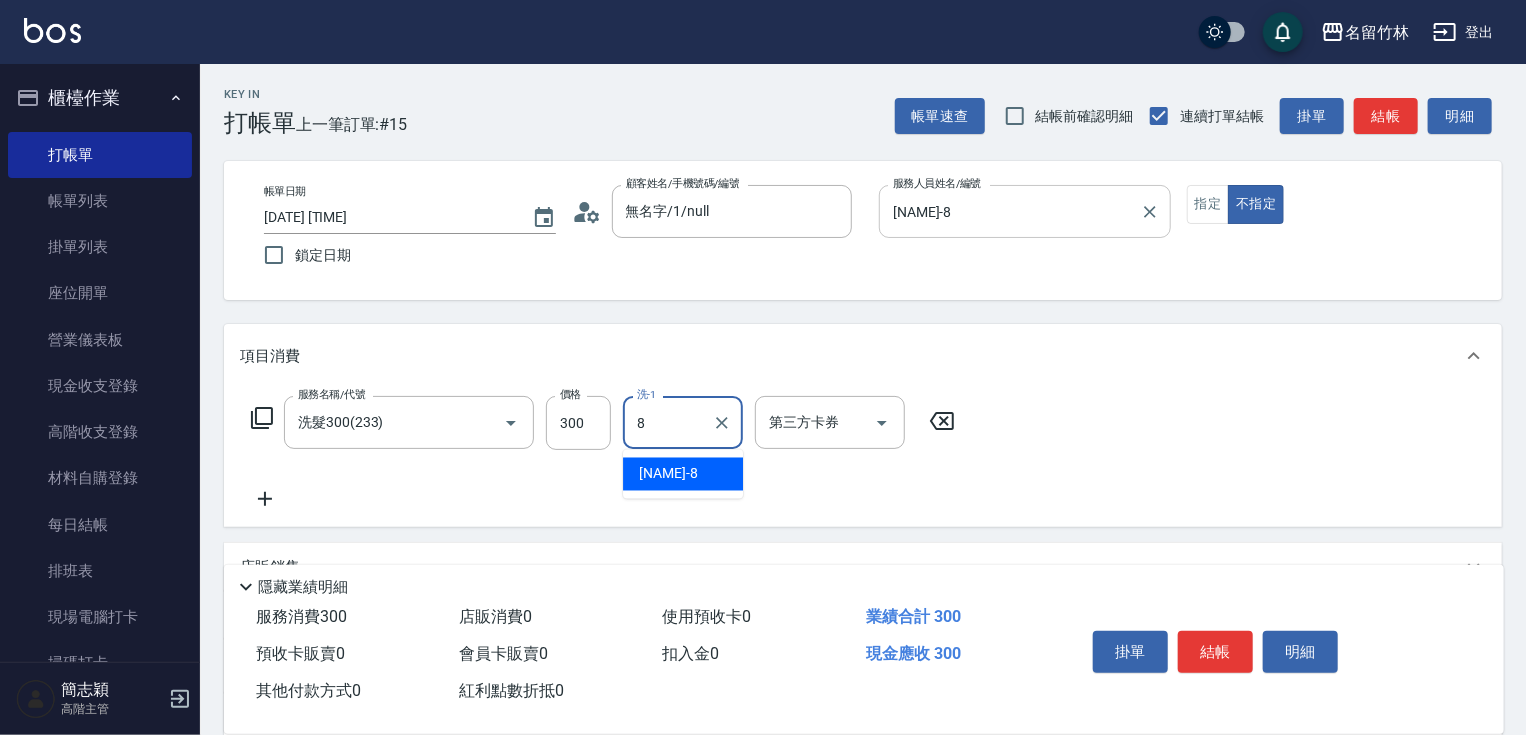 type on "[NAME]-8" 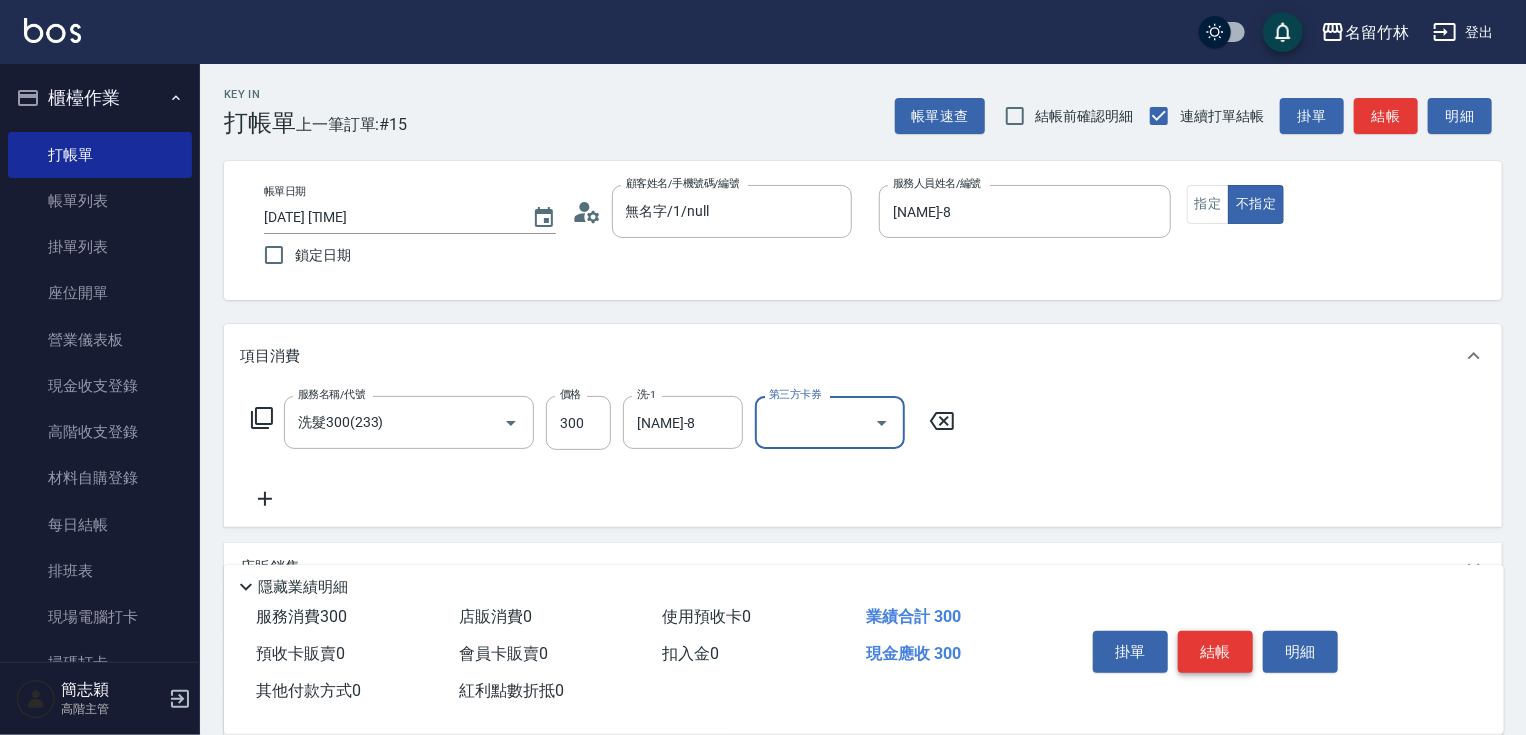 click on "結帳" at bounding box center (1215, 652) 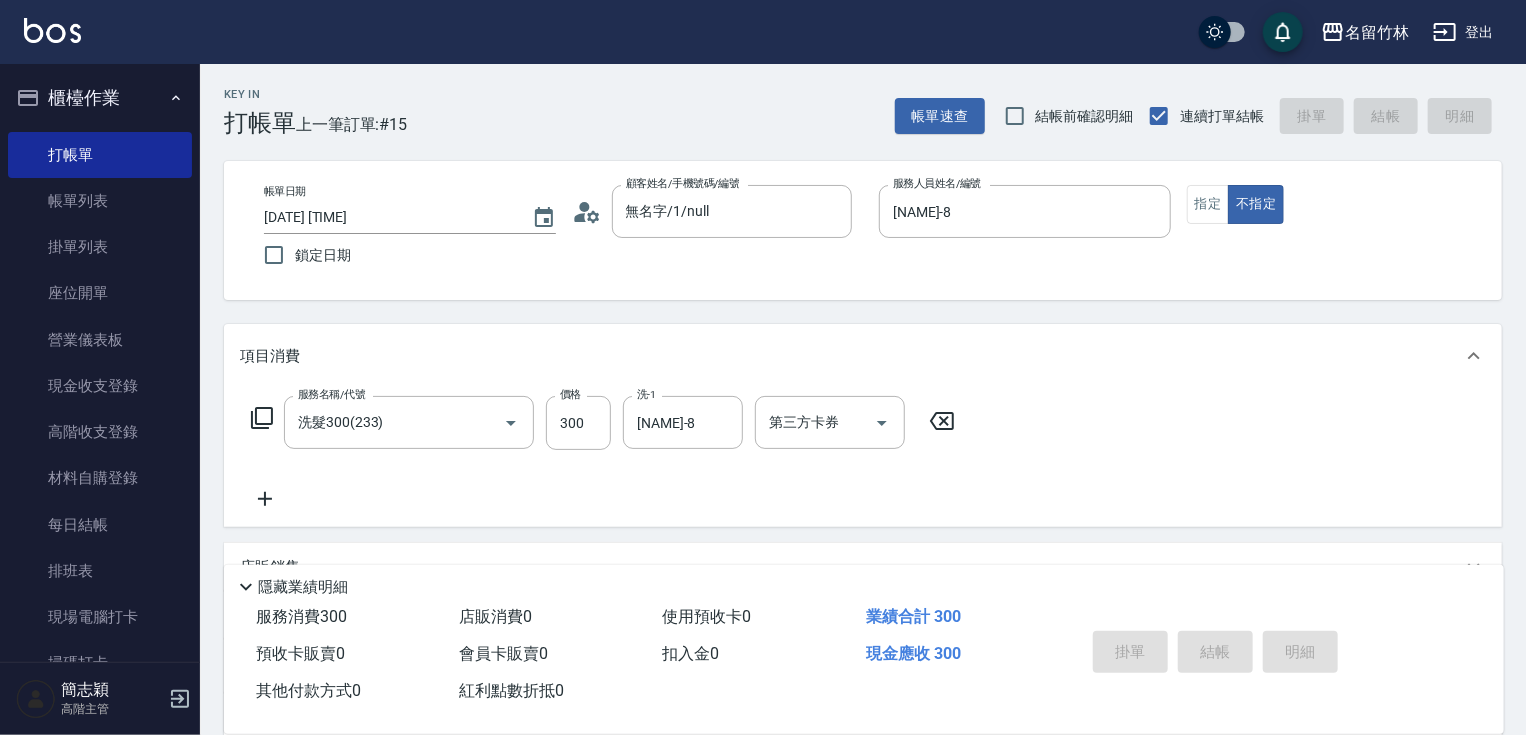 type 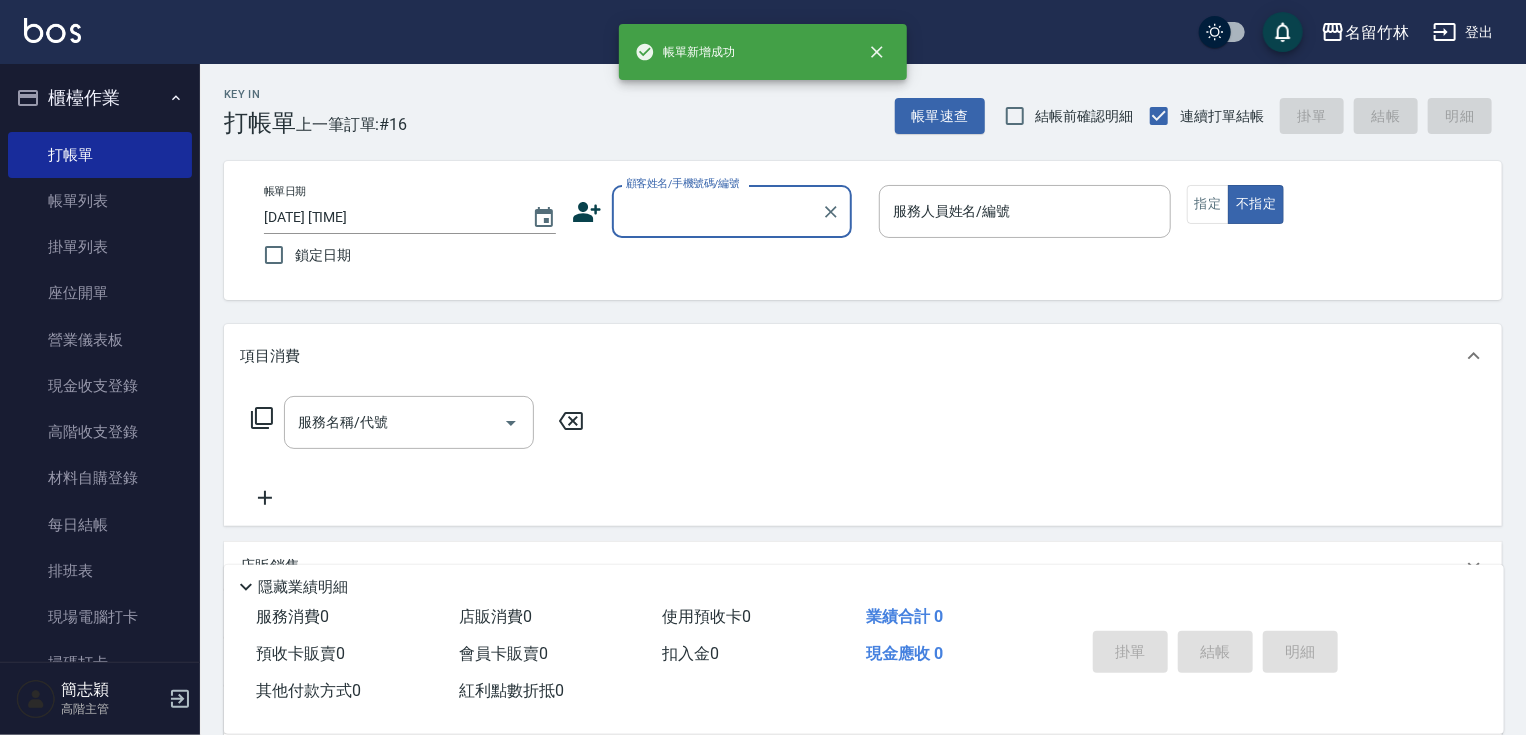 click on "顧客姓名/手機號碼/編號" at bounding box center (717, 211) 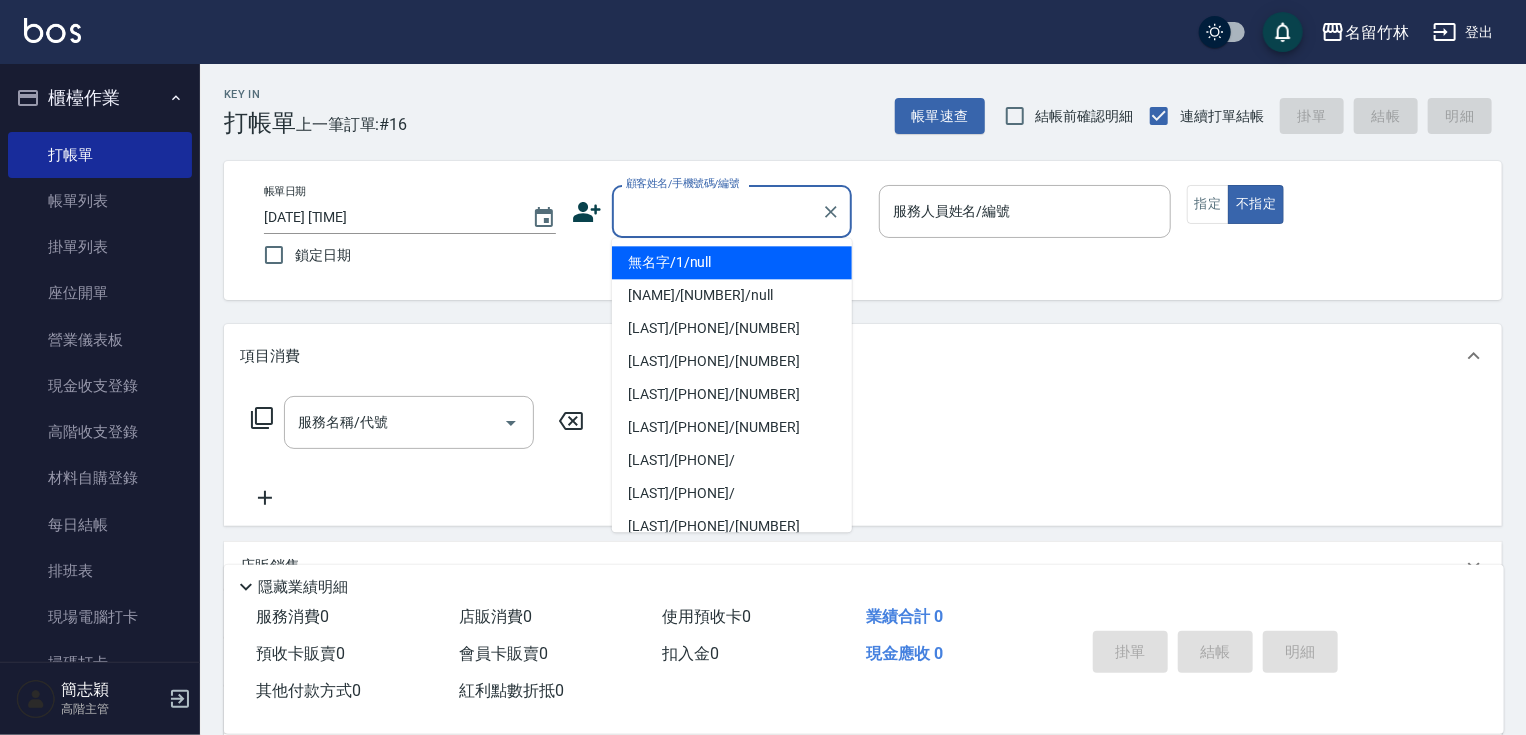 click on "無名字/1/null" at bounding box center (732, 262) 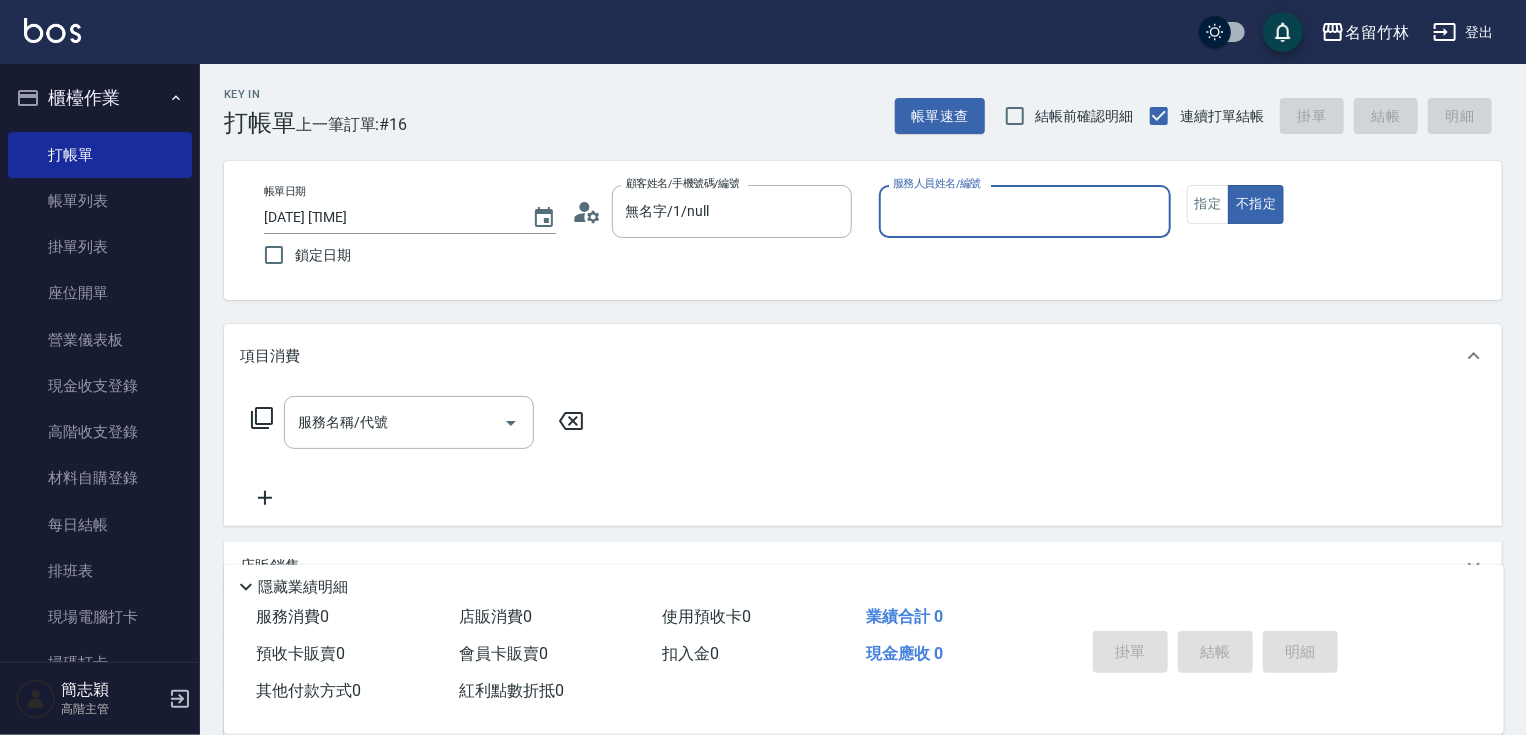 click on "服務人員姓名/編號 服務人員姓名/編號" at bounding box center [1025, 211] 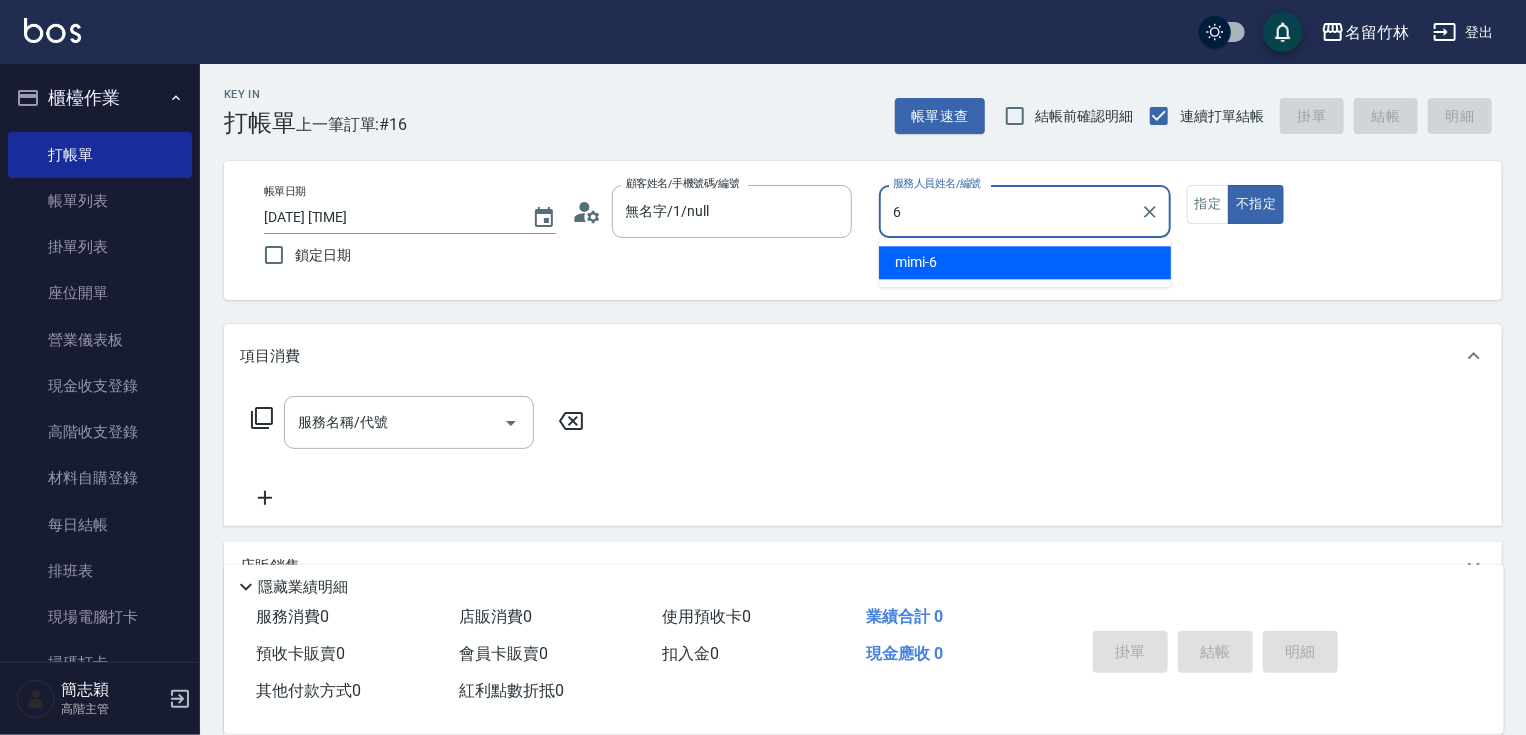 type on "mimi-6" 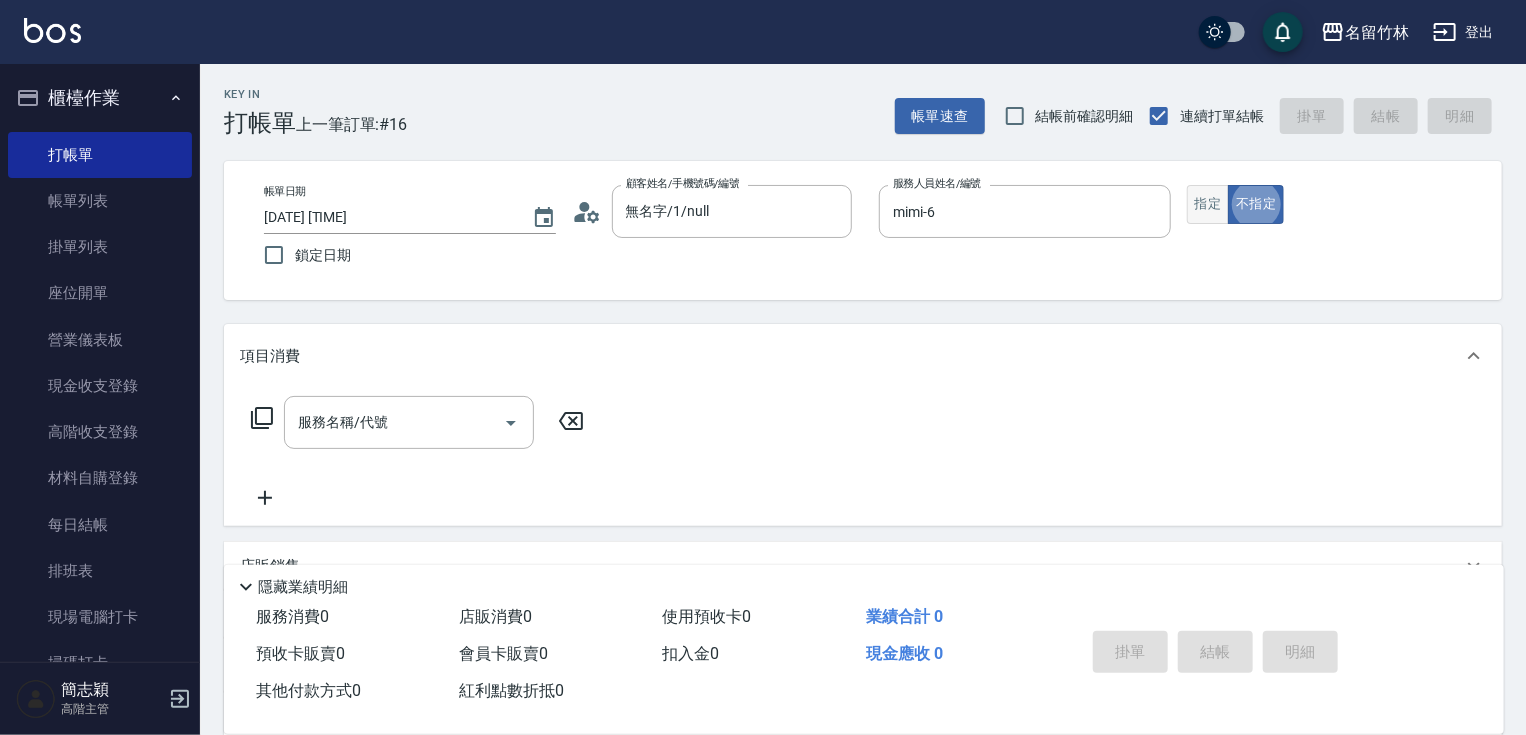 click on "指定" at bounding box center (1208, 204) 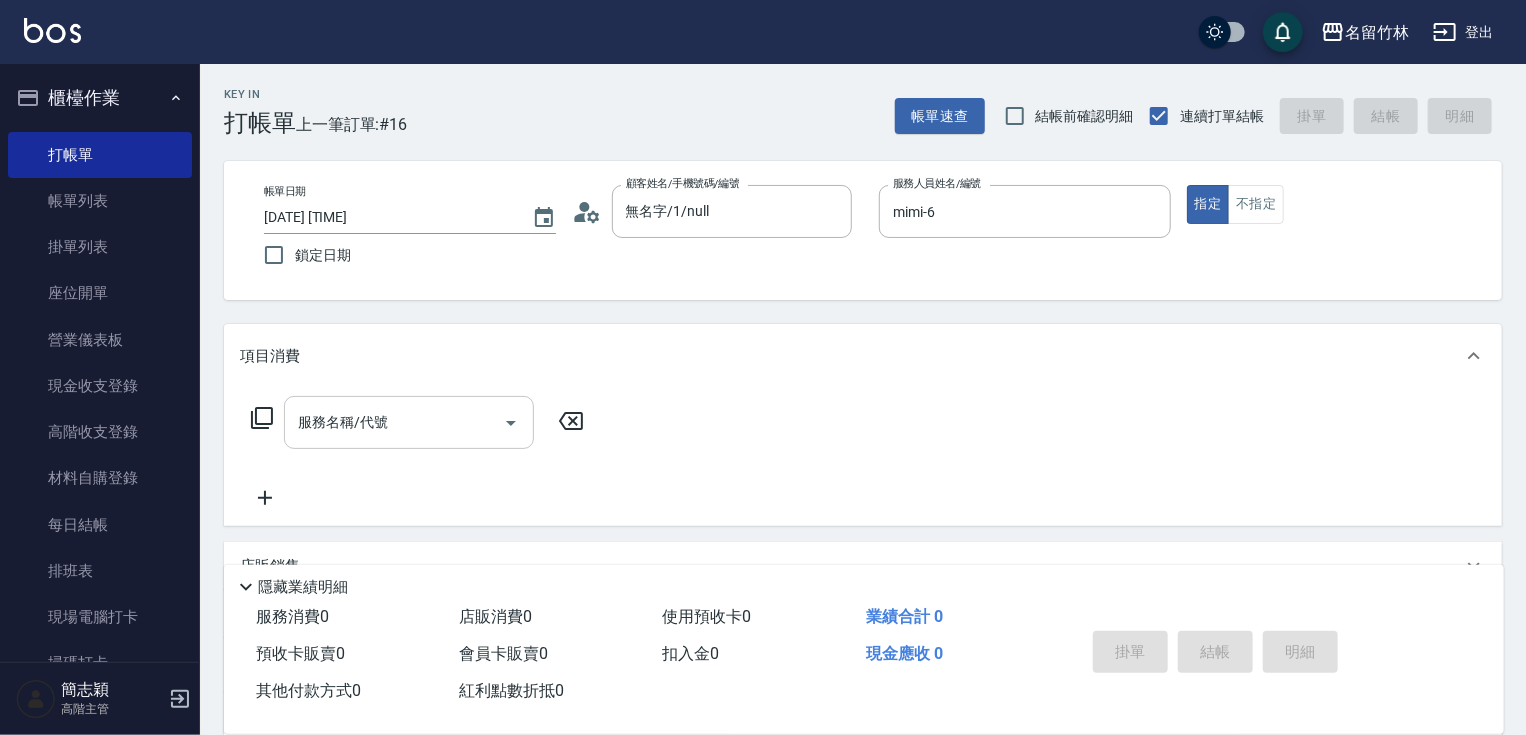 click on "服務名稱/代號" at bounding box center (394, 422) 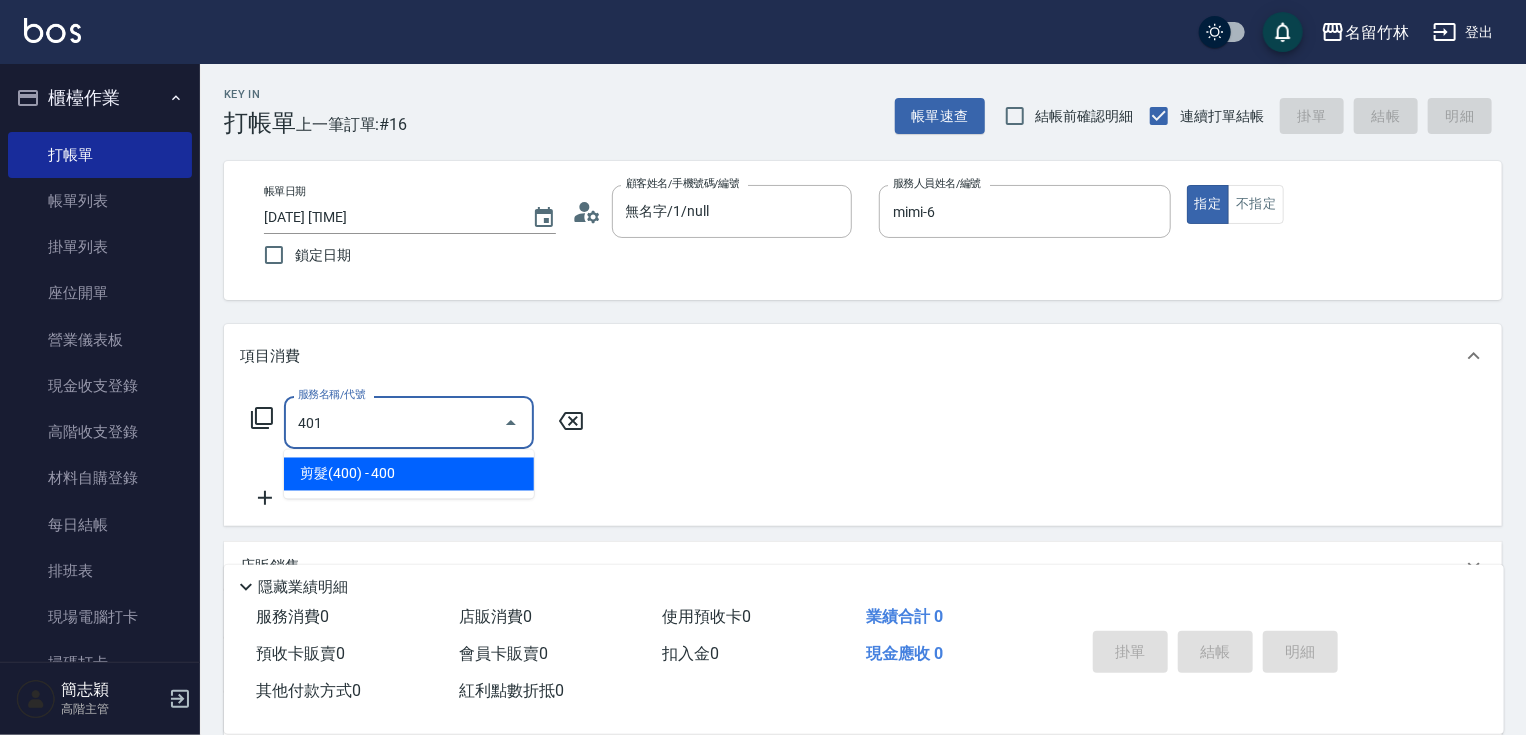type on "剪髮(400)(401)" 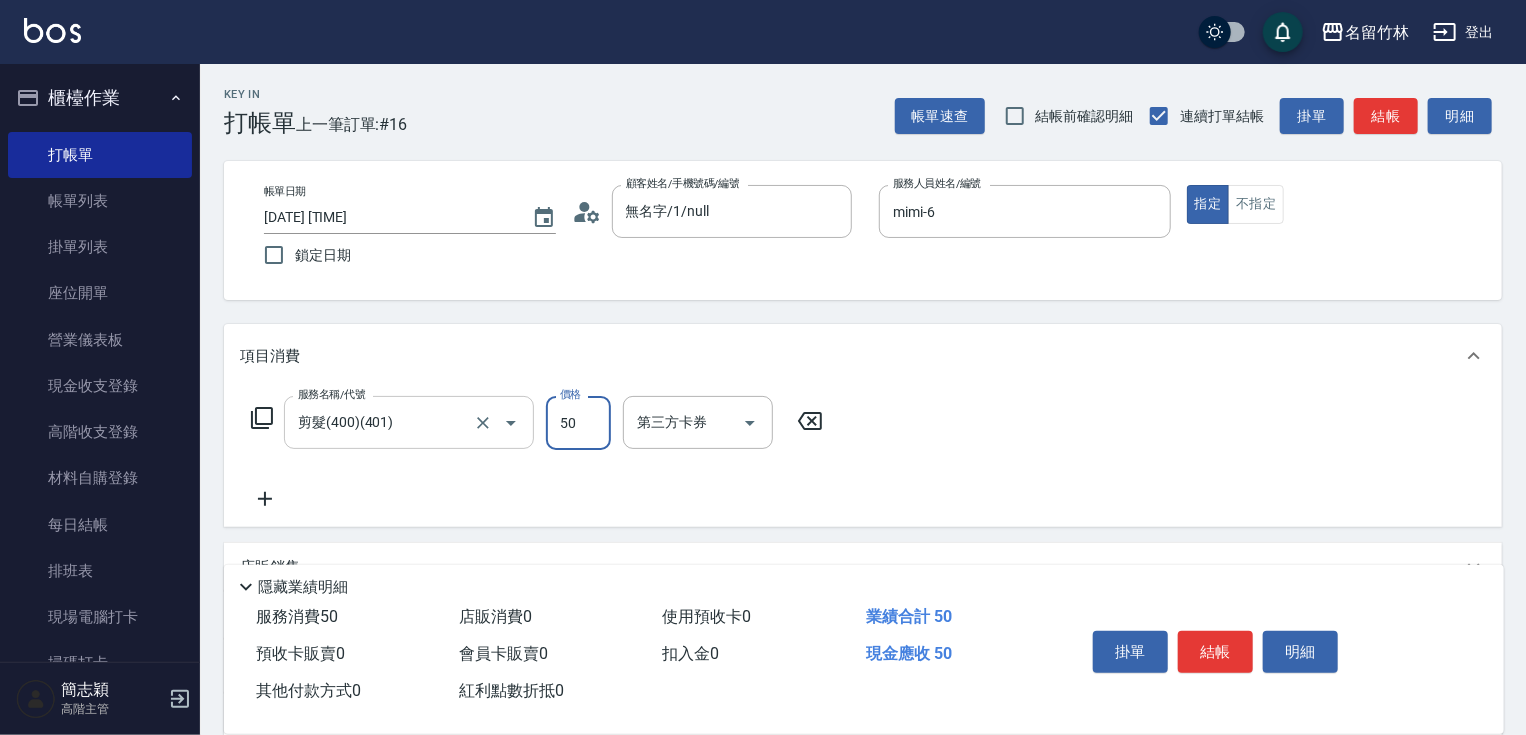 type on "50" 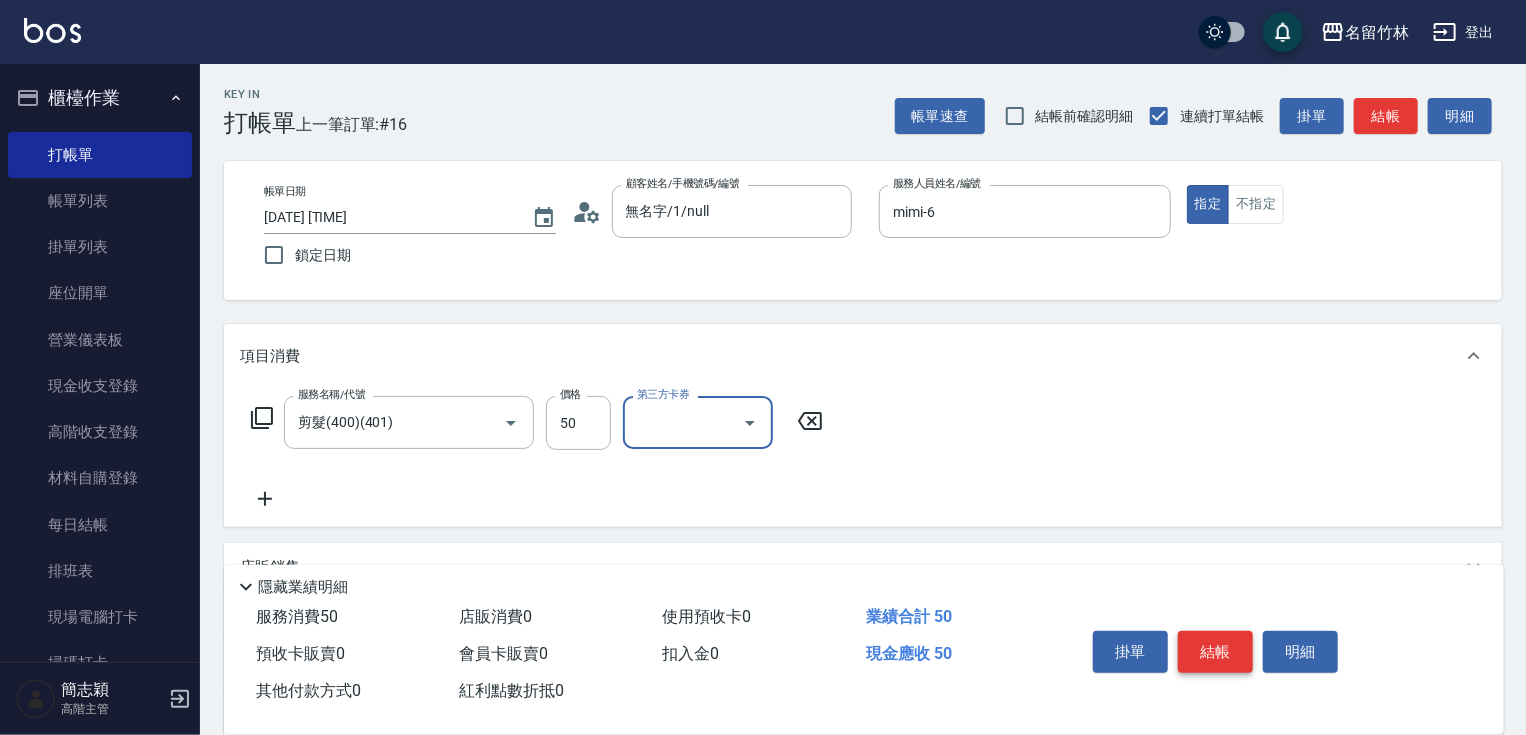 click on "結帳" at bounding box center (1215, 652) 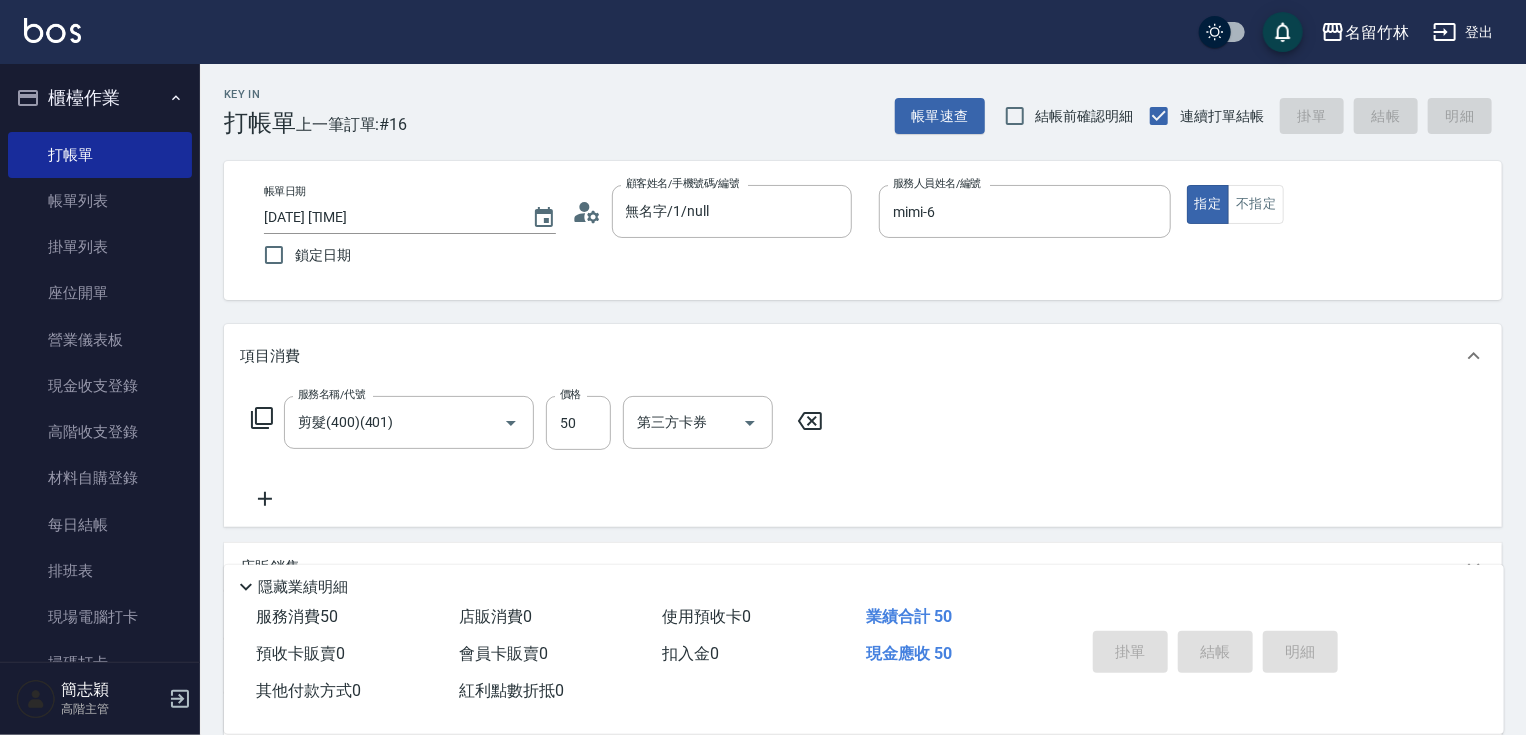 type 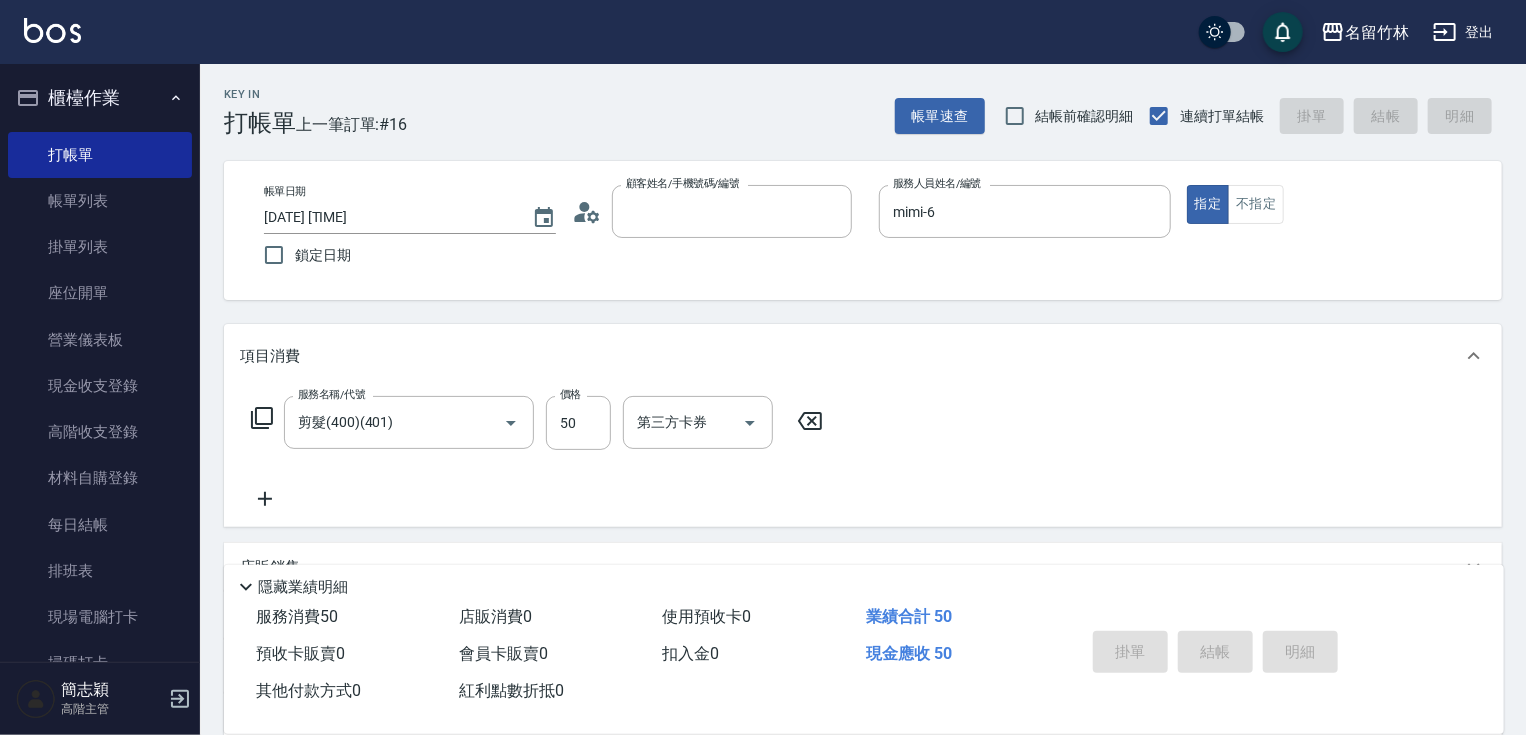 type 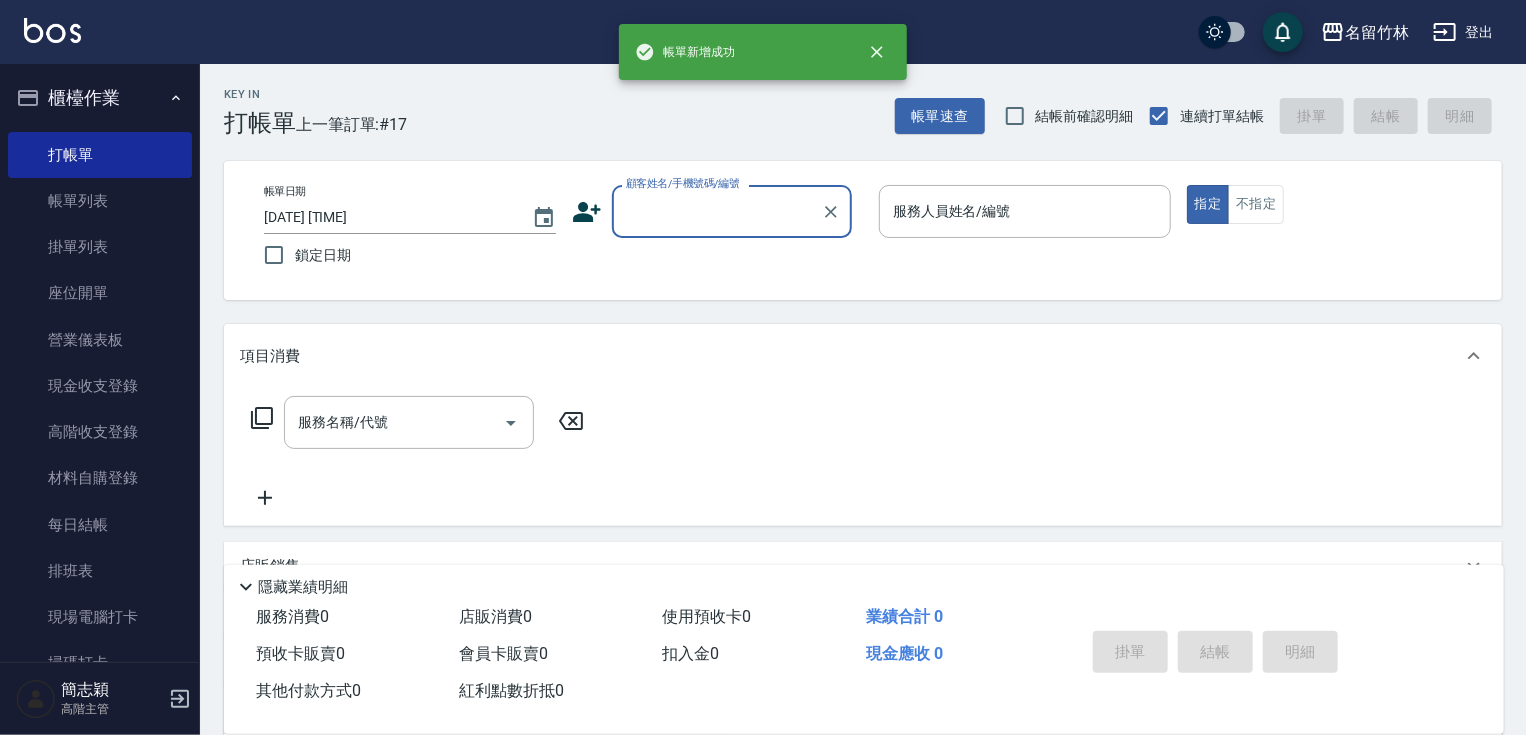 click on "顧客姓名/手機號碼/編號" at bounding box center [717, 211] 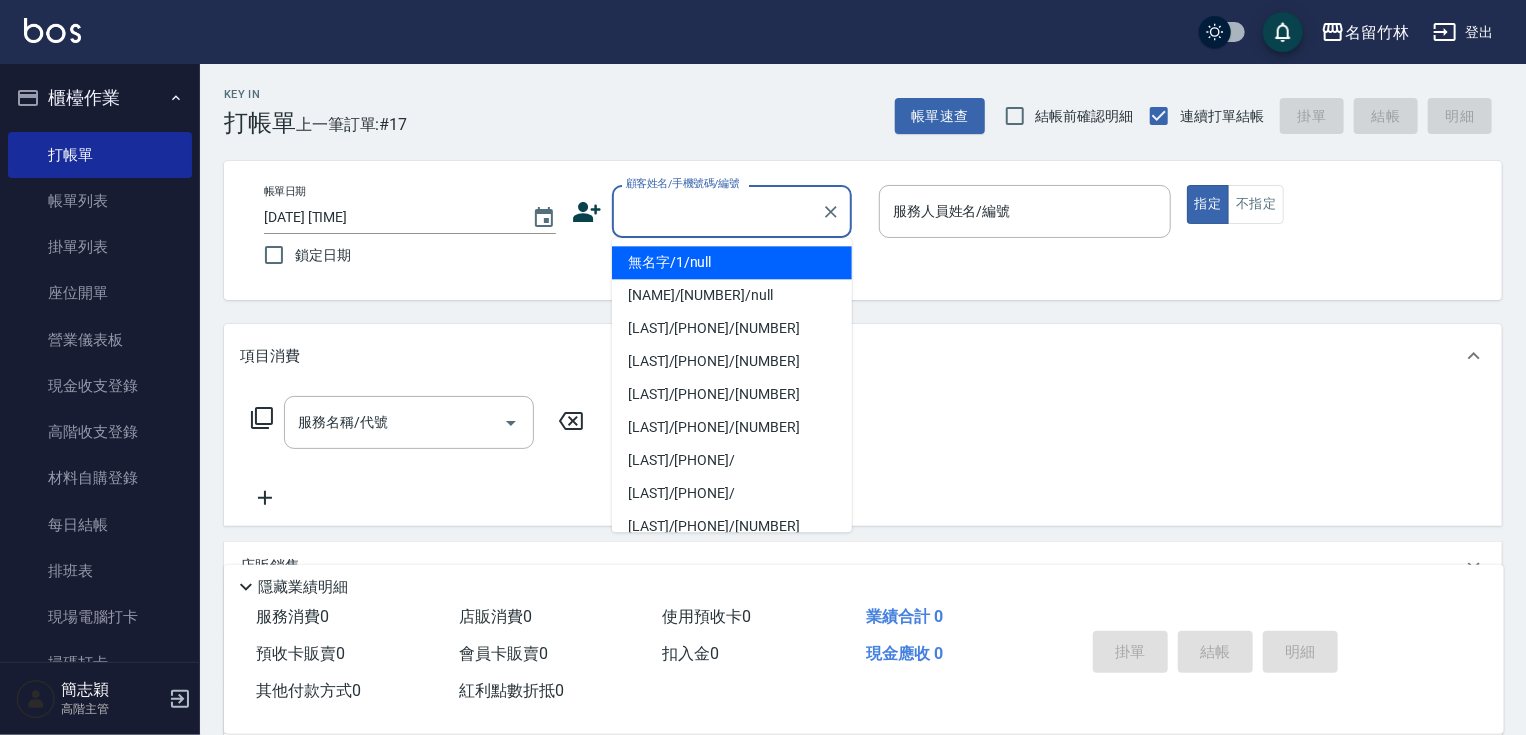 click on "無名字/1/null" at bounding box center (732, 262) 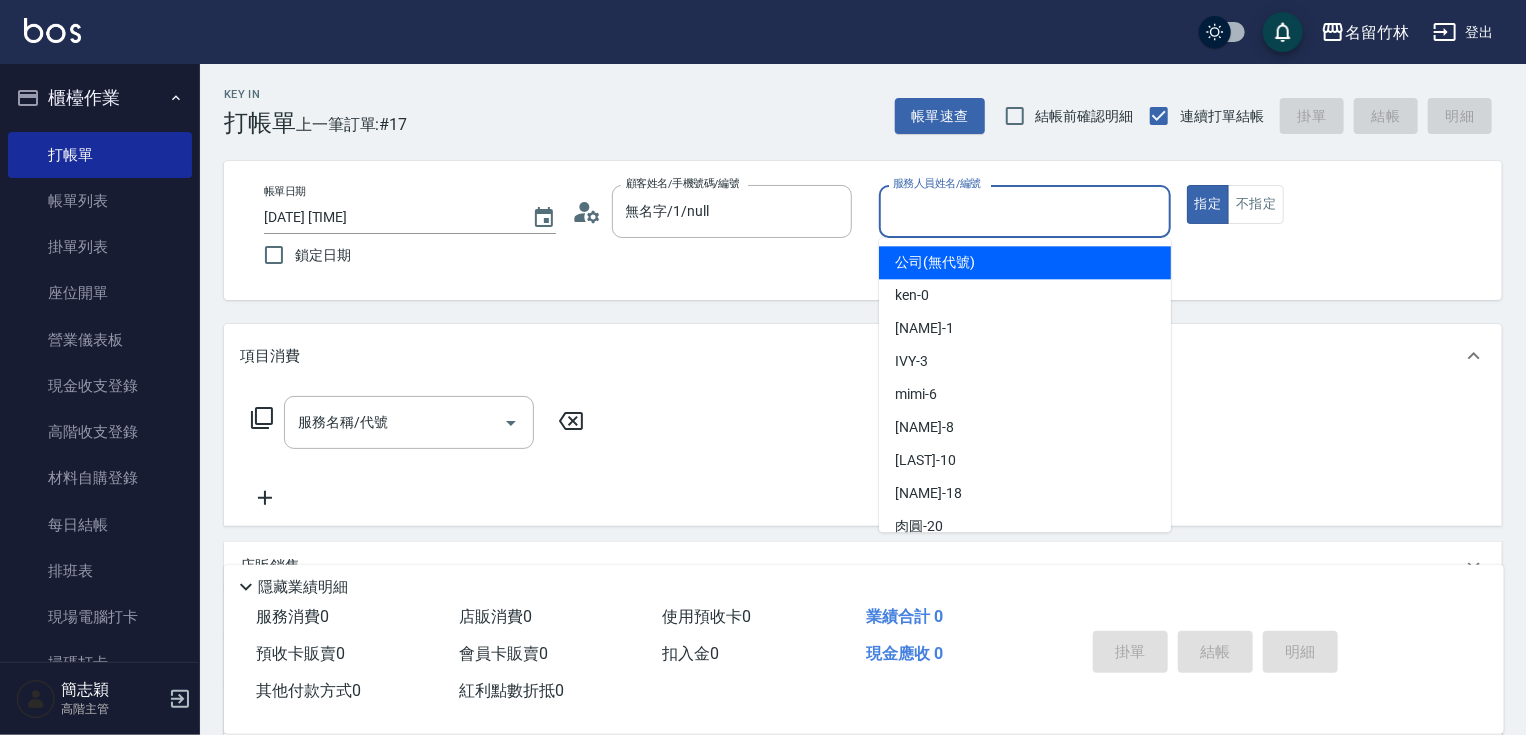 click on "服務人員姓名/編號" at bounding box center [1025, 211] 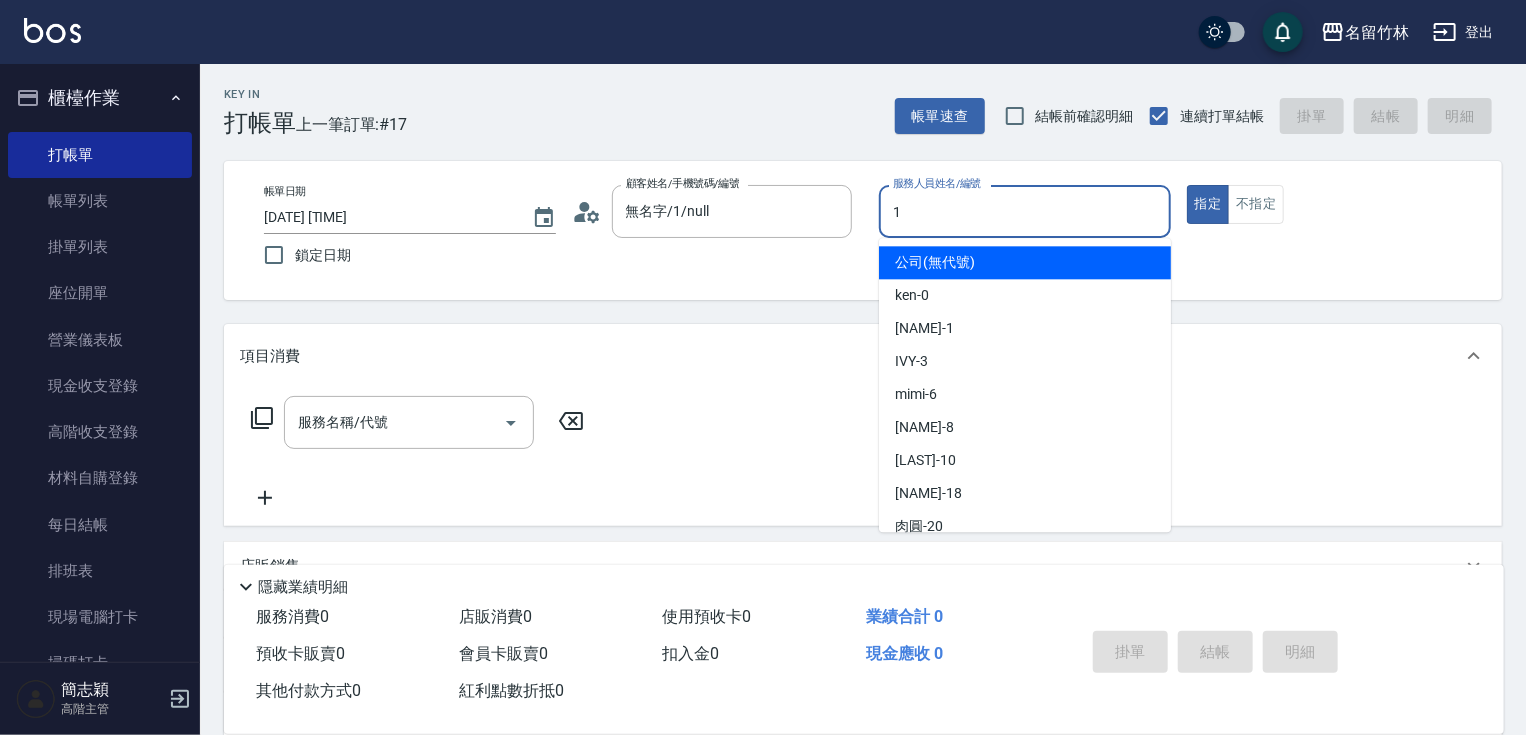 type on "[NAME]-1" 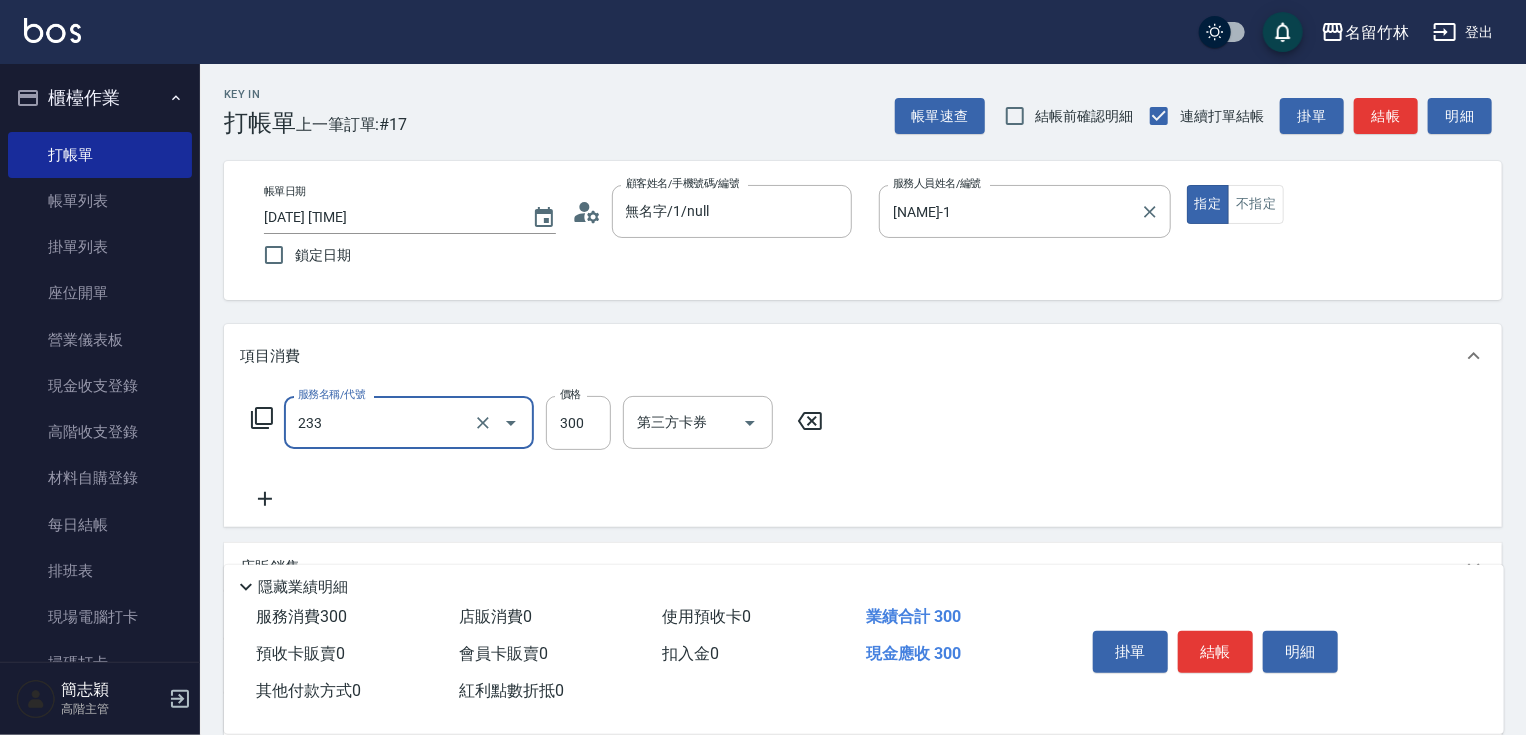 type on "洗髮300(233)" 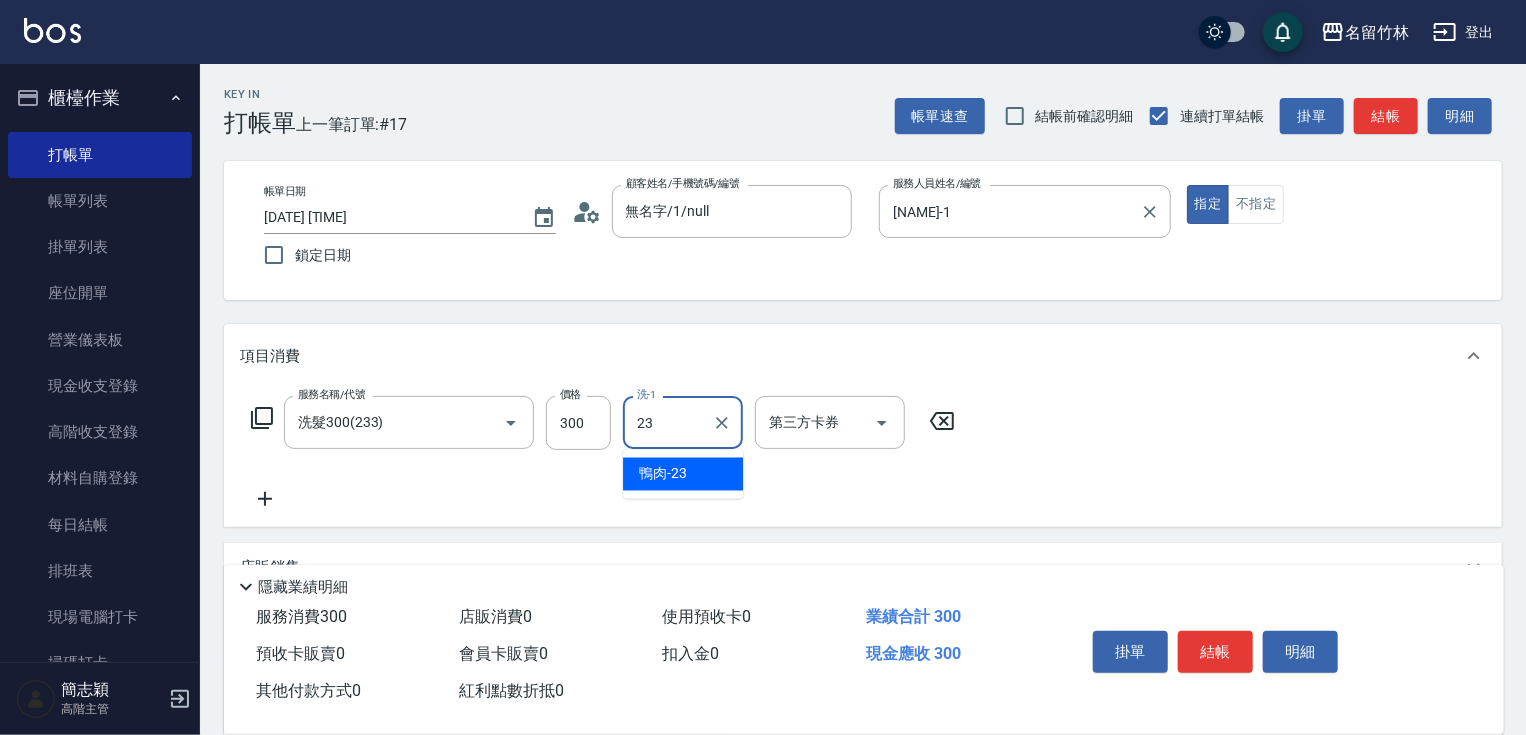type on "鴨肉-23" 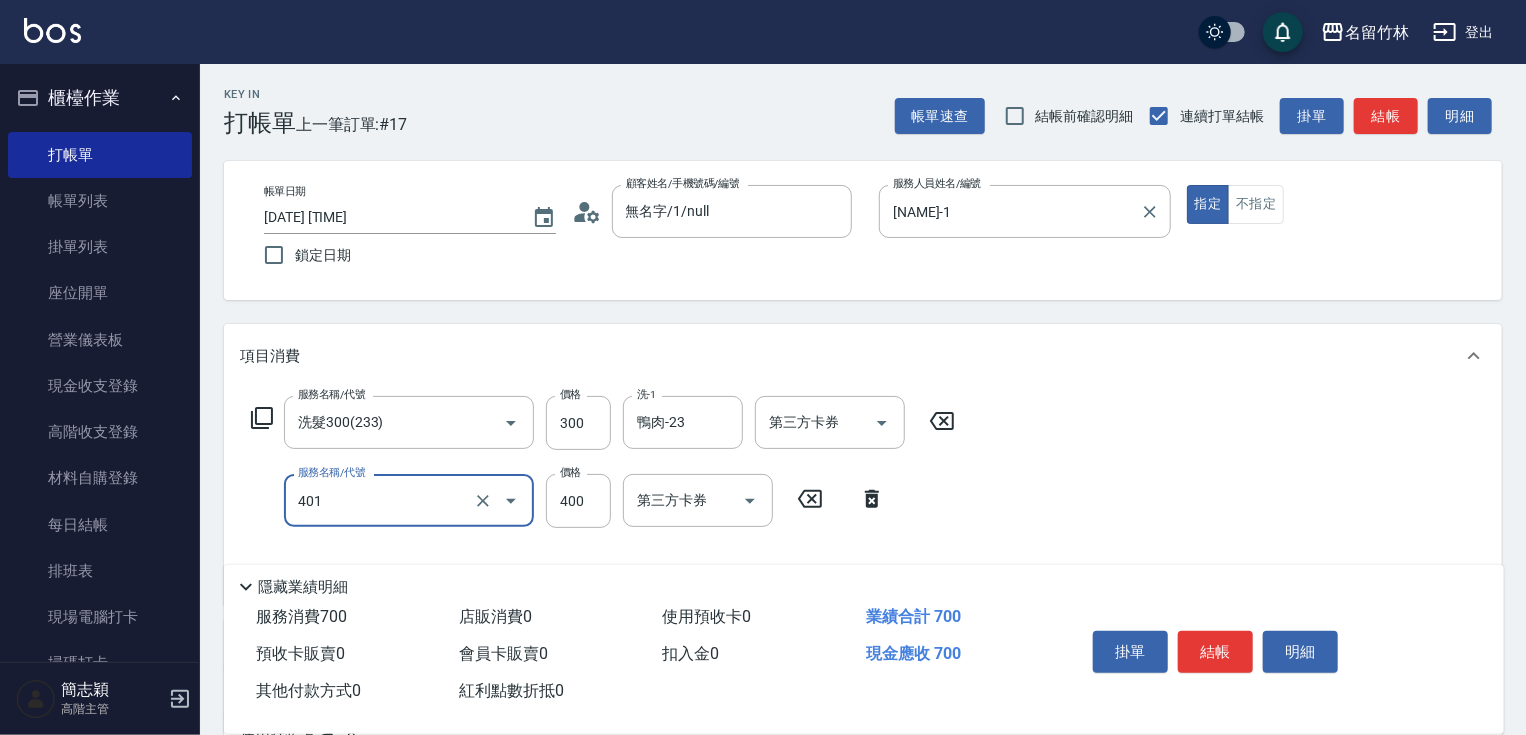 type on "剪髮(400)(401)" 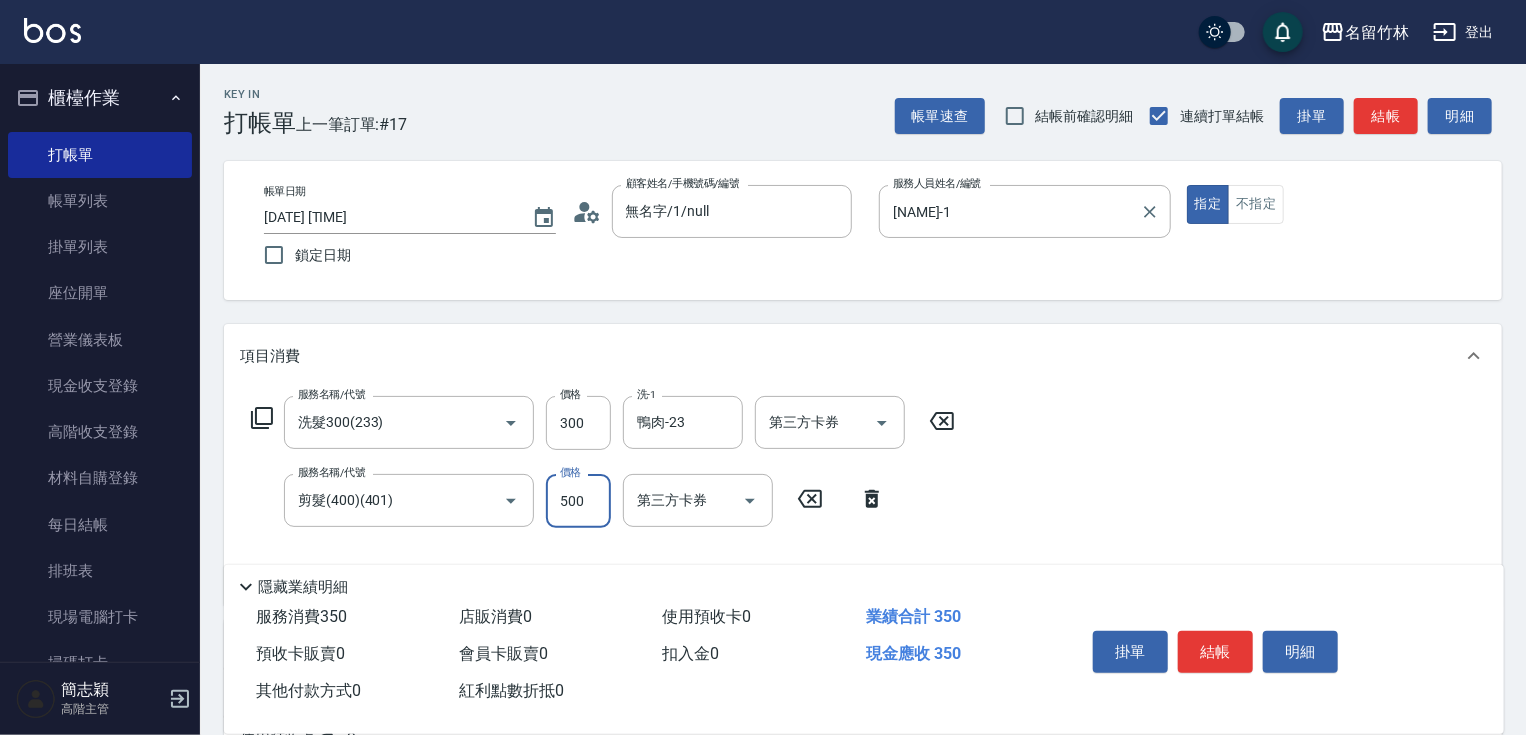 type on "500" 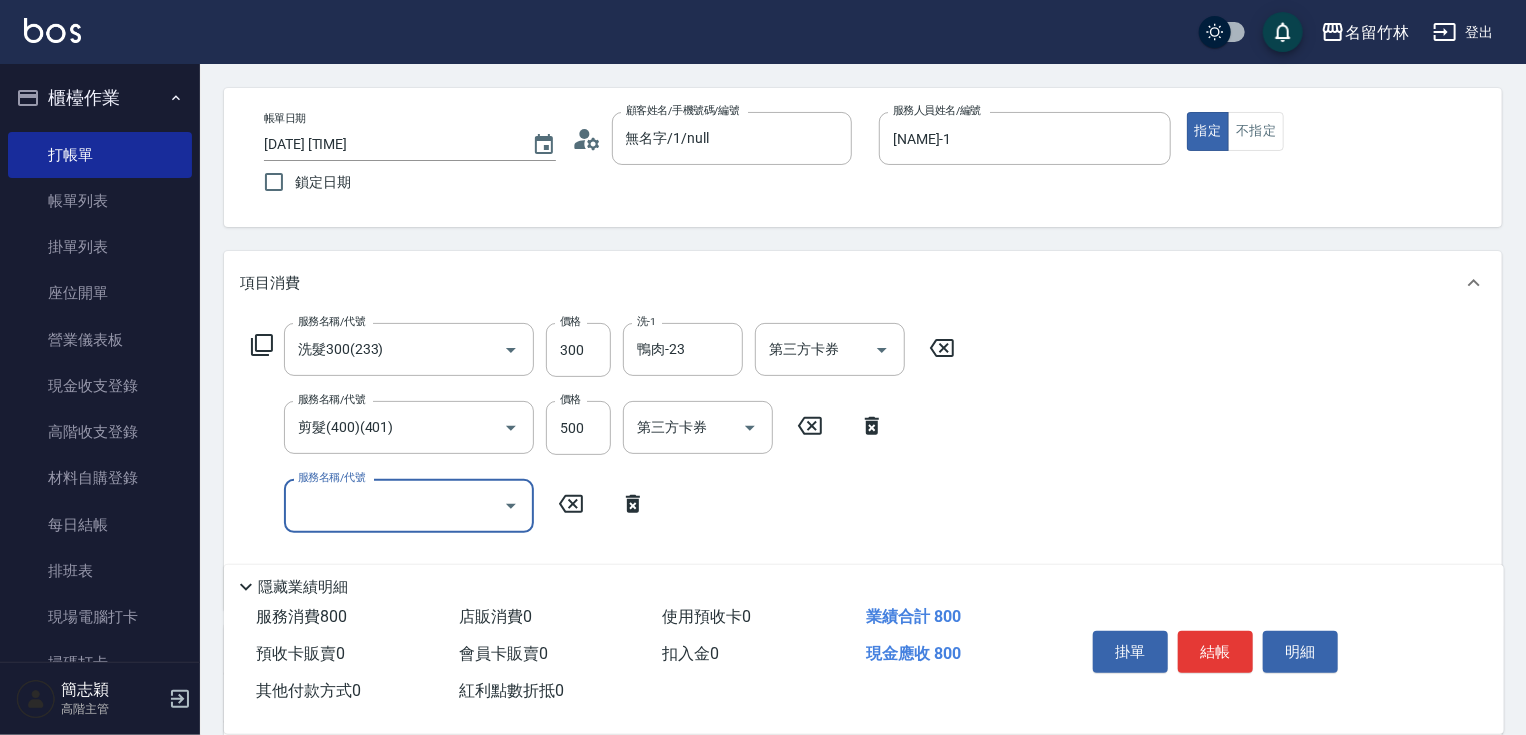 scroll, scrollTop: 301, scrollLeft: 0, axis: vertical 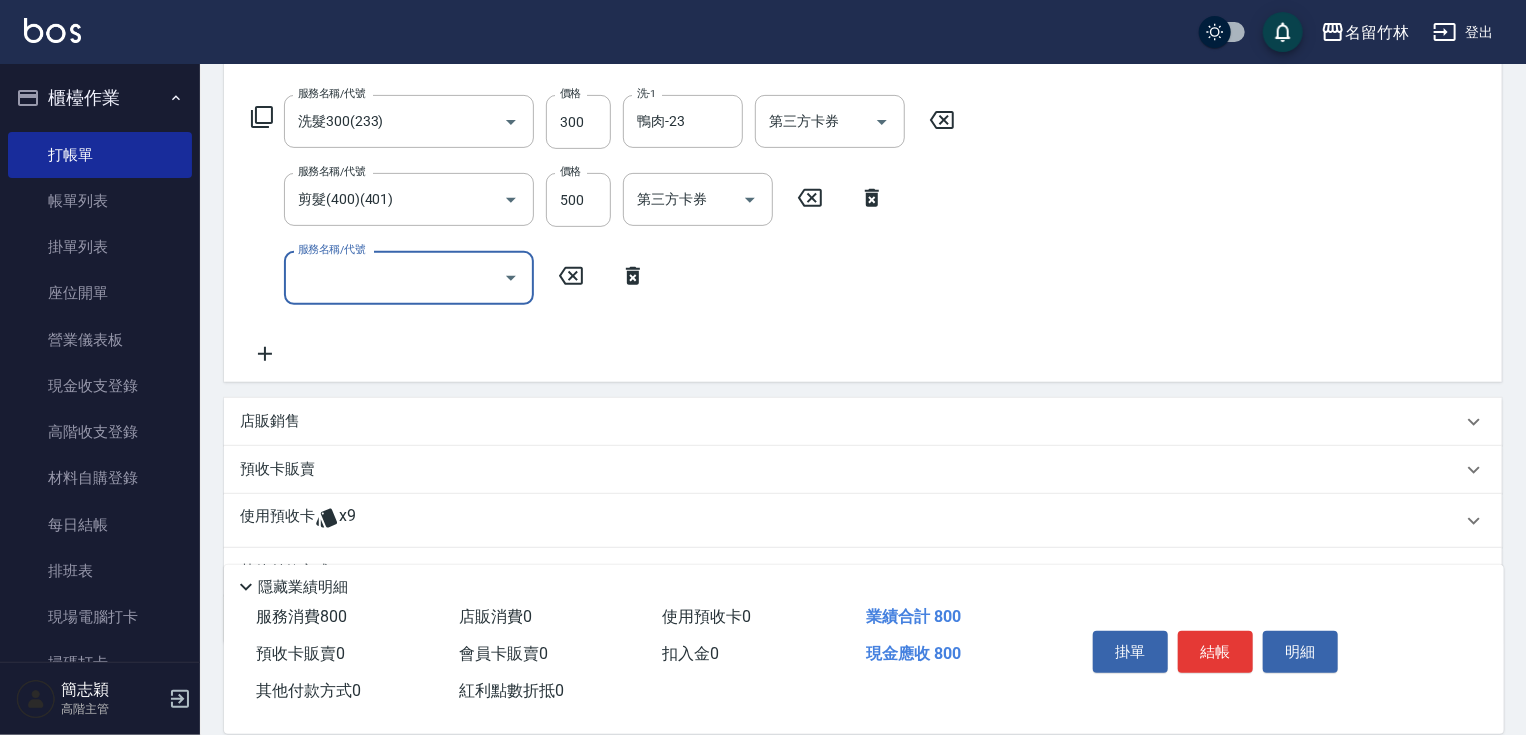 click on "服務名稱/代號" at bounding box center [394, 277] 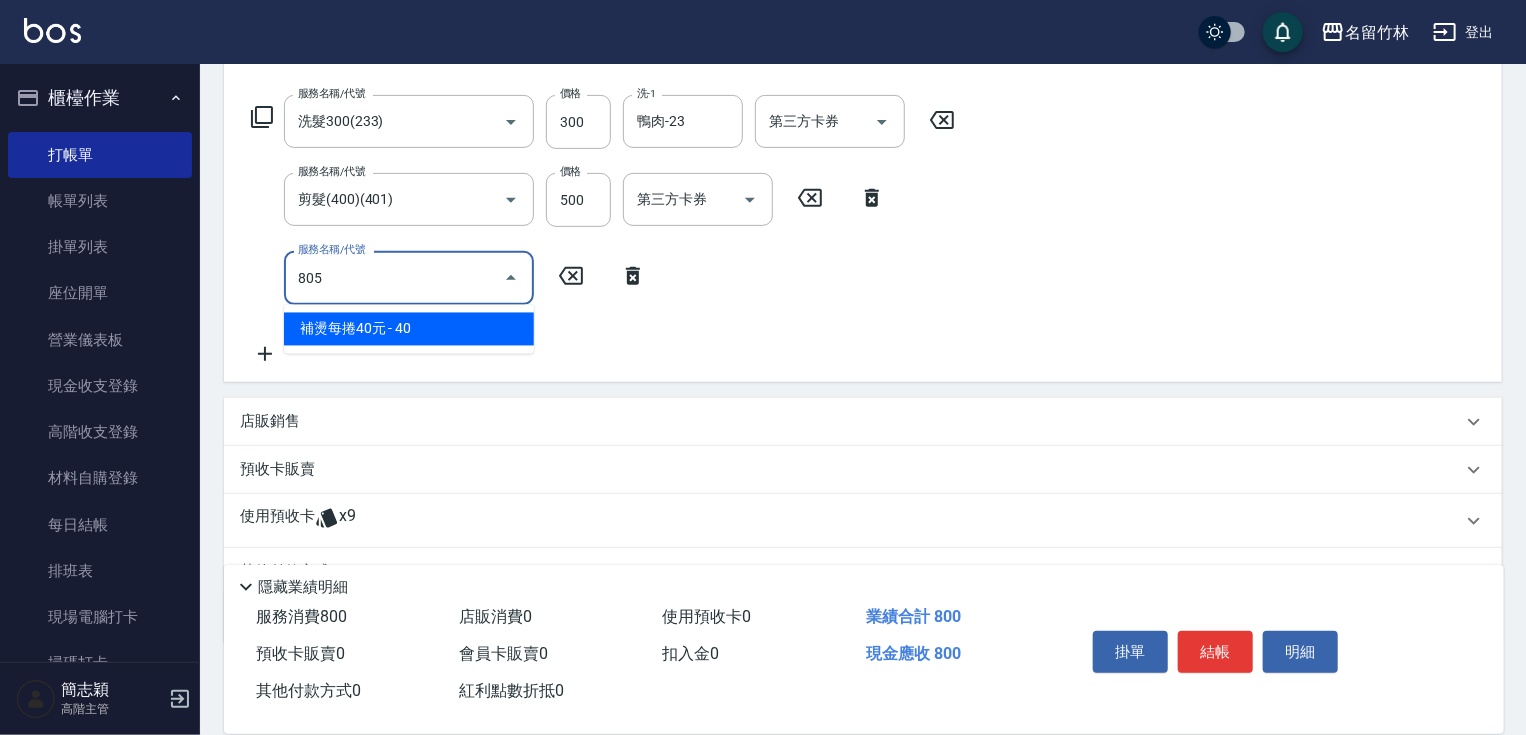 type on "補燙每捲40元([NUMBER])" 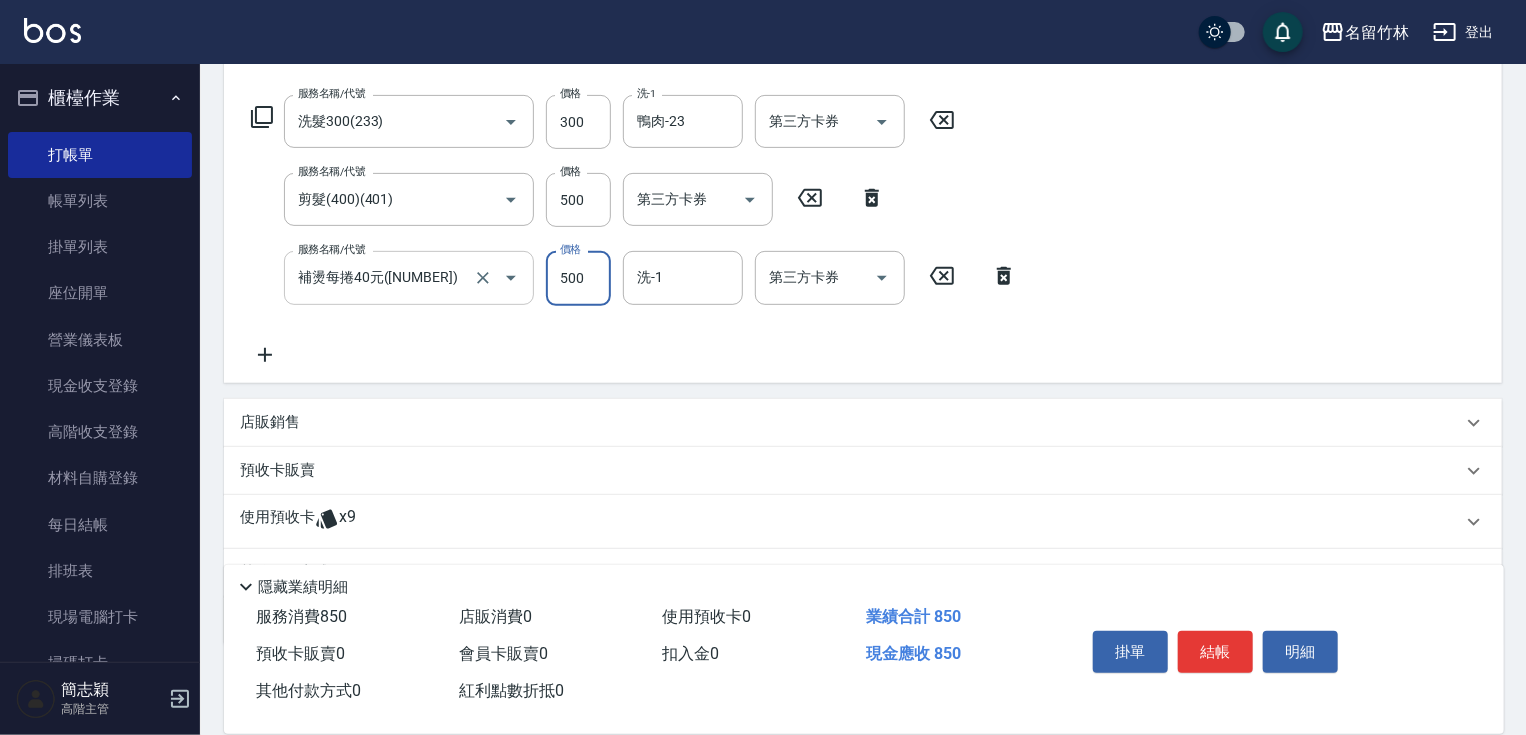 type on "500" 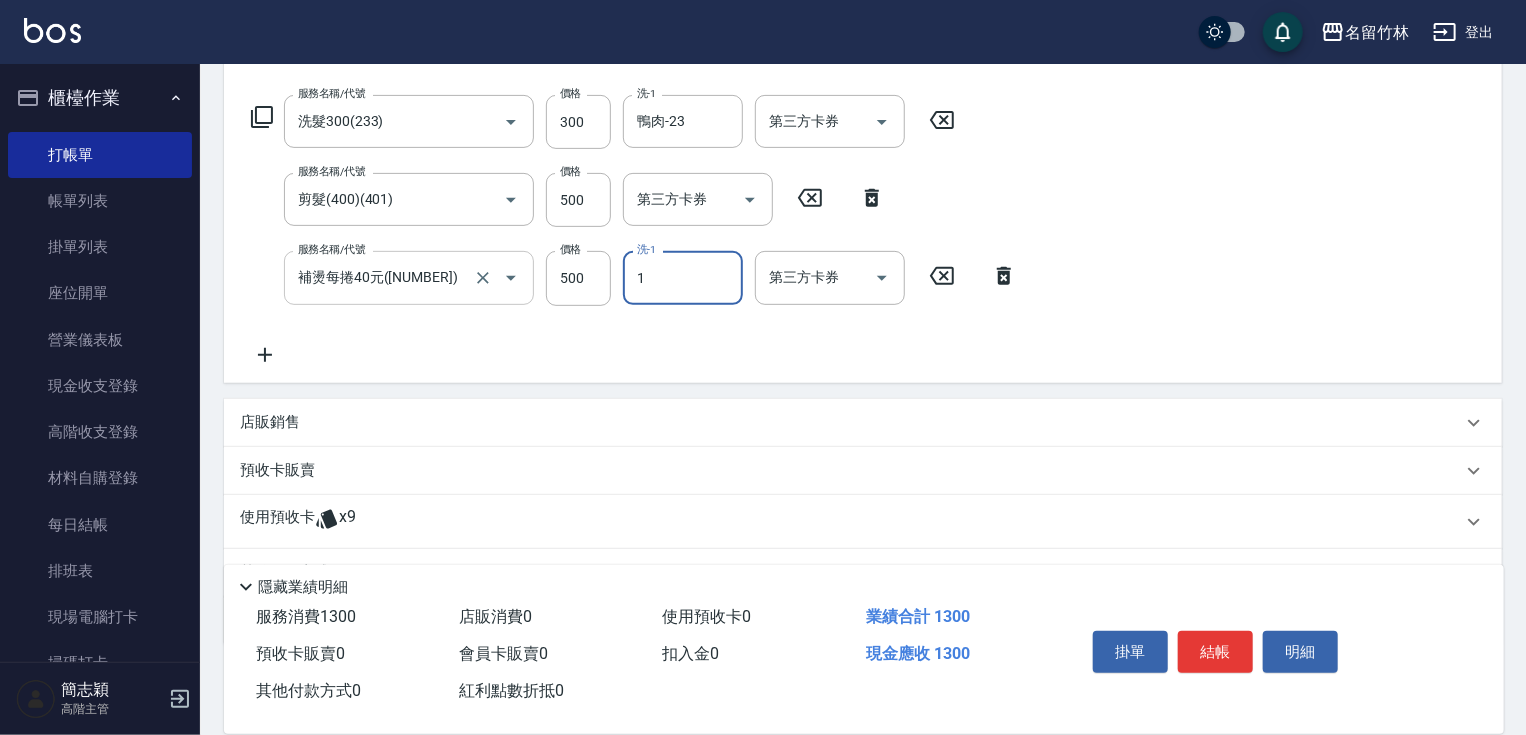 type on "[NAME]-1" 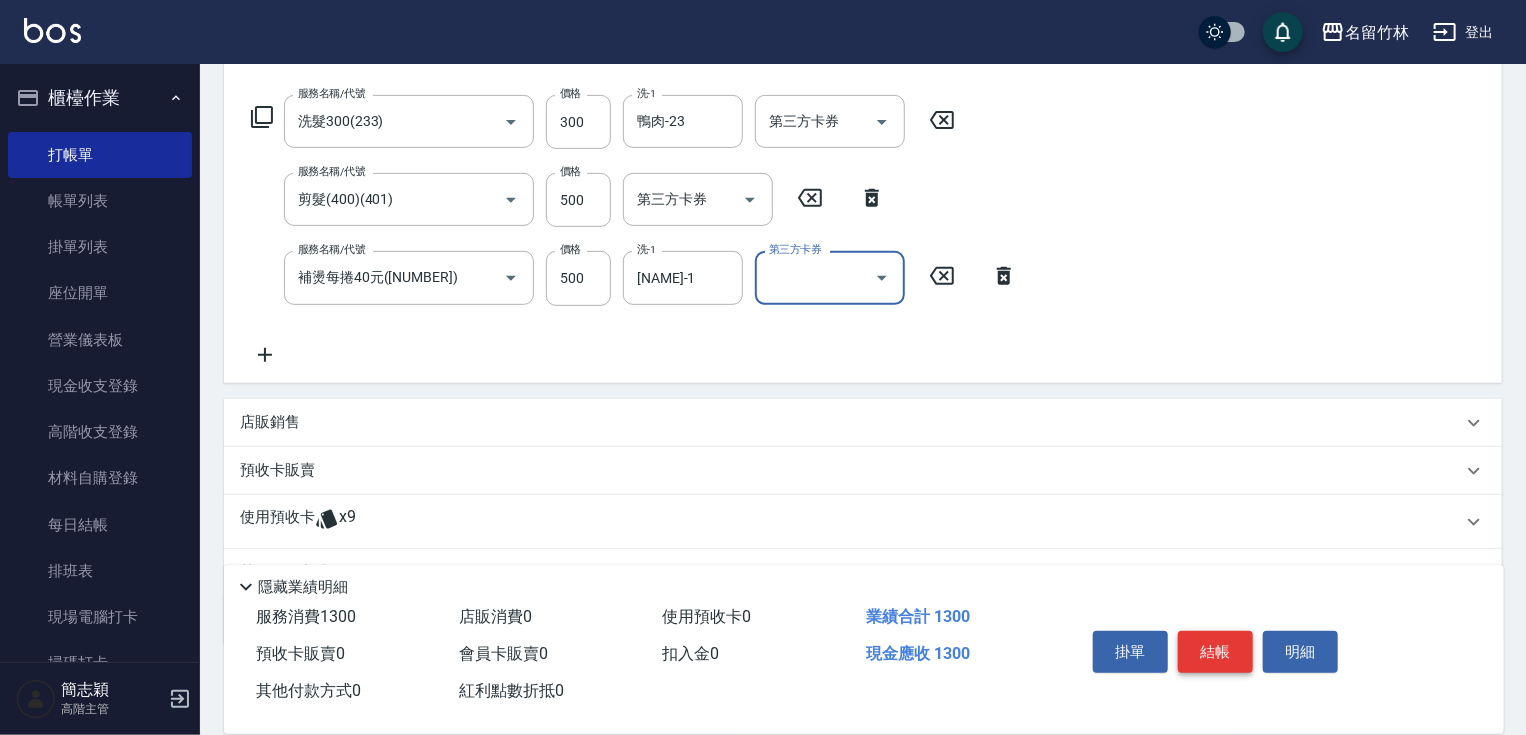 click on "結帳" at bounding box center [1215, 652] 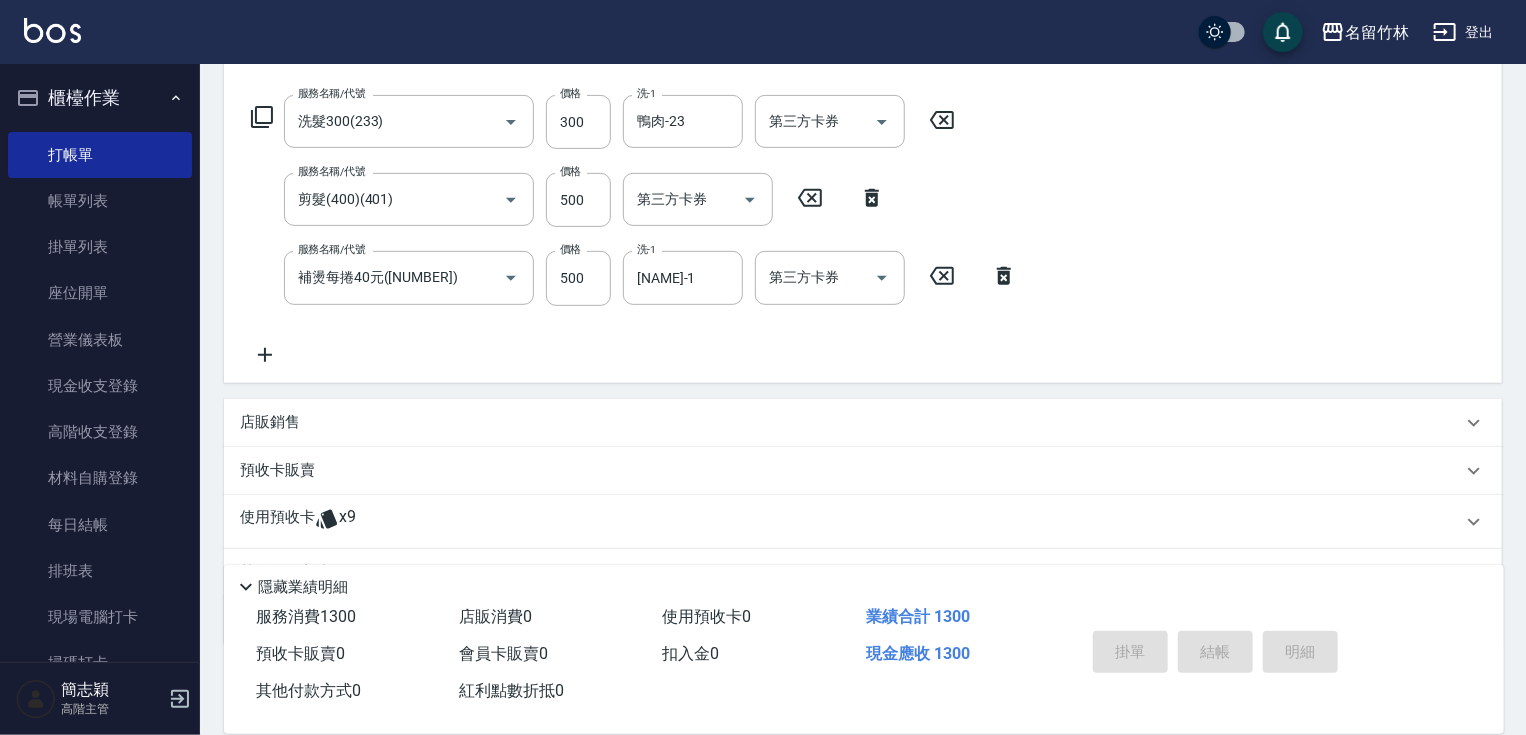 type 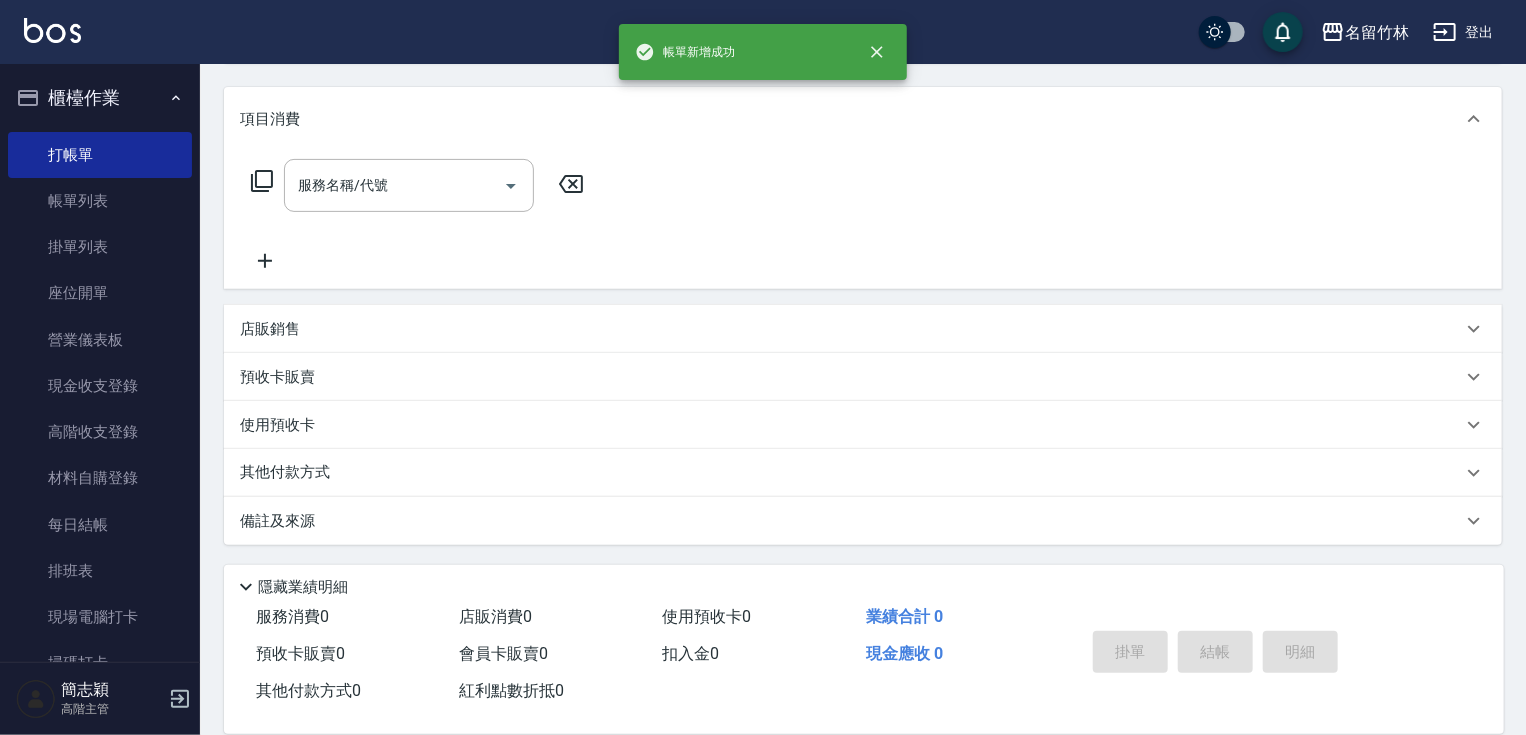 scroll, scrollTop: 0, scrollLeft: 0, axis: both 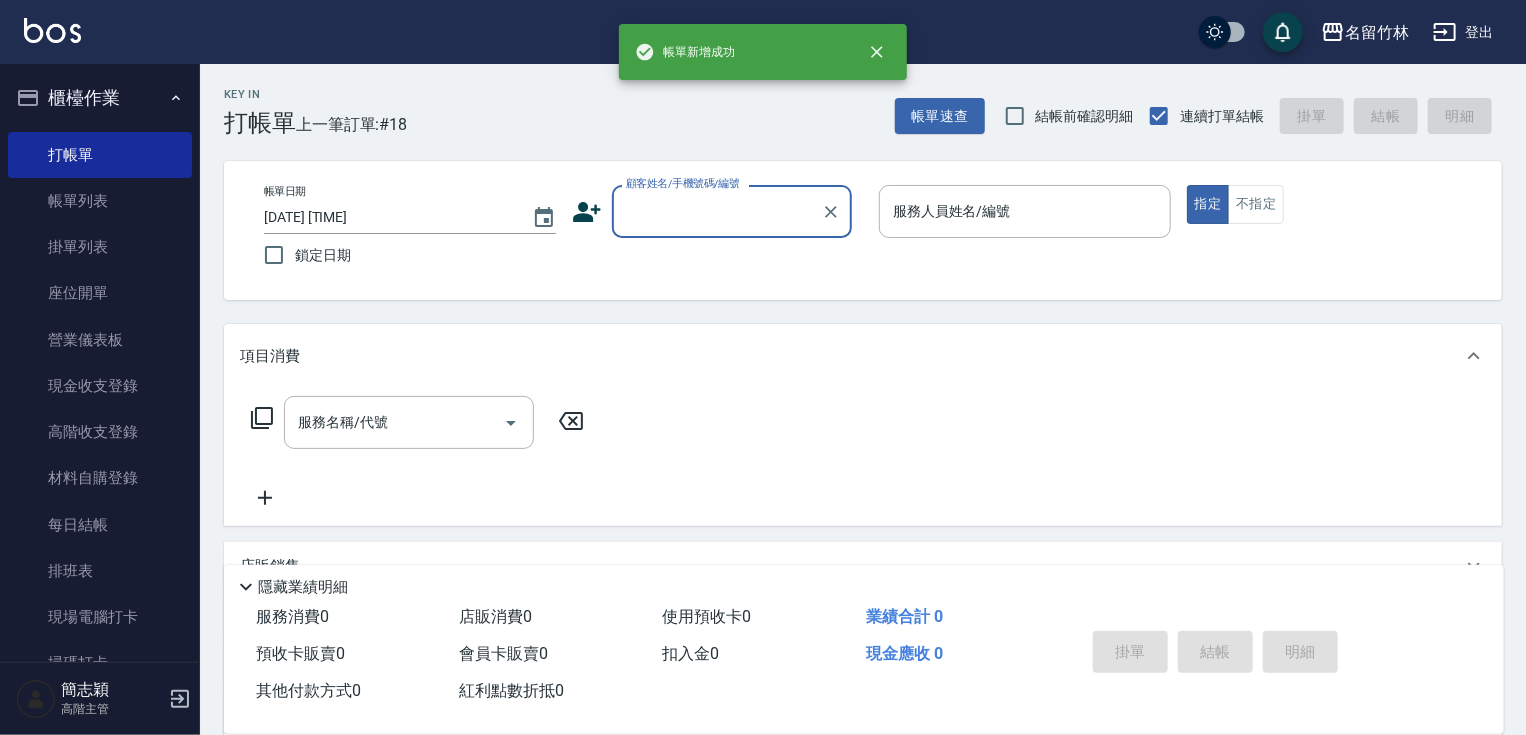 click on "顧客姓名/手機號碼/編號" at bounding box center [717, 211] 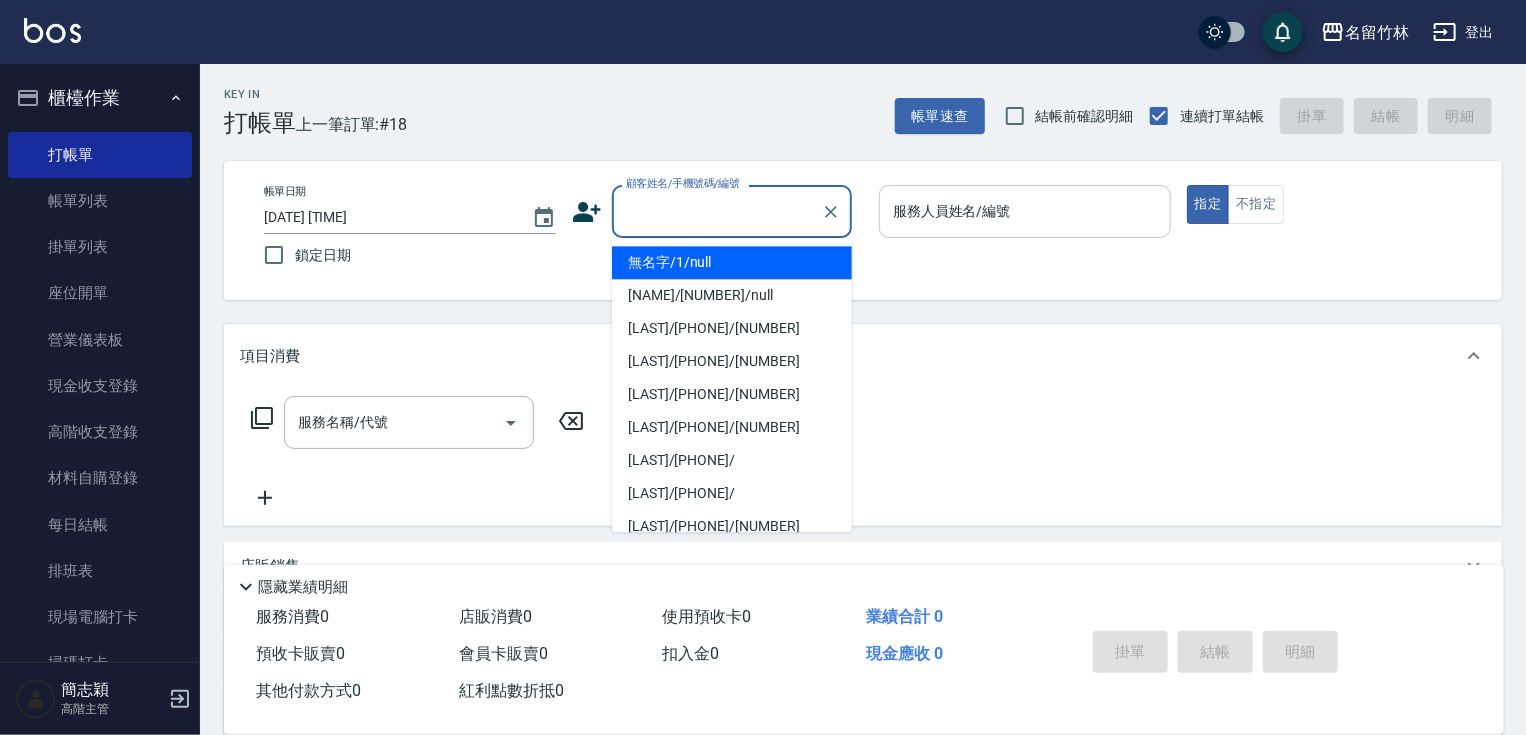 click on "無名字/1/null" at bounding box center (732, 262) 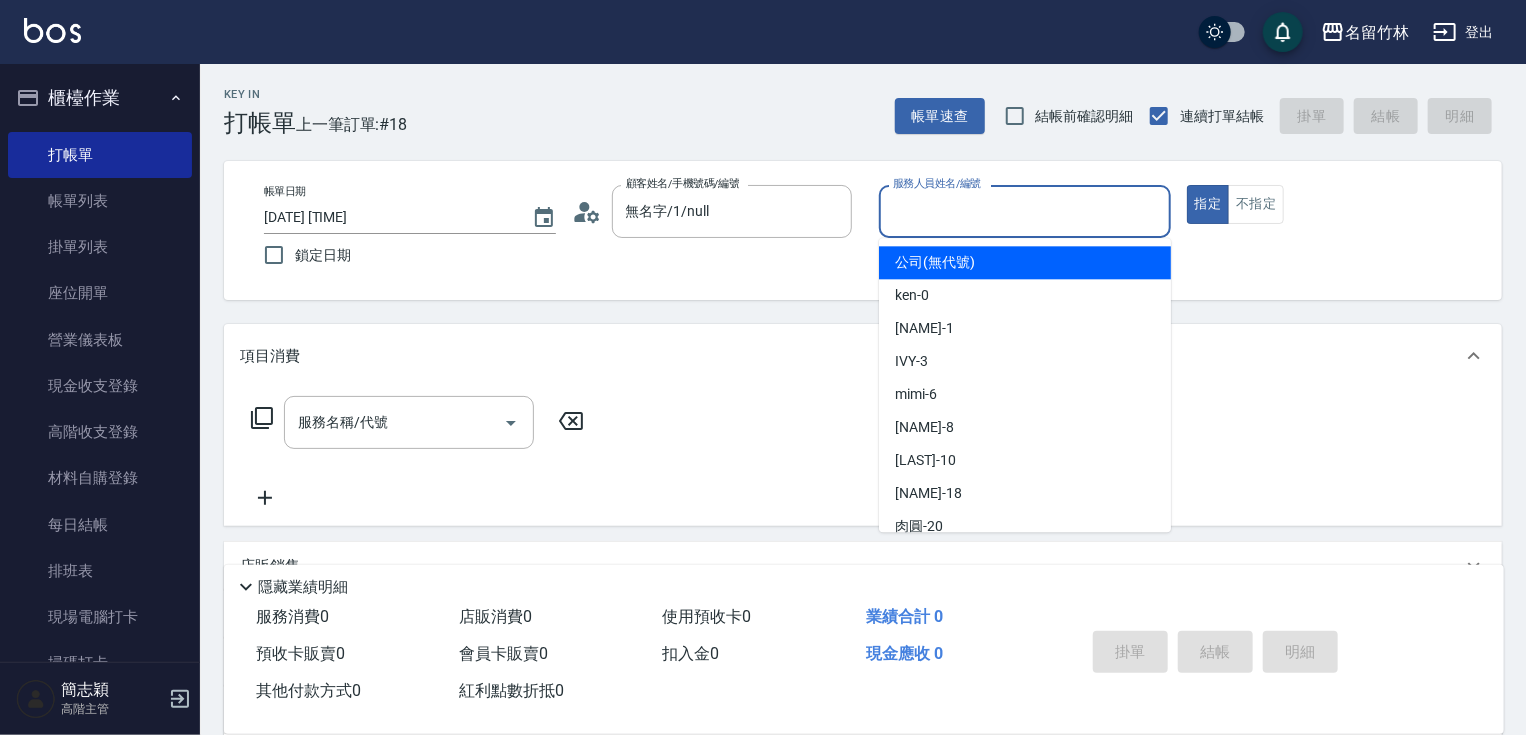 click on "服務人員姓名/編號" at bounding box center [1025, 211] 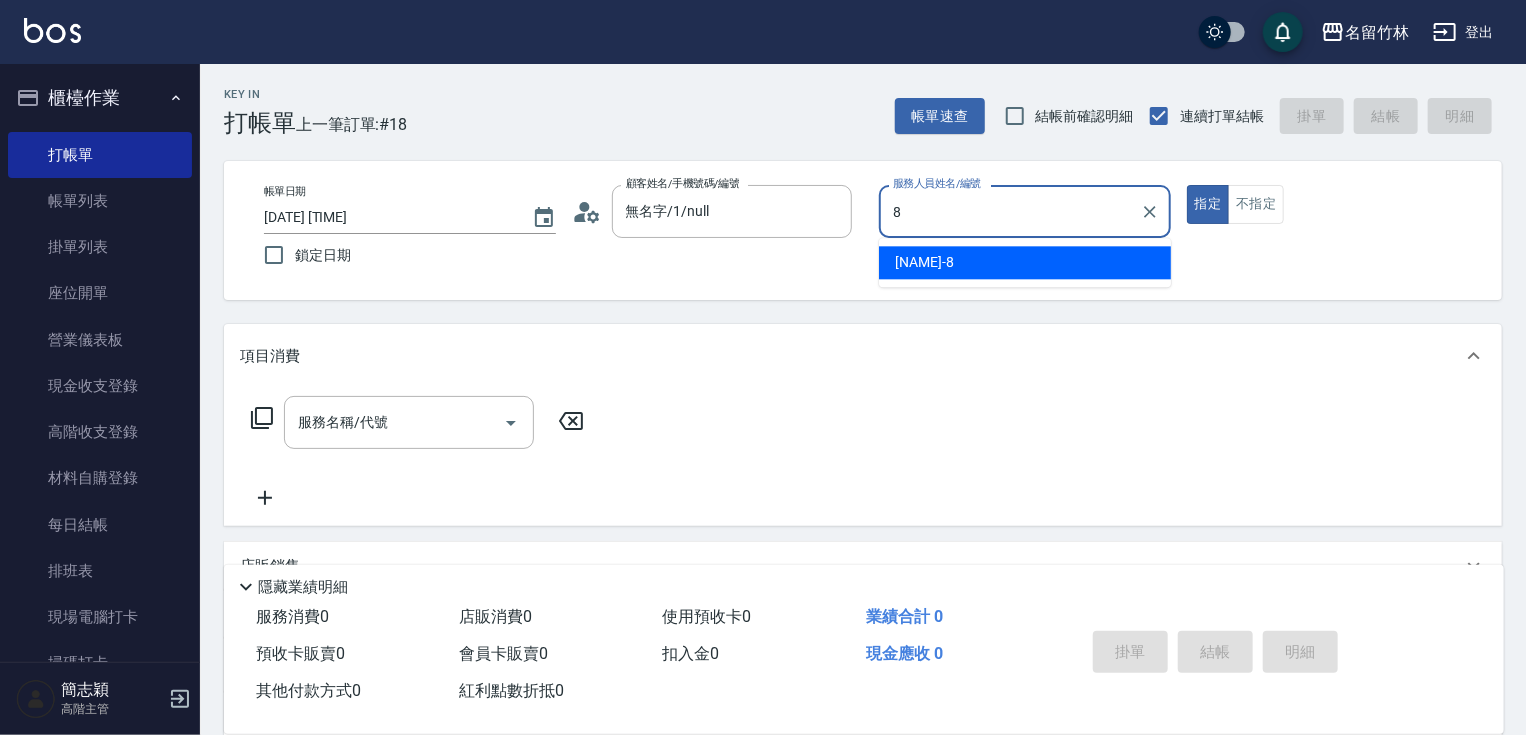 type on "[NAME]-8" 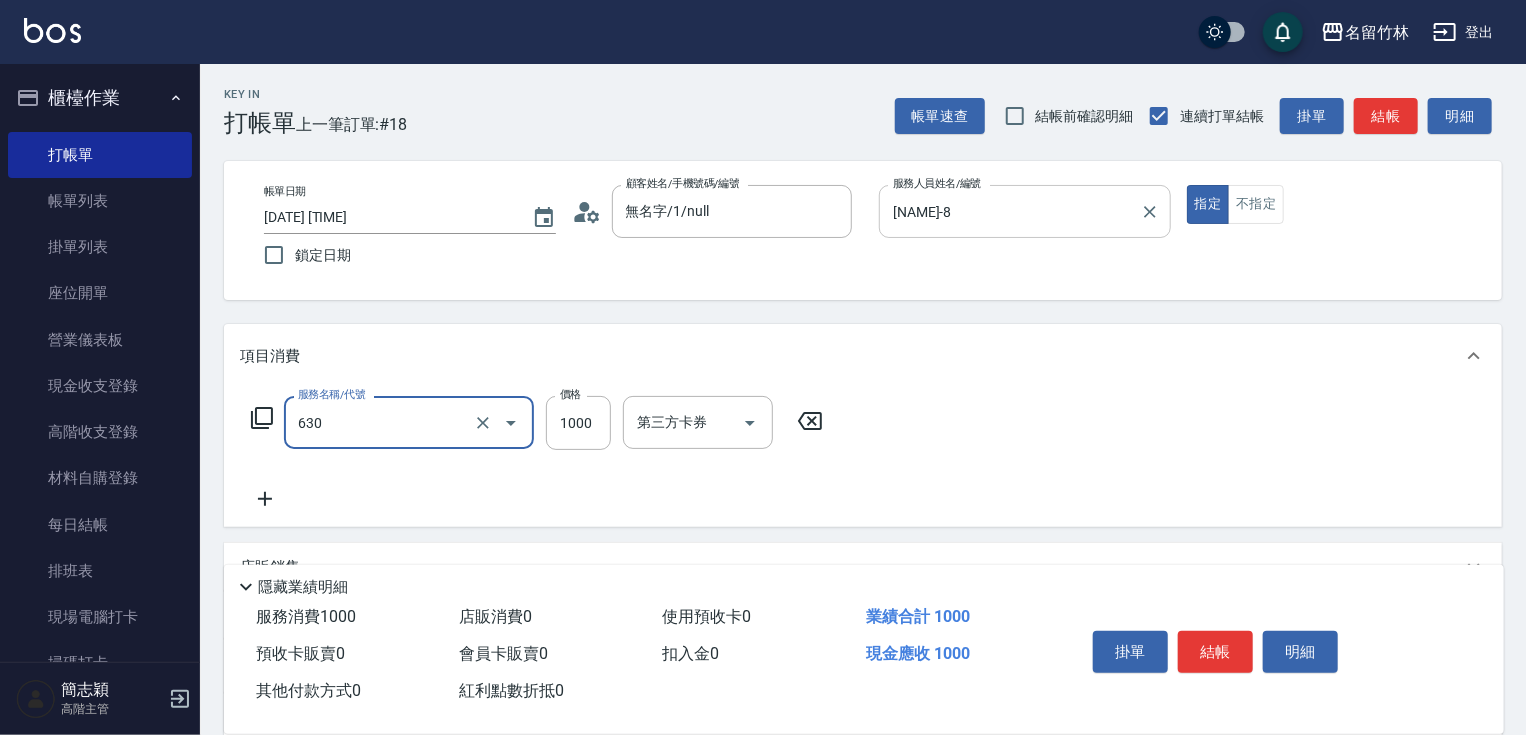 type on "醫學頭皮([NUMBER])" 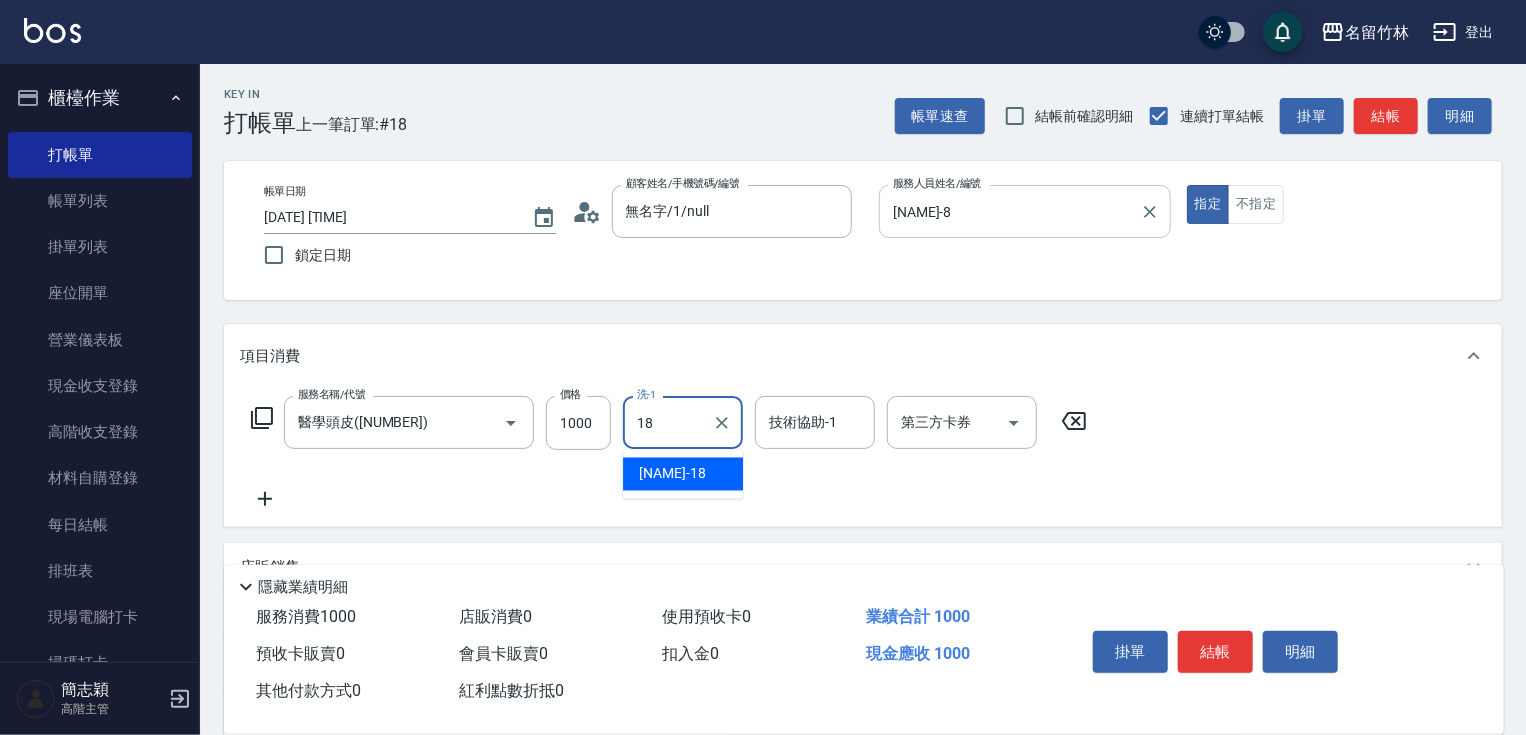 type on "[NAME]-18" 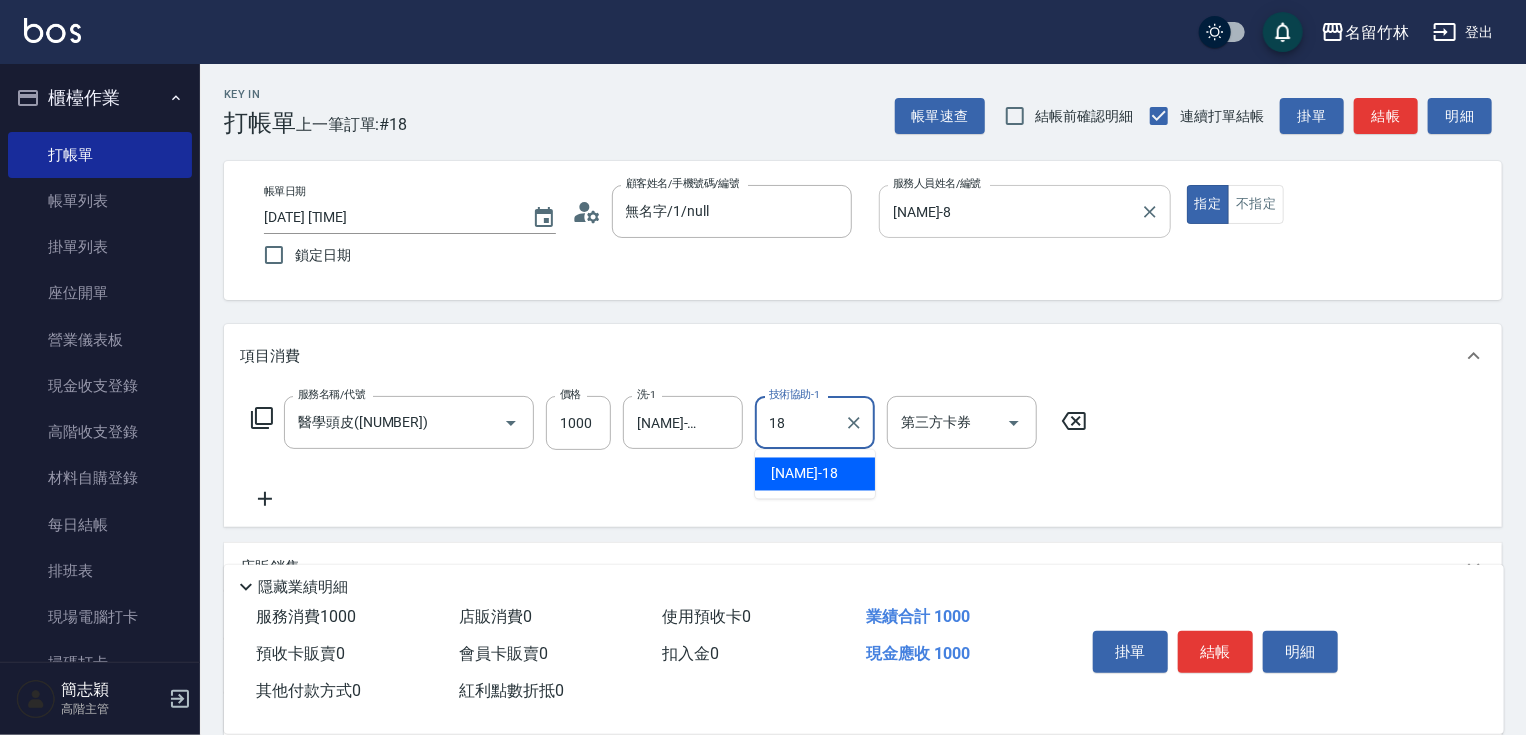 type on "[NAME]-18" 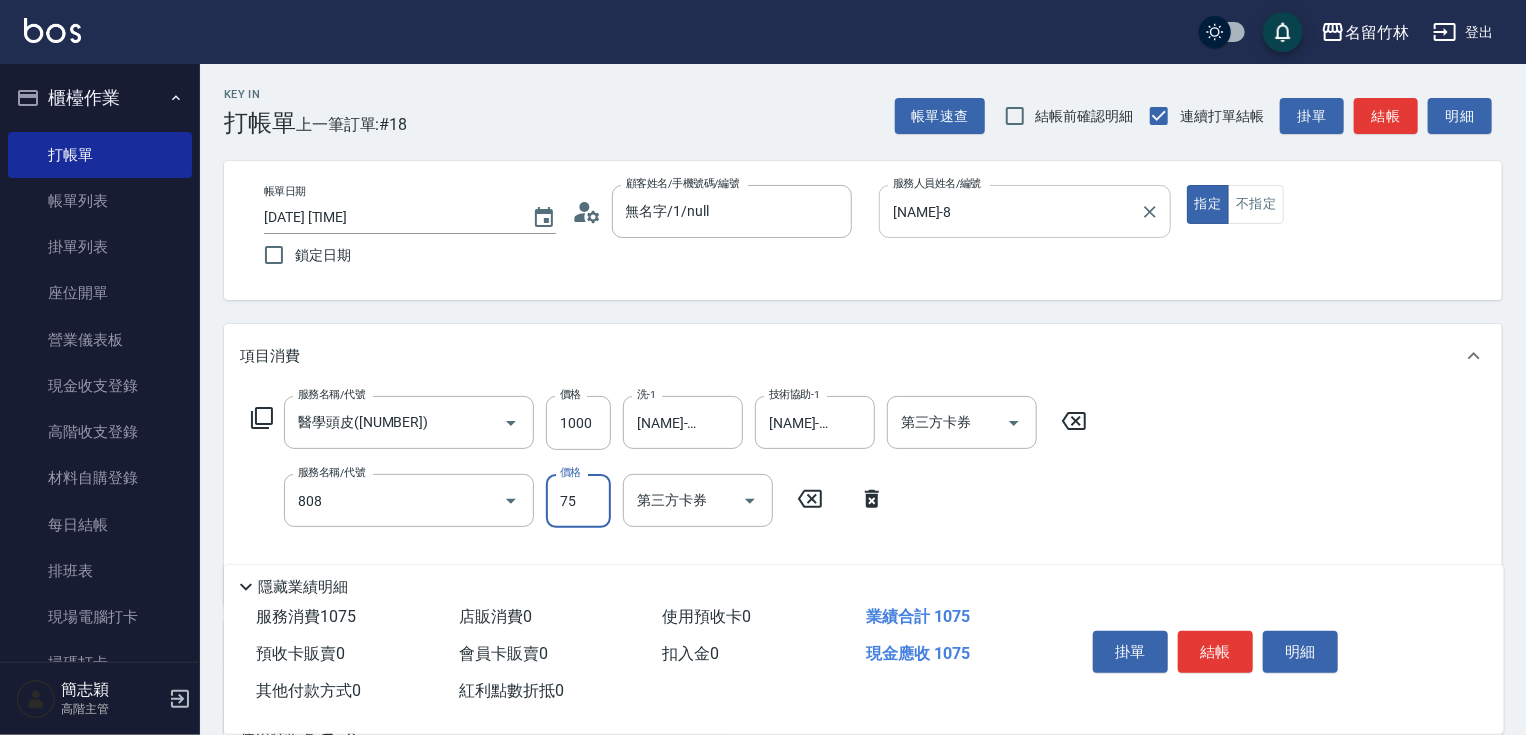 type on "精油75(808)" 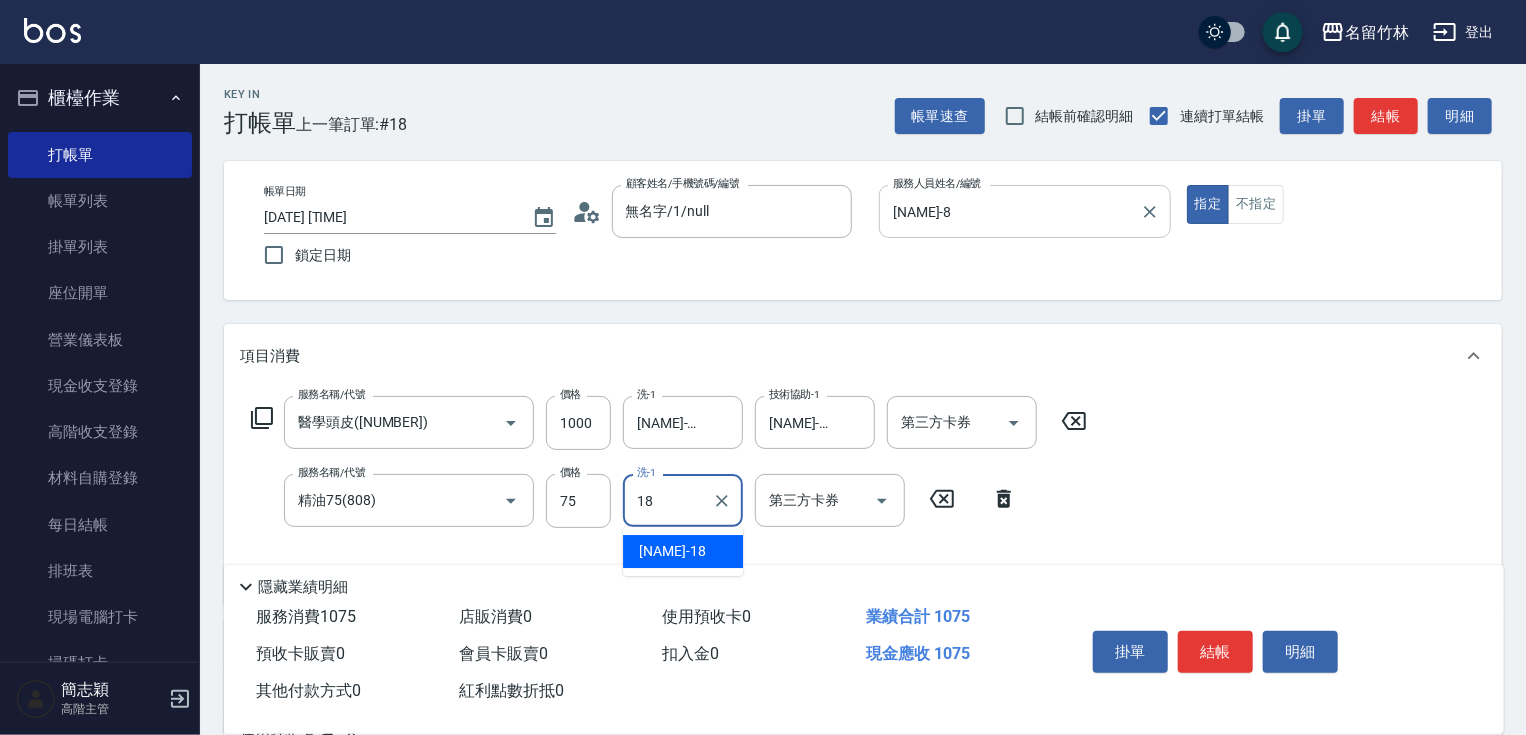 type on "[NAME]-18" 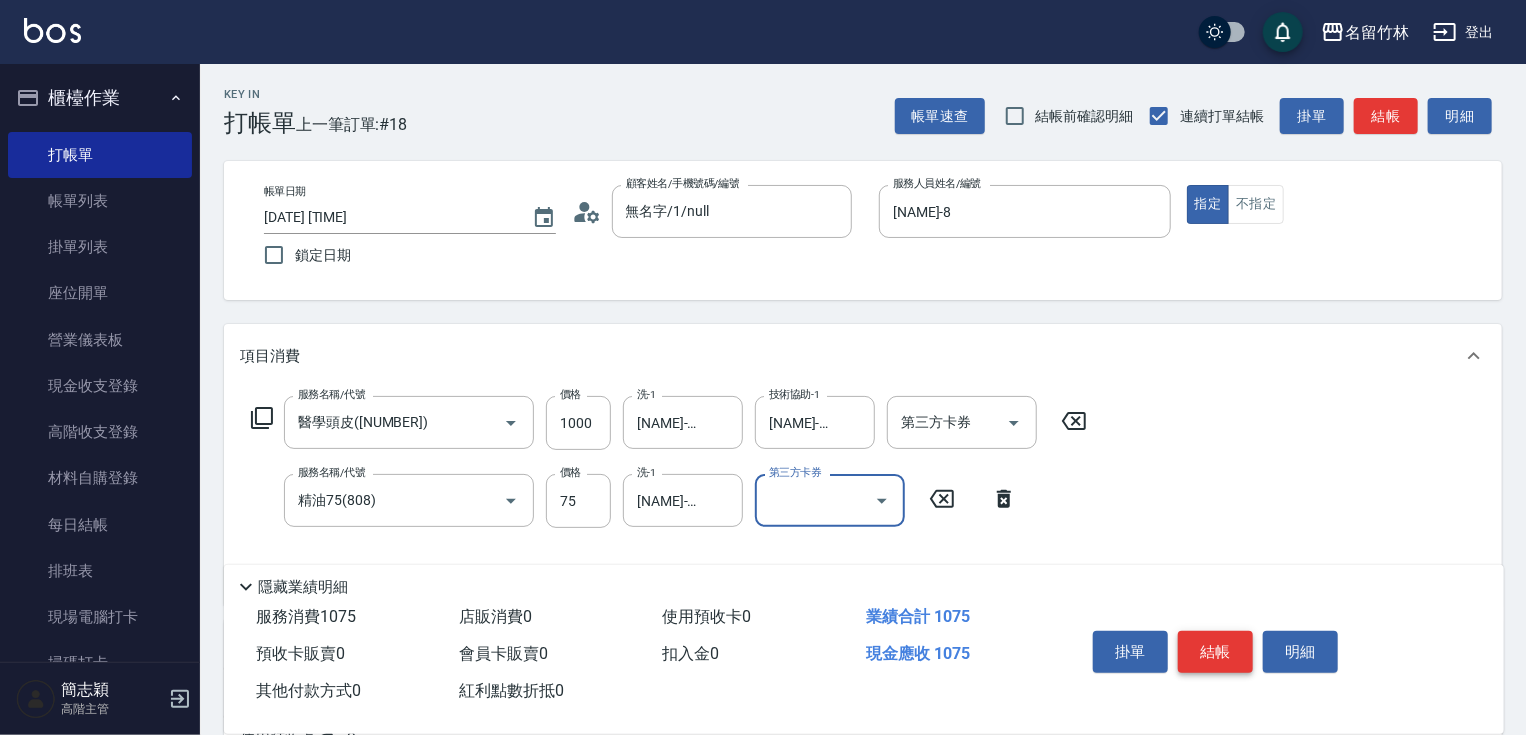 click on "結帳" at bounding box center (1215, 652) 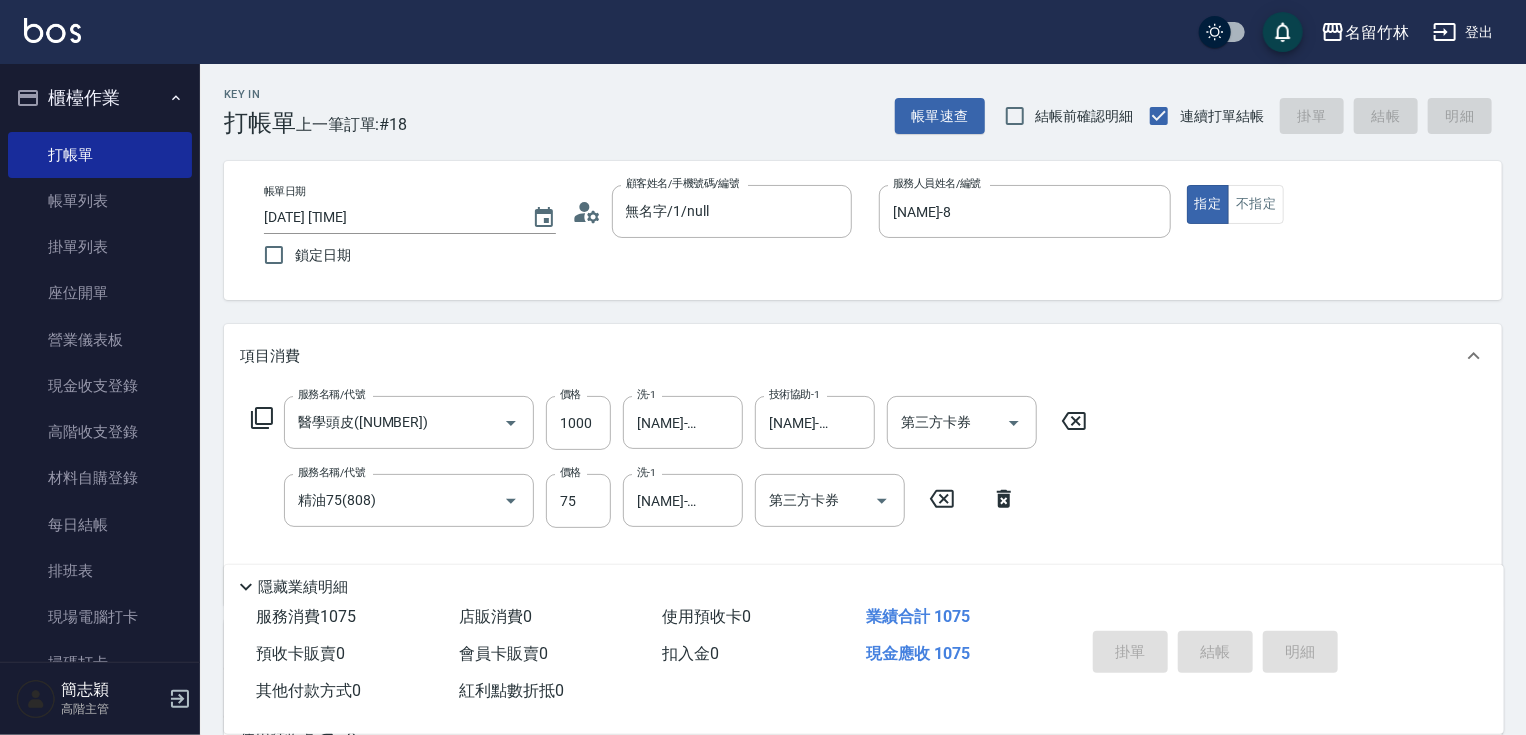 type on "[DATE] [TIME]" 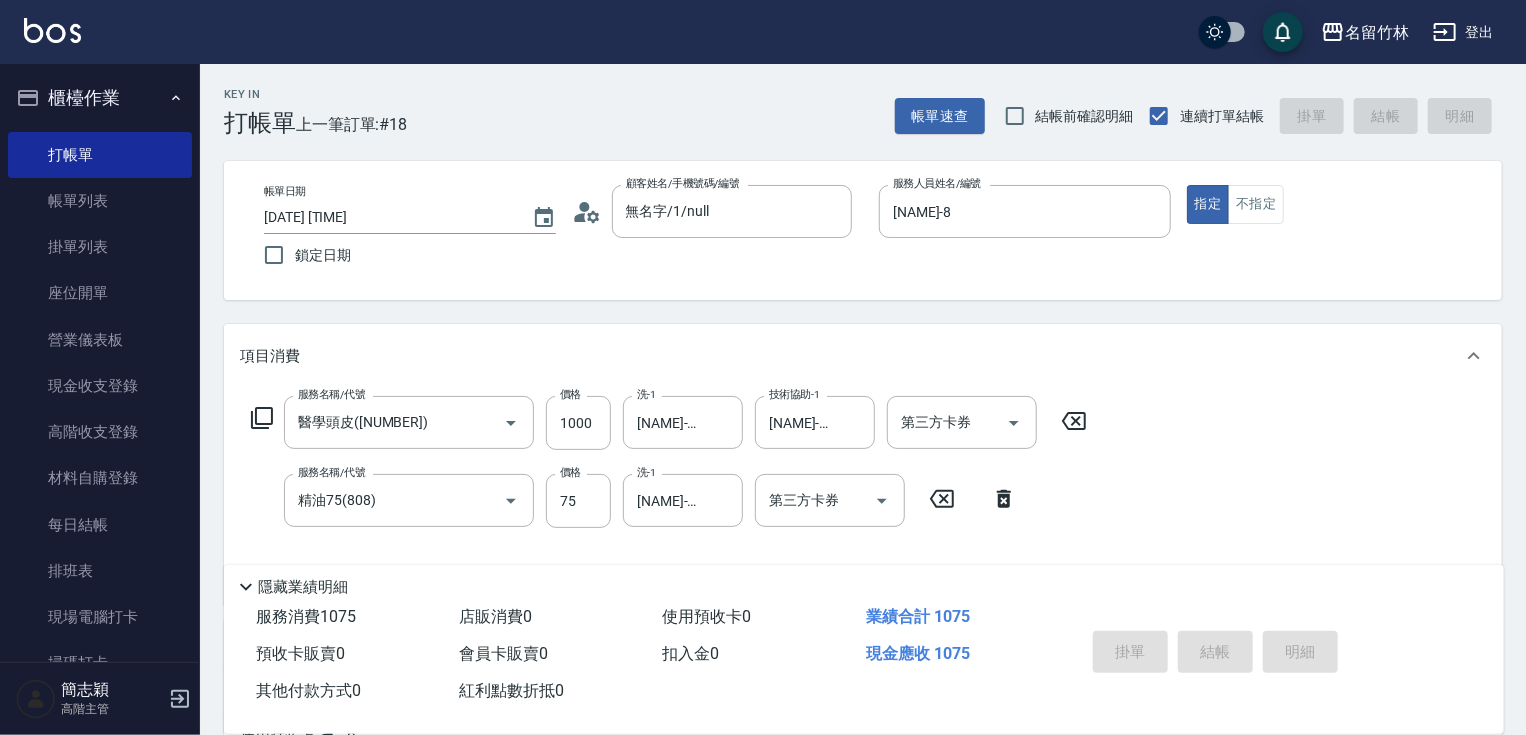 type 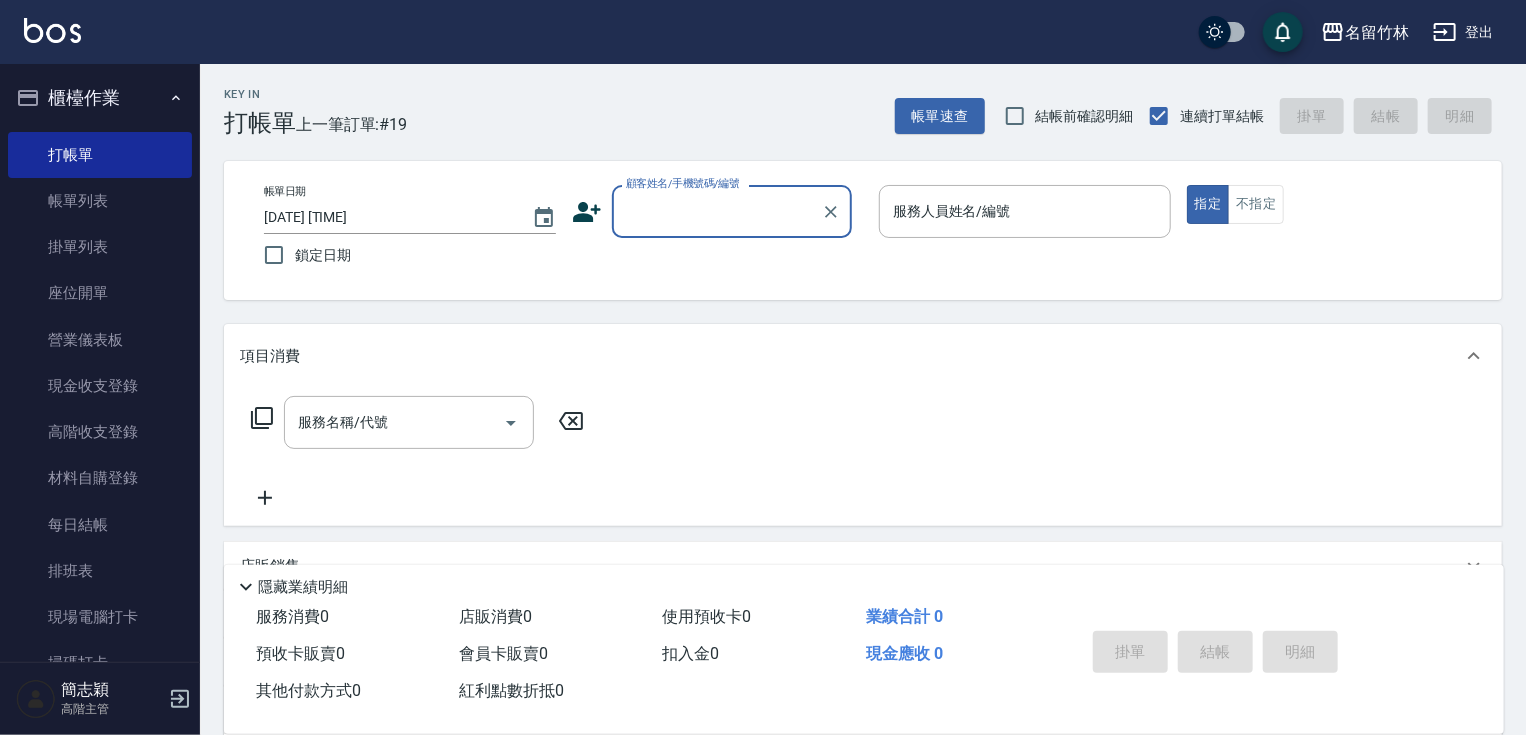 click on "顧客姓名/手機號碼/編號" at bounding box center [717, 211] 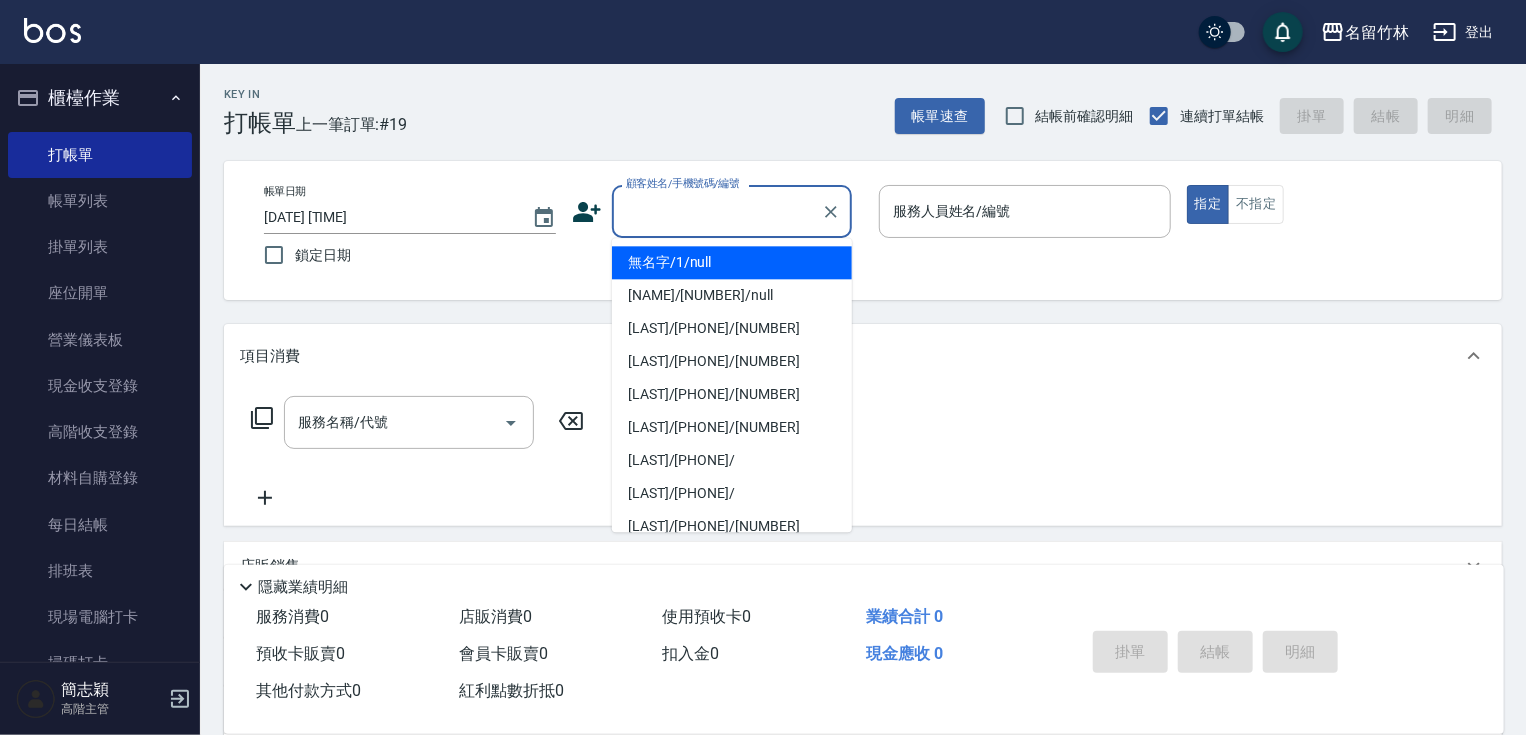 click on "無名字/1/null" at bounding box center (732, 262) 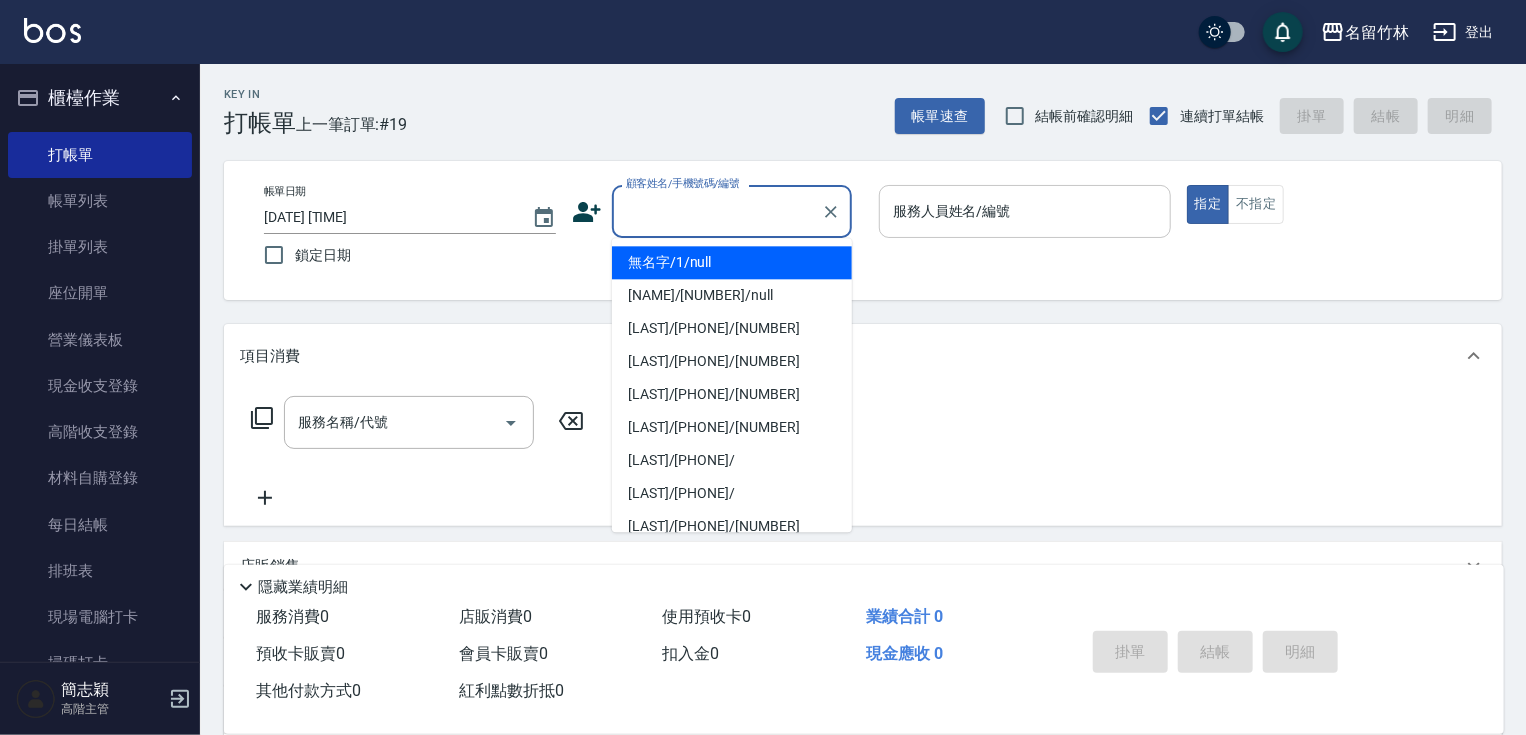 type on "無名字/1/null" 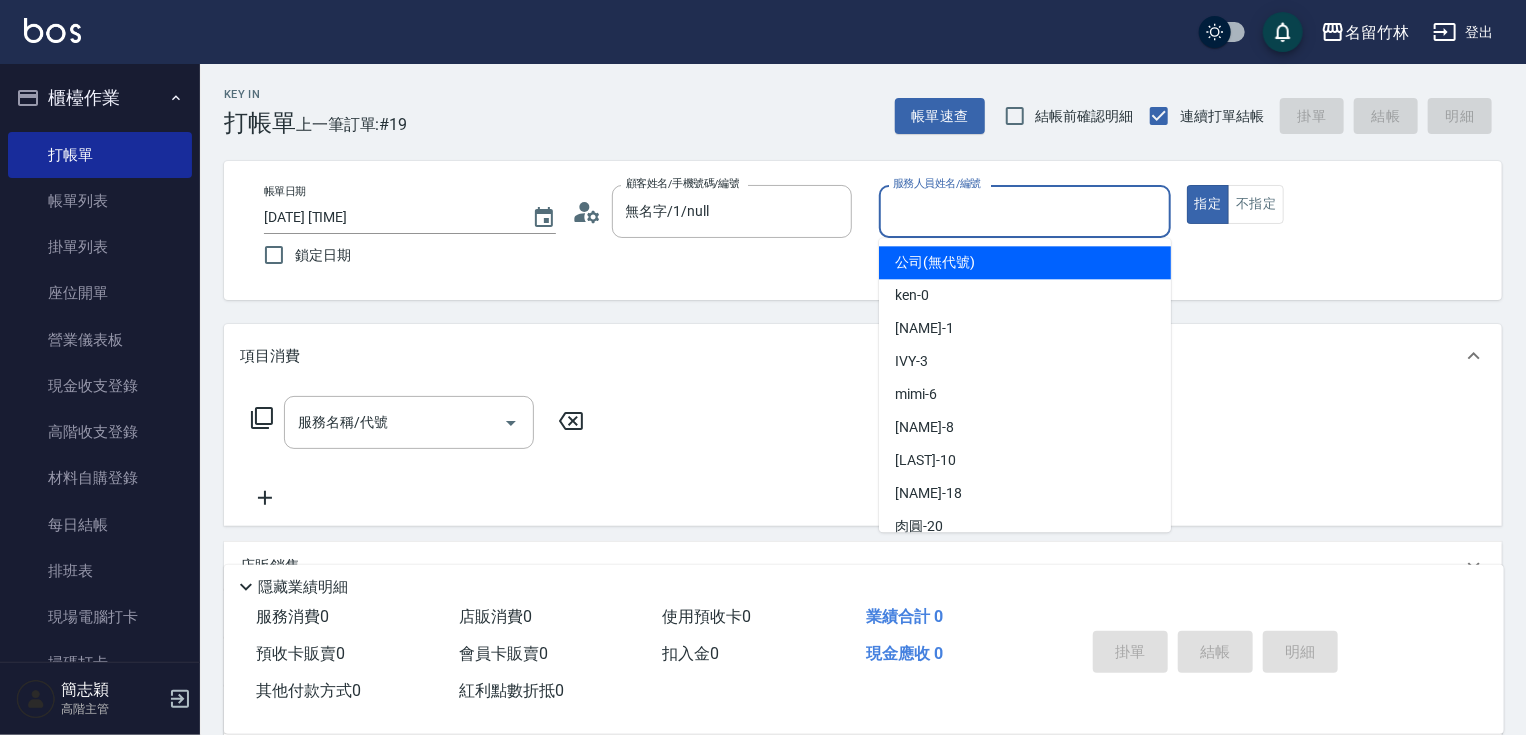 click on "服務人員姓名/編號" at bounding box center [1025, 211] 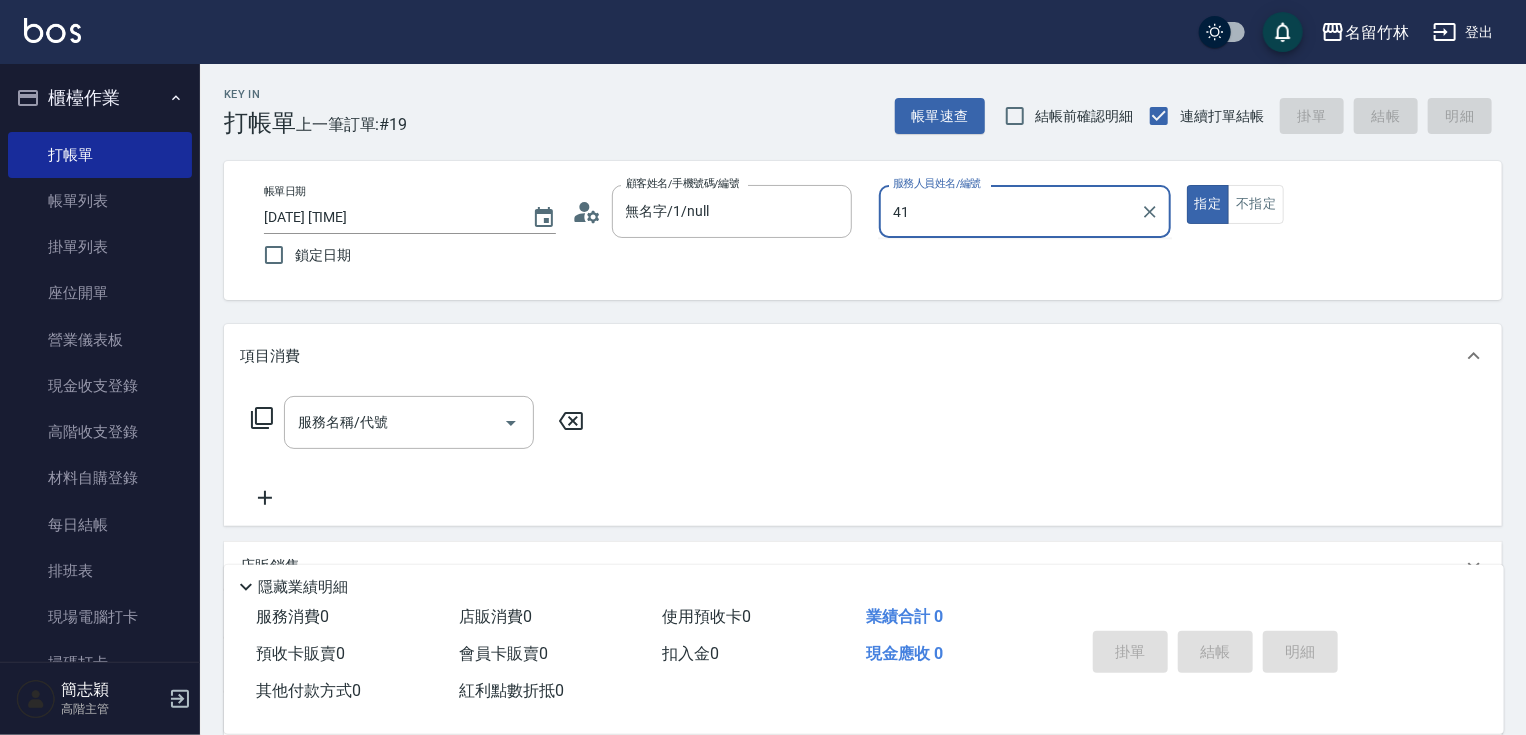 type on "4" 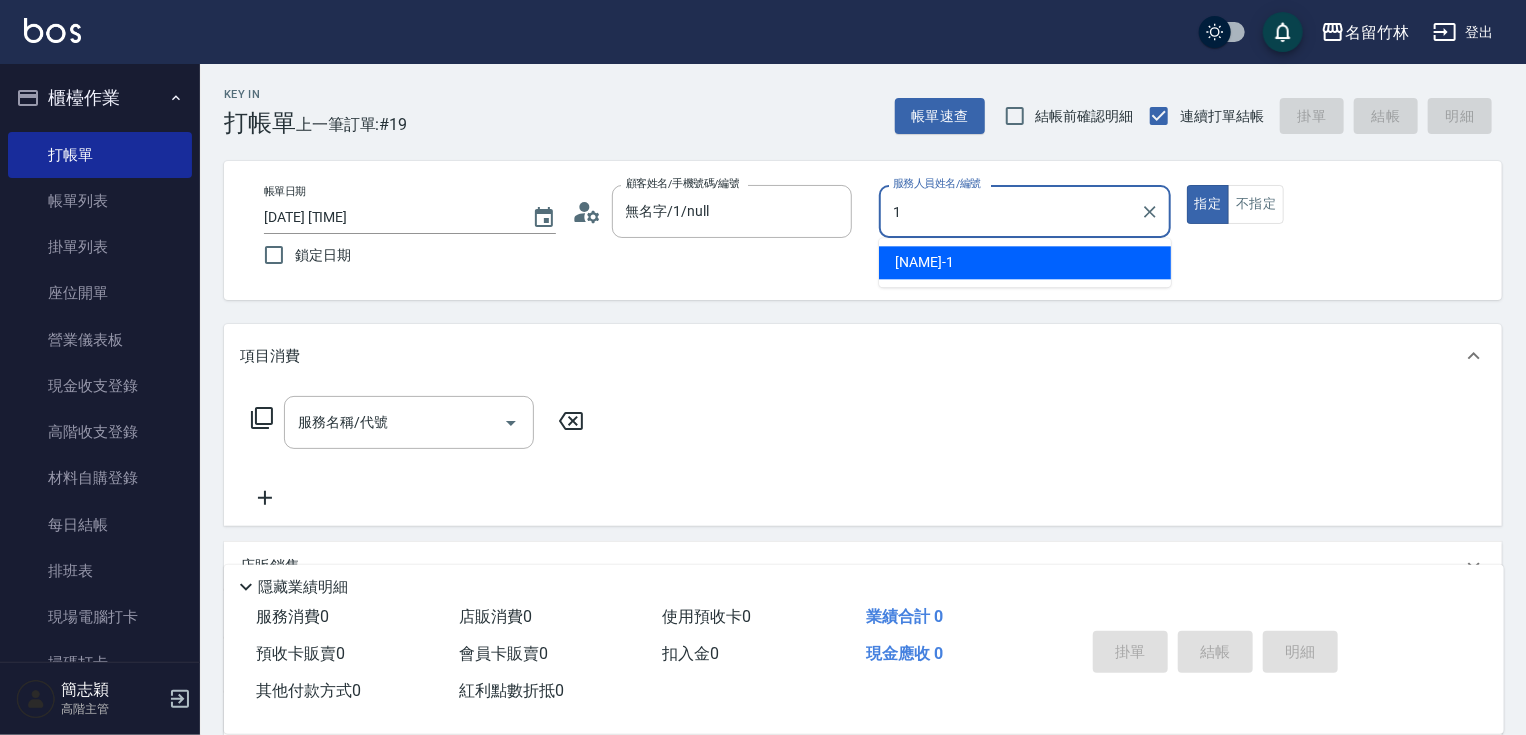 type on "[NAME]-1" 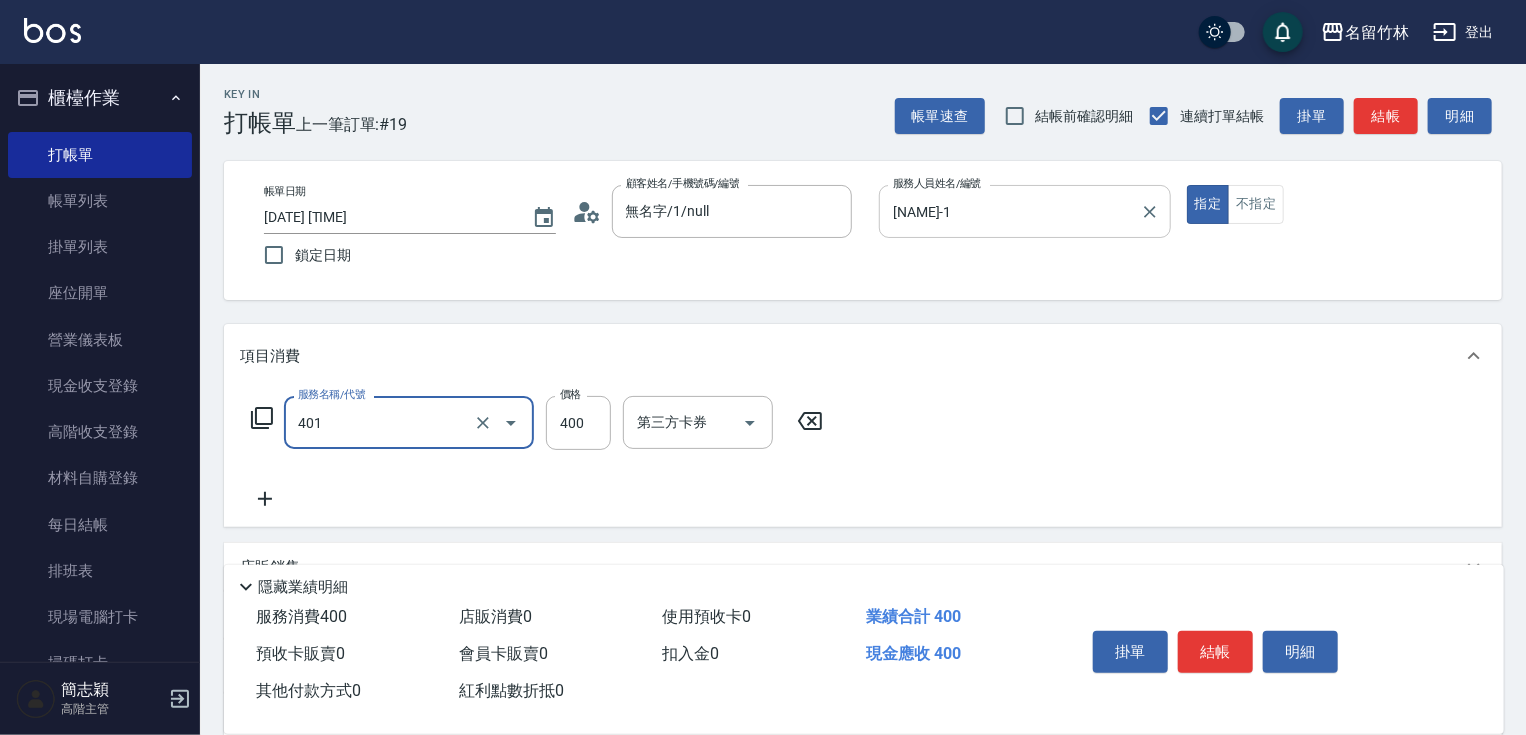 type on "剪髮(400)(401)" 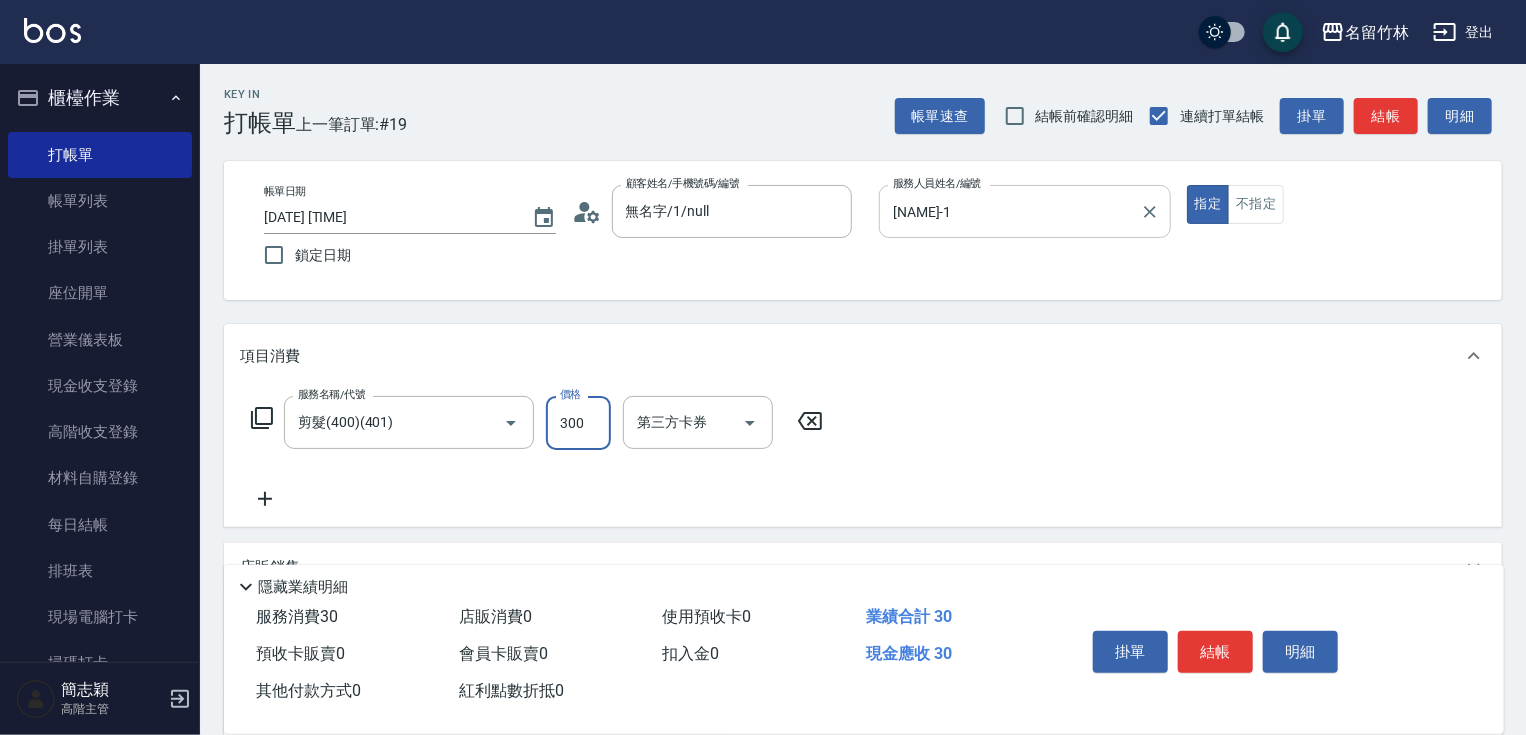 type on "300" 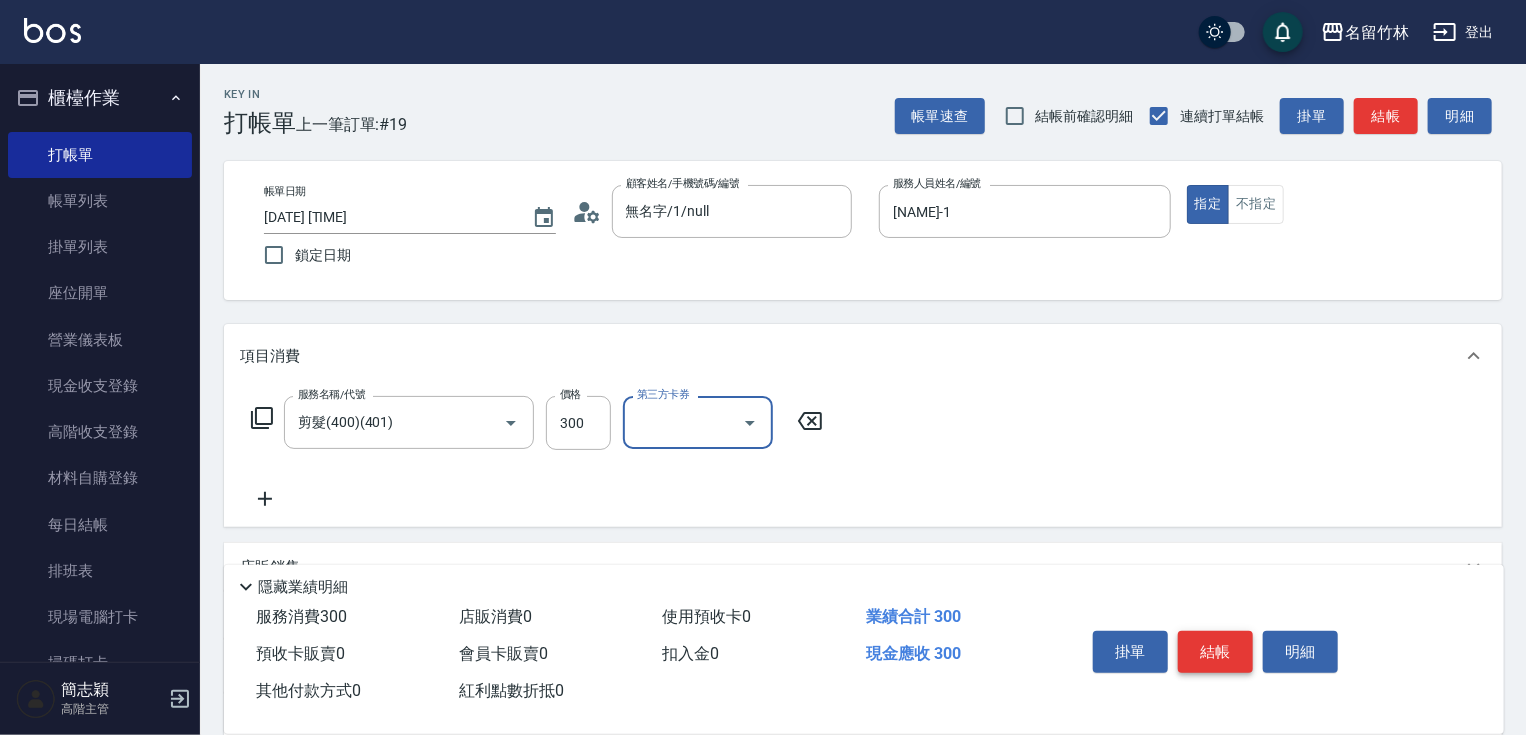 click on "結帳" at bounding box center [1215, 652] 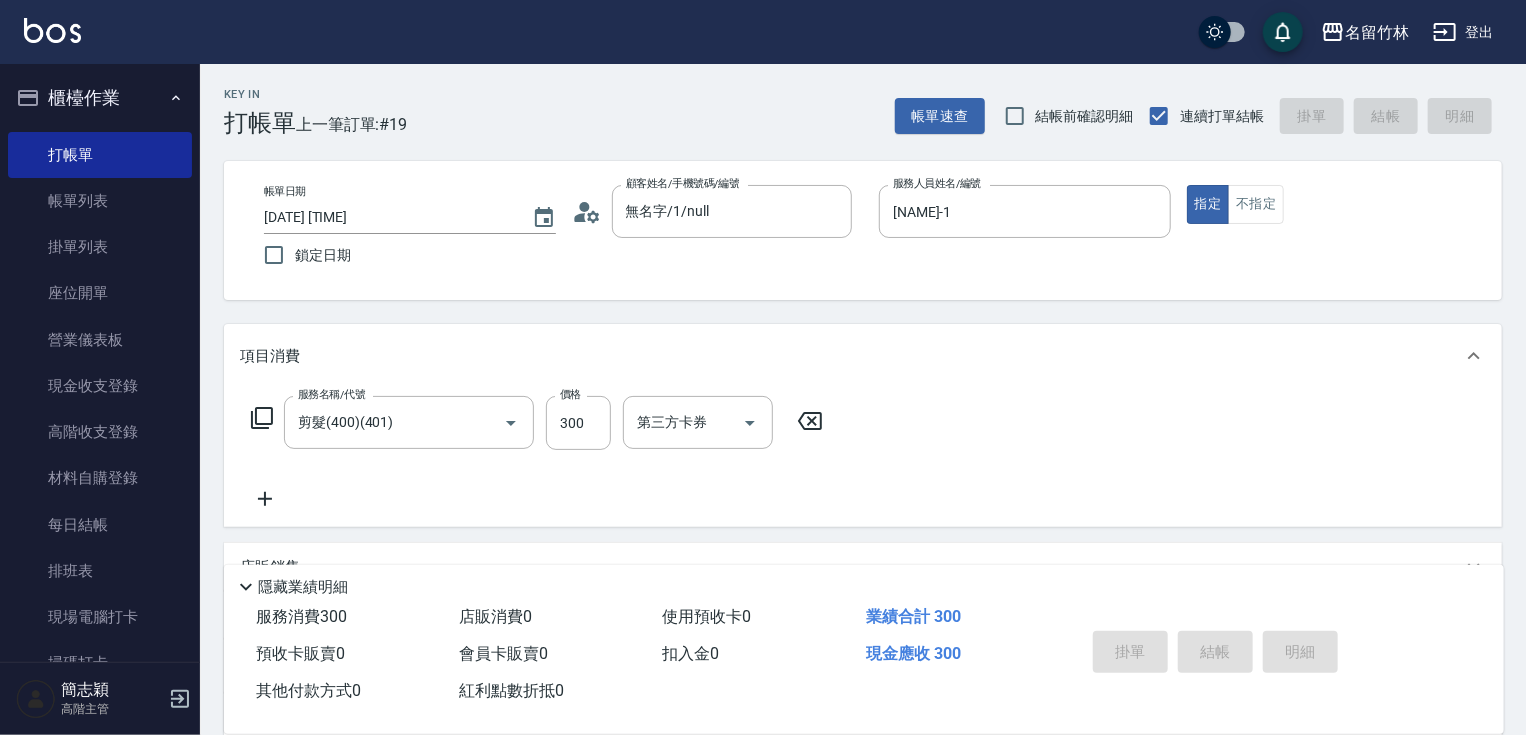 type 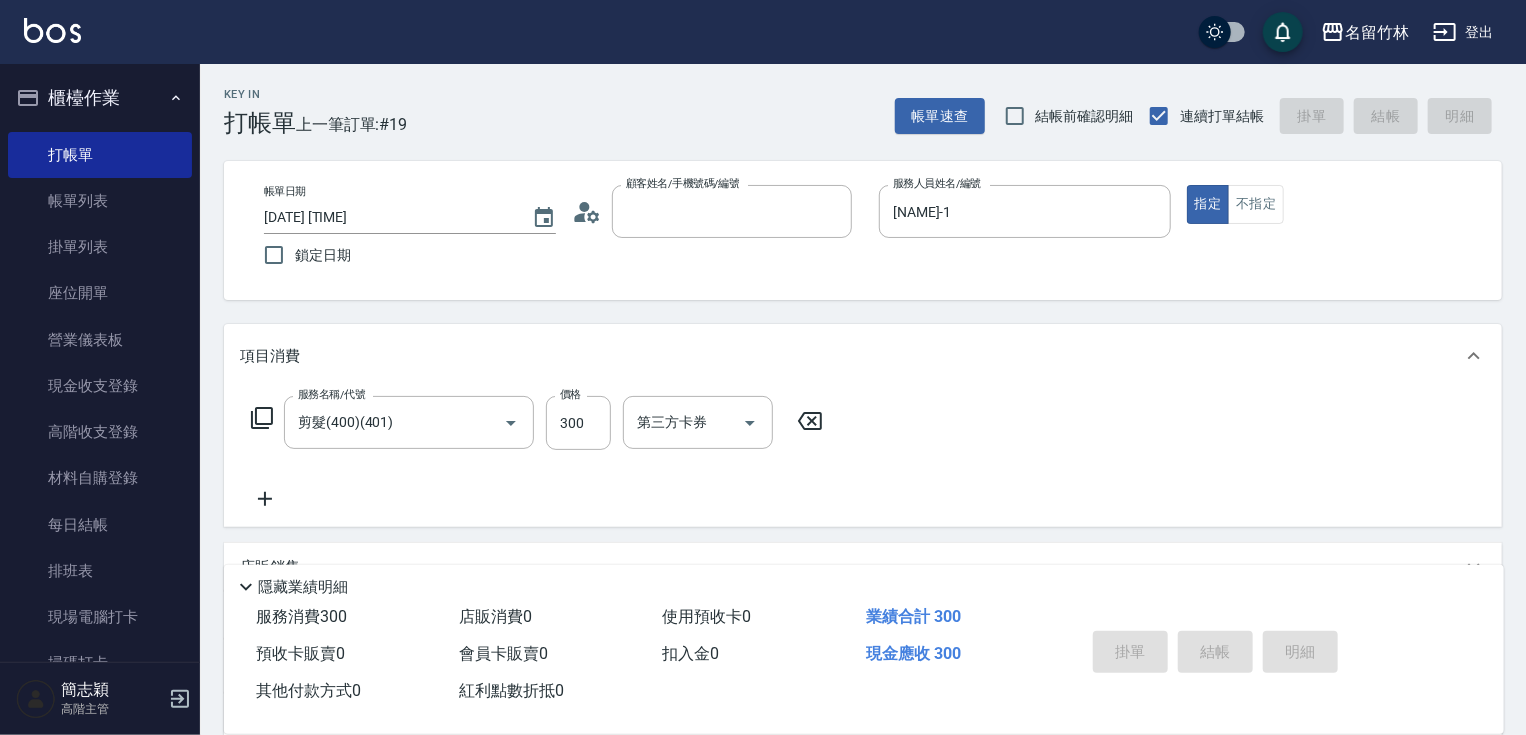 type 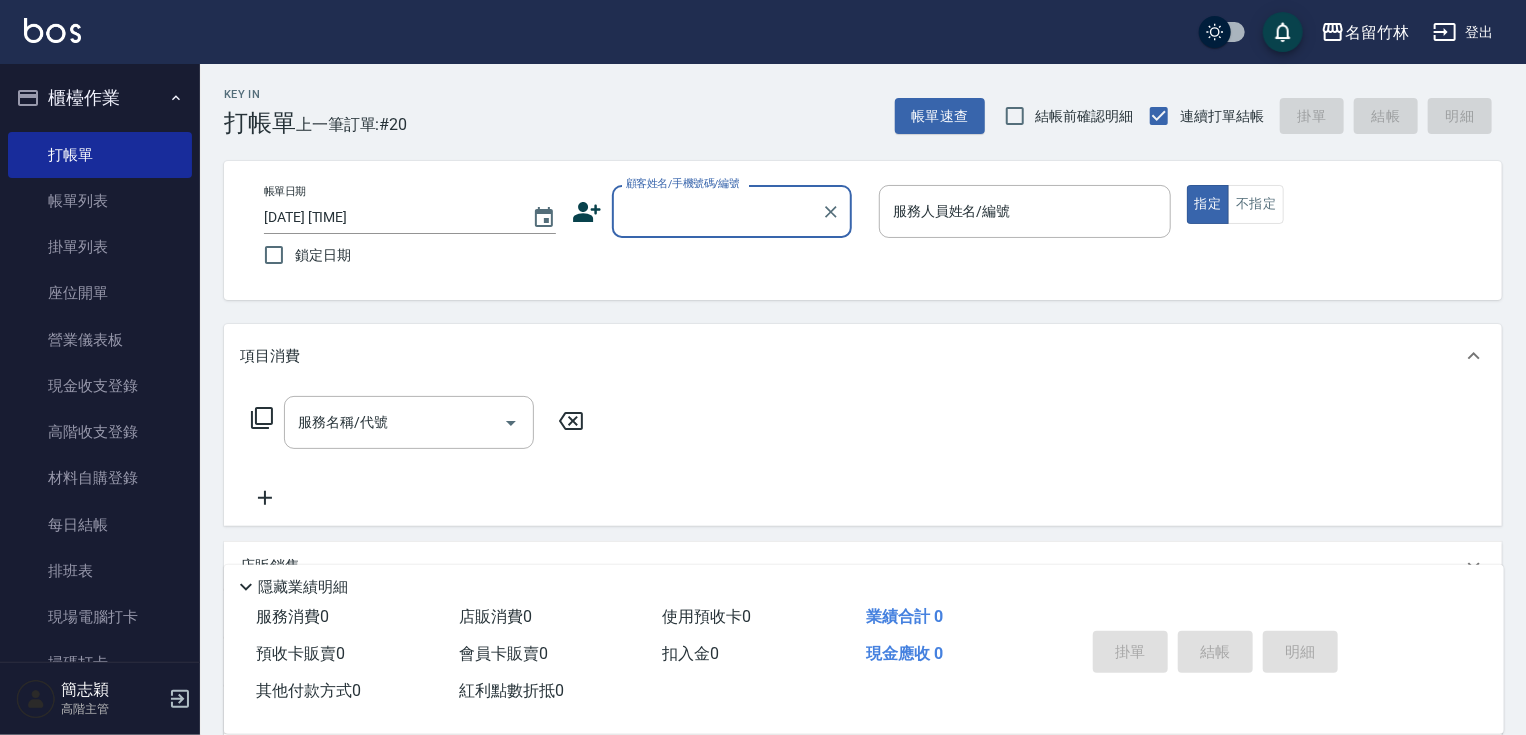 click on "顧客姓名/手機號碼/編號" at bounding box center [717, 211] 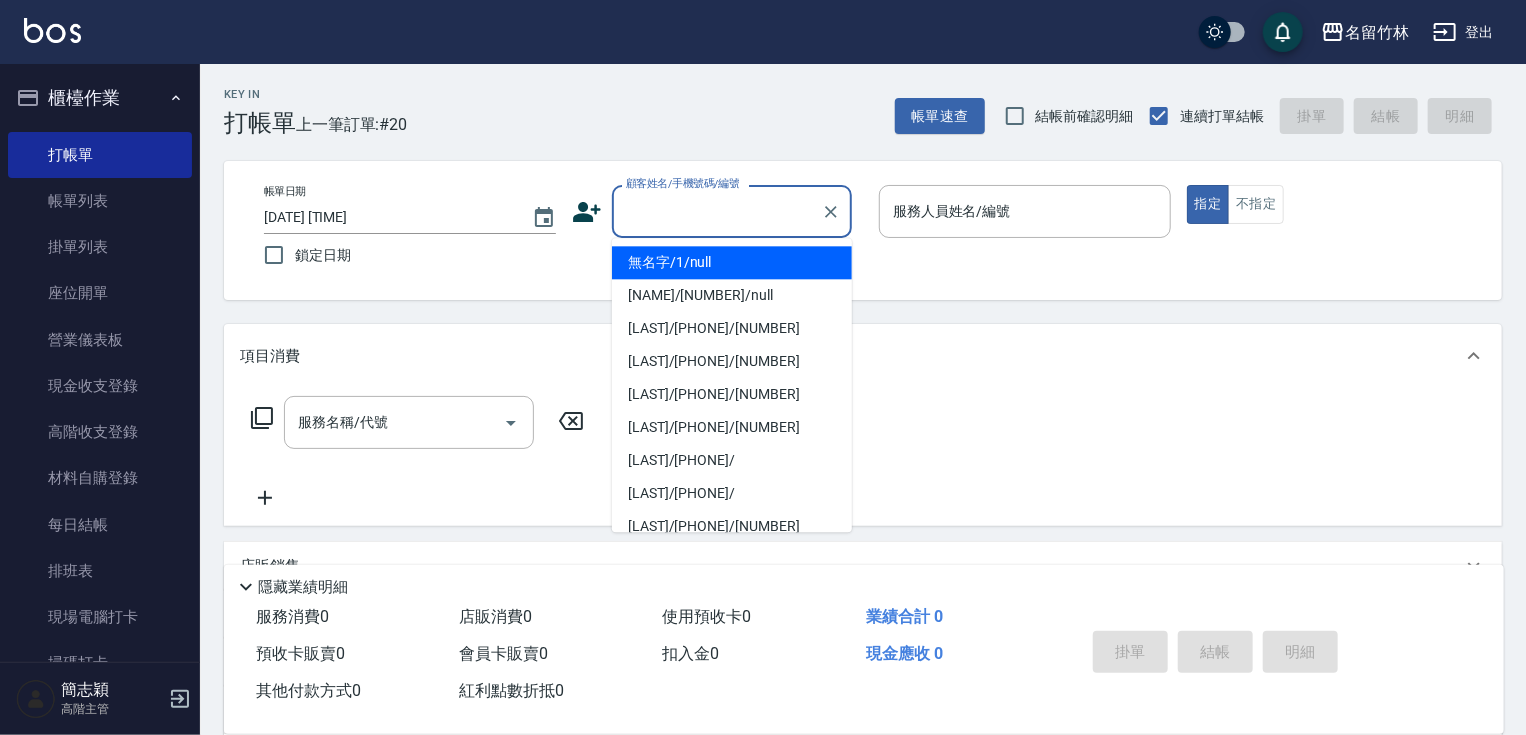 click on "無名字/1/null" at bounding box center [732, 262] 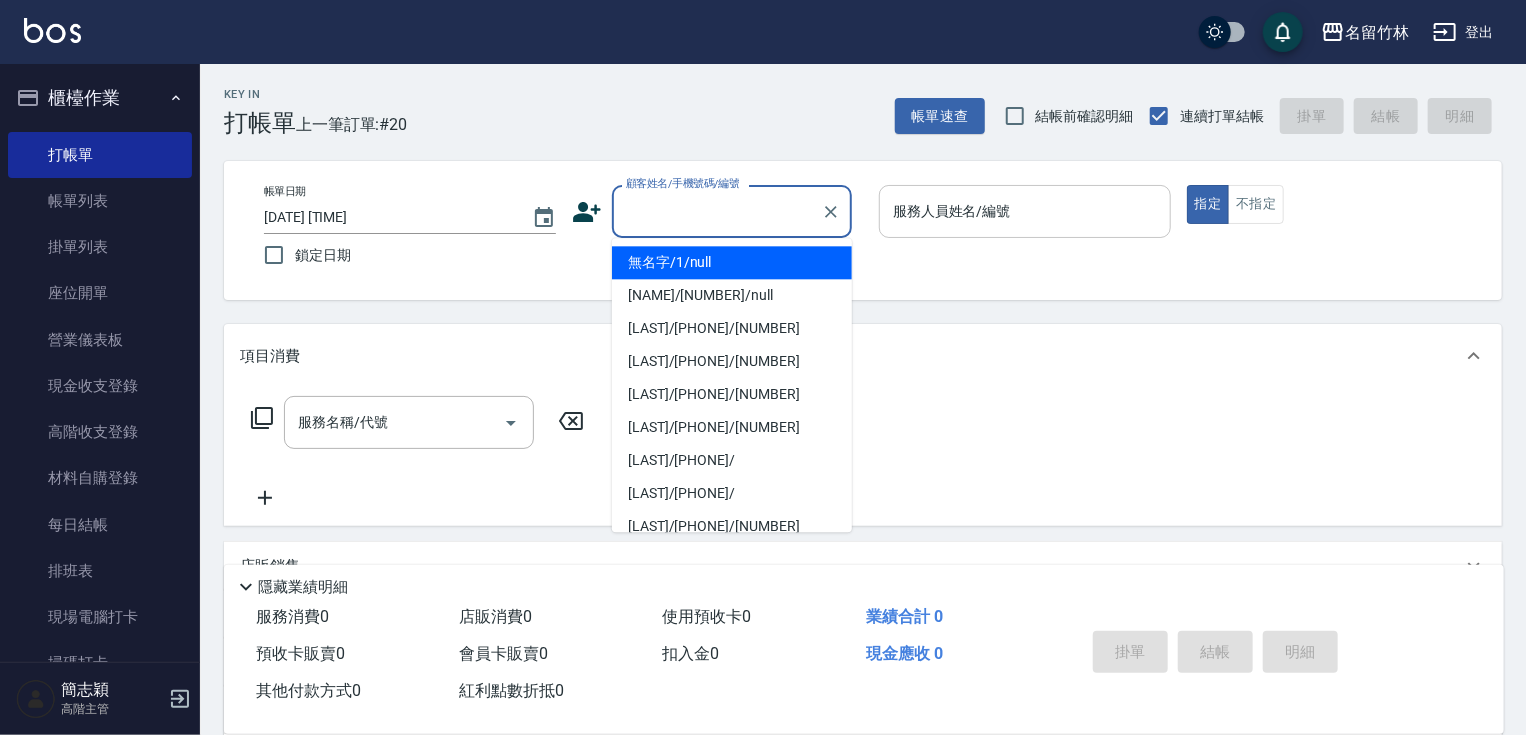 type on "無名字/1/null" 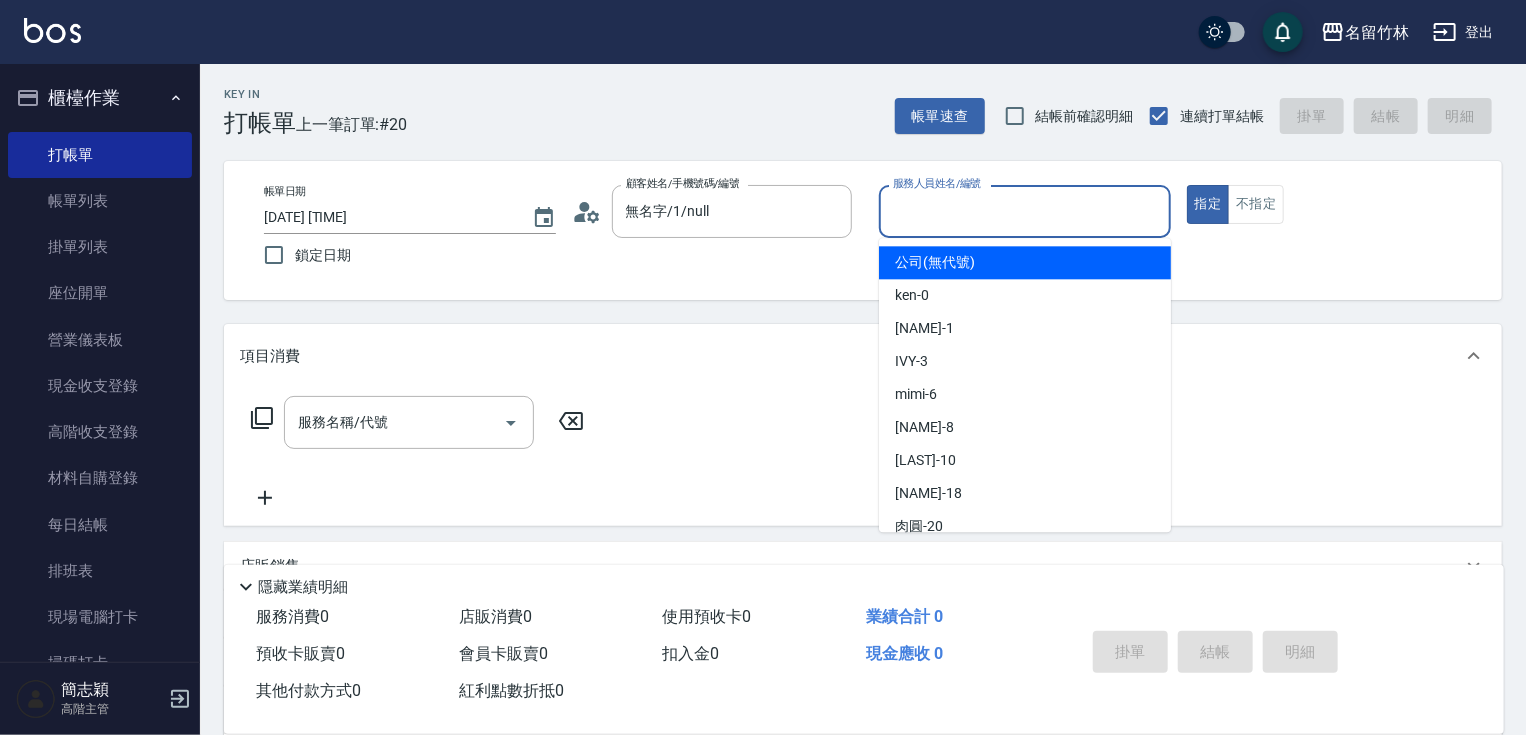 click on "服務人員姓名/編號" at bounding box center (1025, 211) 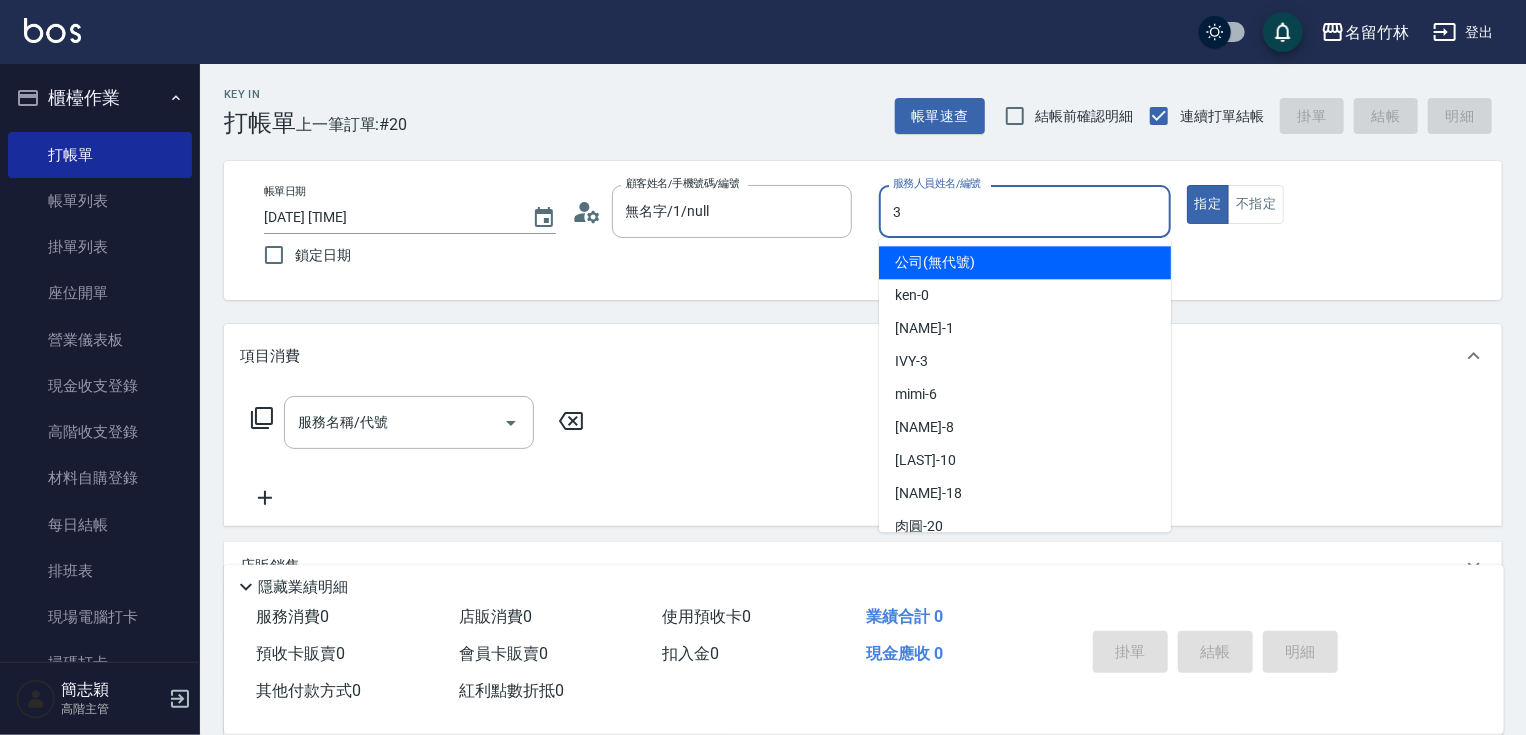 type on "IVY-3" 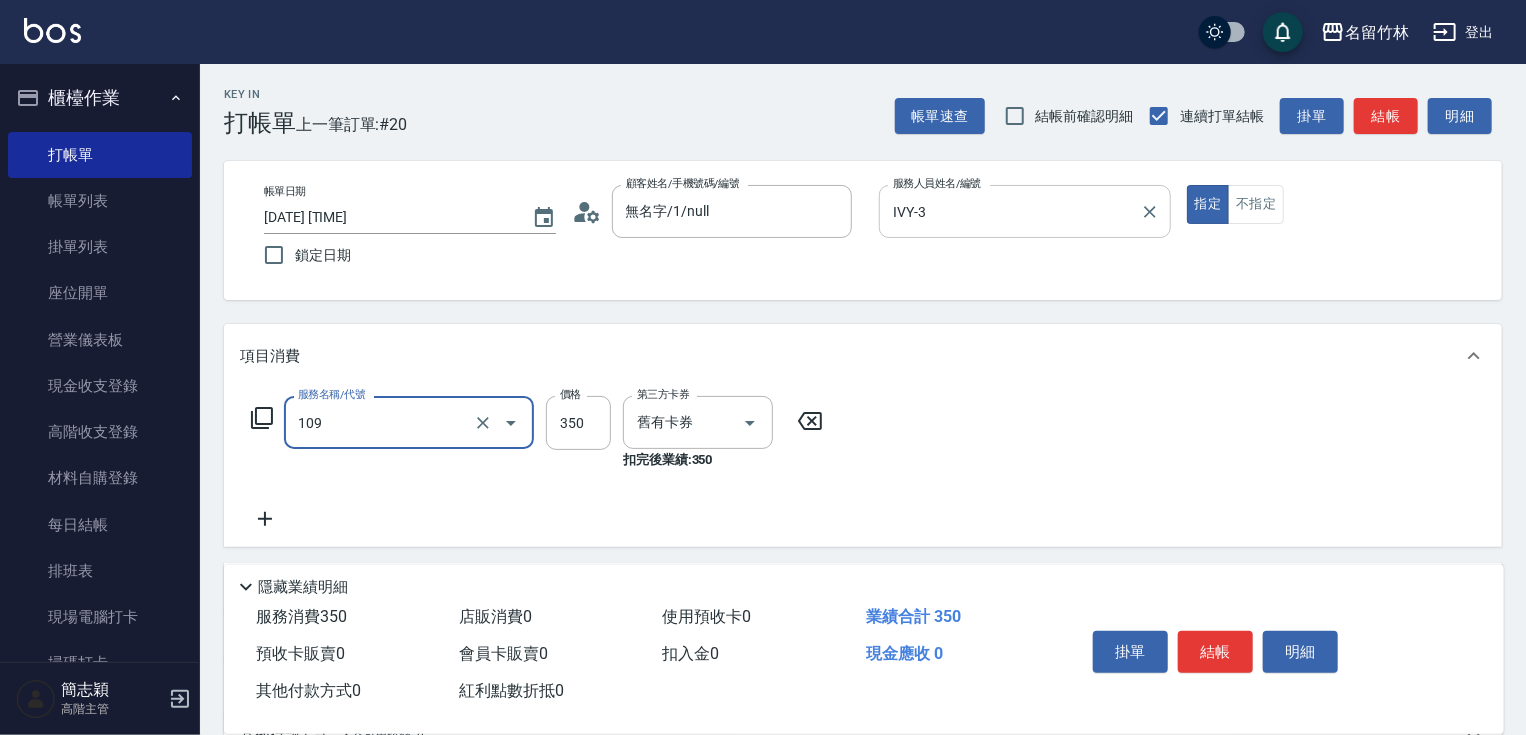 type on "新草本單次(109)" 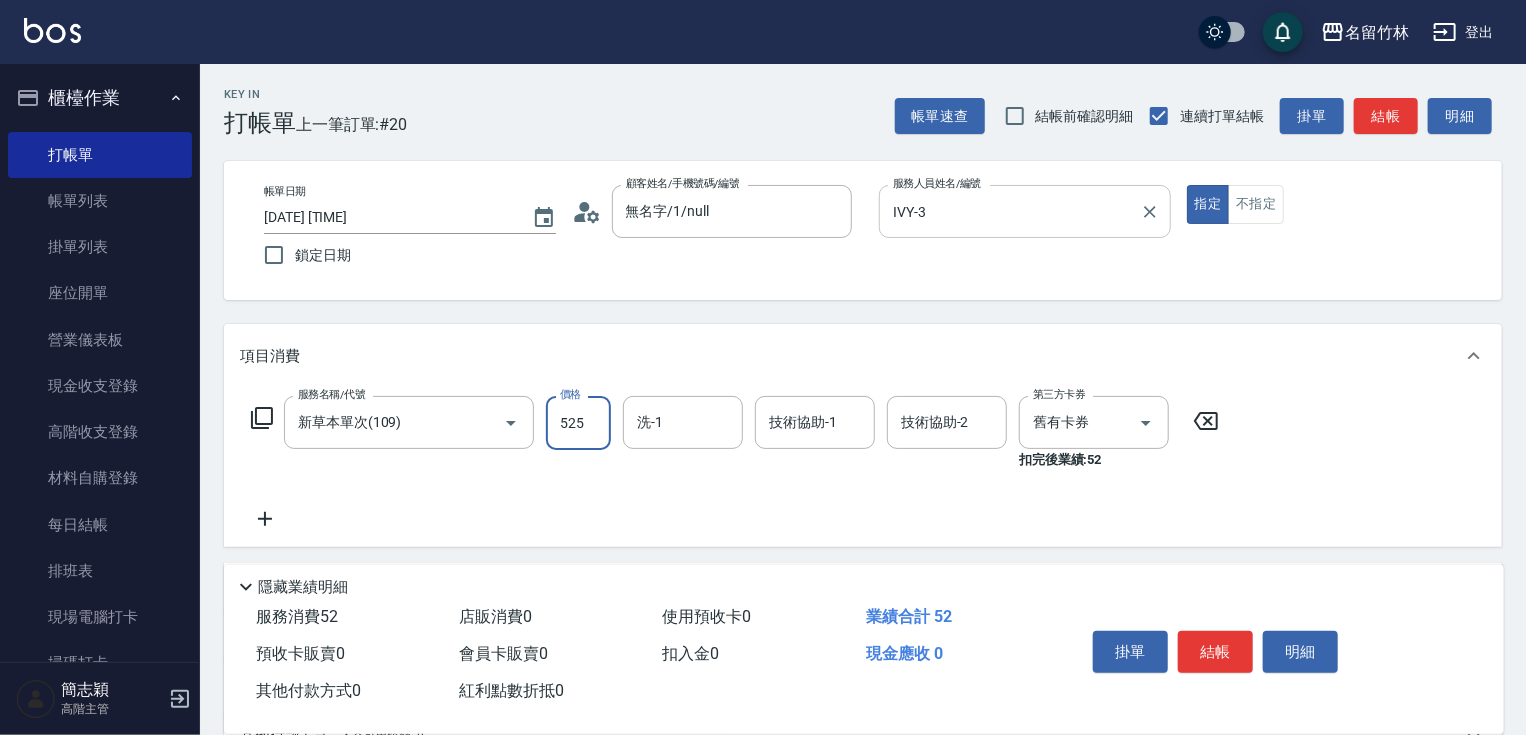 type on "525" 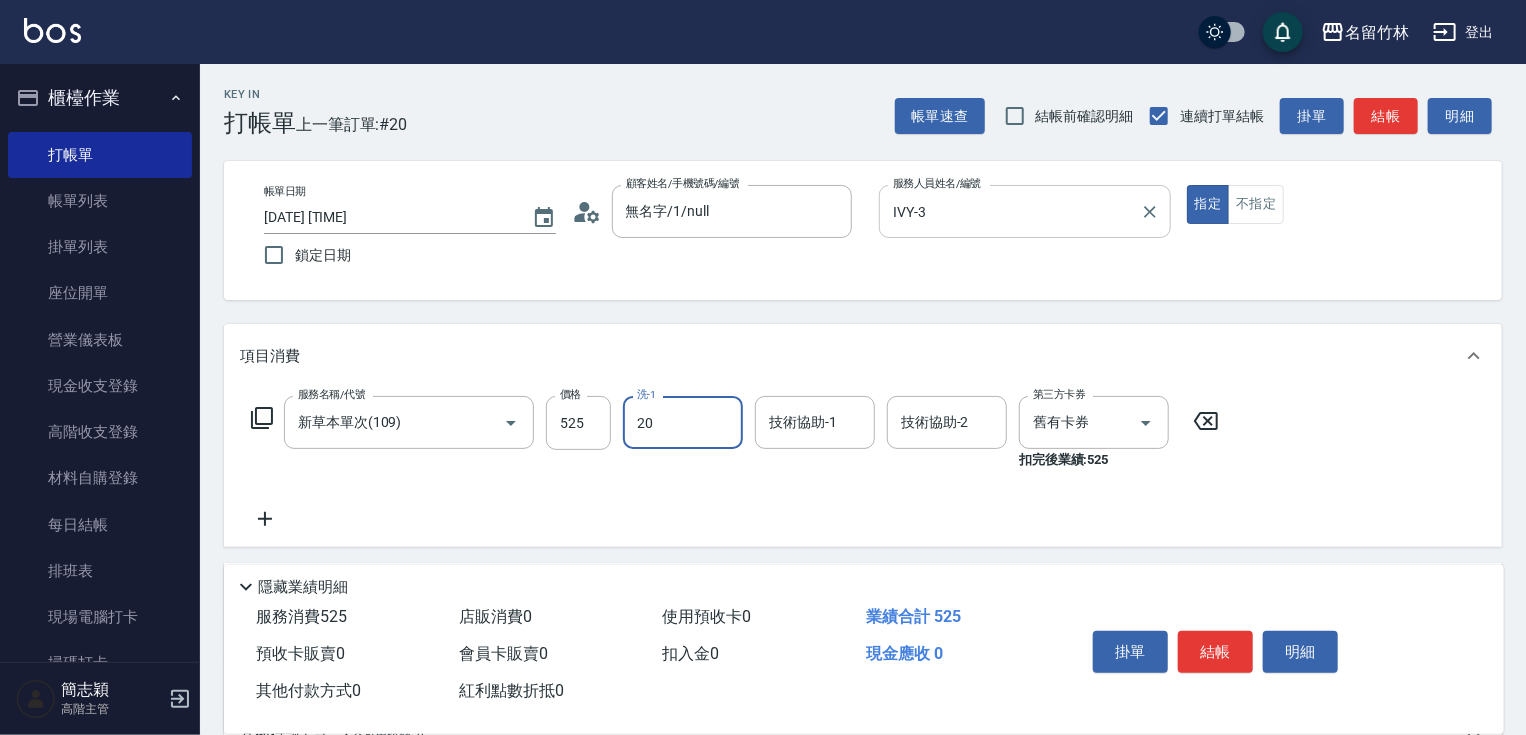 type on "肉圓-20" 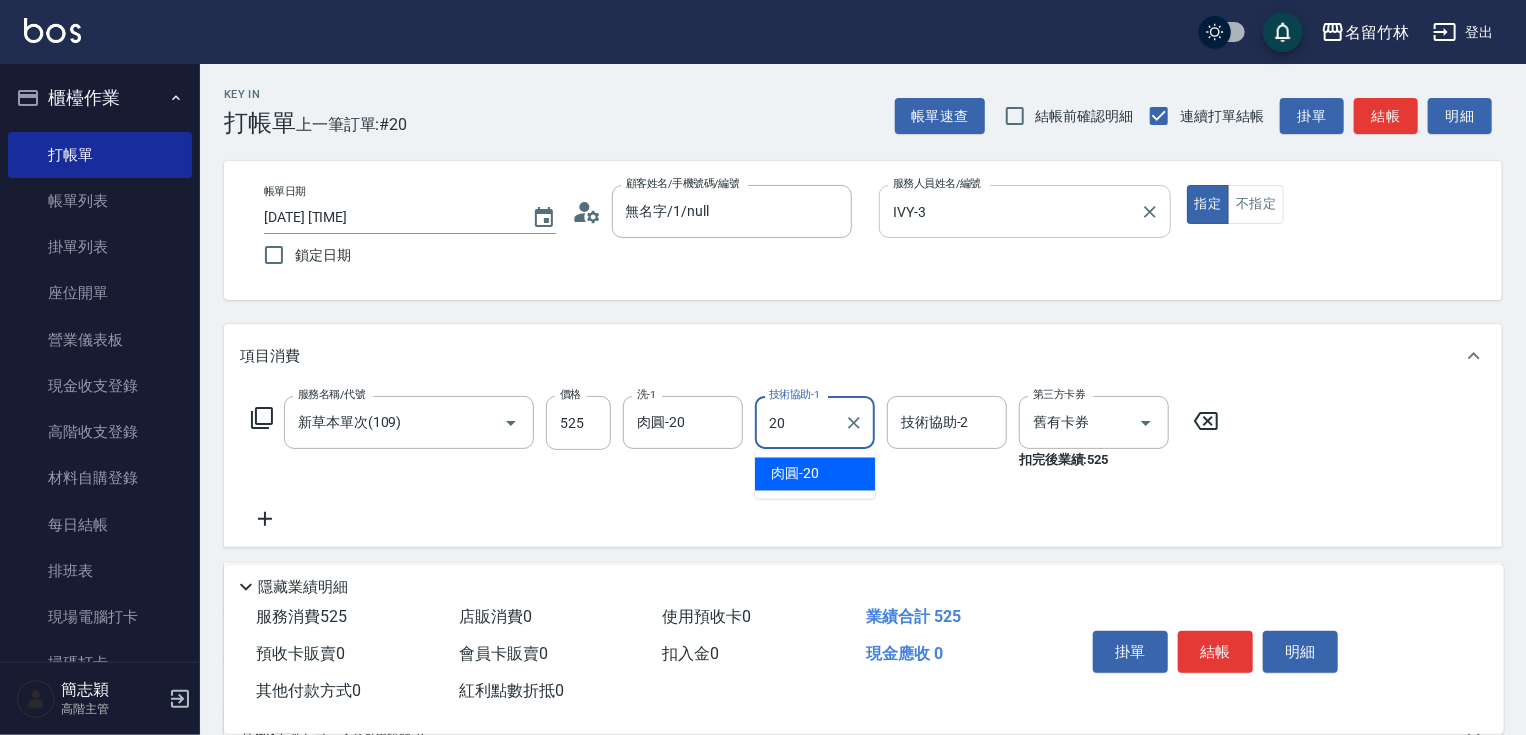 type on "肉圓-20" 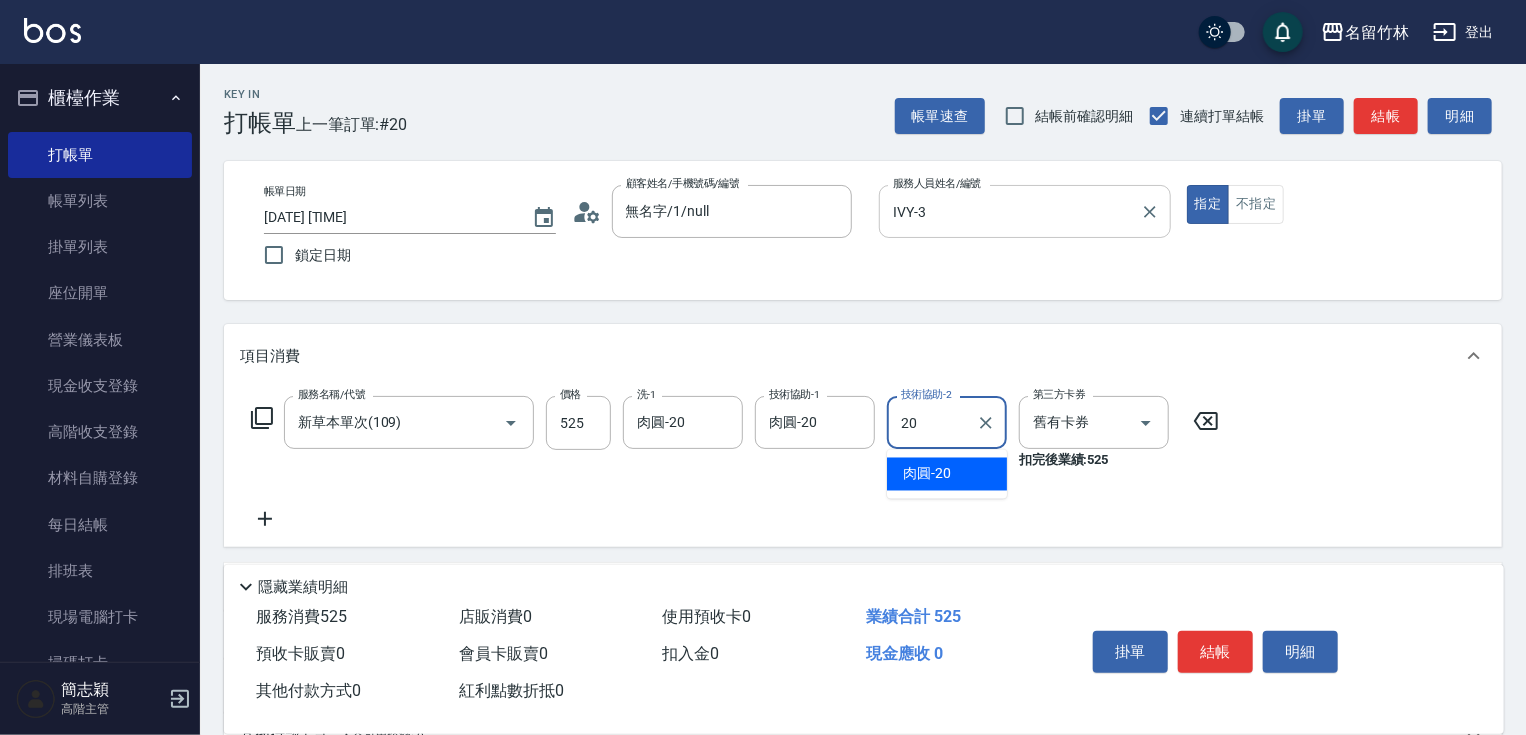 type on "肉圓-20" 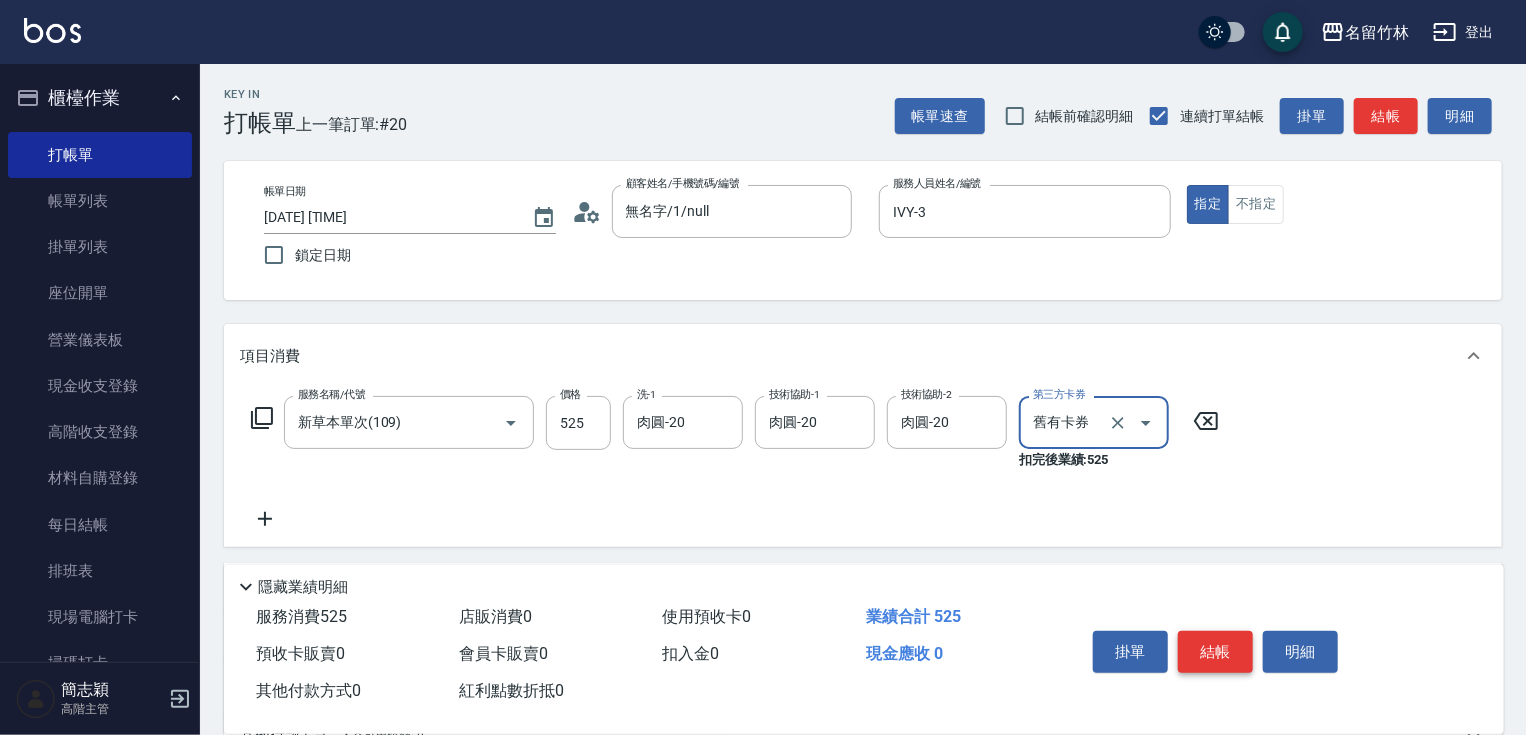 click on "結帳" at bounding box center (1215, 652) 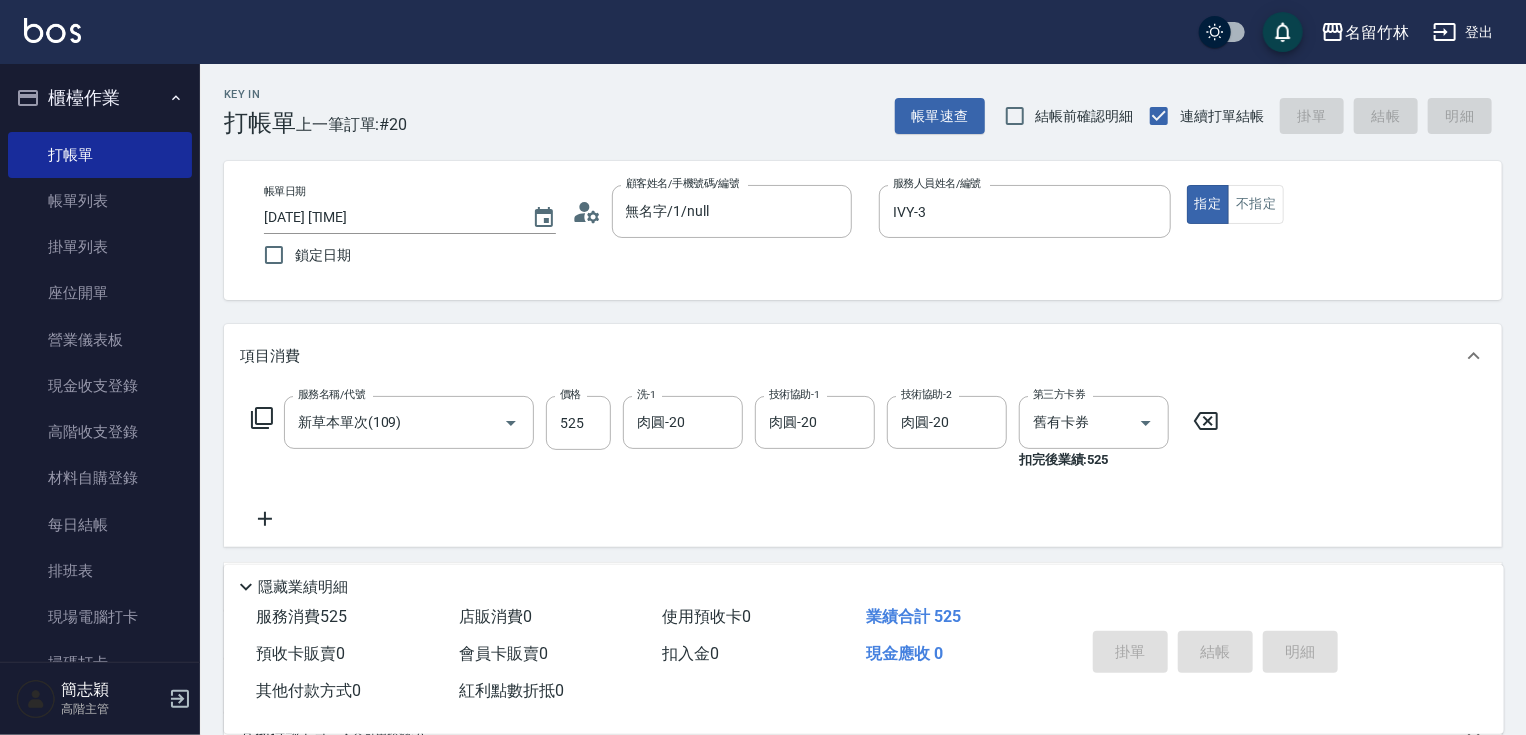 type 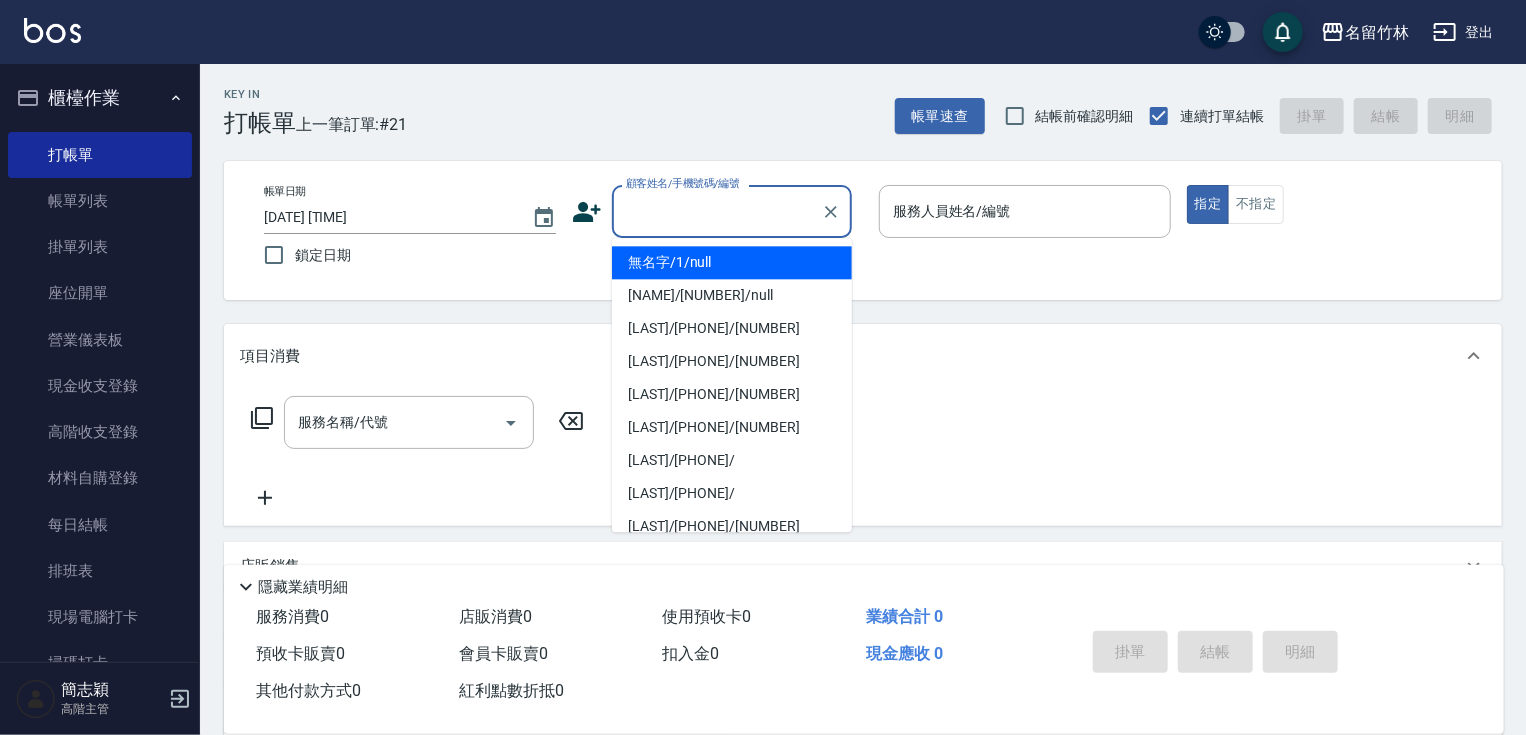 click on "顧客姓名/手機號碼/編號" at bounding box center (717, 211) 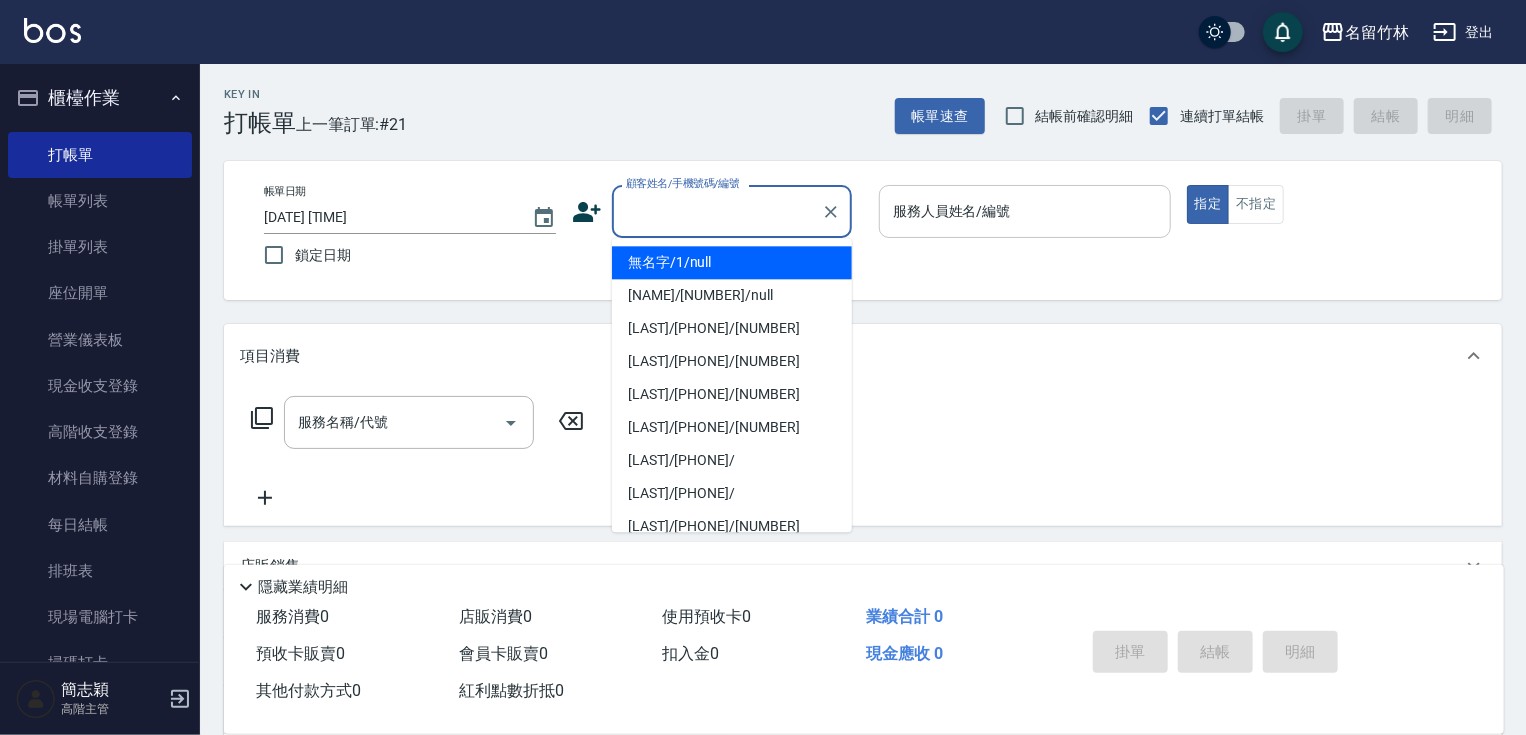 type on "無名字/1/null" 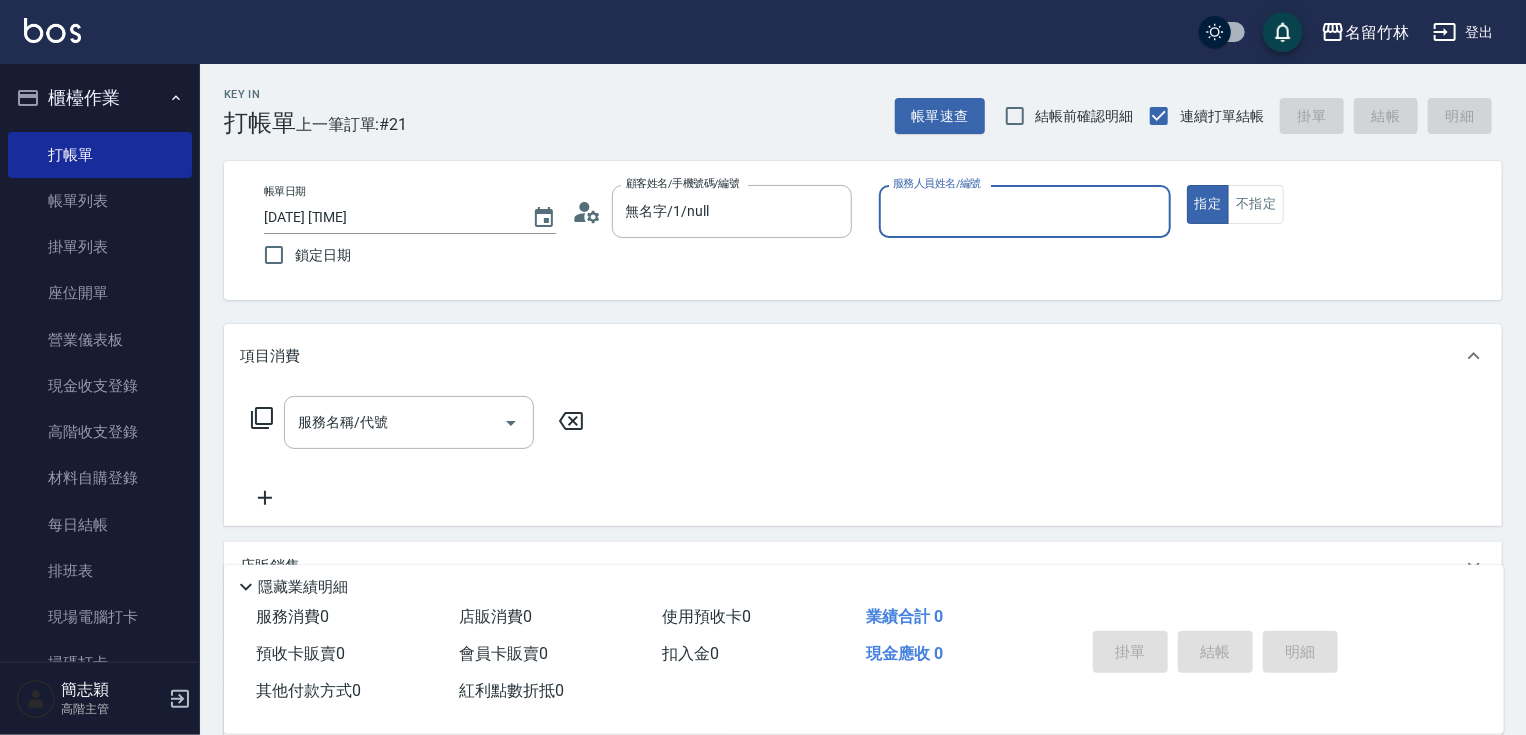 click on "服務人員姓名/編號" at bounding box center (1025, 211) 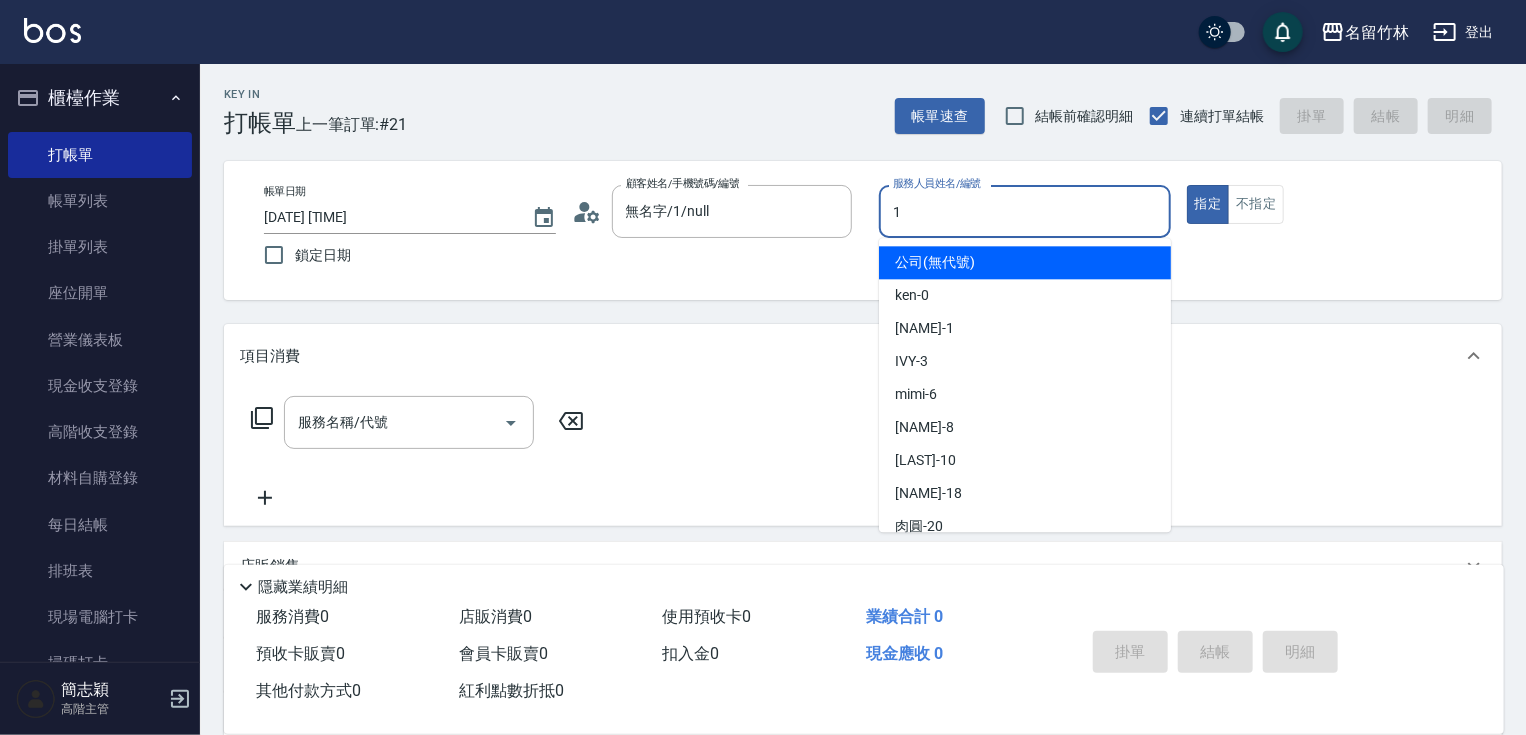 type on "[NAME]-1" 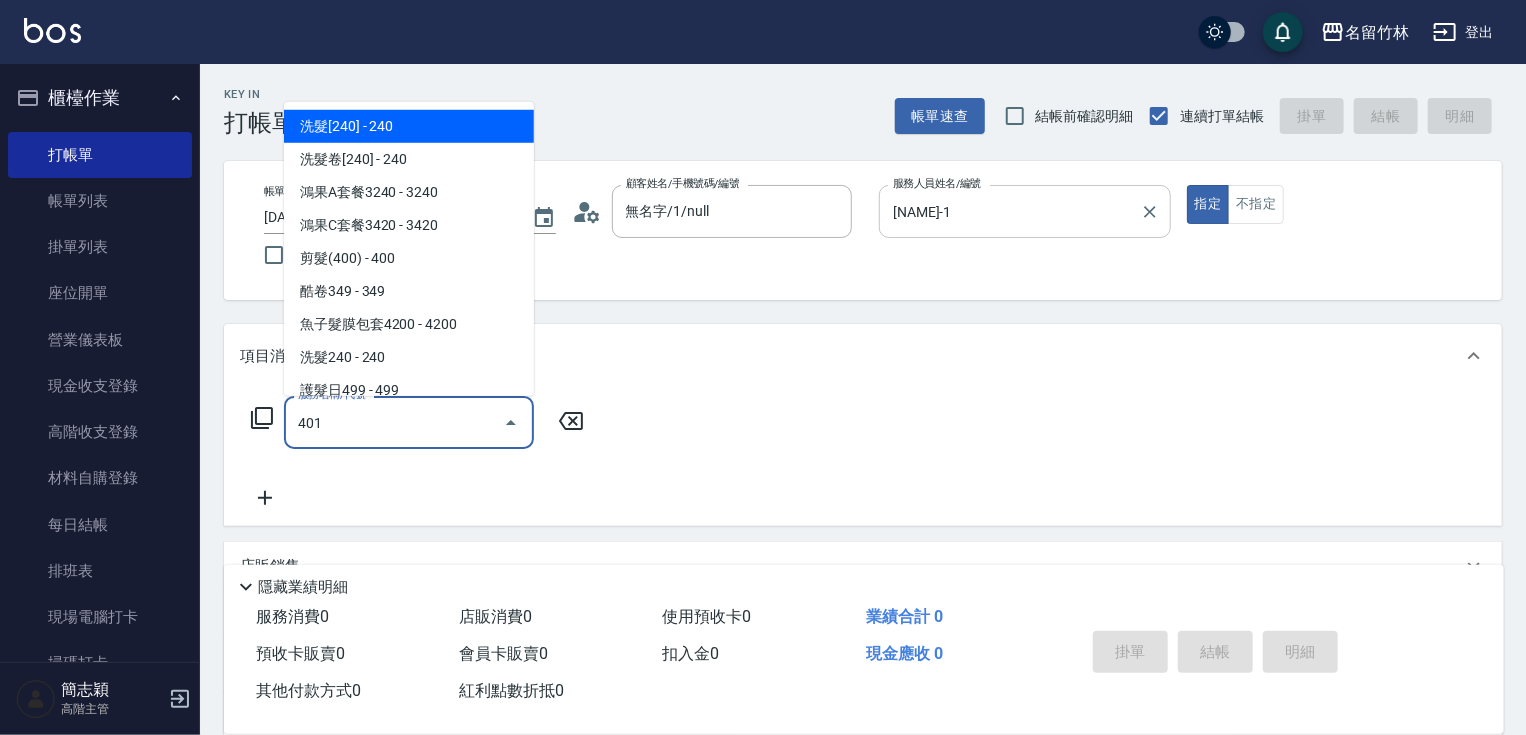 type on "剪髮(400)(401)" 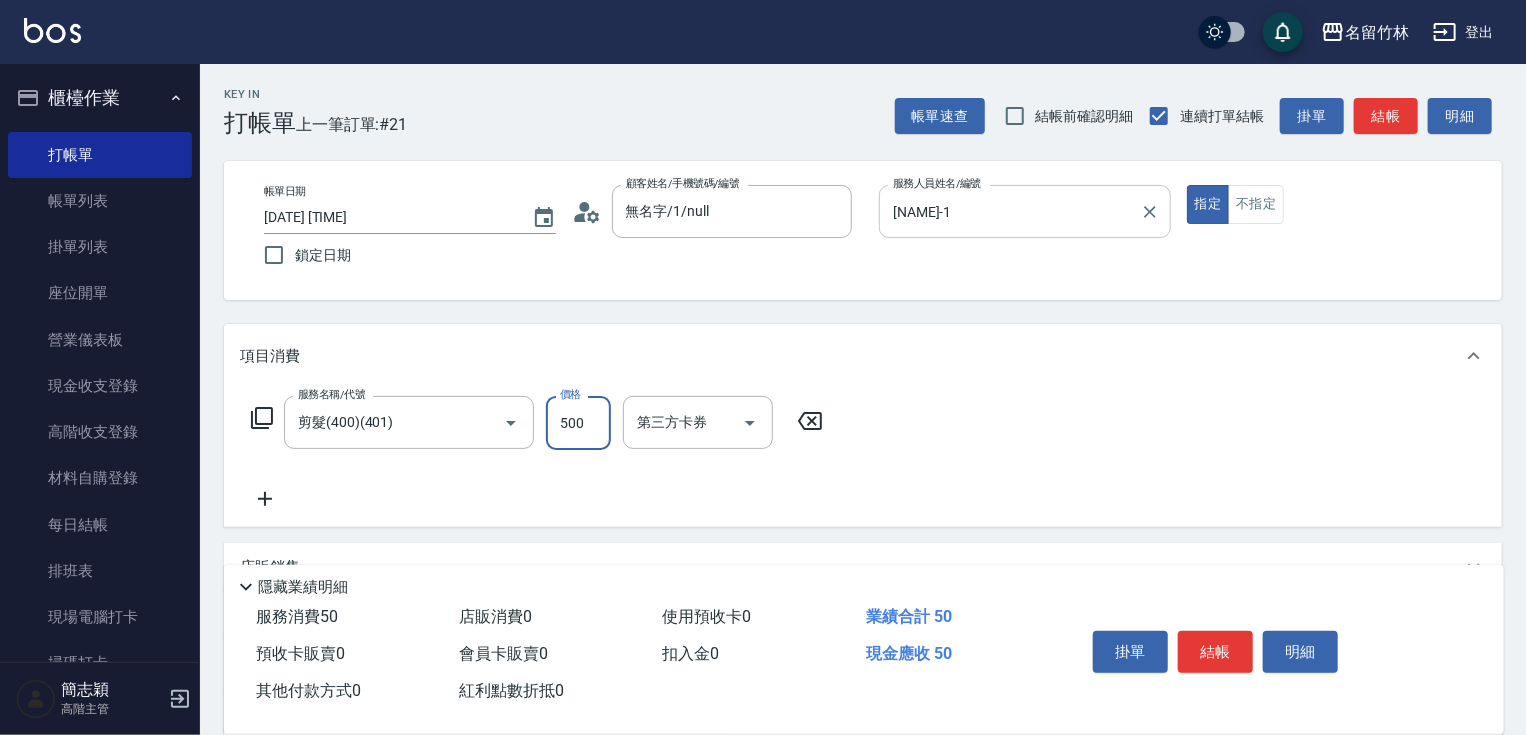 type on "500" 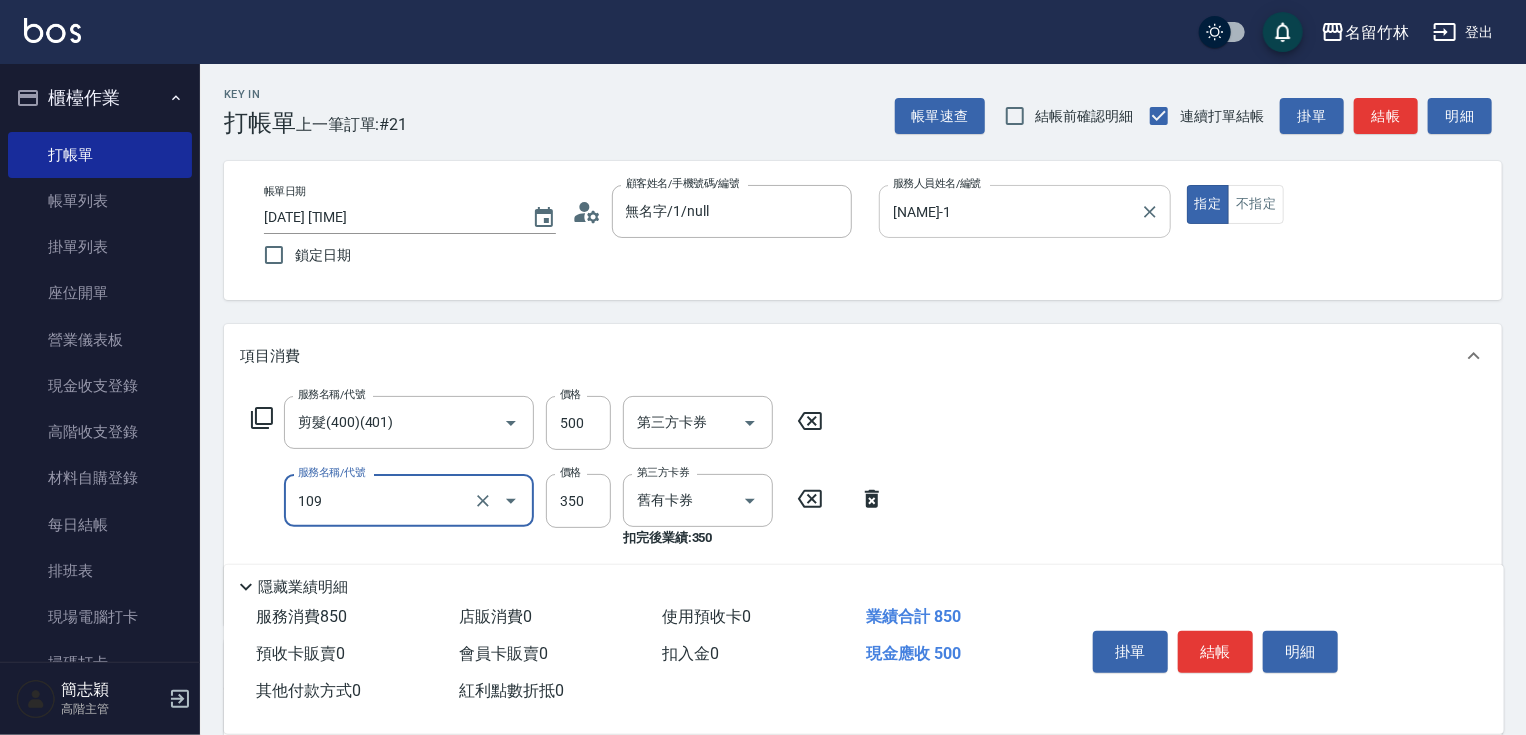 type on "新草本單次(109)" 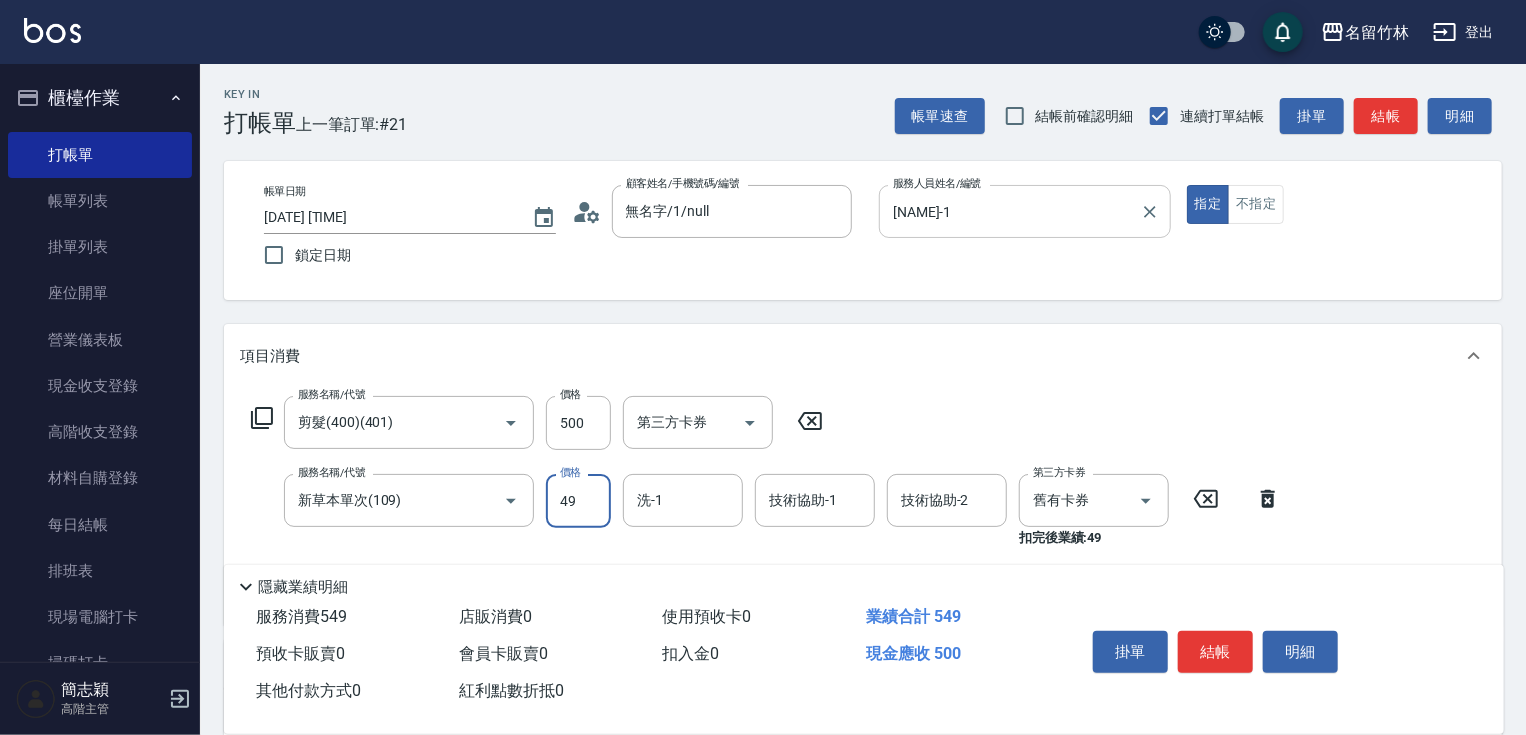 type on "496" 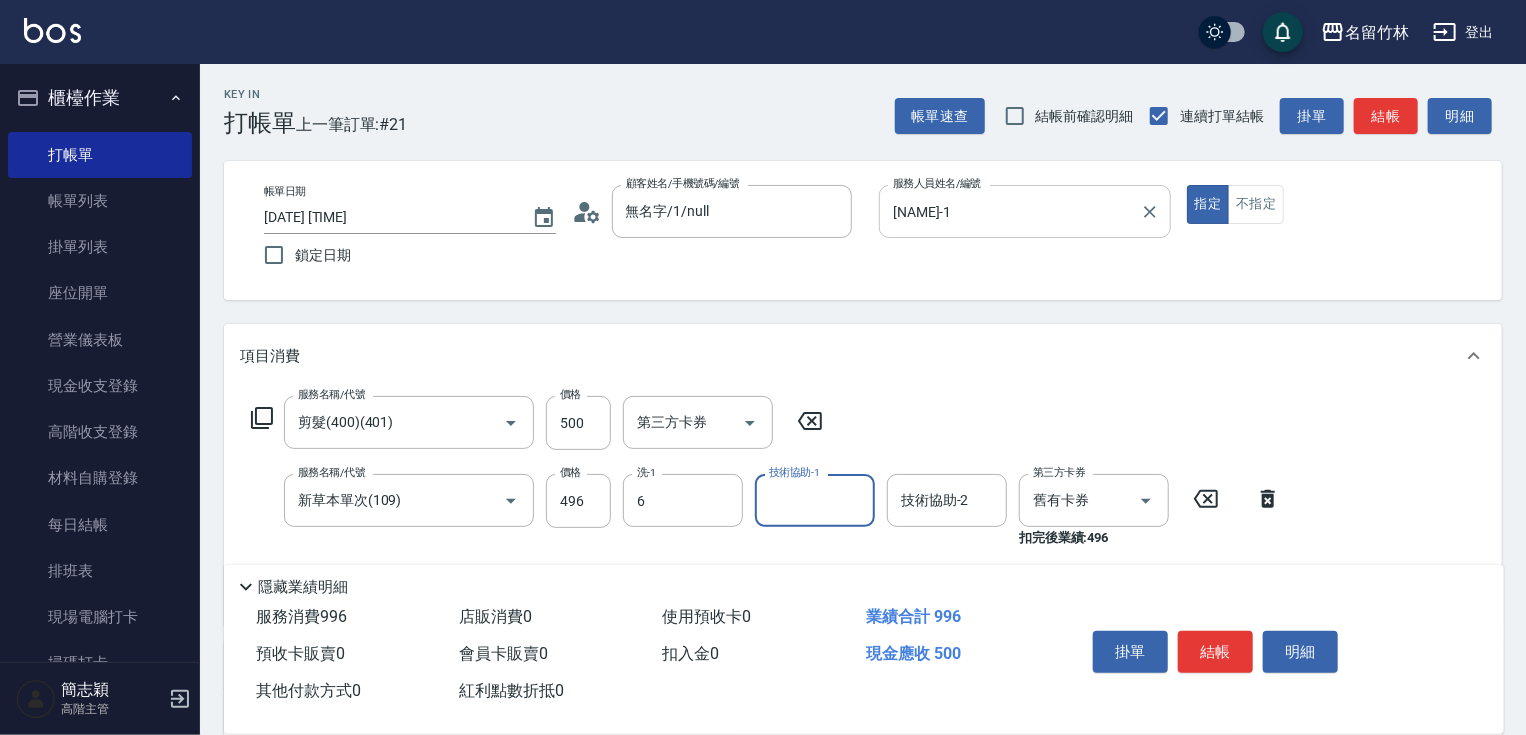 type on "mimi-6" 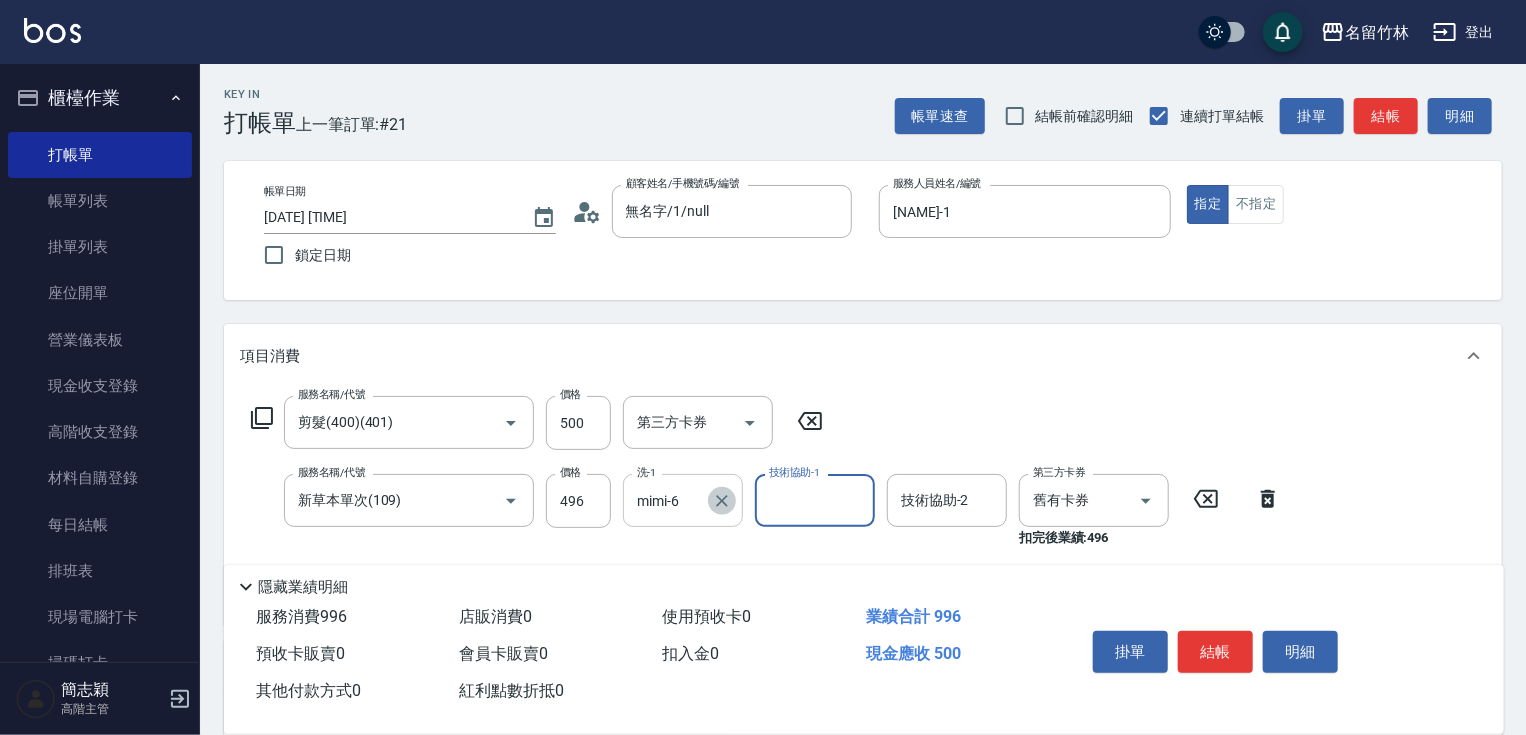 click 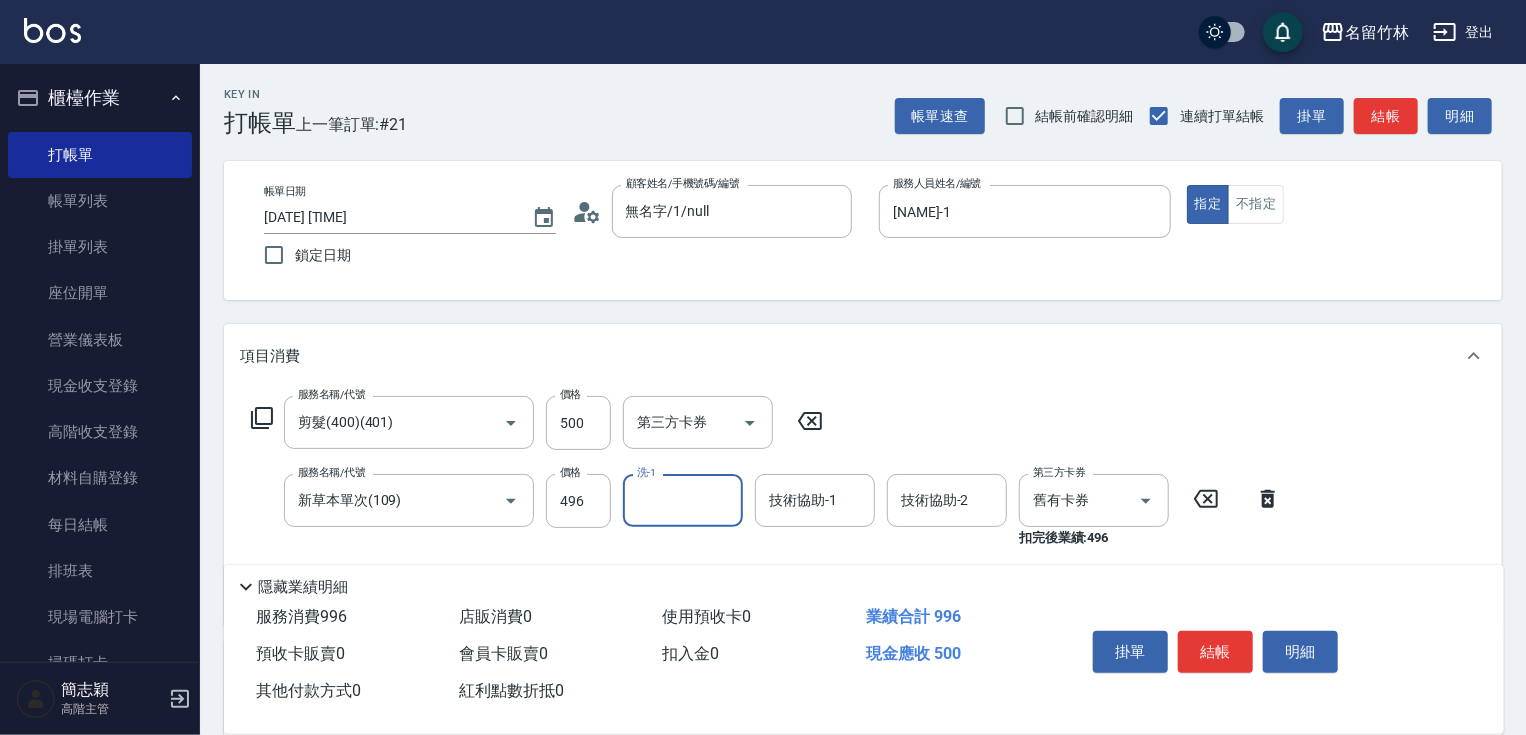 click on "洗-1" at bounding box center [683, 500] 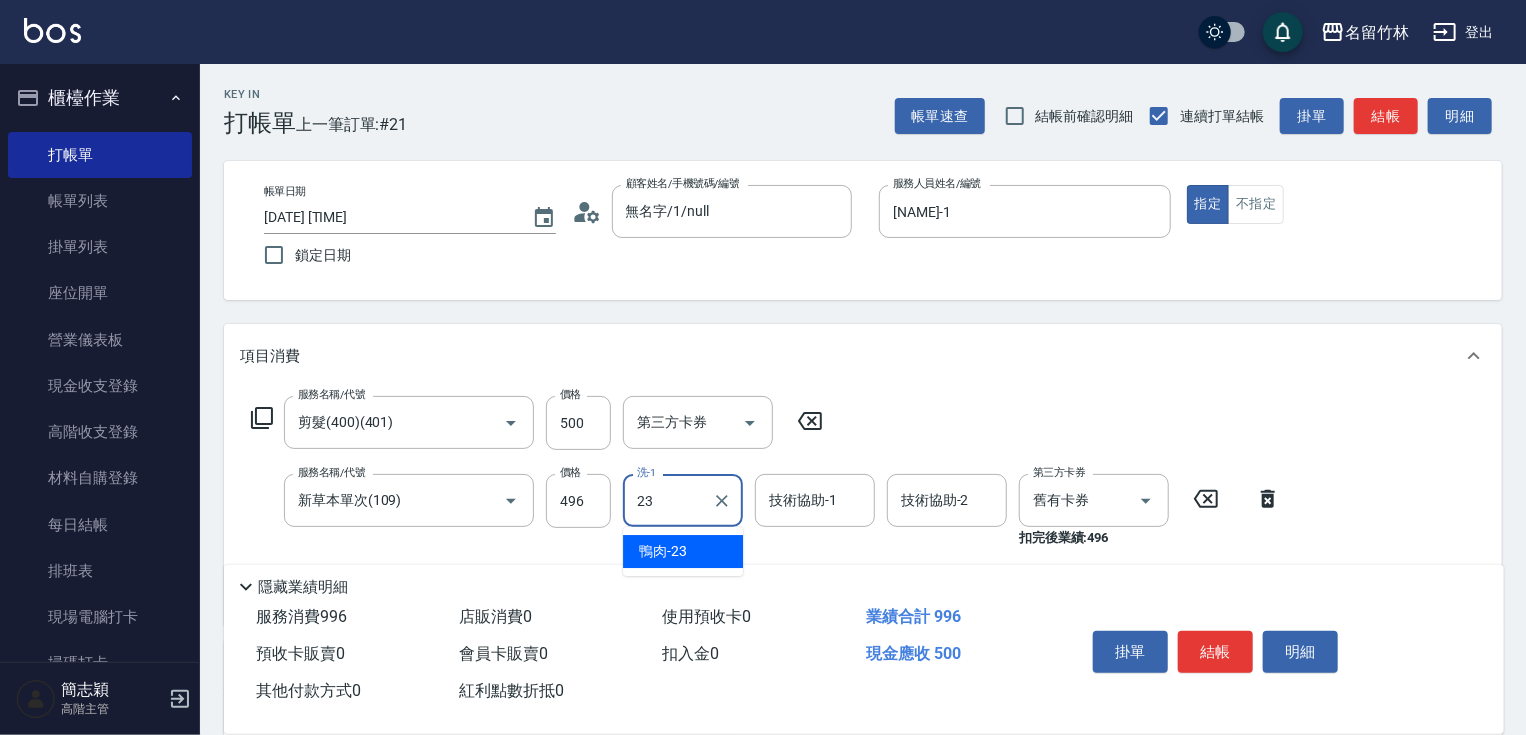 type on "鴨肉-23" 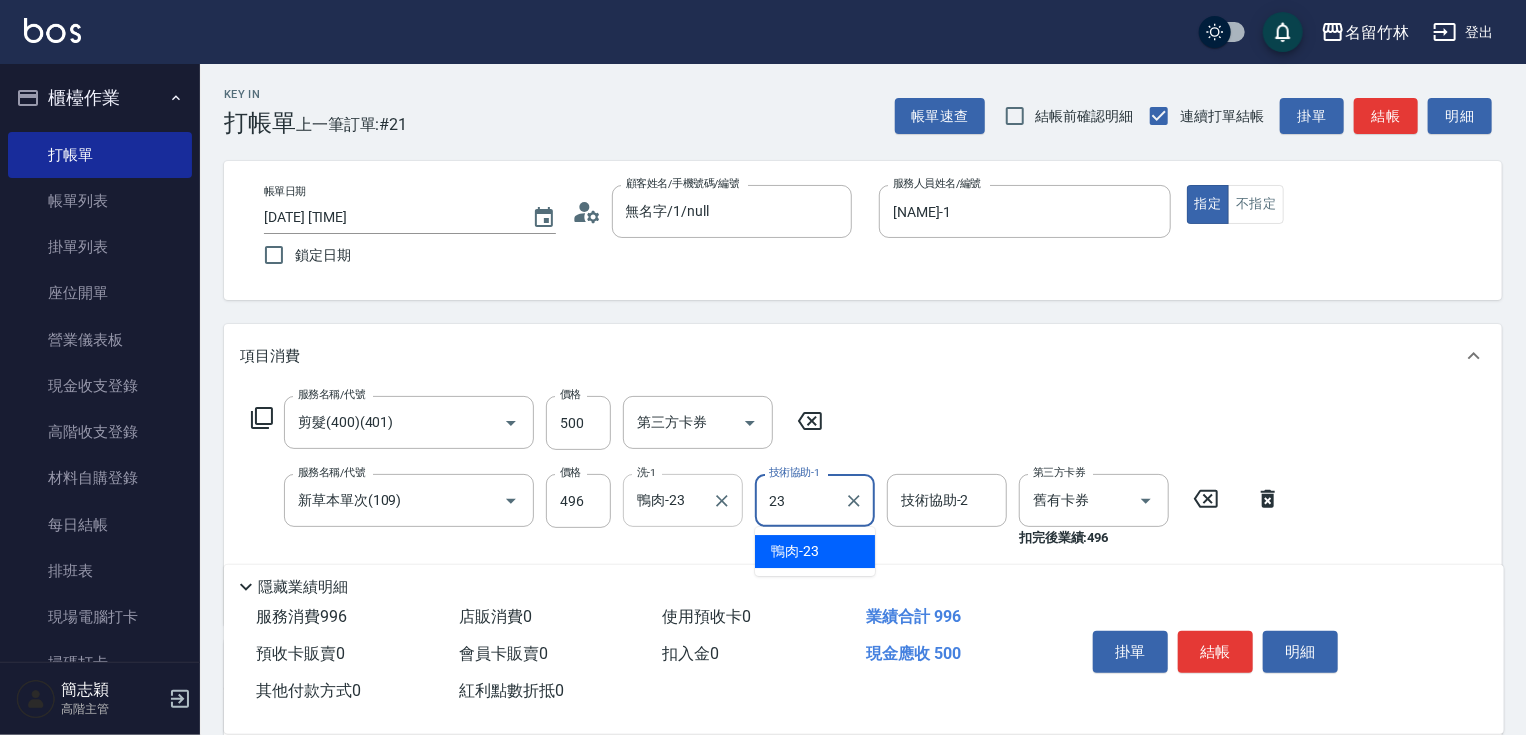 type on "鴨肉-23" 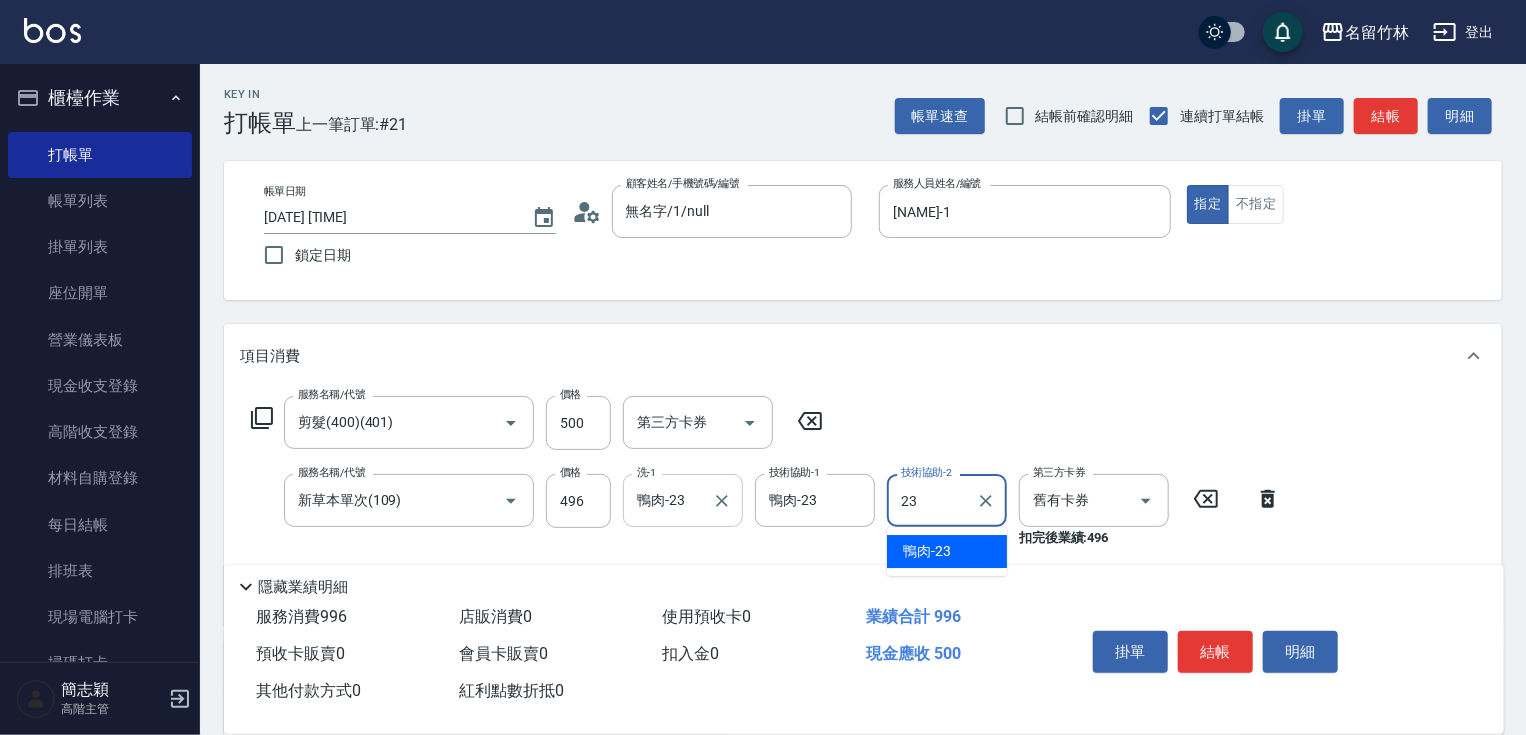 type on "鴨肉-23" 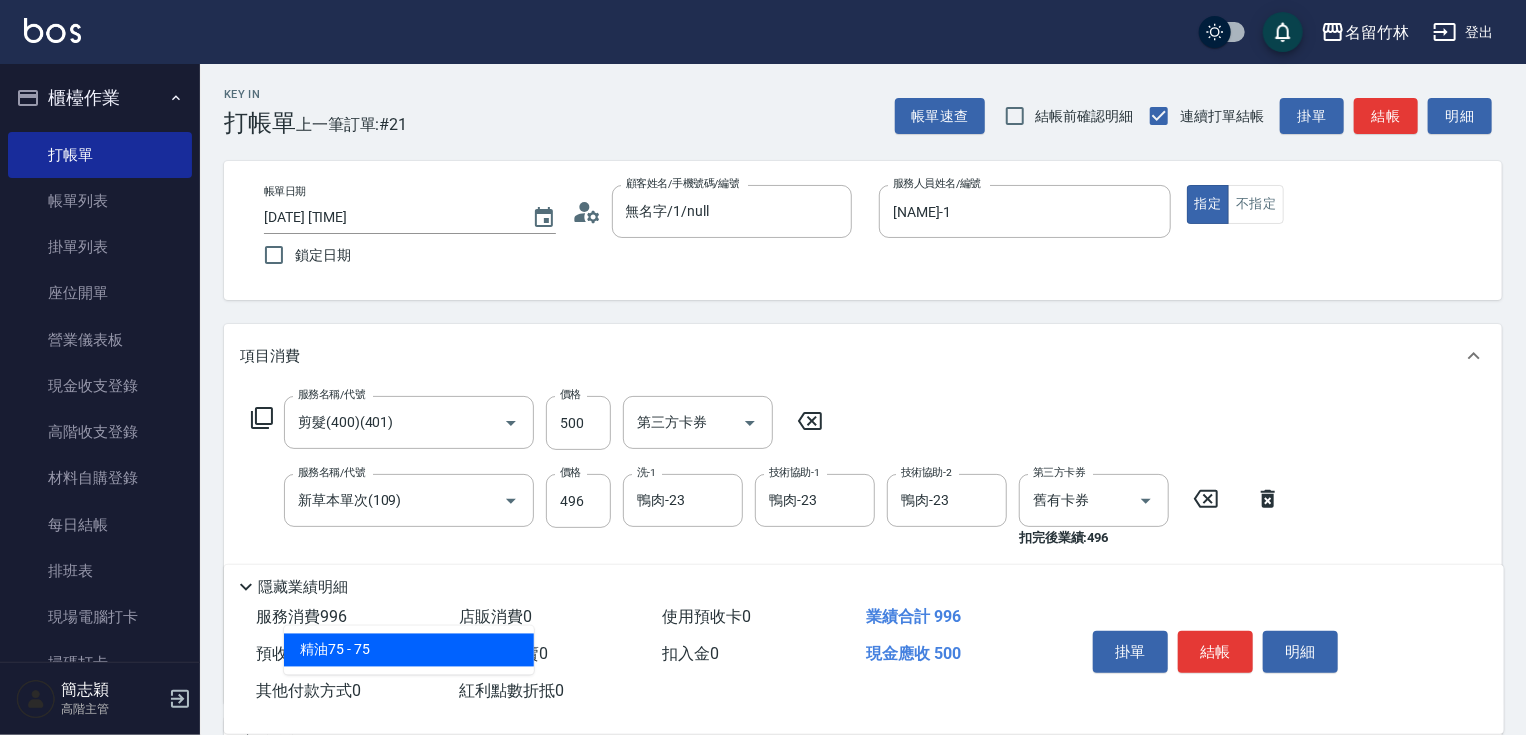 type on "精油75(808)" 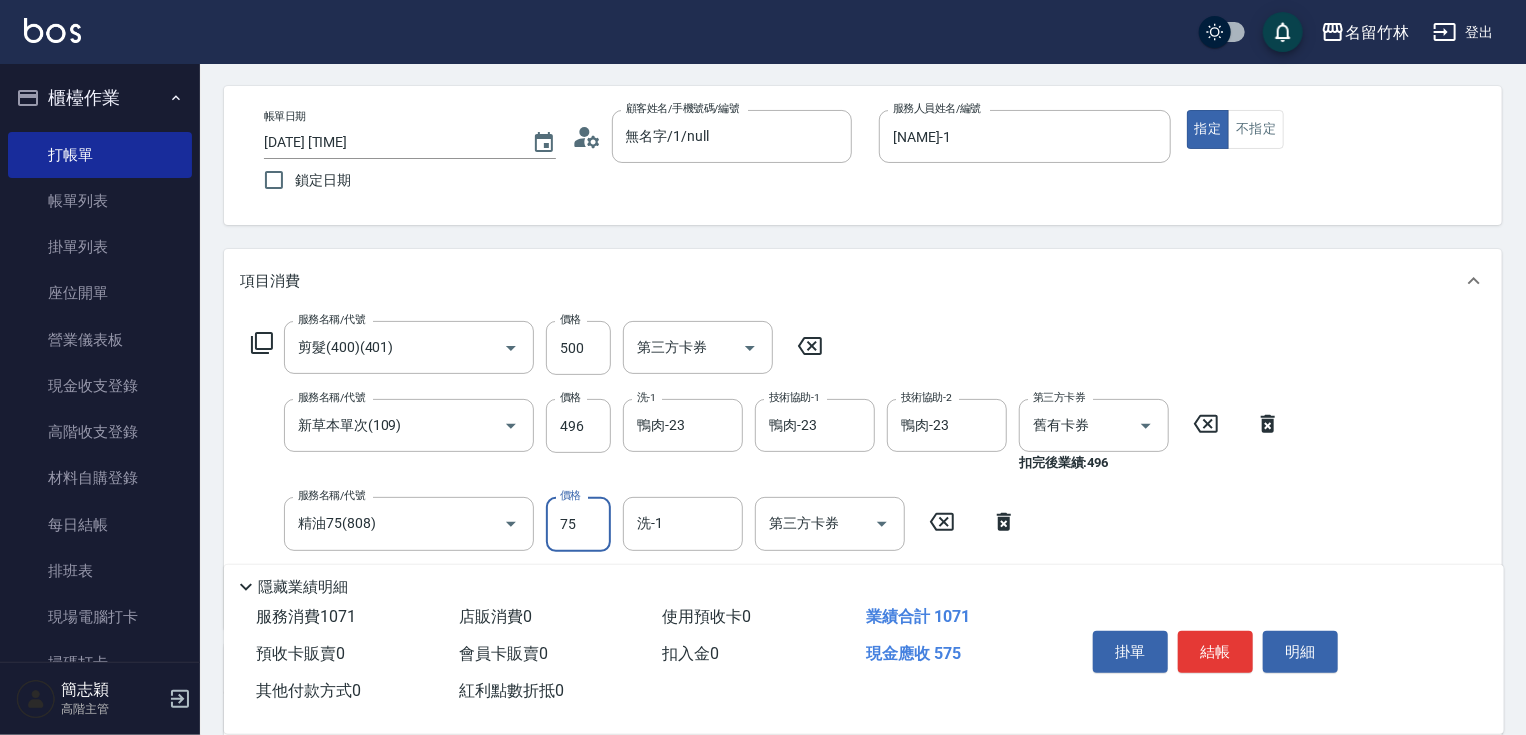 scroll, scrollTop: 240, scrollLeft: 0, axis: vertical 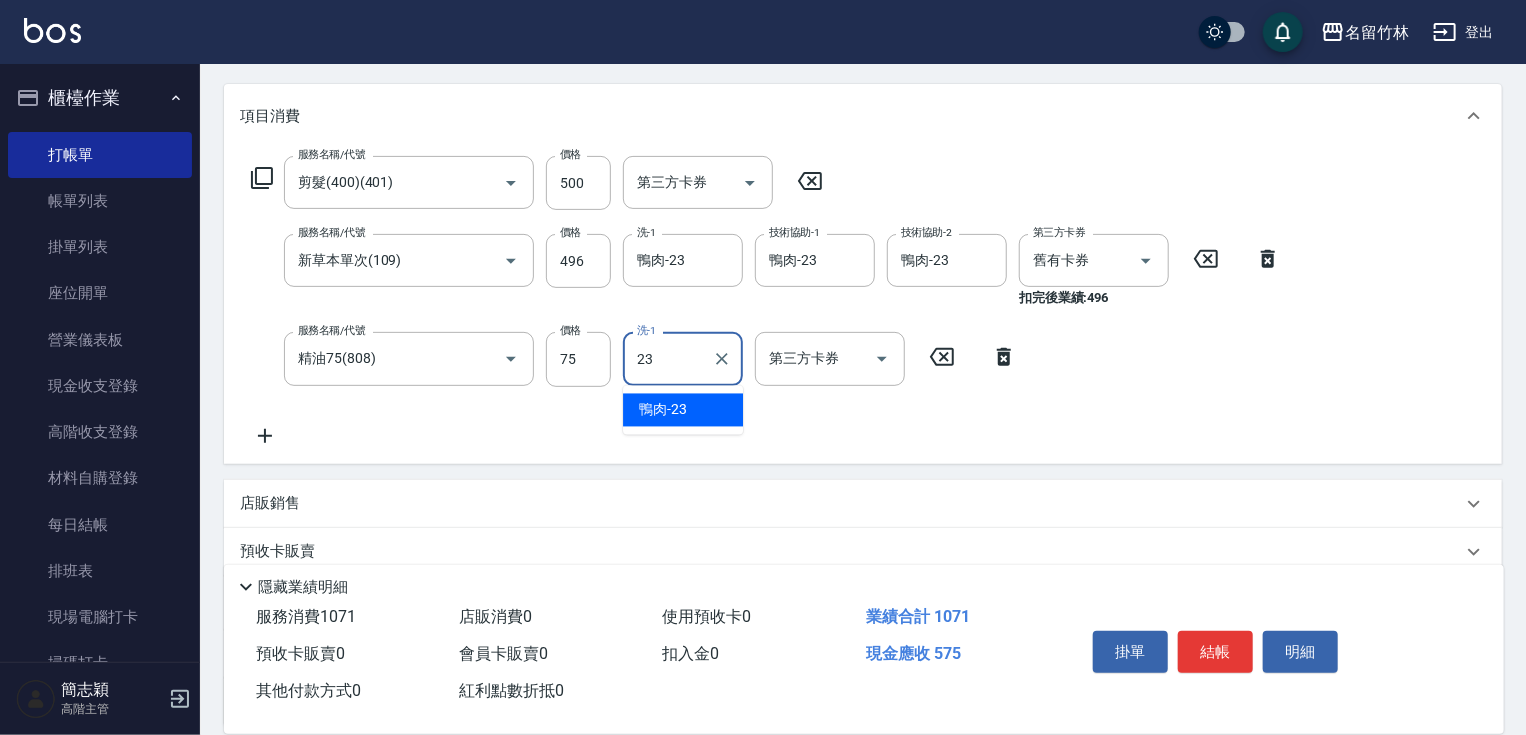 type on "鴨肉-23" 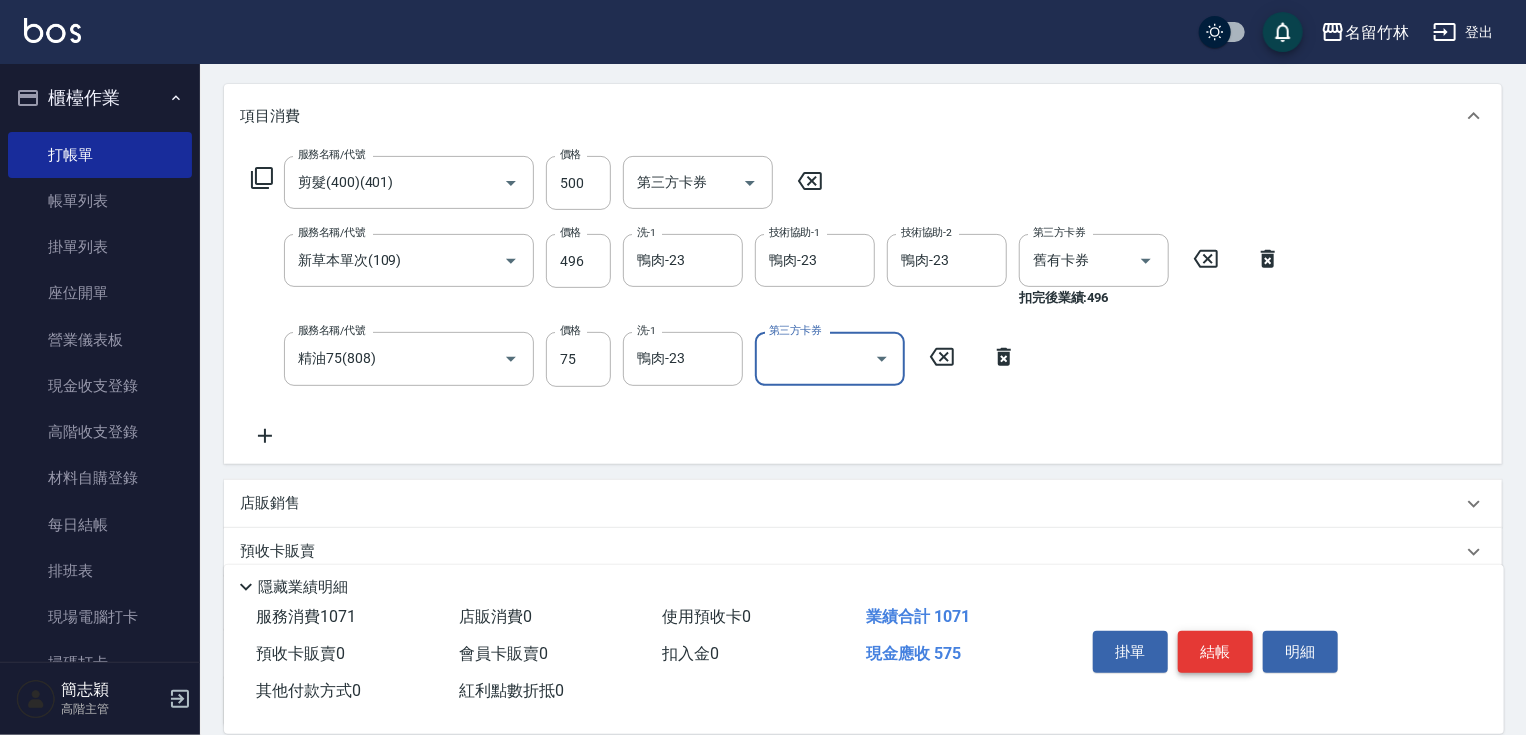 click on "結帳" at bounding box center [1215, 652] 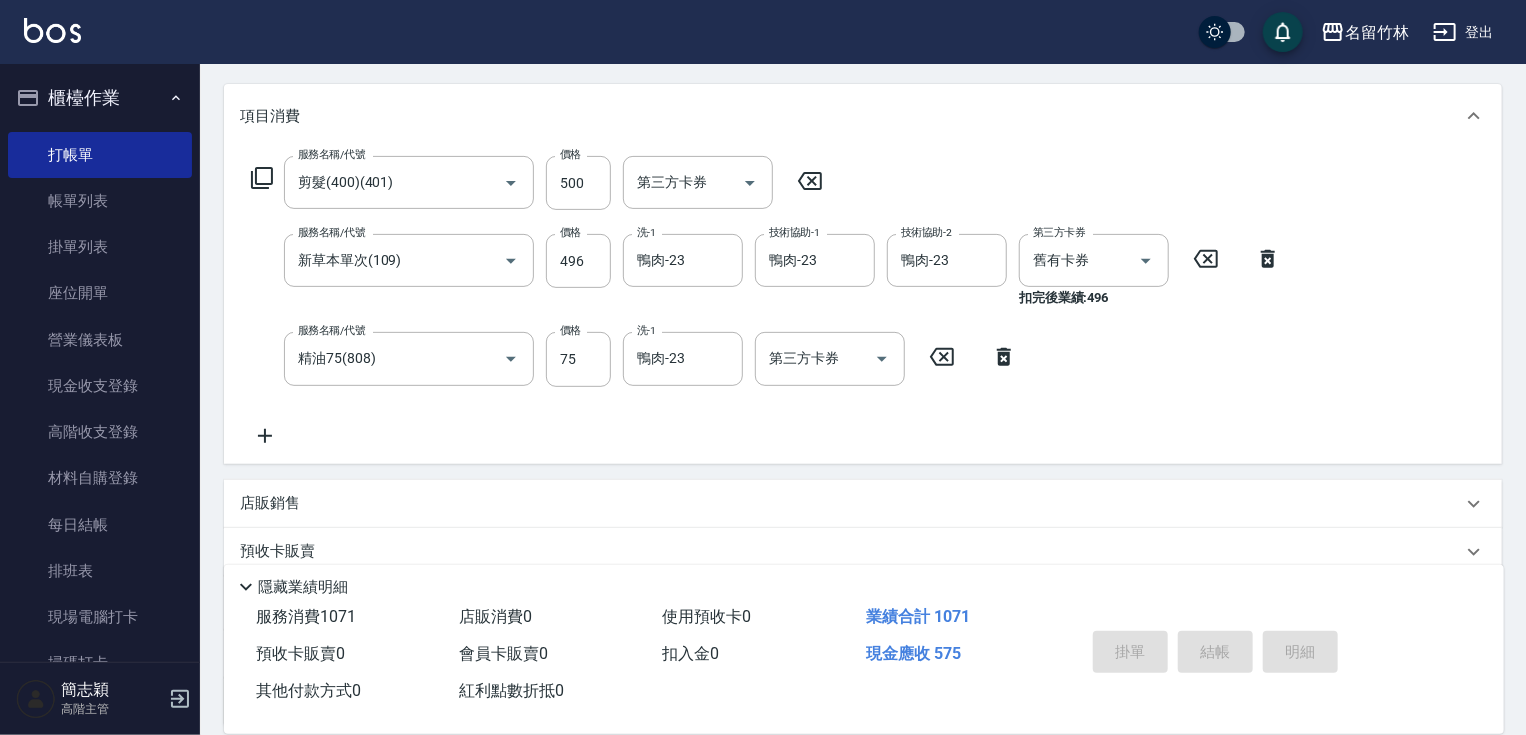 type on "[DATE] [TIME]" 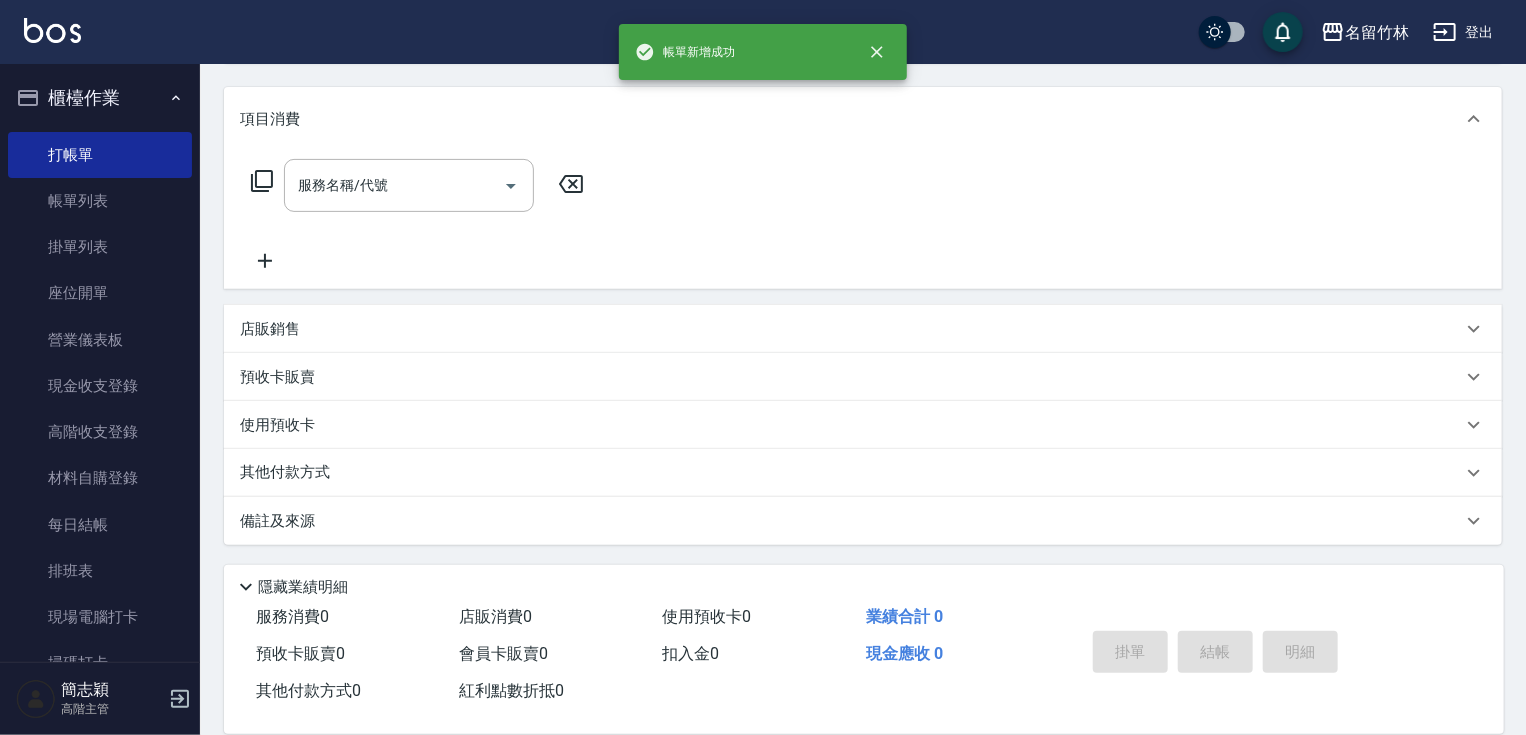 scroll, scrollTop: 0, scrollLeft: 0, axis: both 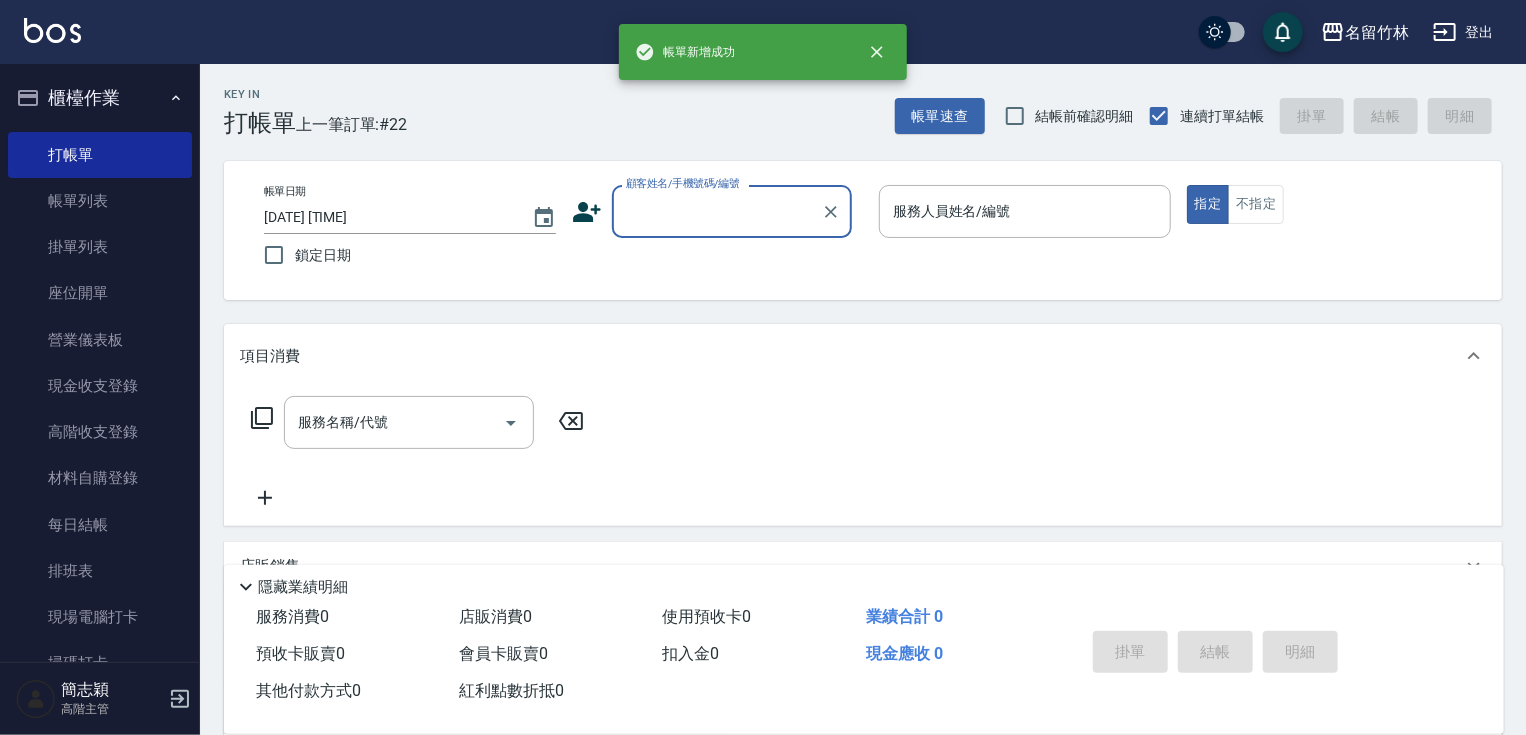 click on "顧客姓名/手機號碼/編號" at bounding box center (717, 211) 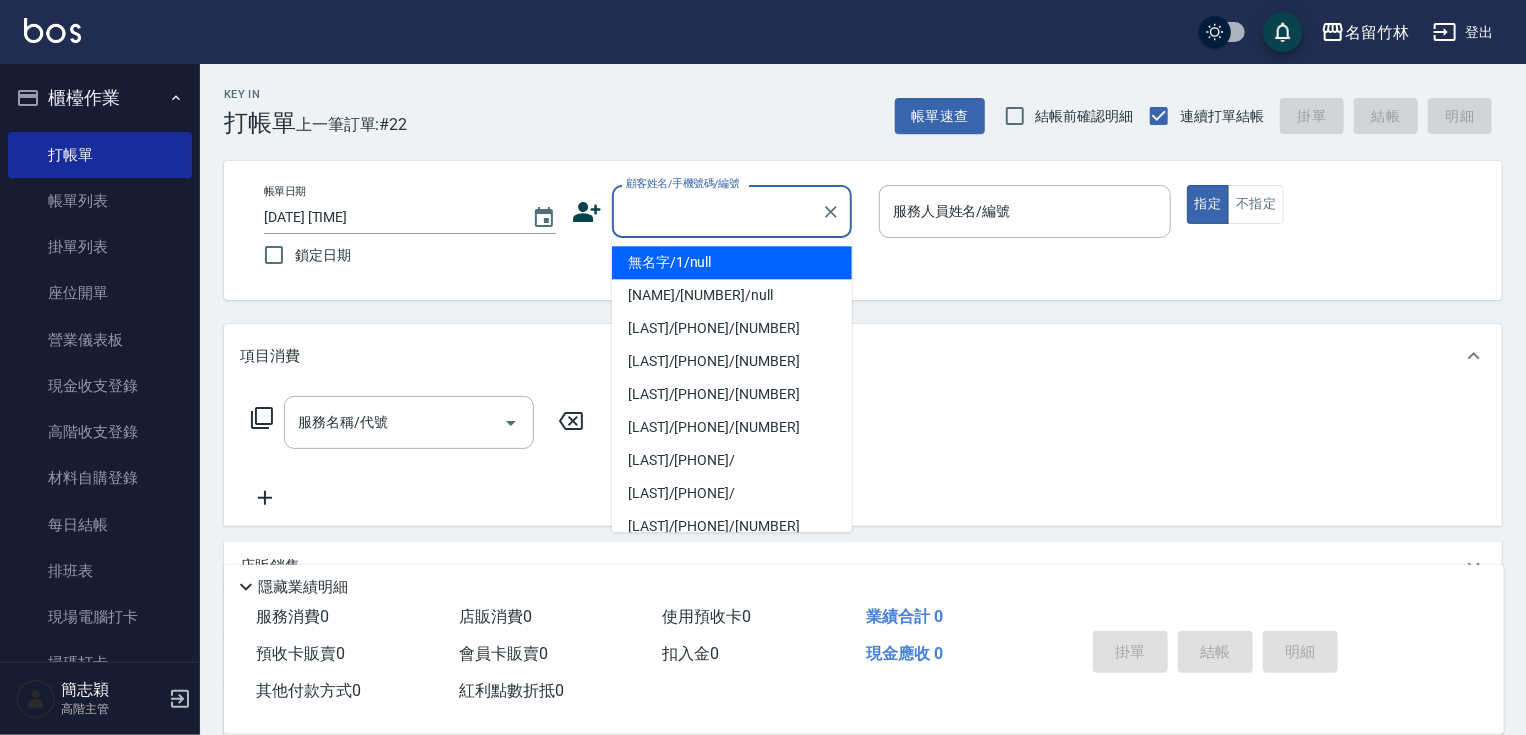 click on "無名字/1/null" at bounding box center [732, 262] 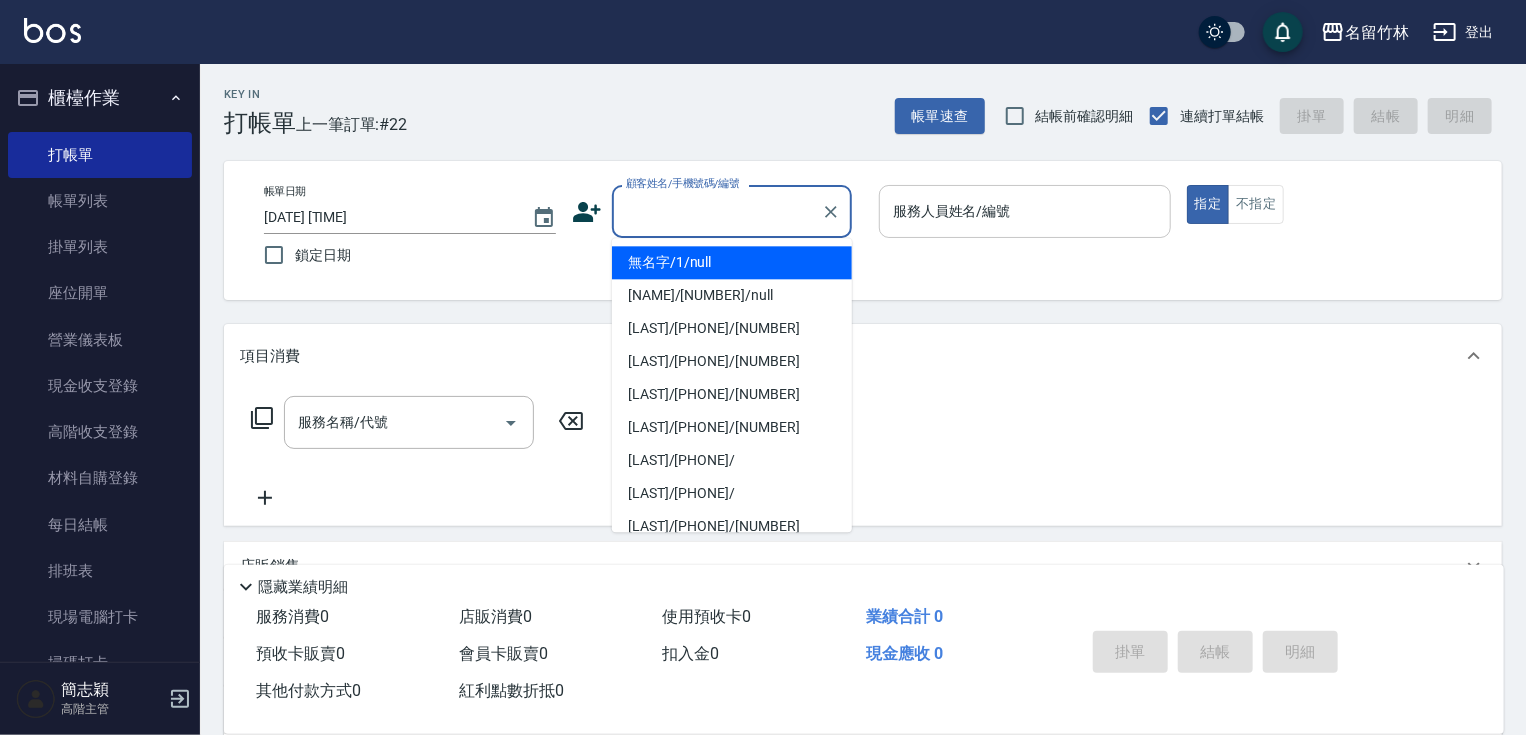 type on "無名字/1/null" 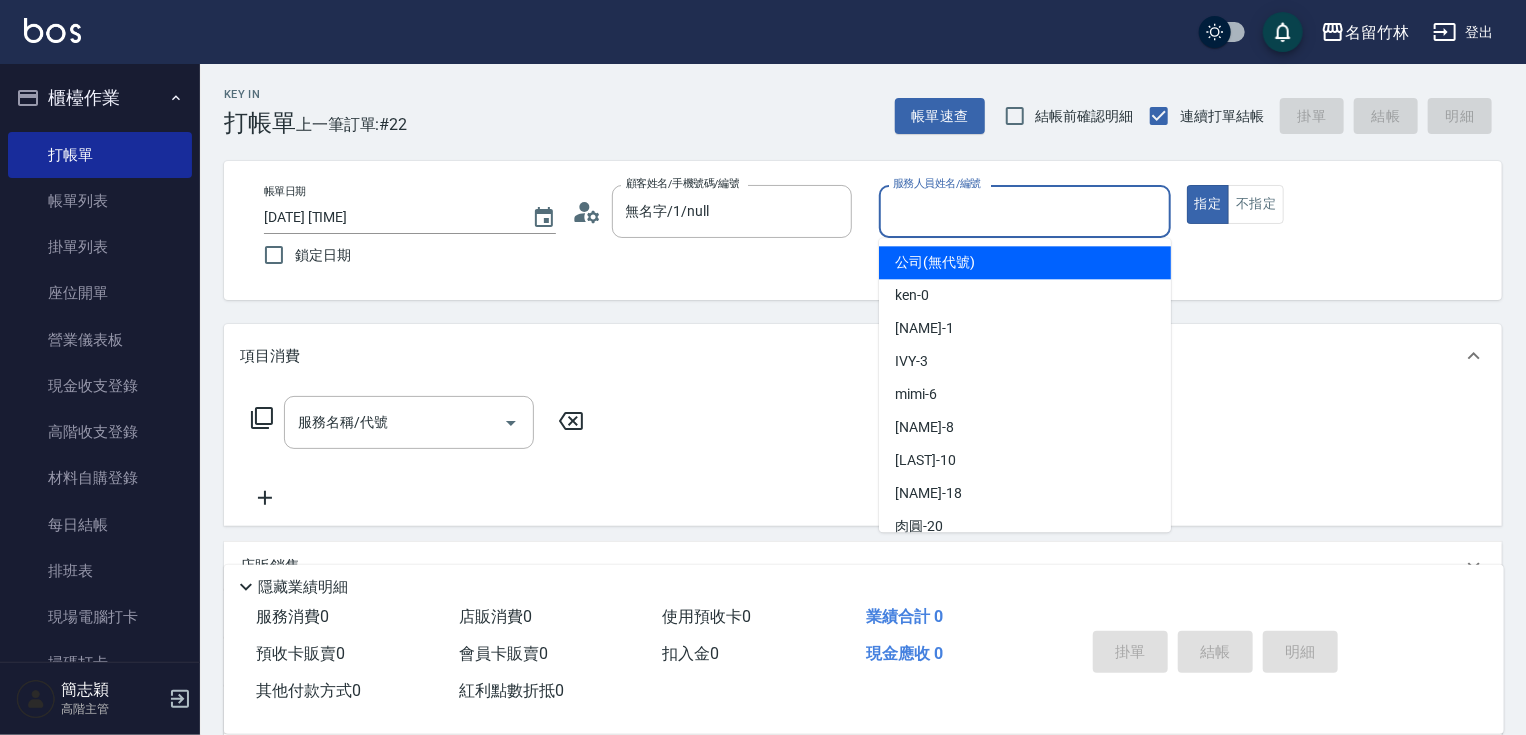 click on "服務人員姓名/編號" at bounding box center [1025, 211] 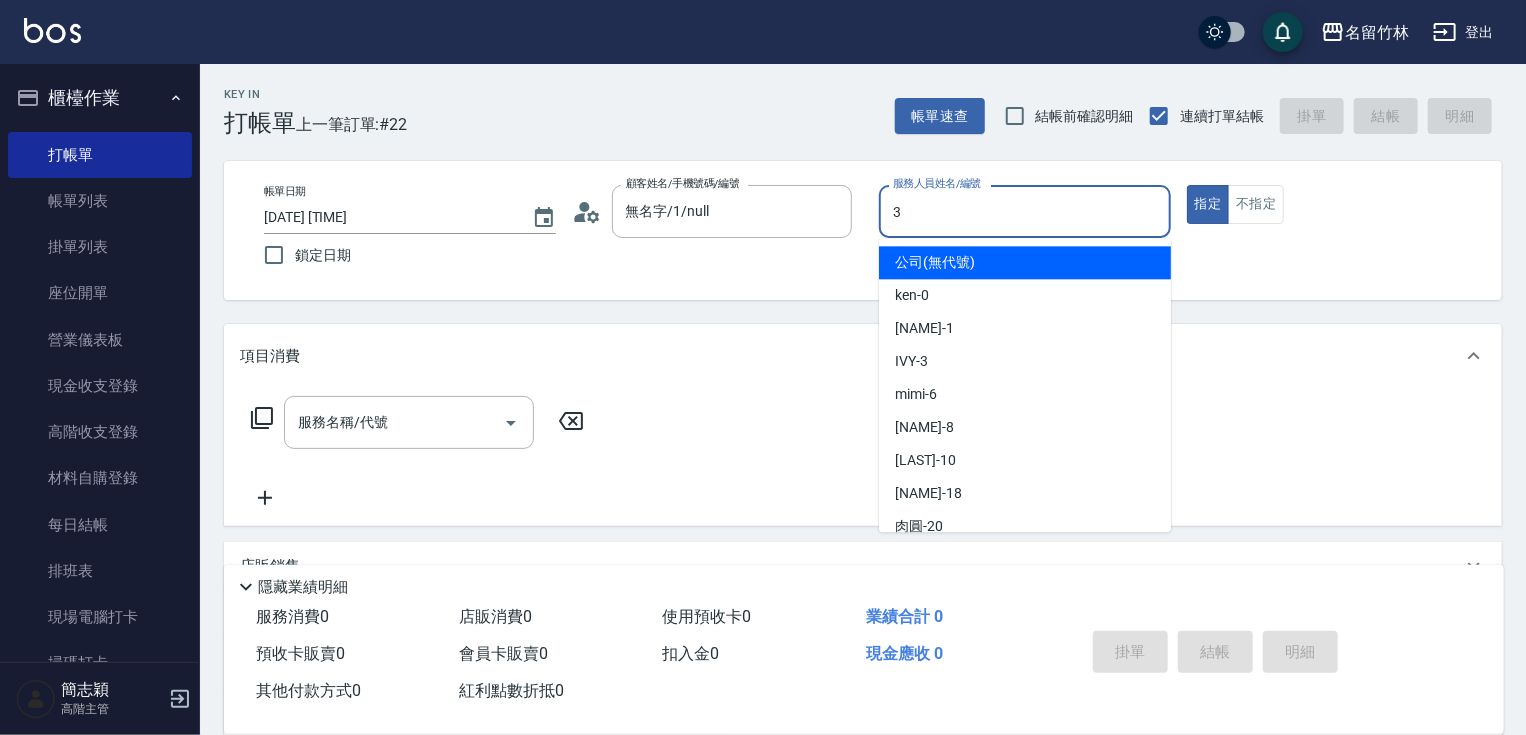 type on "IVY-3" 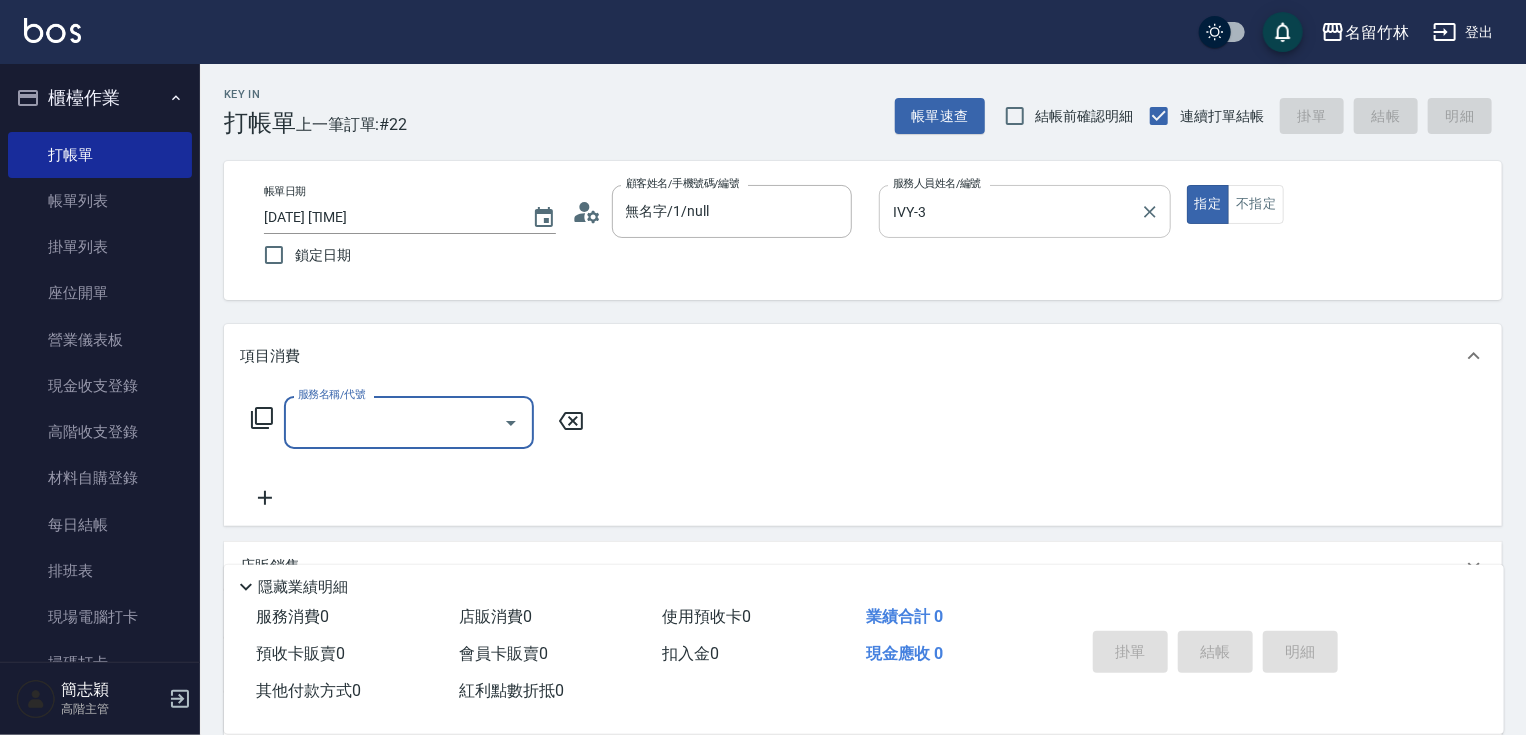 type on "2" 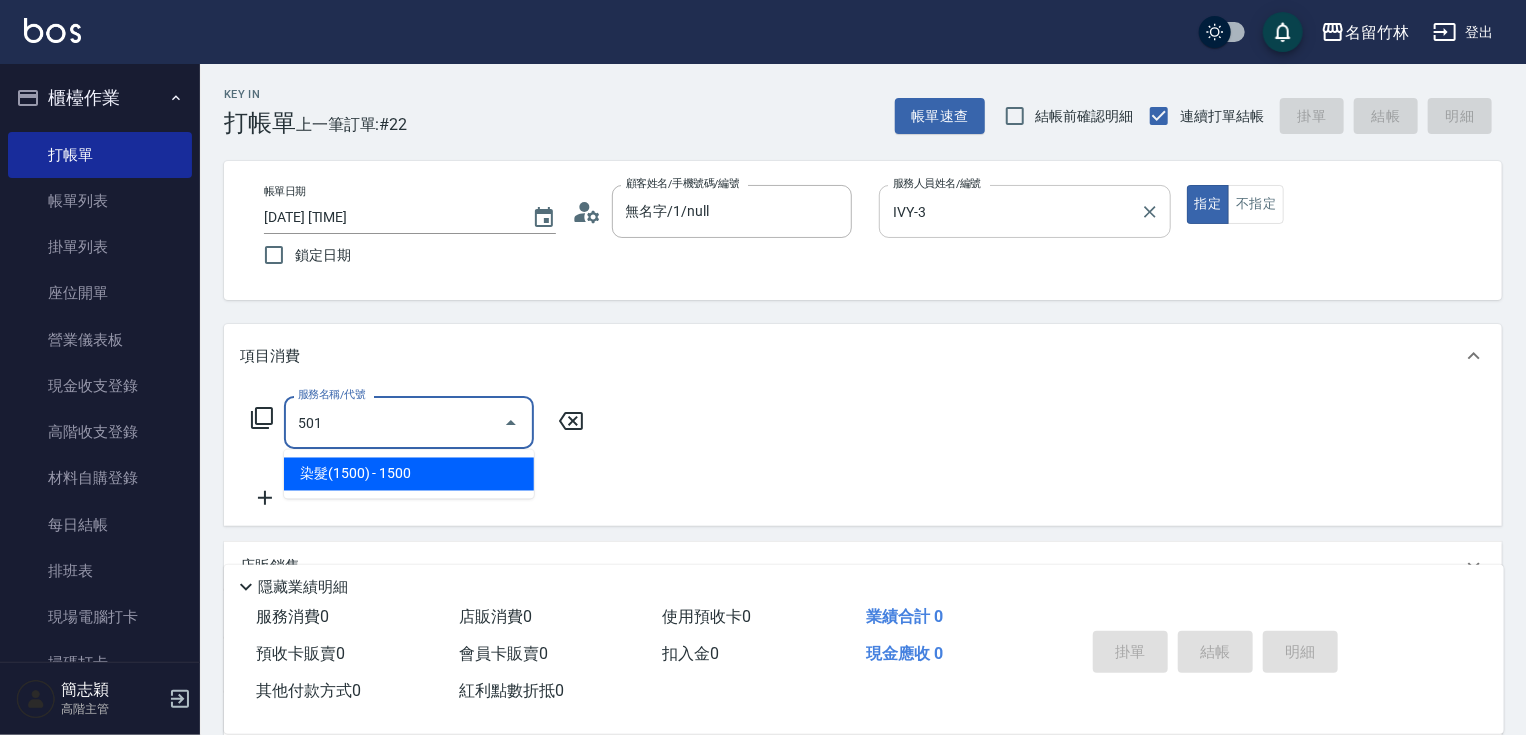 type on "染髮(1500)(501)" 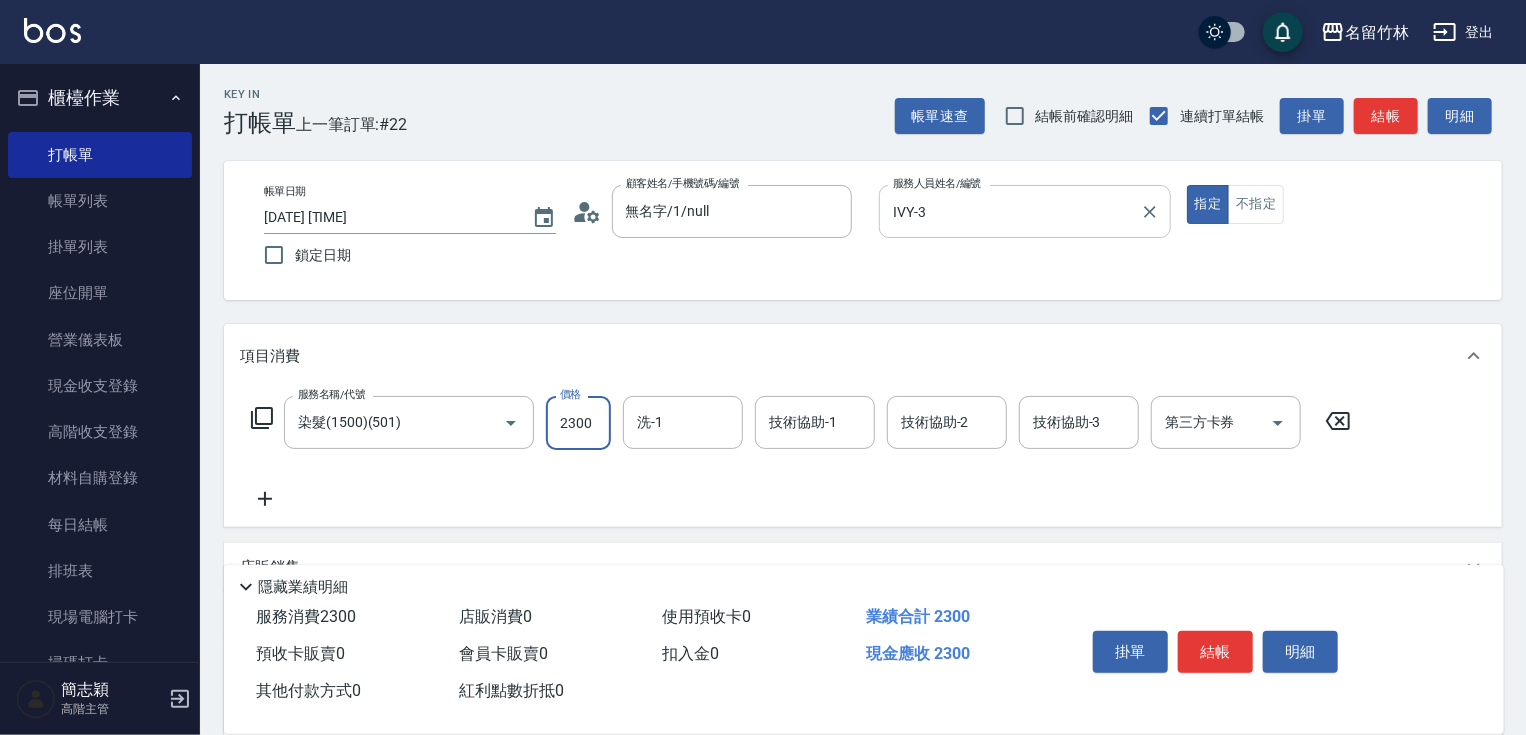 type on "2300" 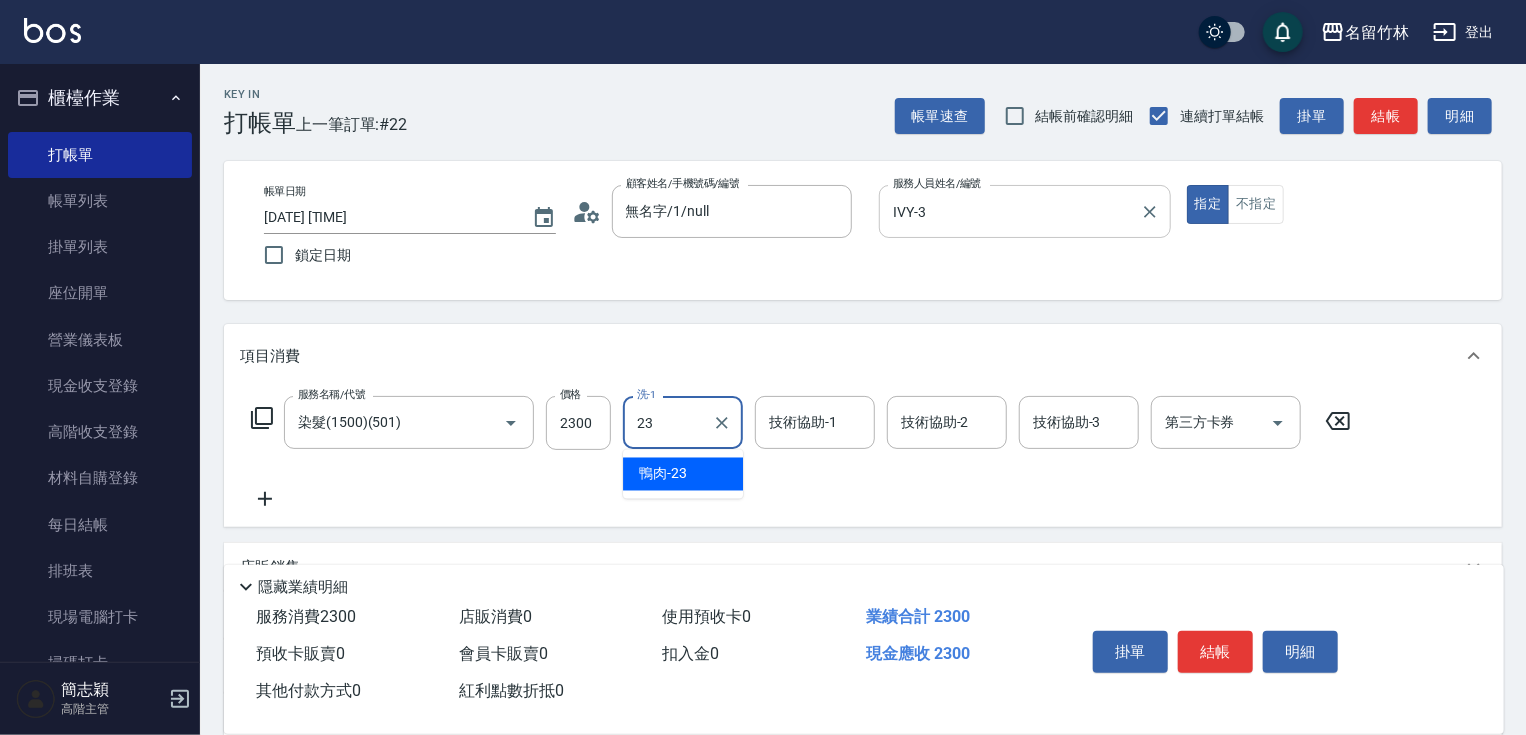 type on "鴨肉-23" 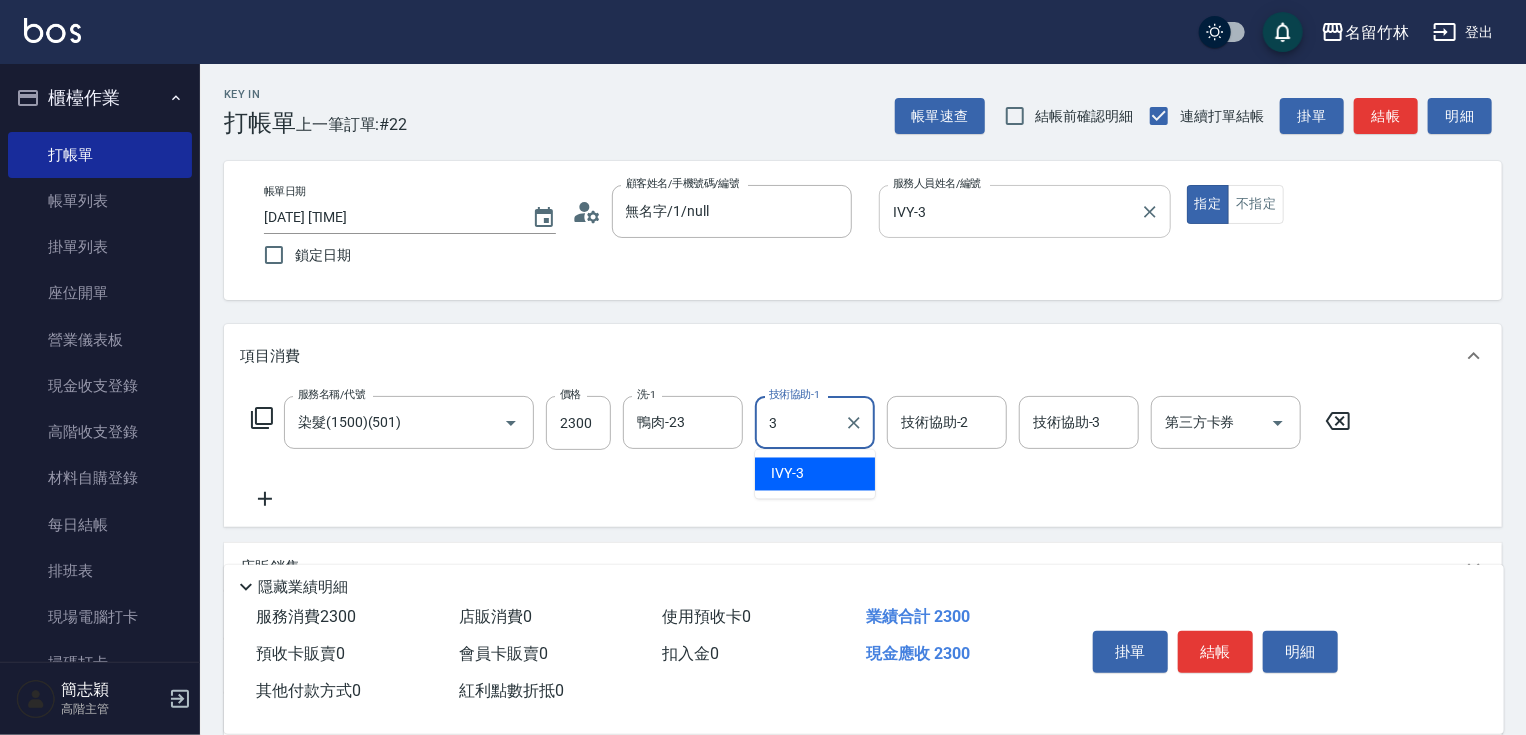 type on "IVY-3" 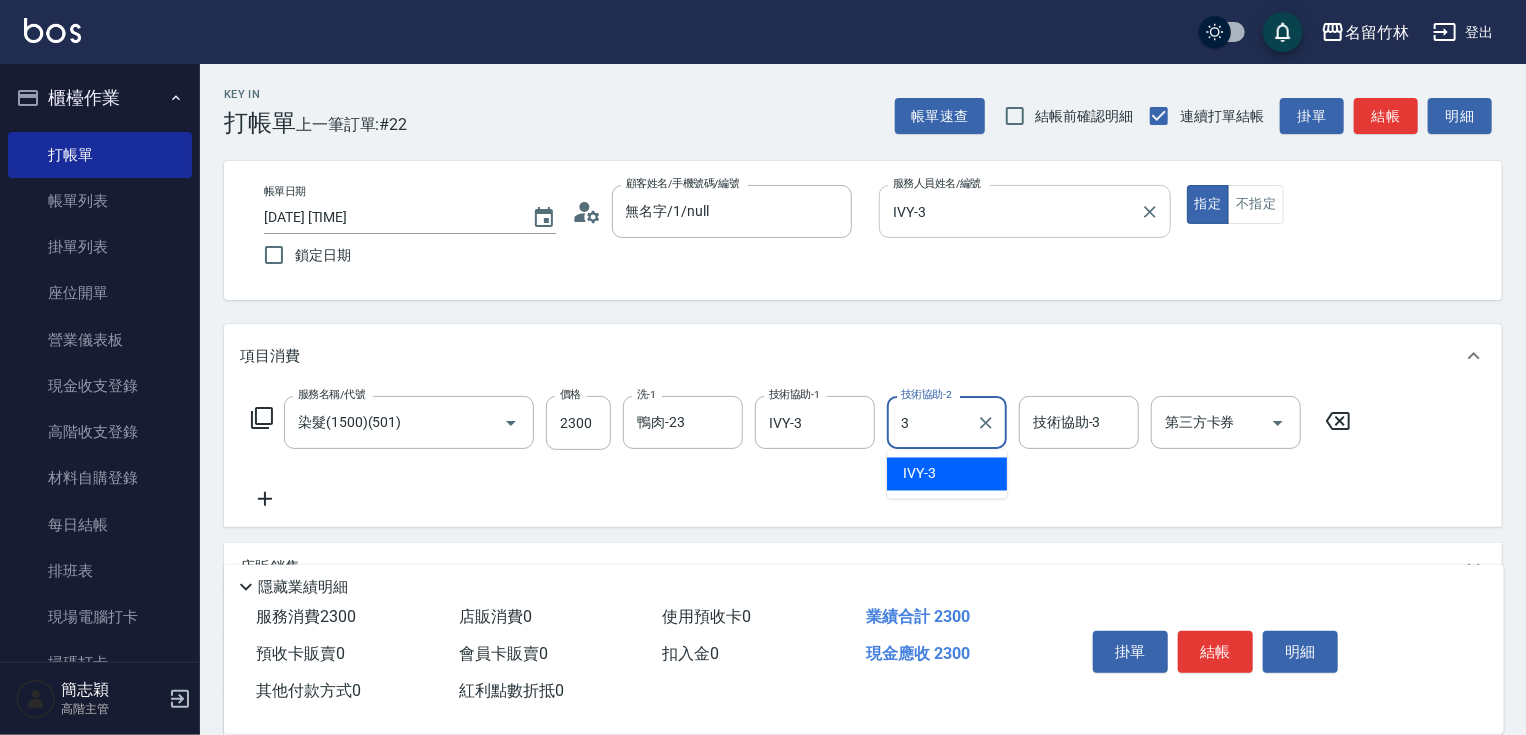 type on "IVY-3" 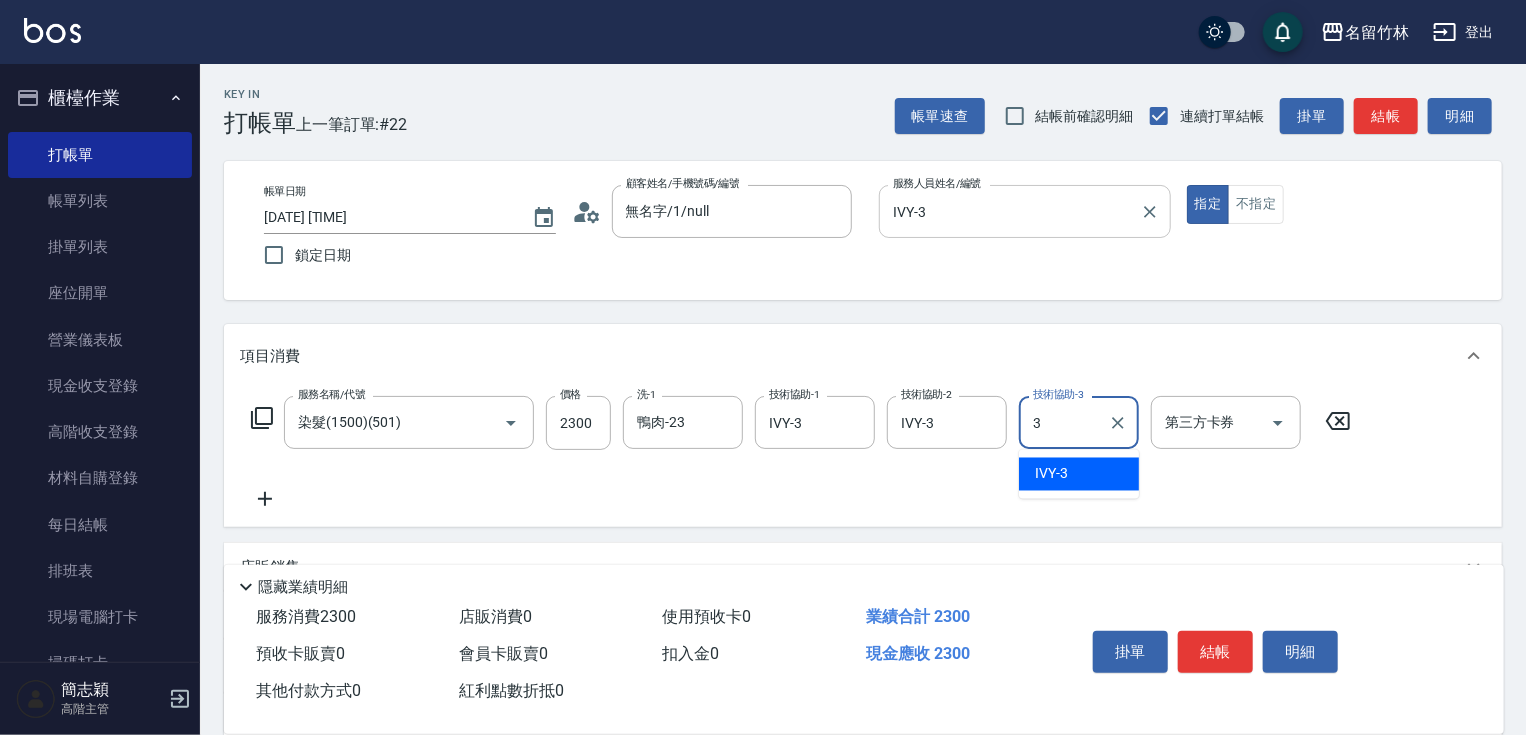 type on "IVY-3" 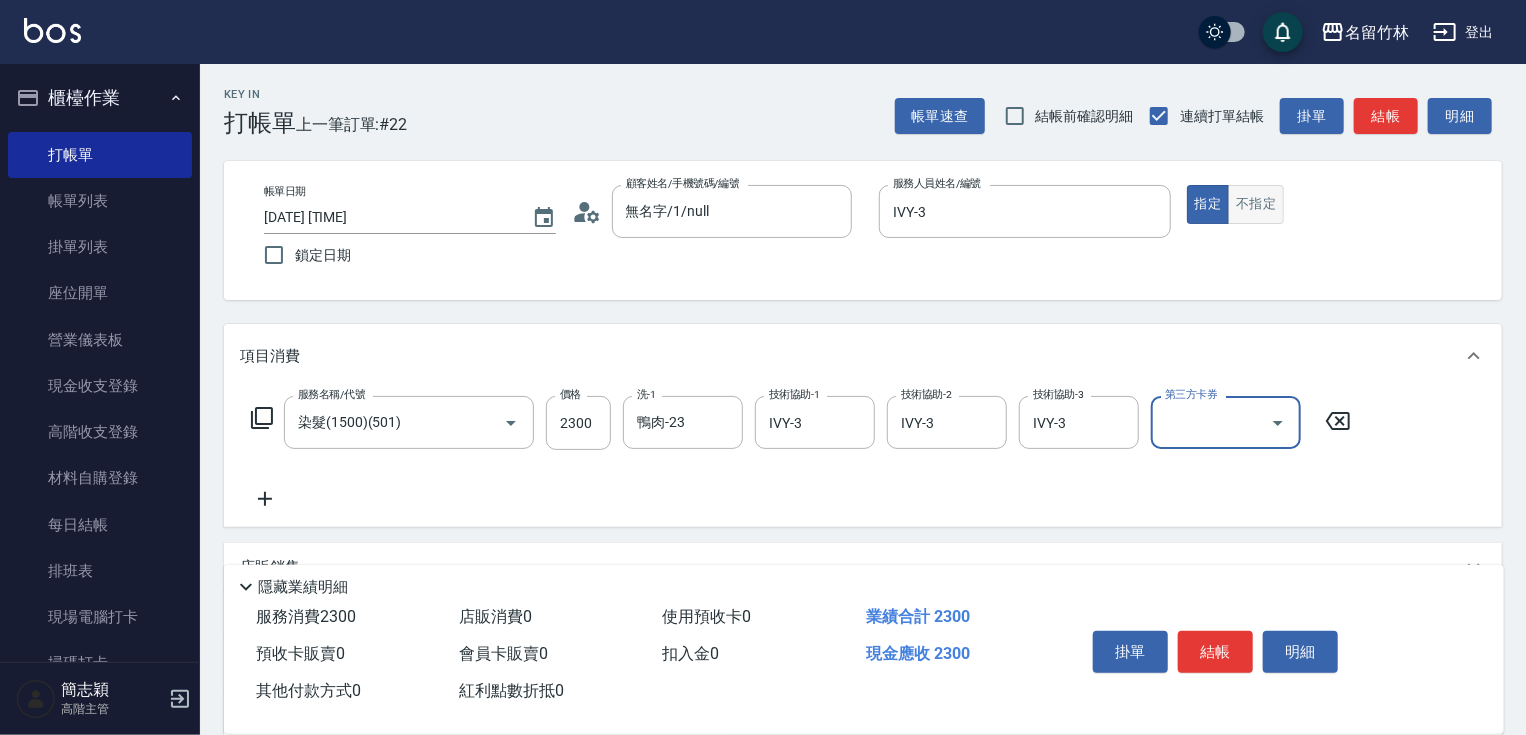 click on "不指定" at bounding box center (1256, 204) 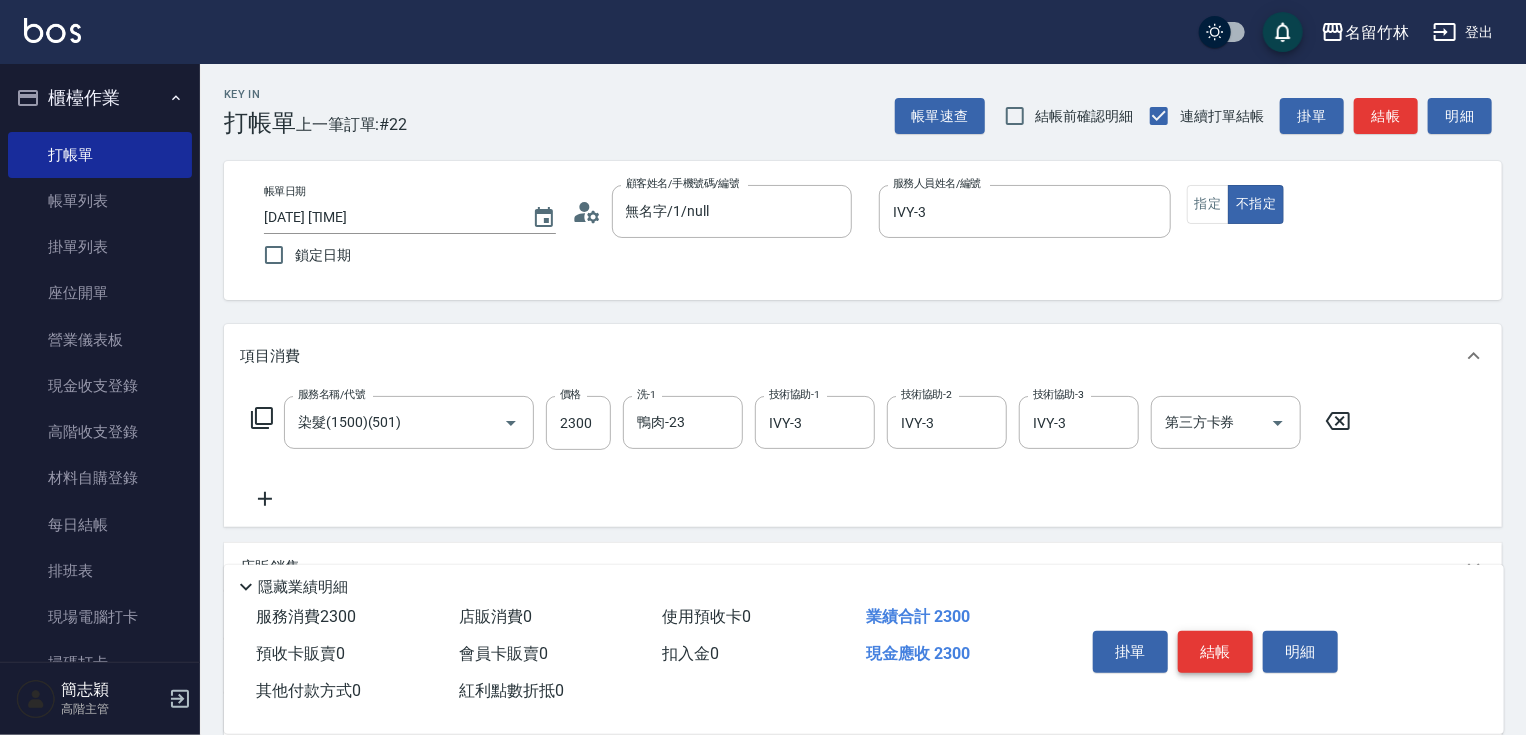 click on "結帳" at bounding box center [1215, 652] 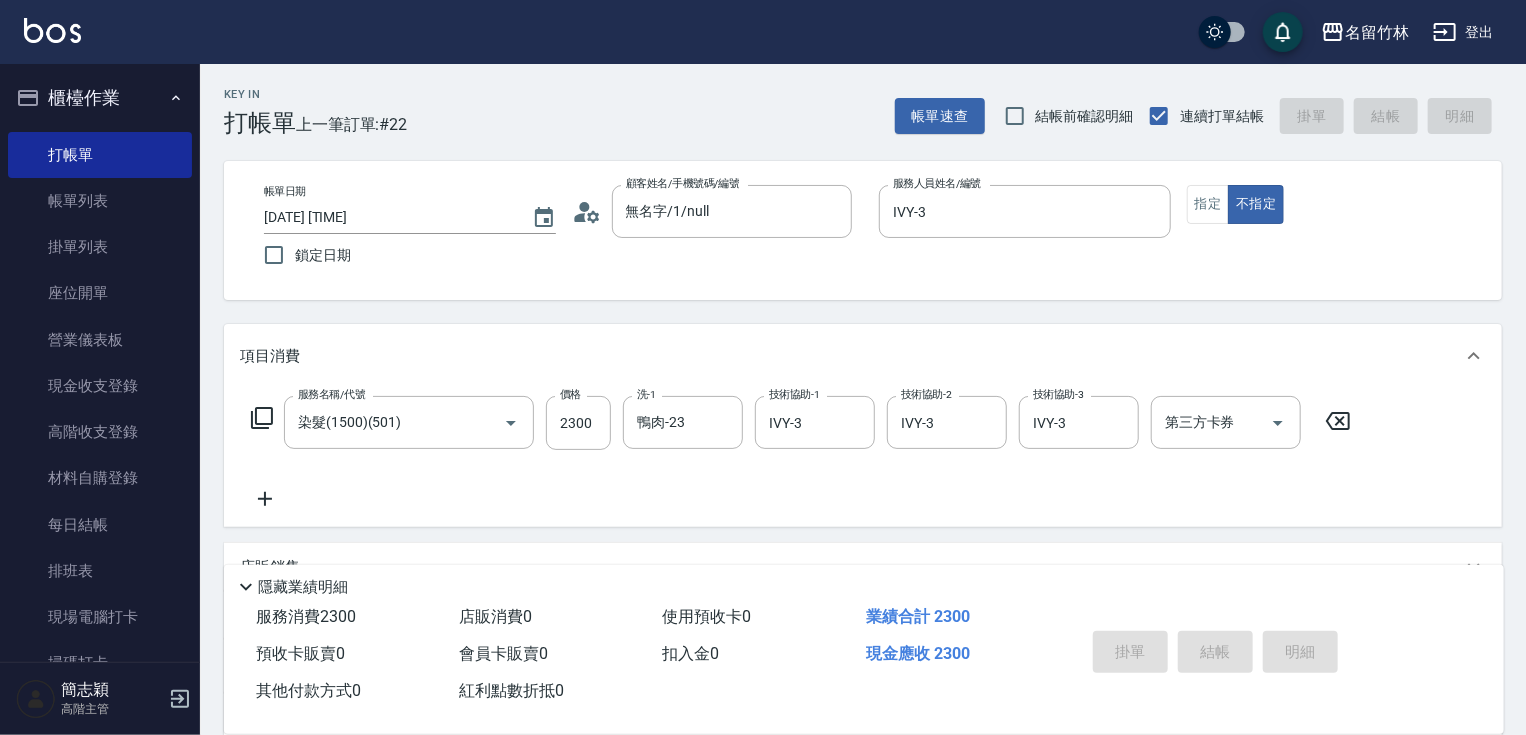 type 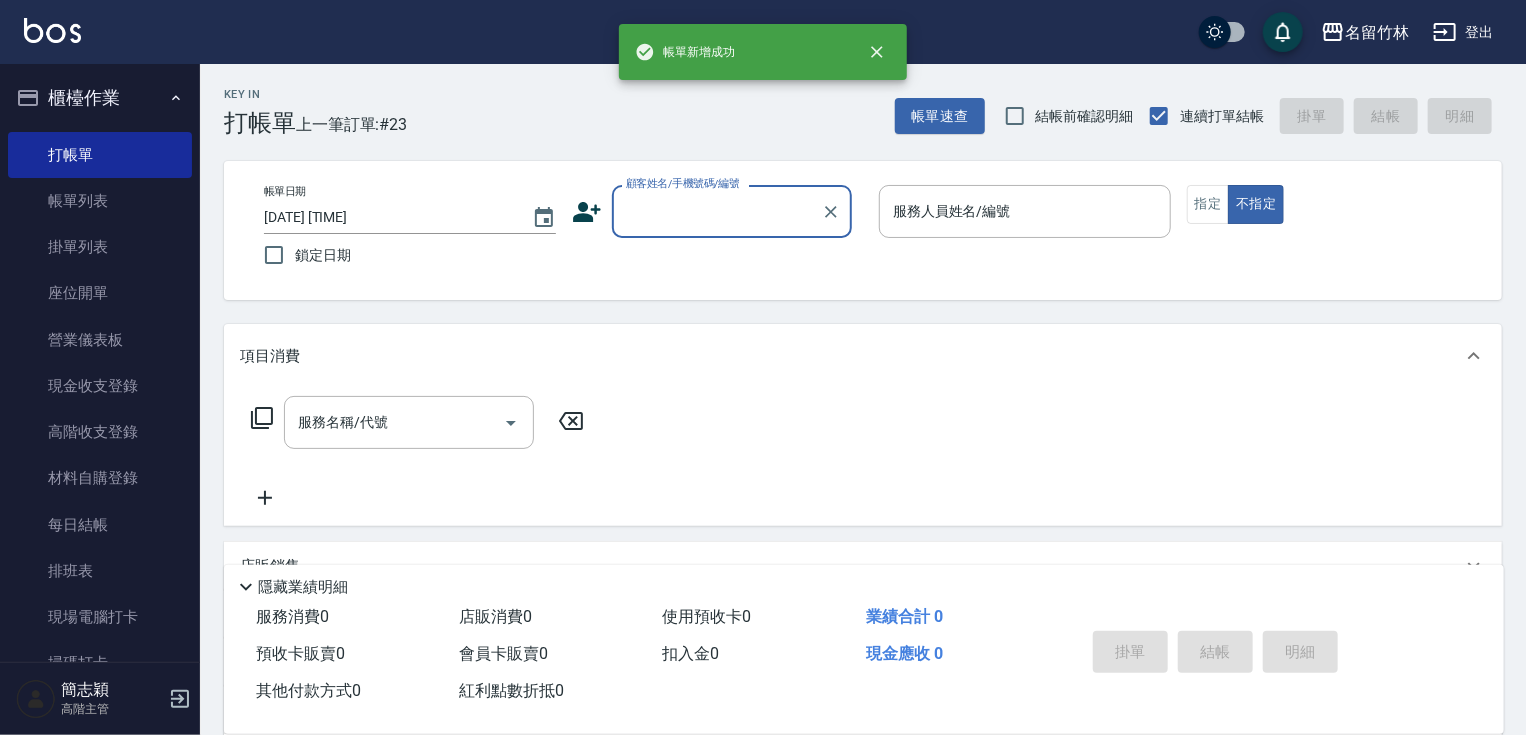 click on "顧客姓名/手機號碼/編號" at bounding box center [717, 211] 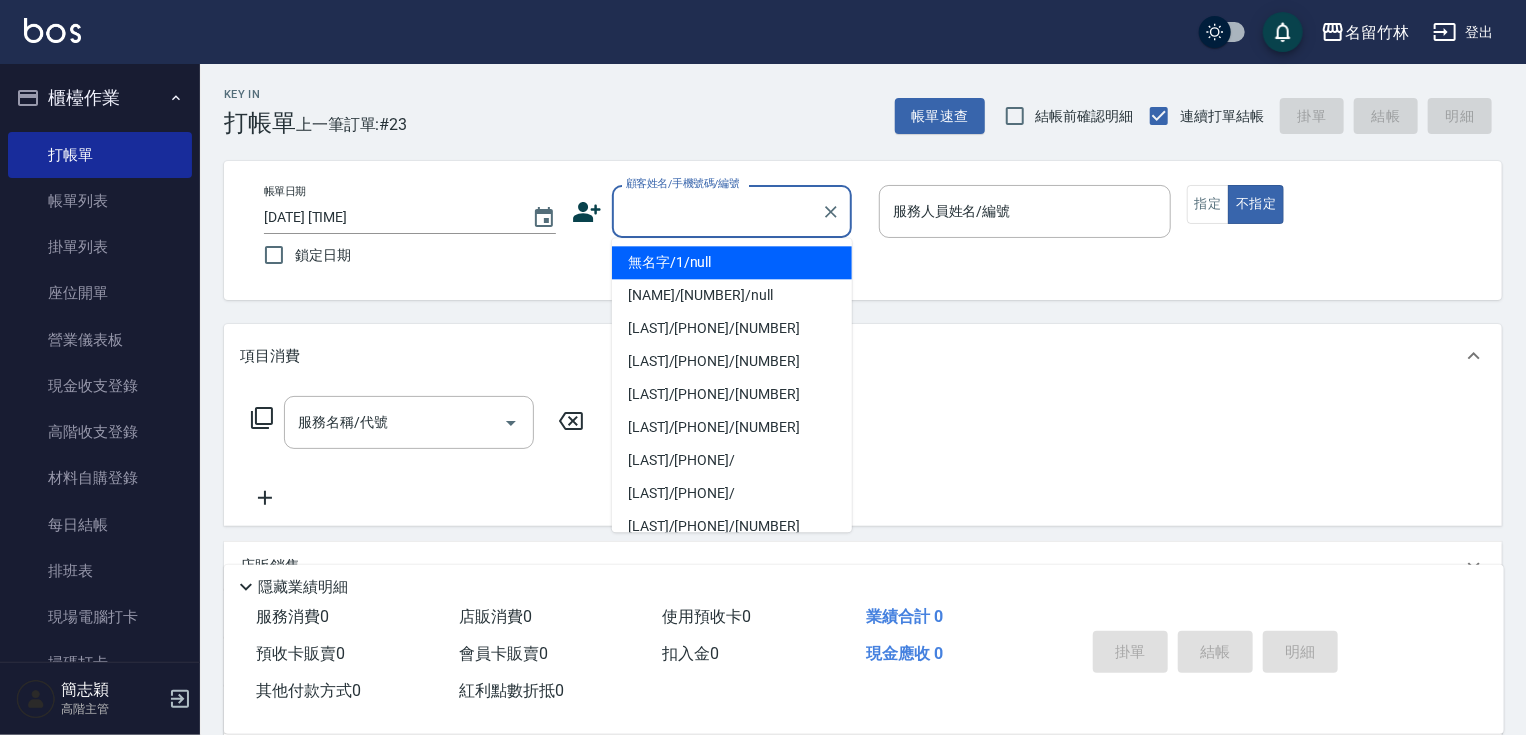 click on "無名字/1/null" at bounding box center [732, 262] 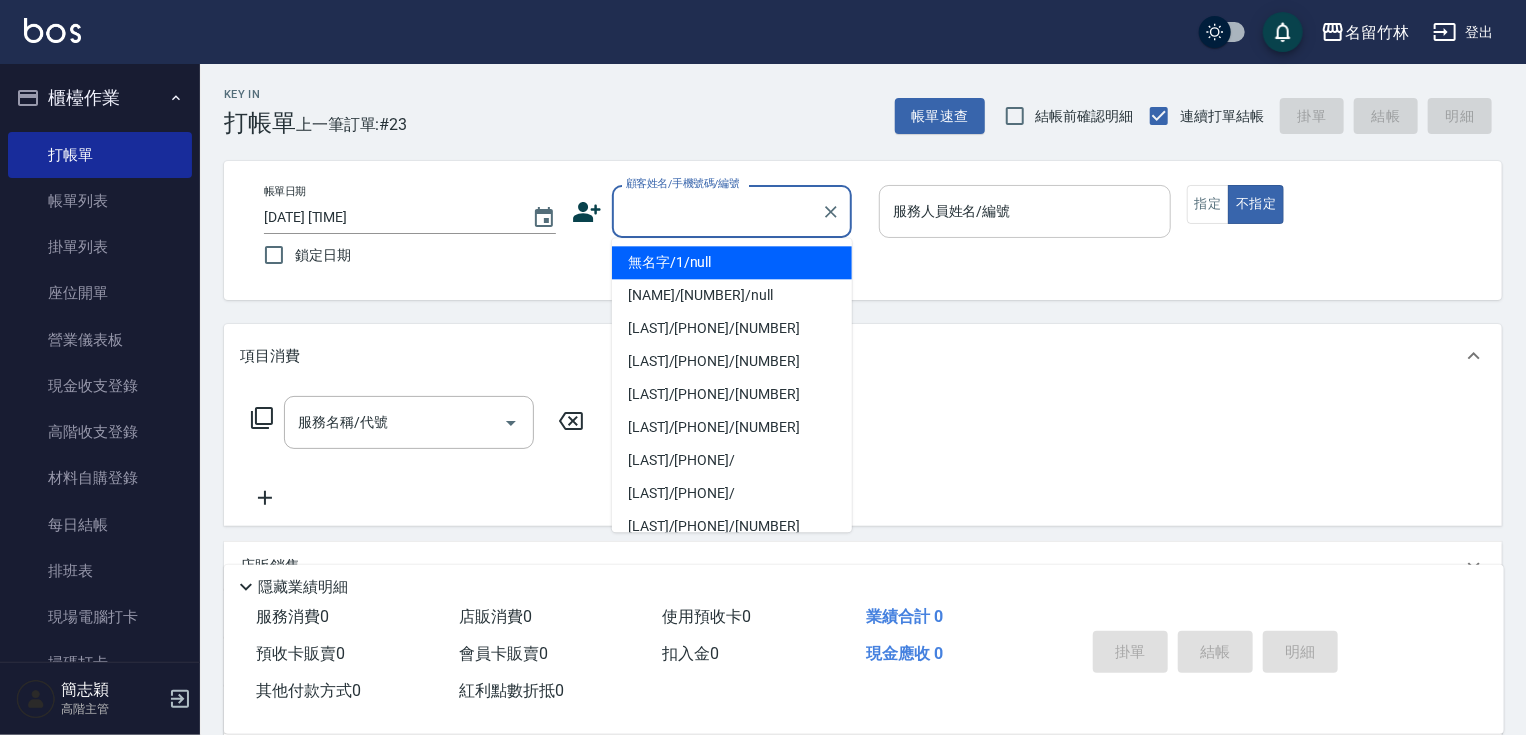 type on "無名字/1/null" 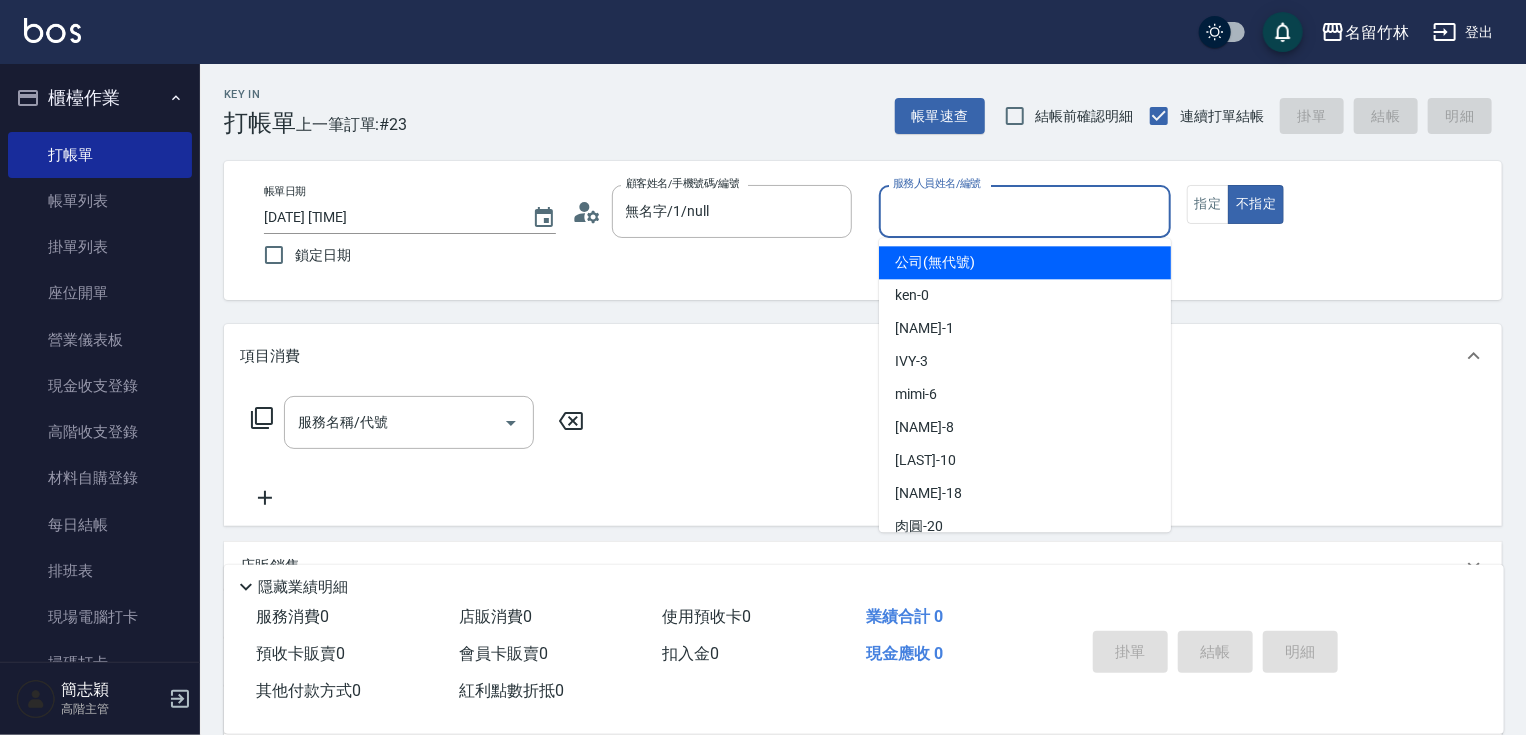 click on "服務人員姓名/編號" at bounding box center (1025, 211) 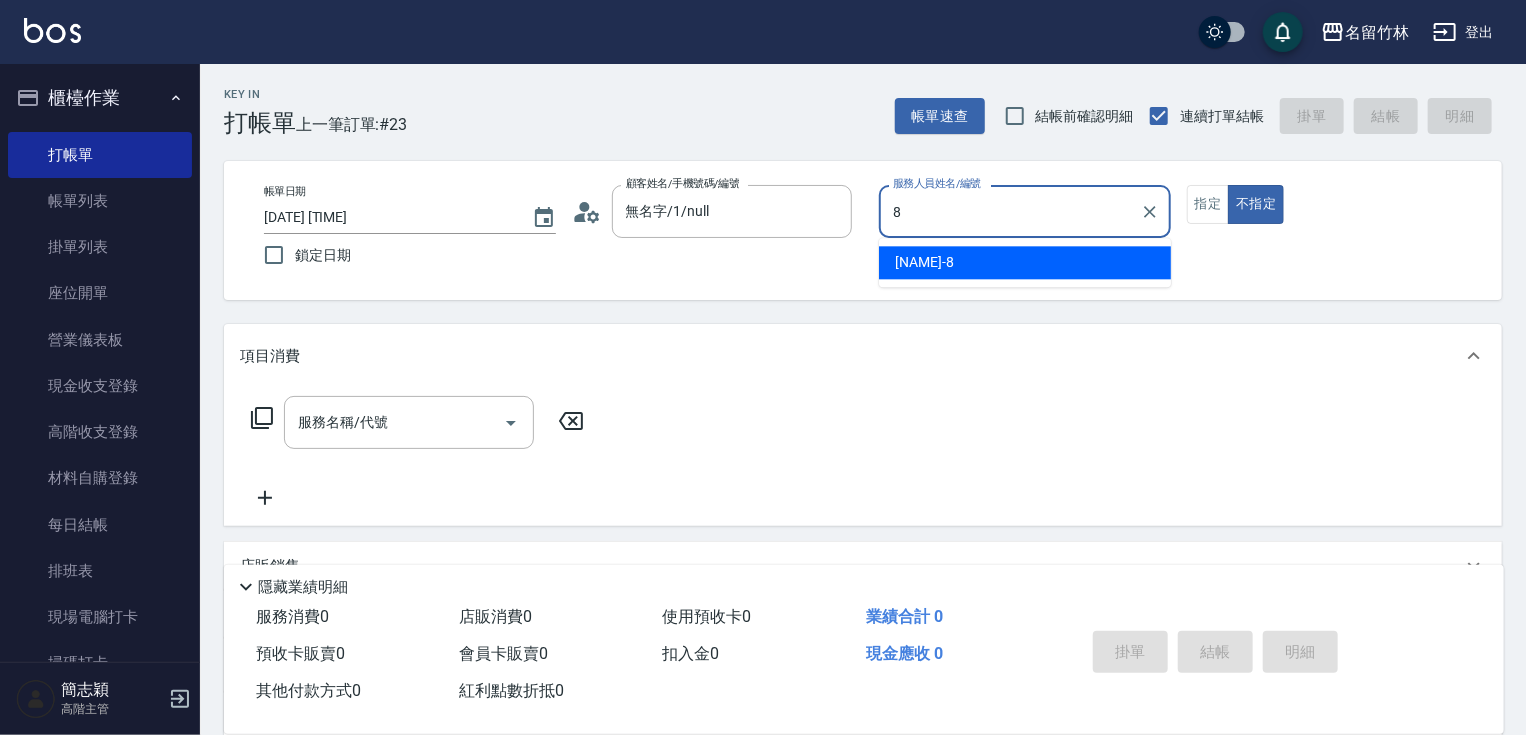 type on "[NAME]-8" 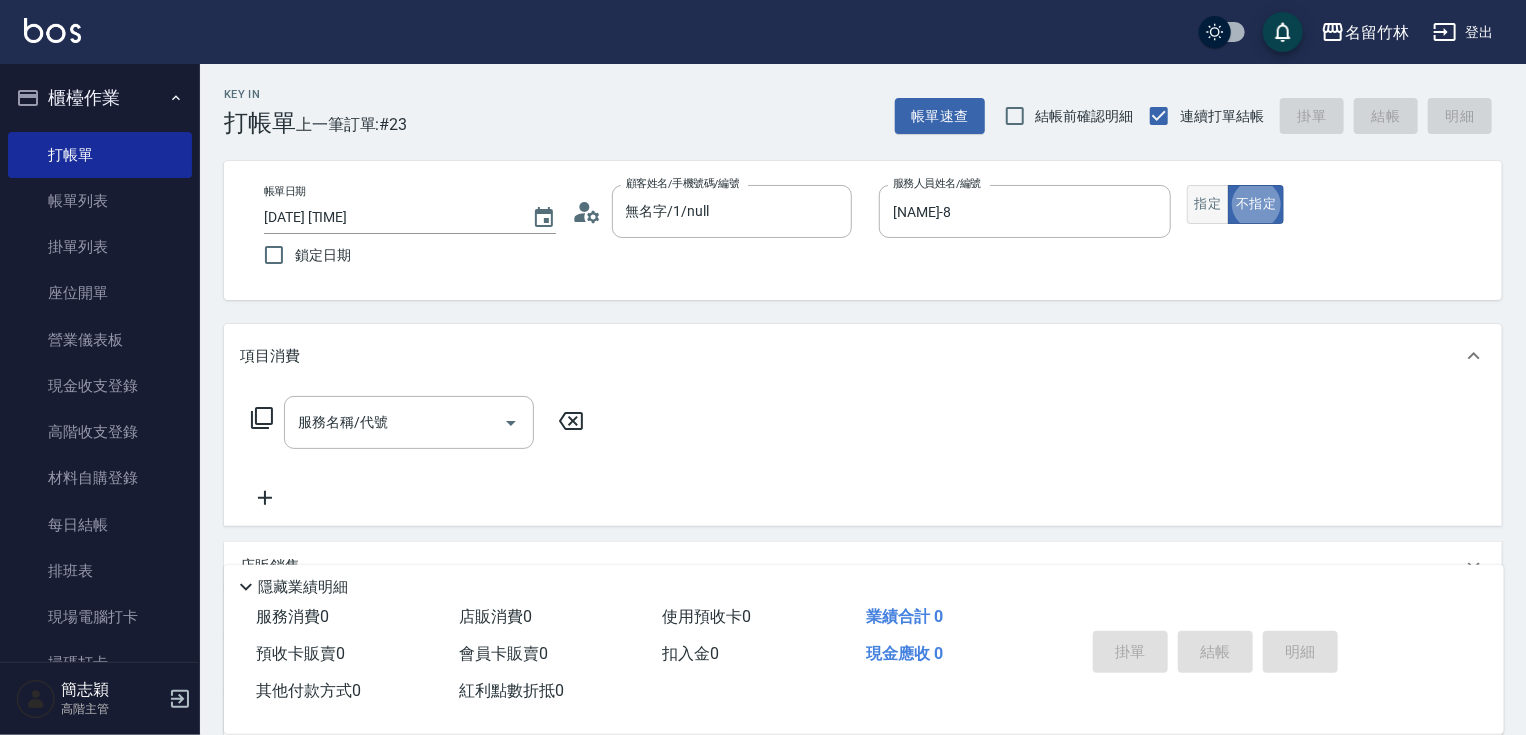 click on "指定" at bounding box center [1208, 204] 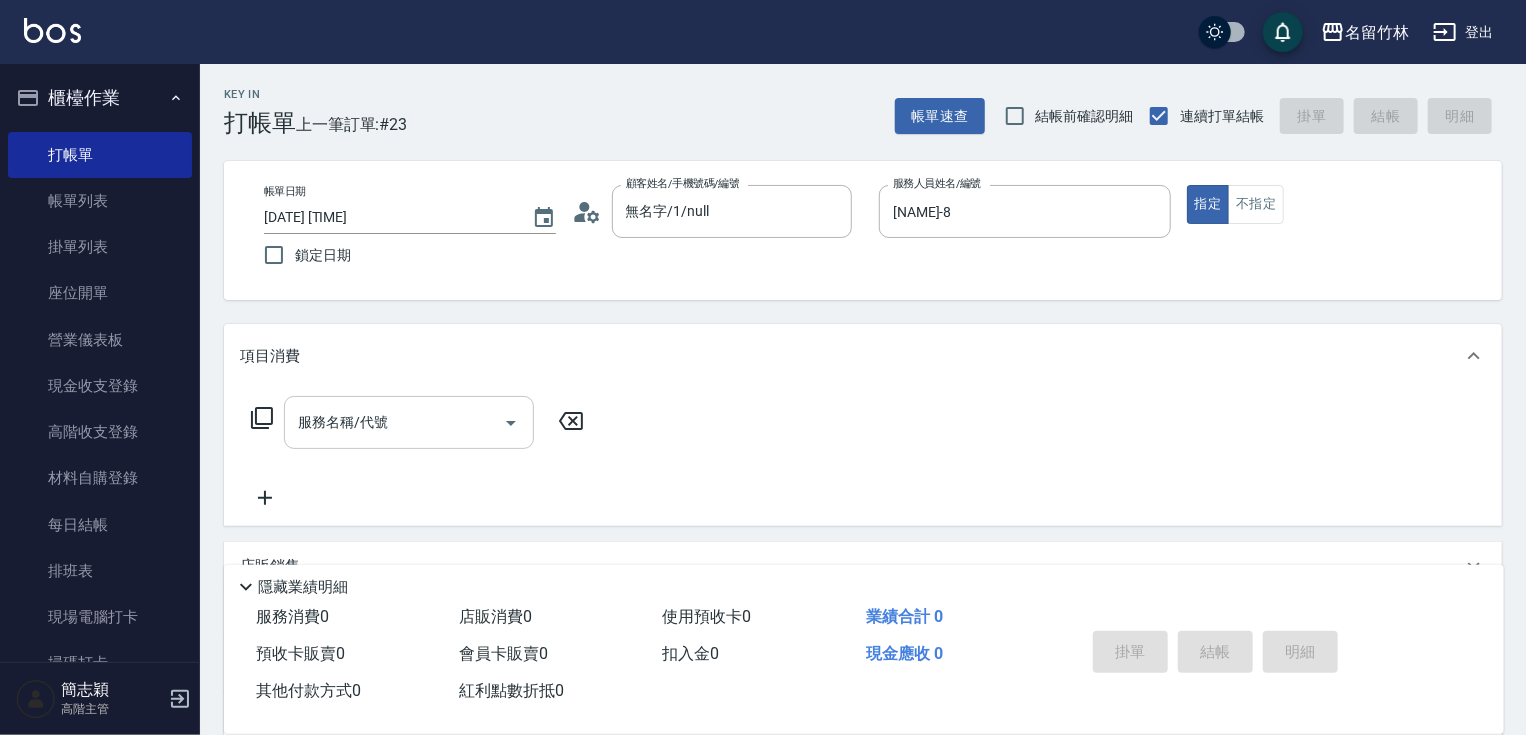 click on "服務名稱/代號" at bounding box center (394, 422) 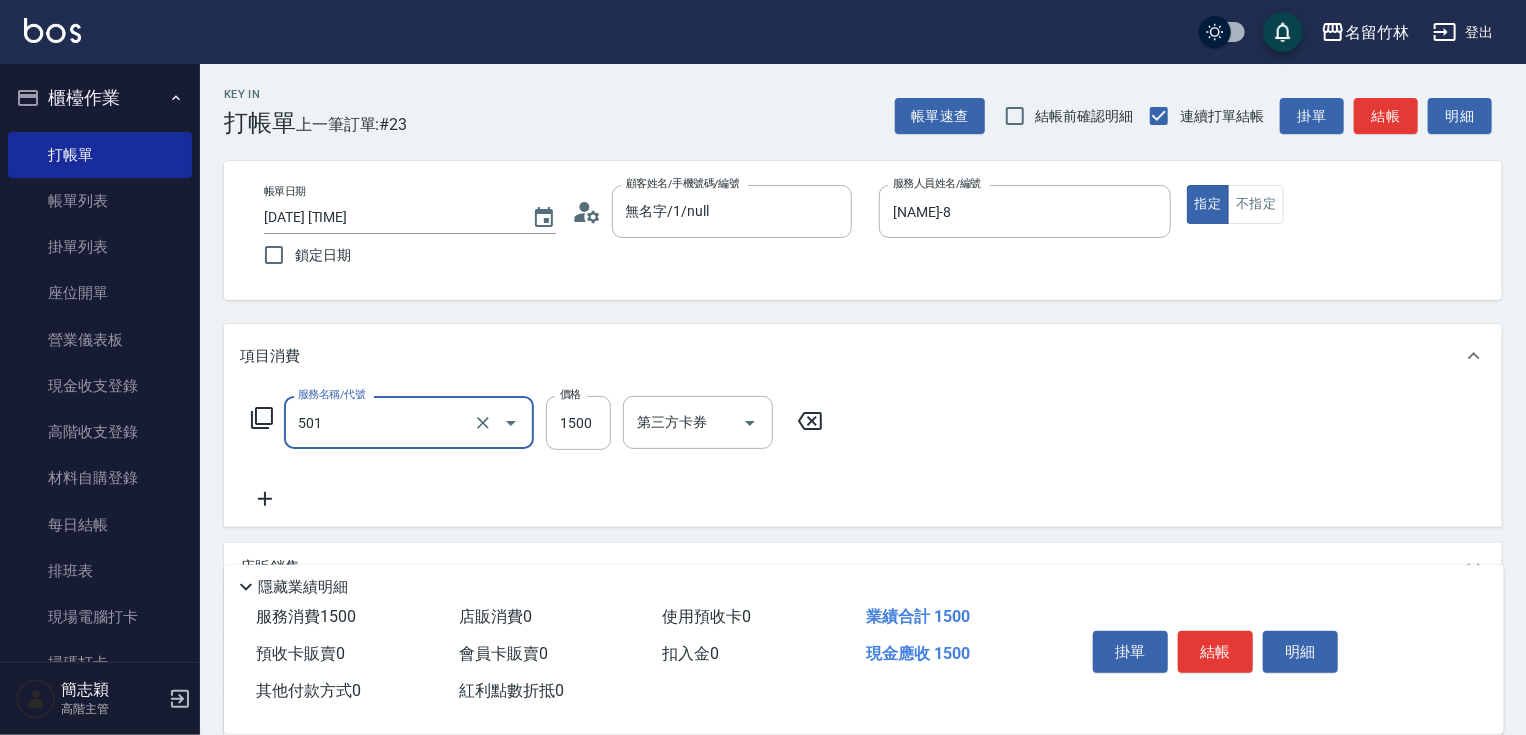 type on "染髮(1500)(501)" 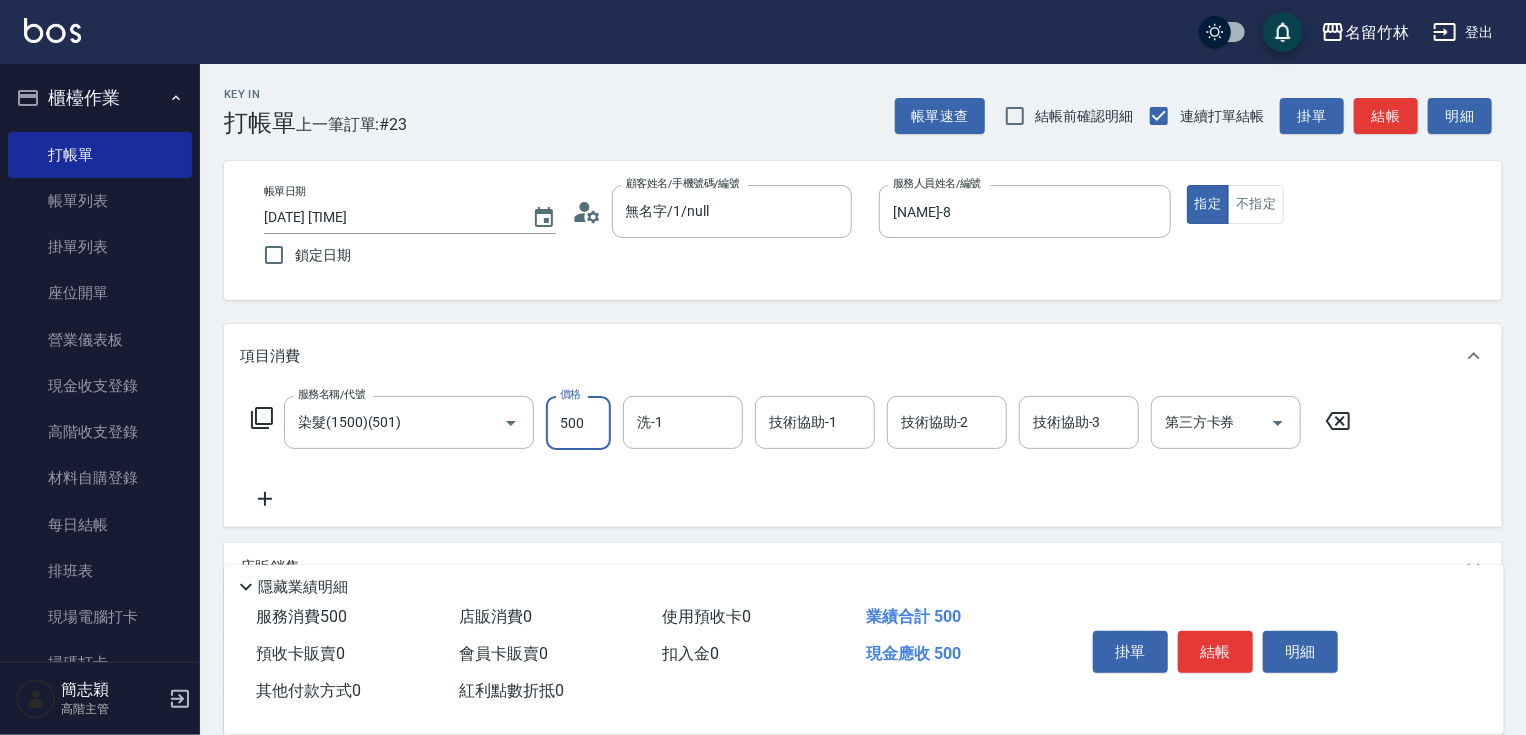 click on "500" at bounding box center (578, 423) 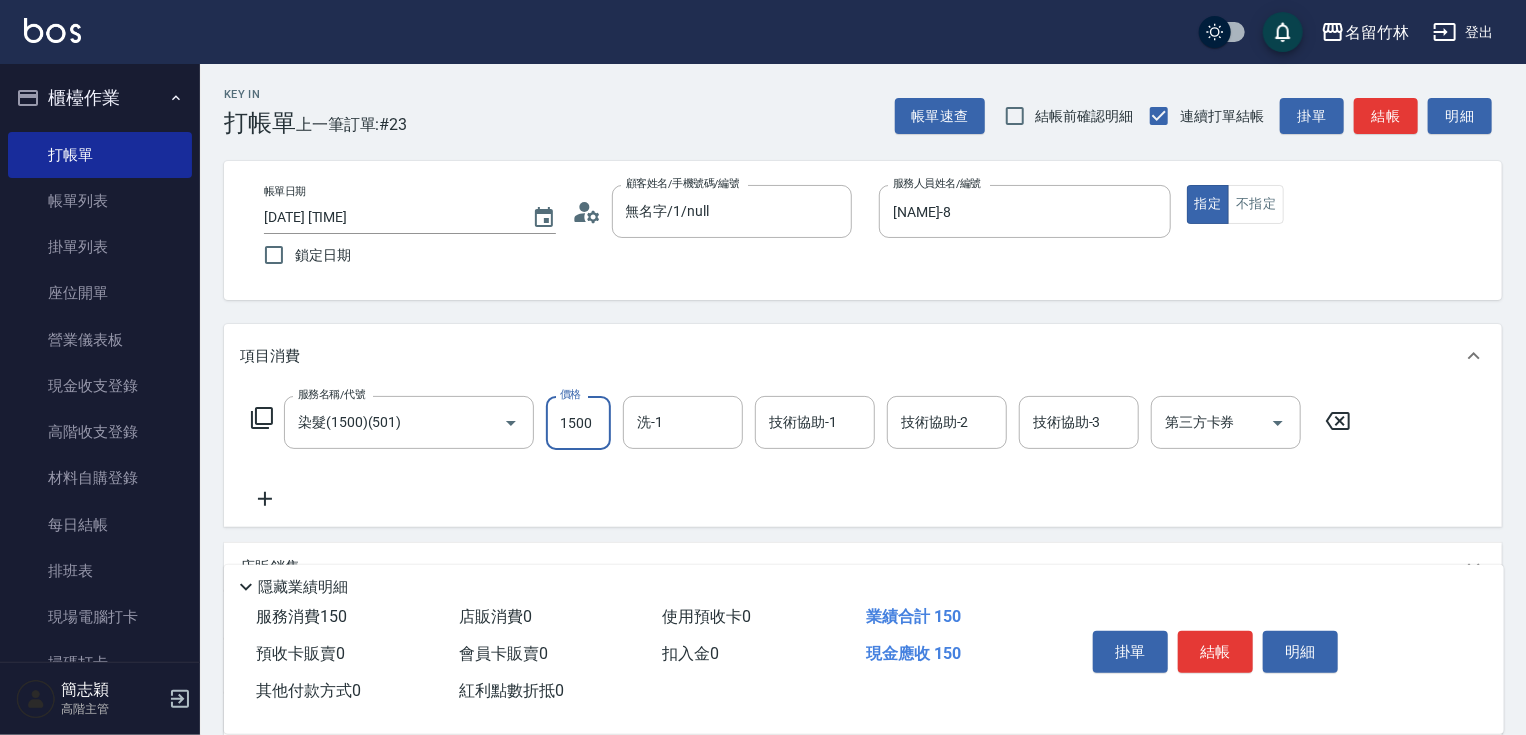 type on "1500" 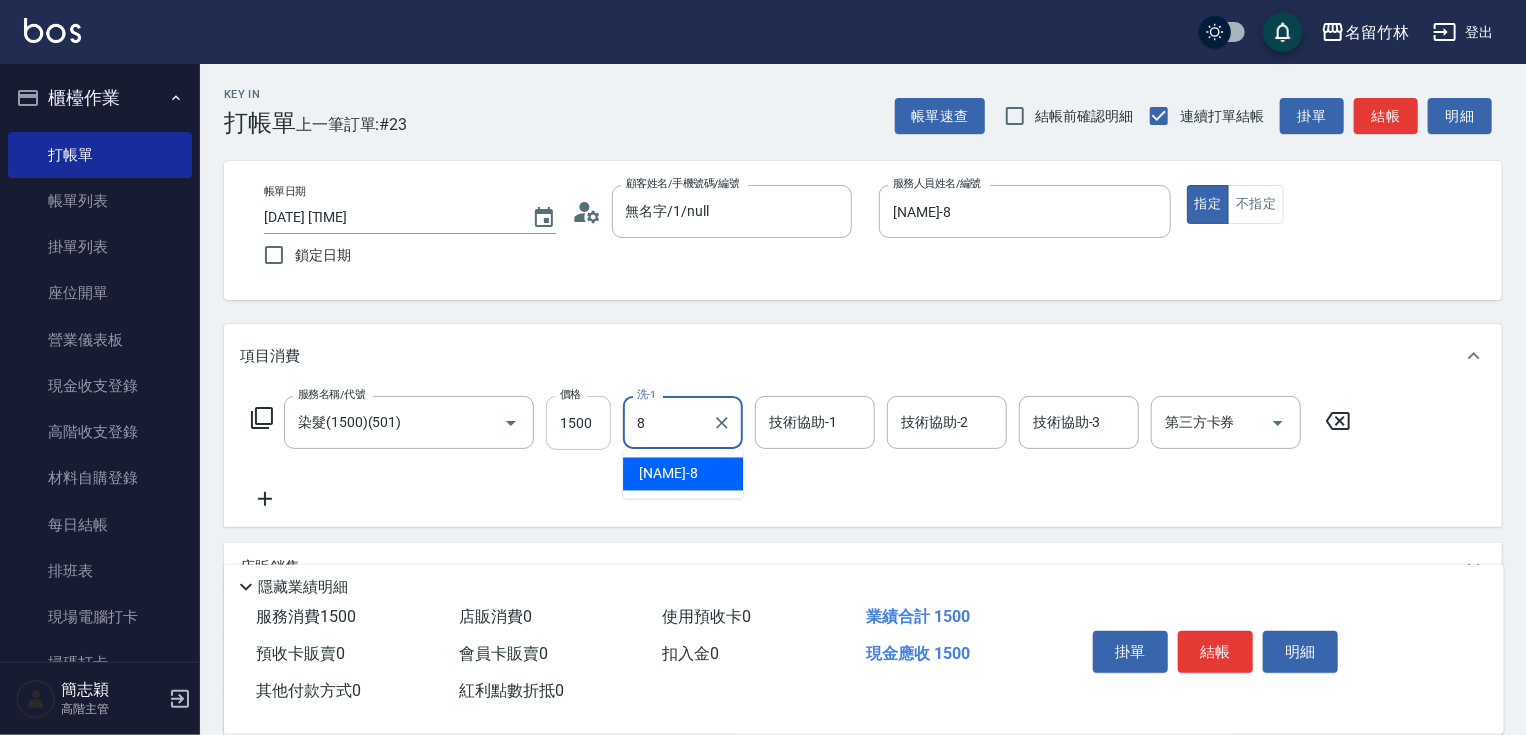 type on "[NAME]-8" 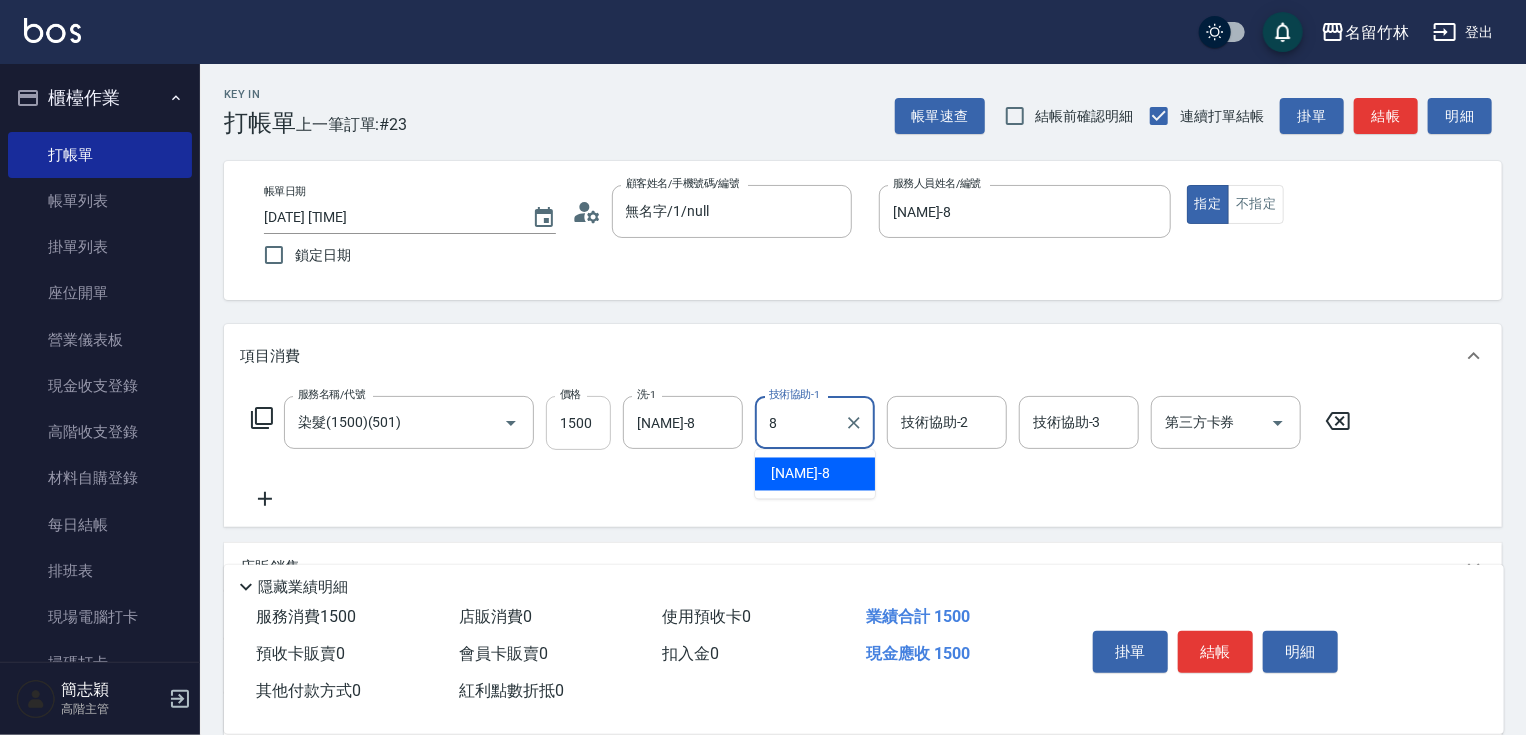 type on "[NAME]-8" 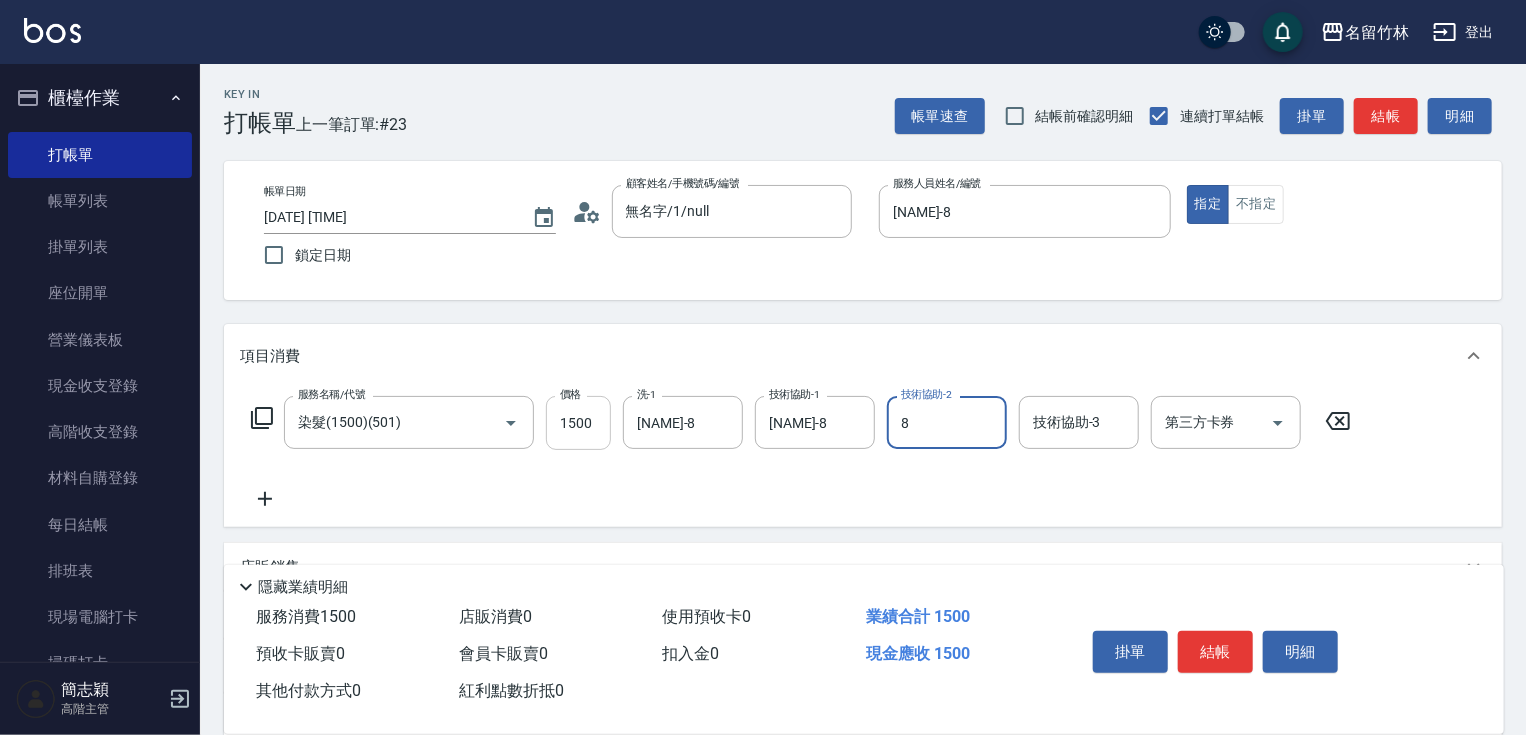 type on "[NAME]-8" 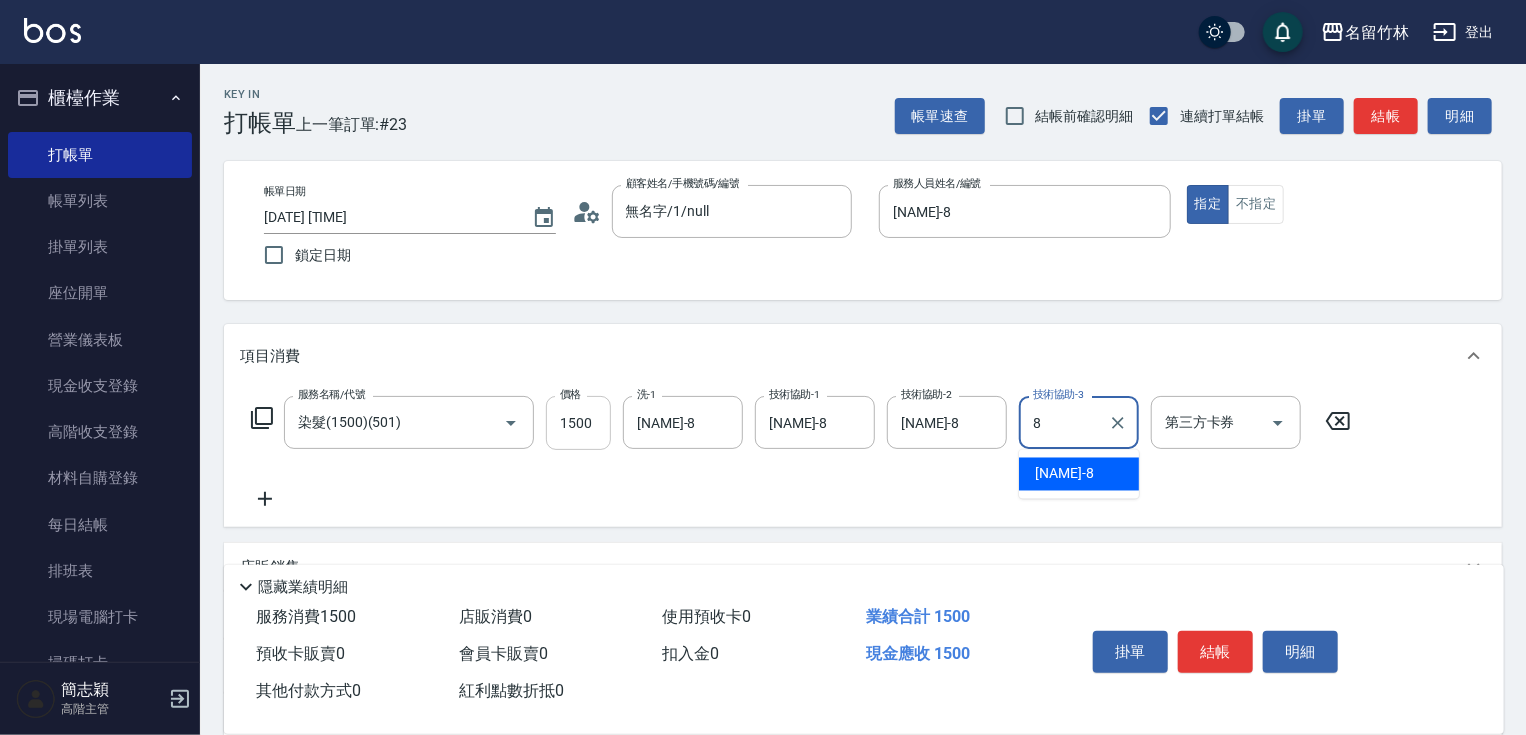 type on "[NAME]-8" 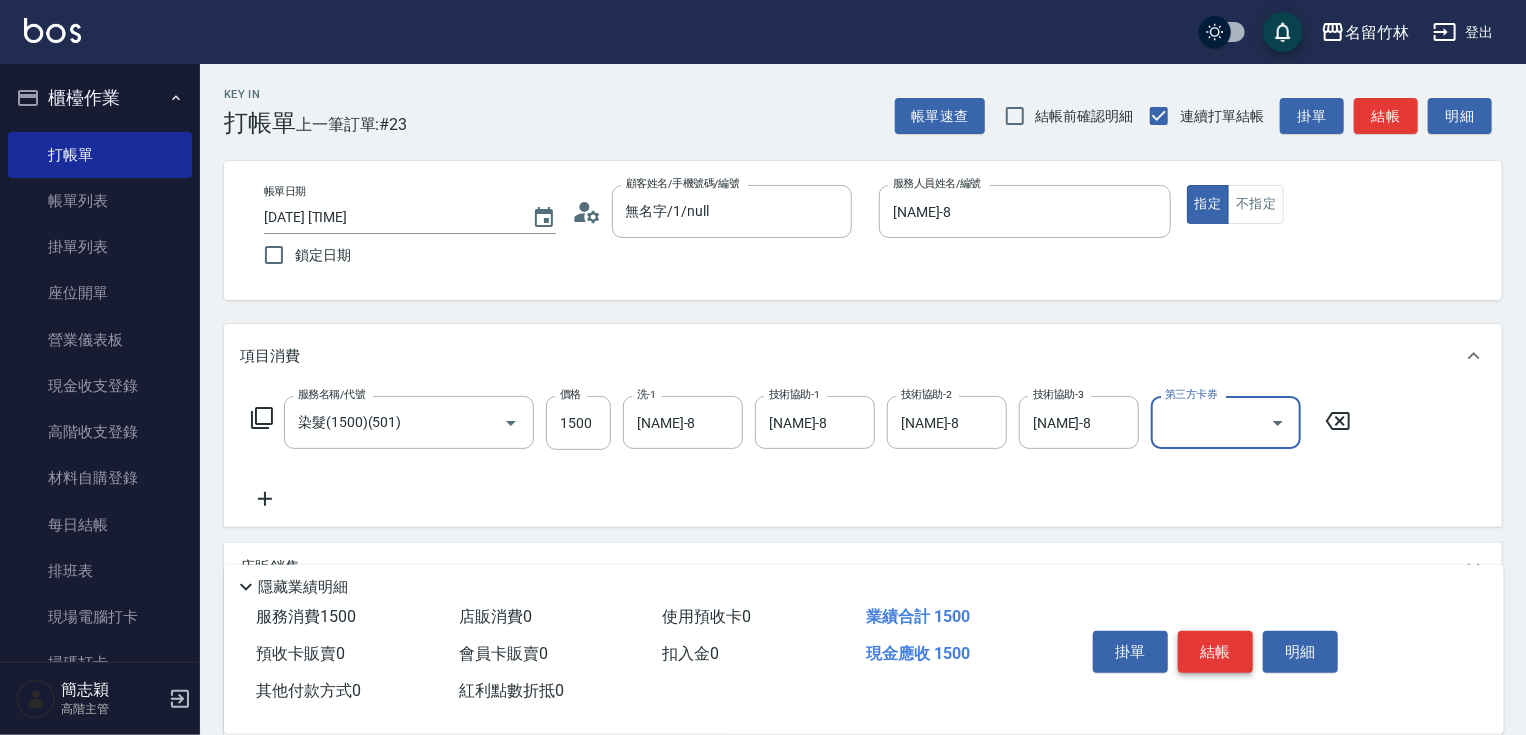 click on "結帳" at bounding box center [1215, 652] 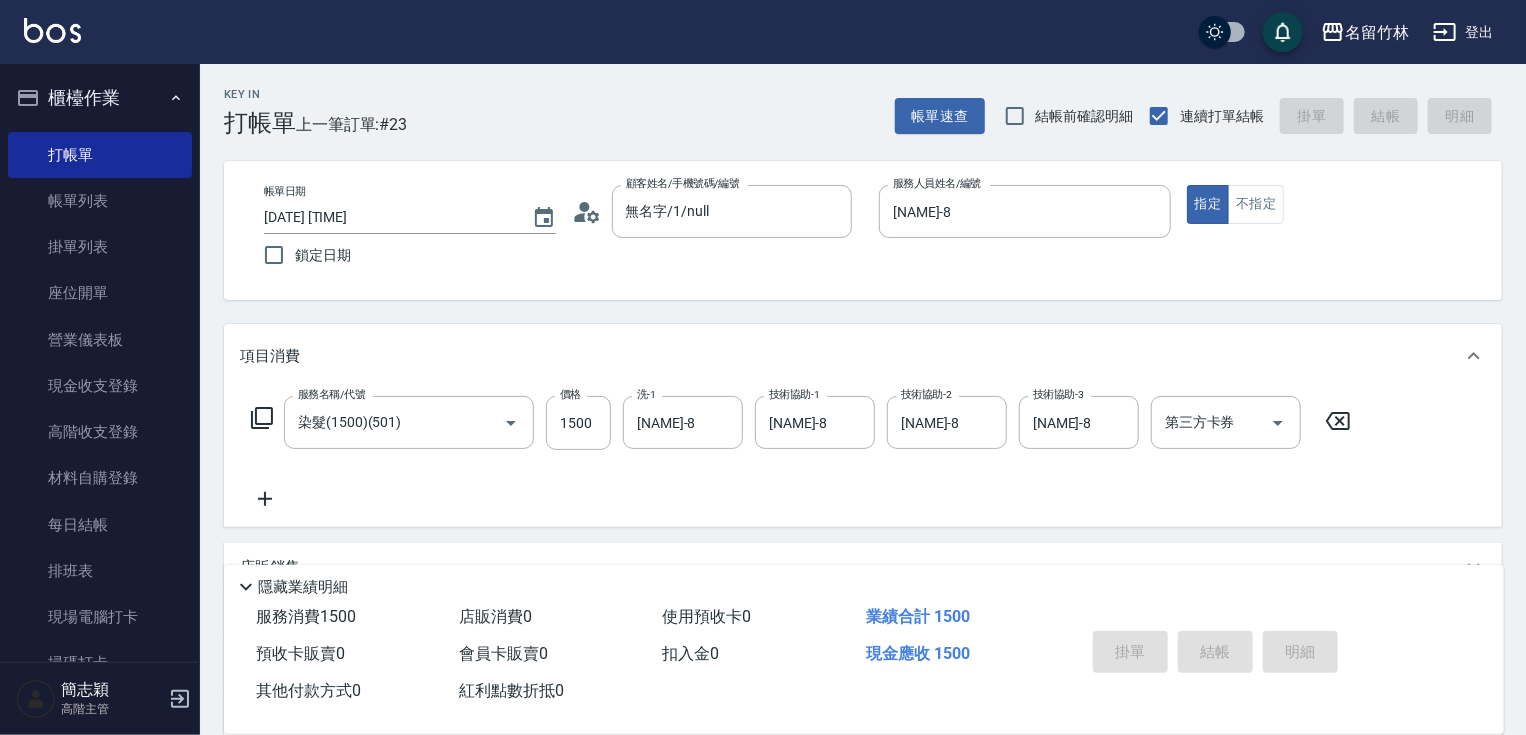 type 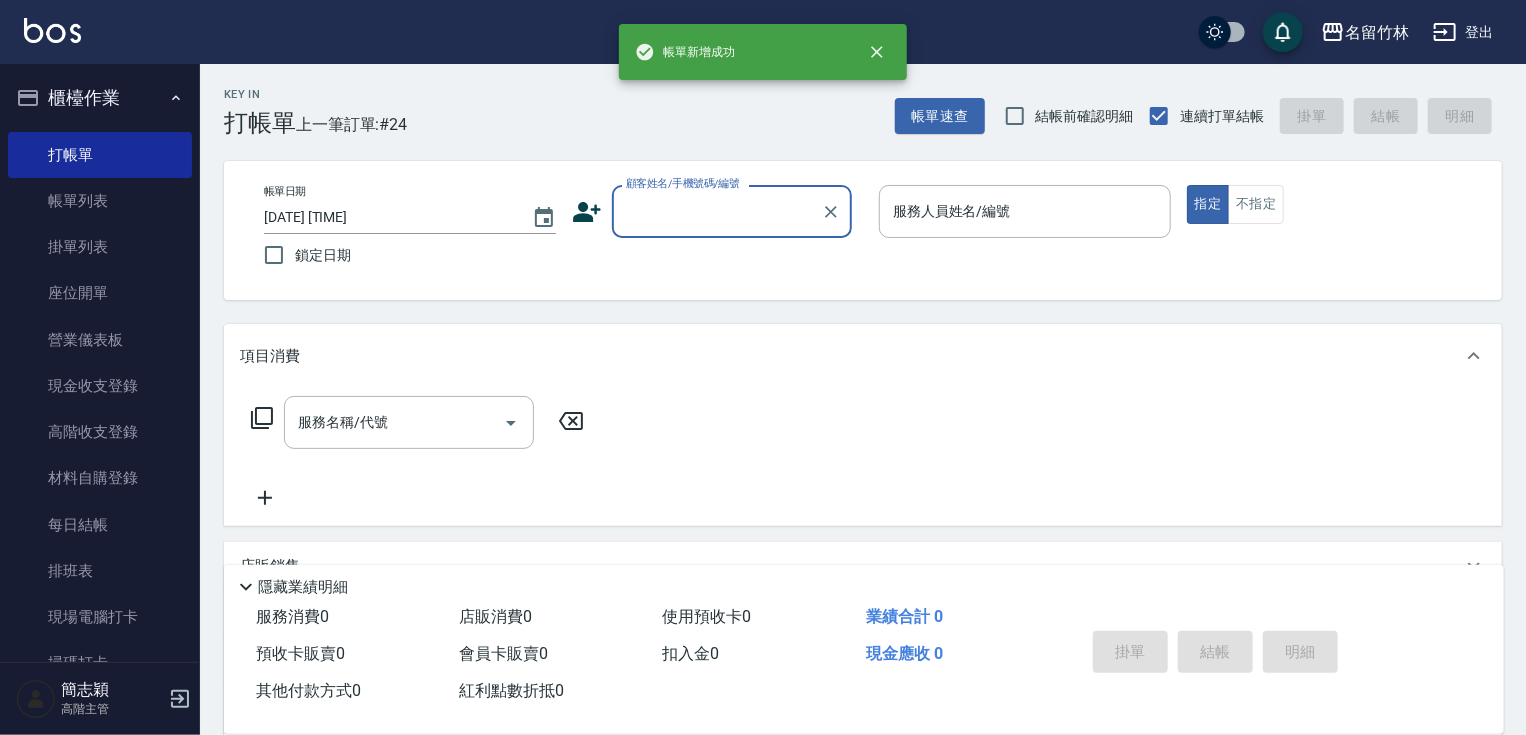 click on "顧客姓名/手機號碼/編號" at bounding box center [717, 211] 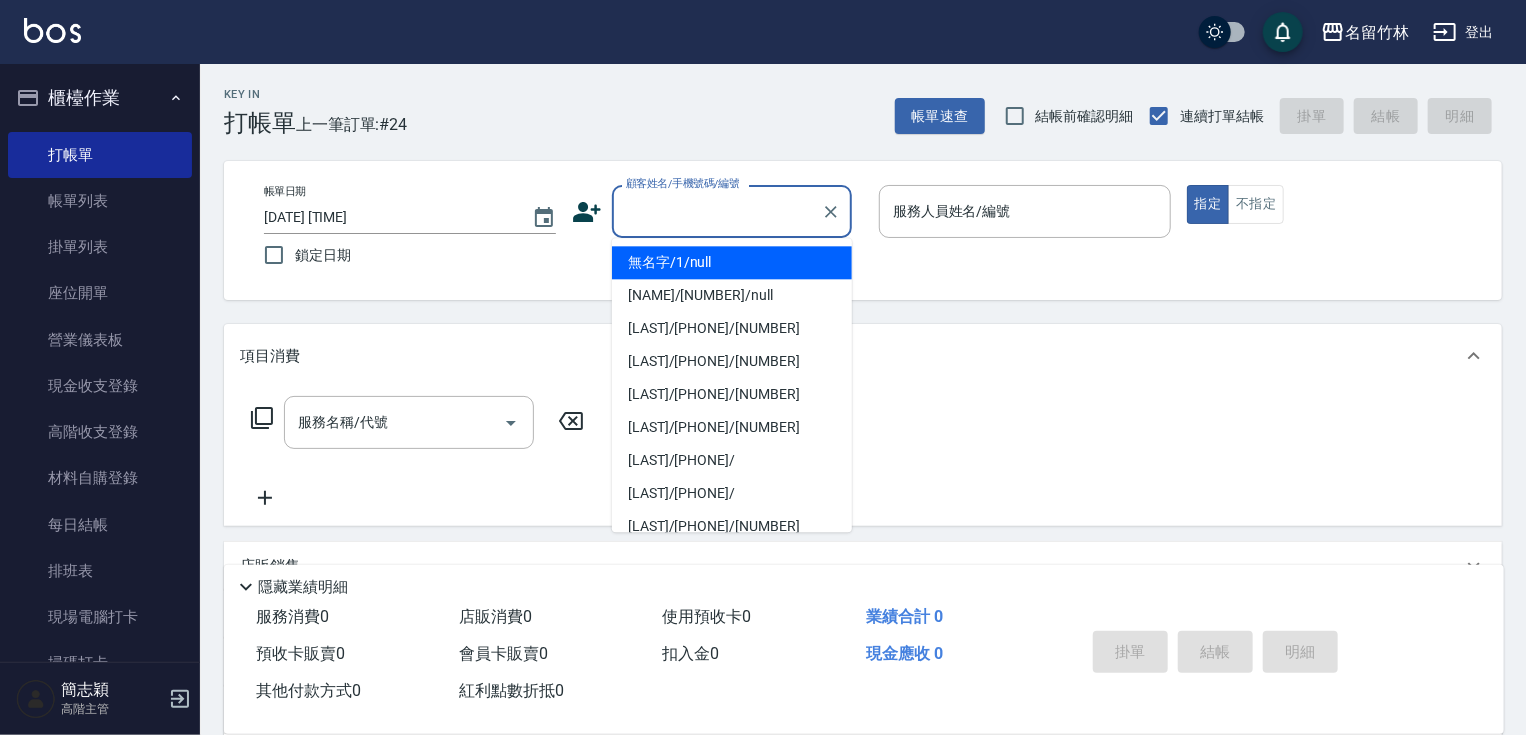 click on "無名字/1/null" at bounding box center [732, 262] 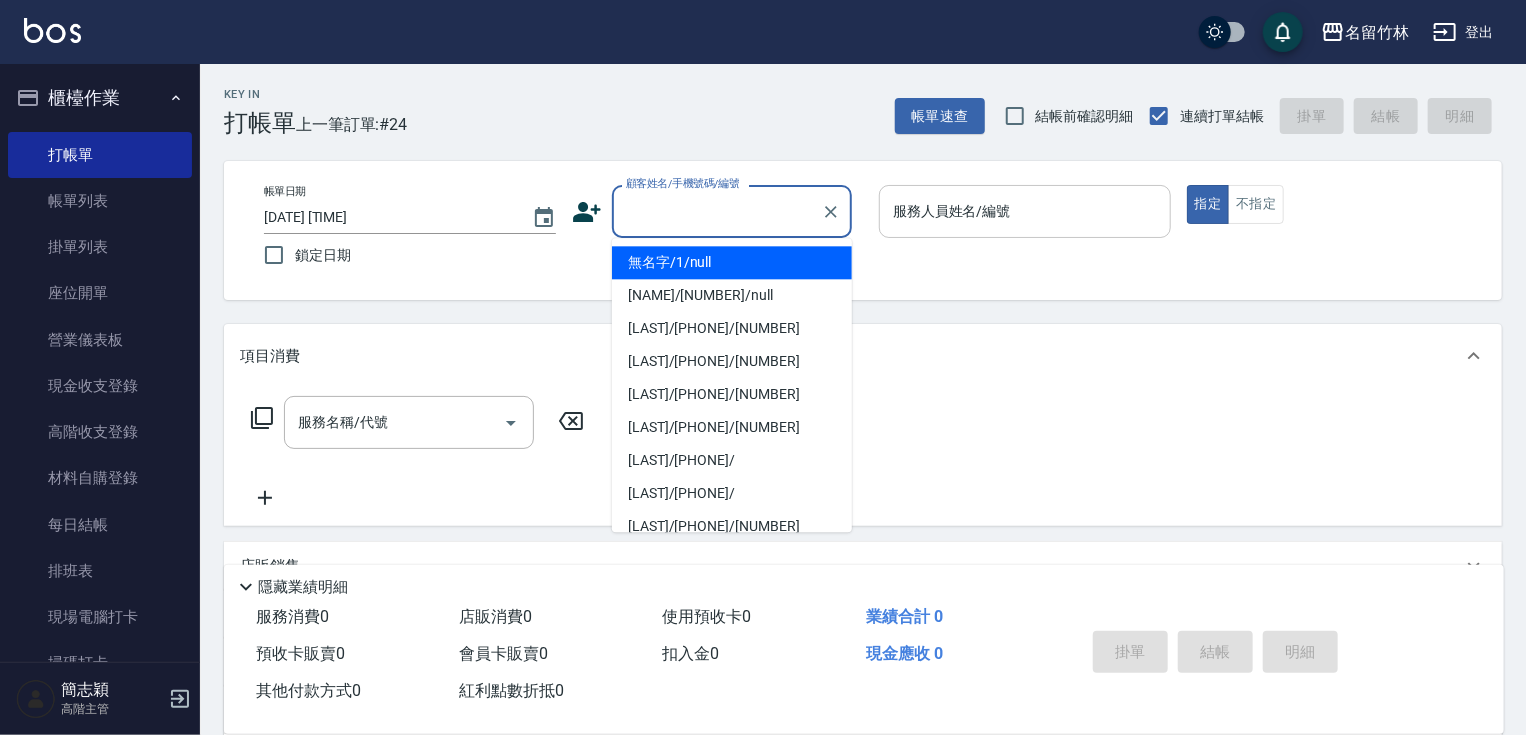 type on "無名字/1/null" 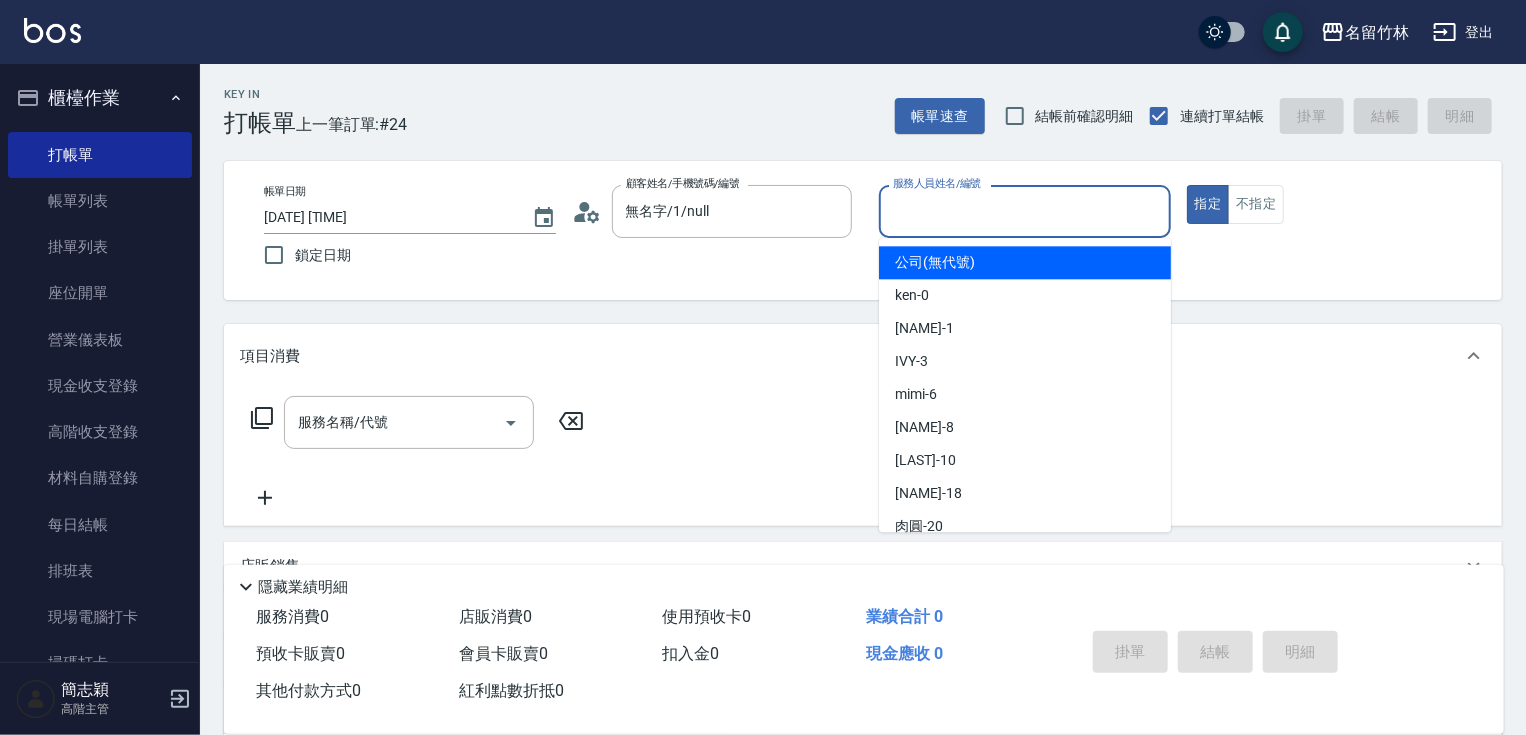 click on "服務人員姓名/編號" at bounding box center (1025, 211) 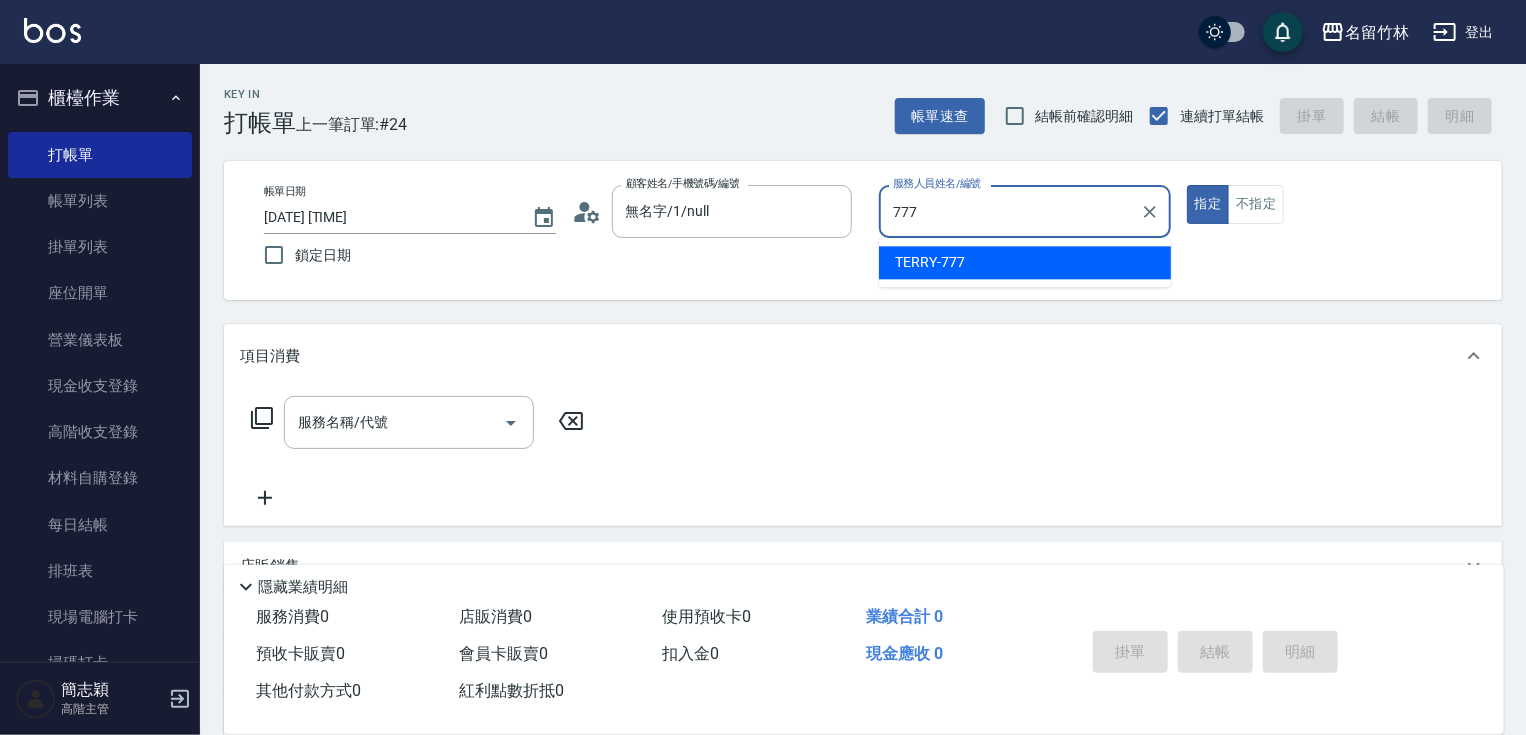 type on "[NAME]-777" 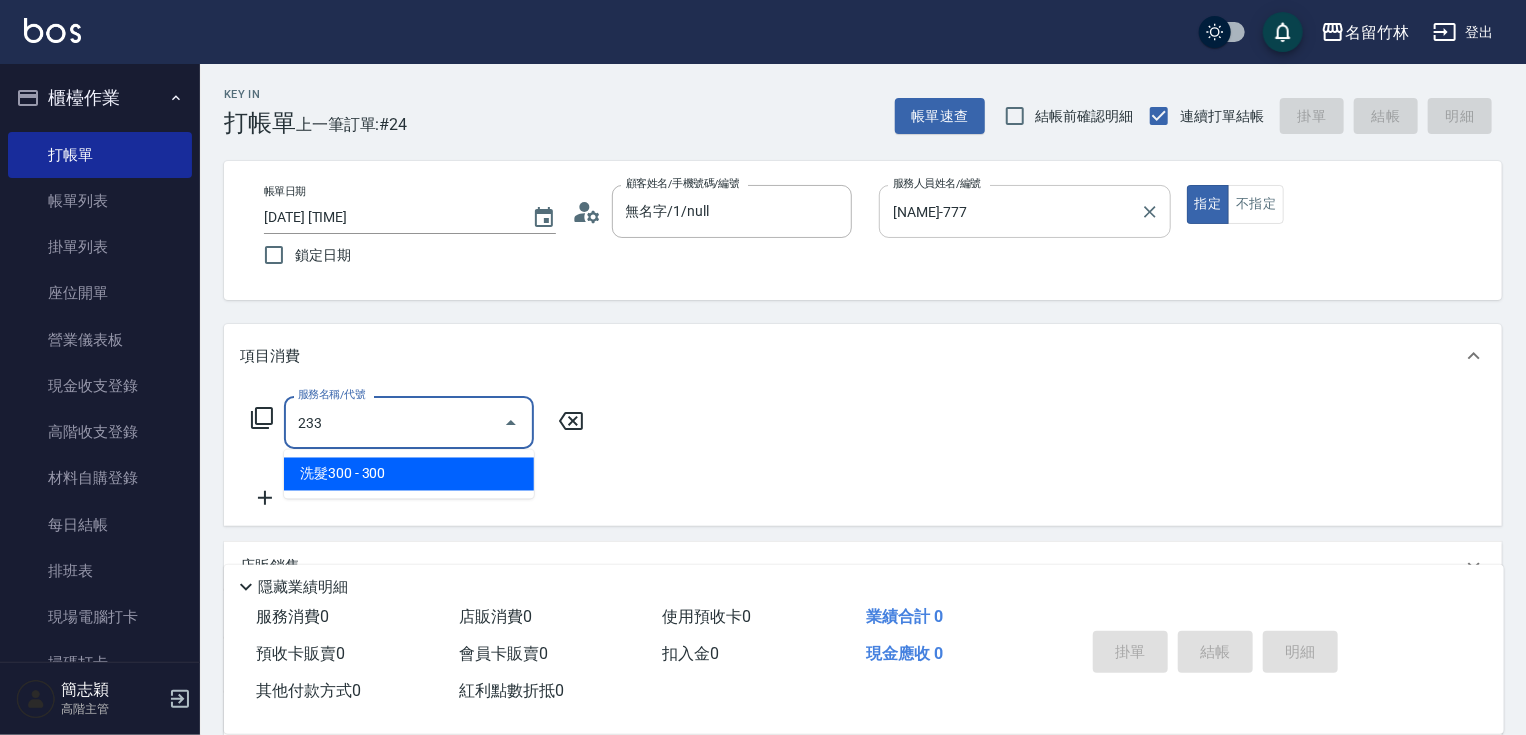 type on "洗髮300(233)" 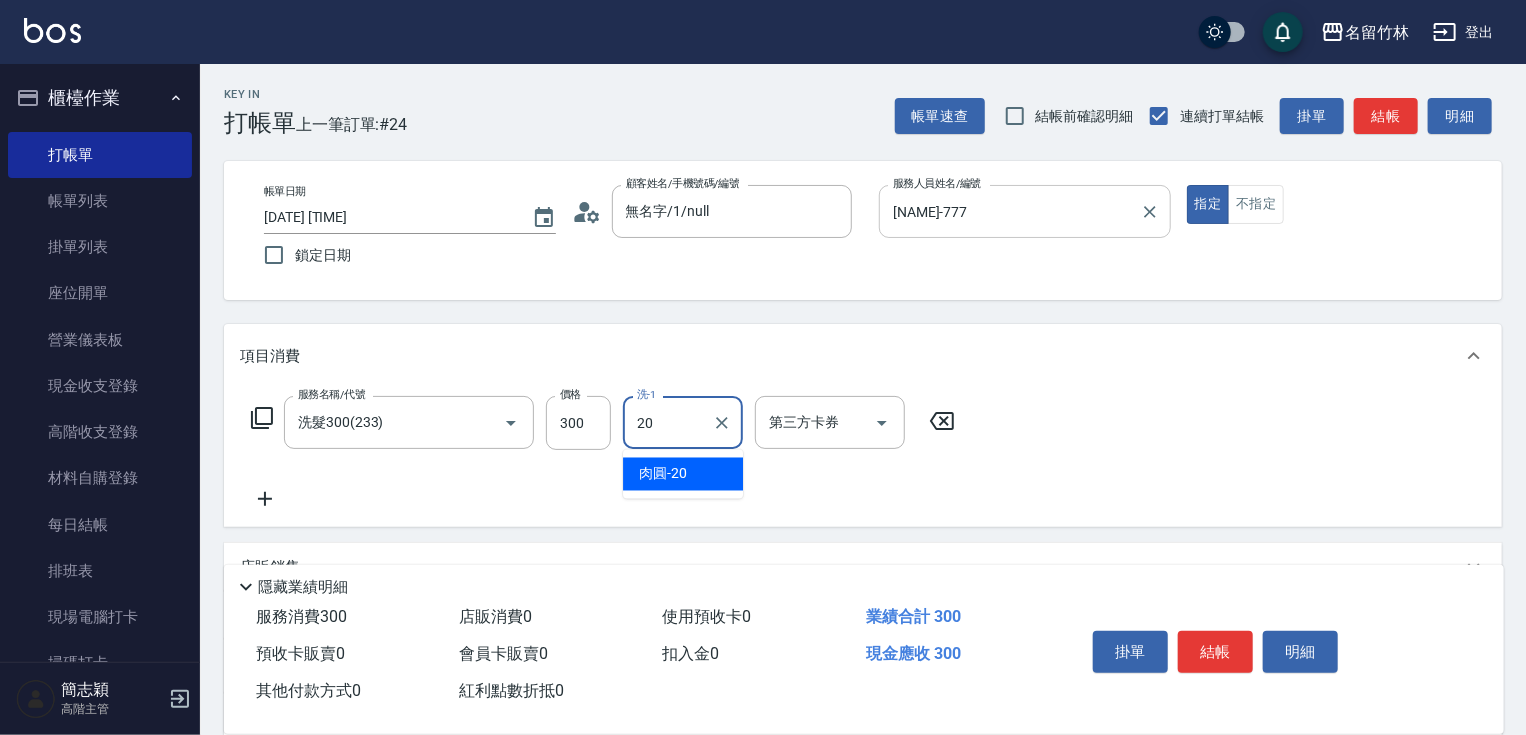 type on "肉圓-20" 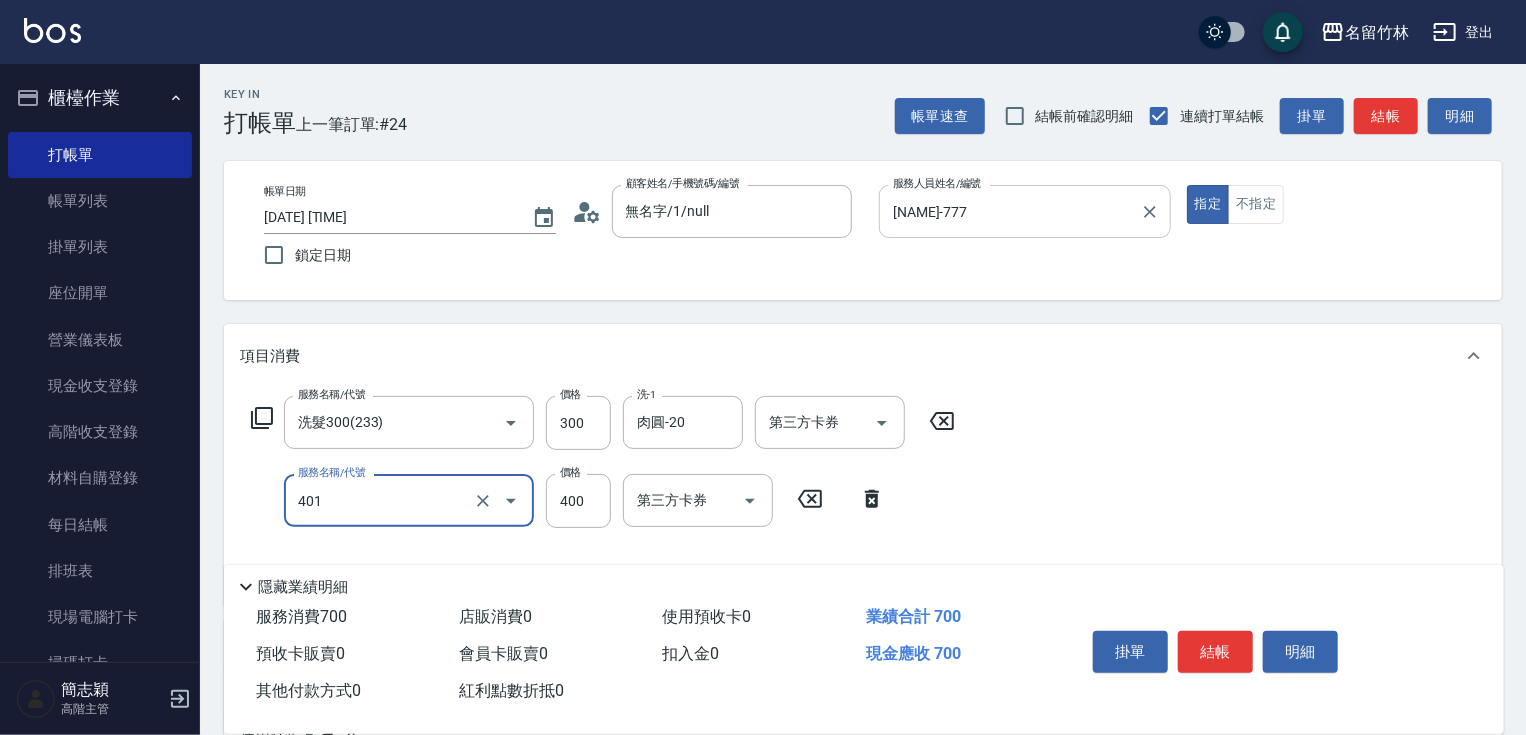 type on "剪髮(400)(401)" 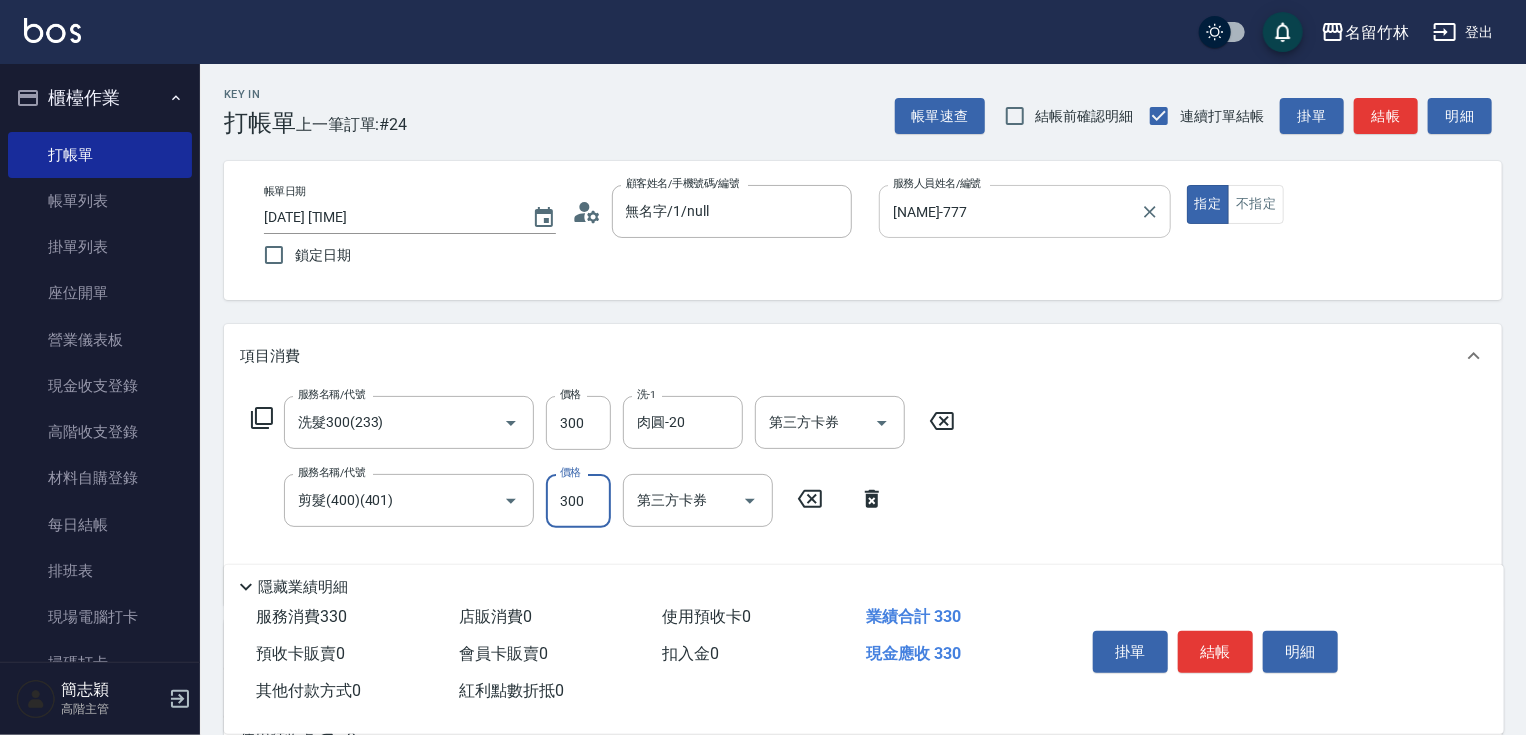 type on "300" 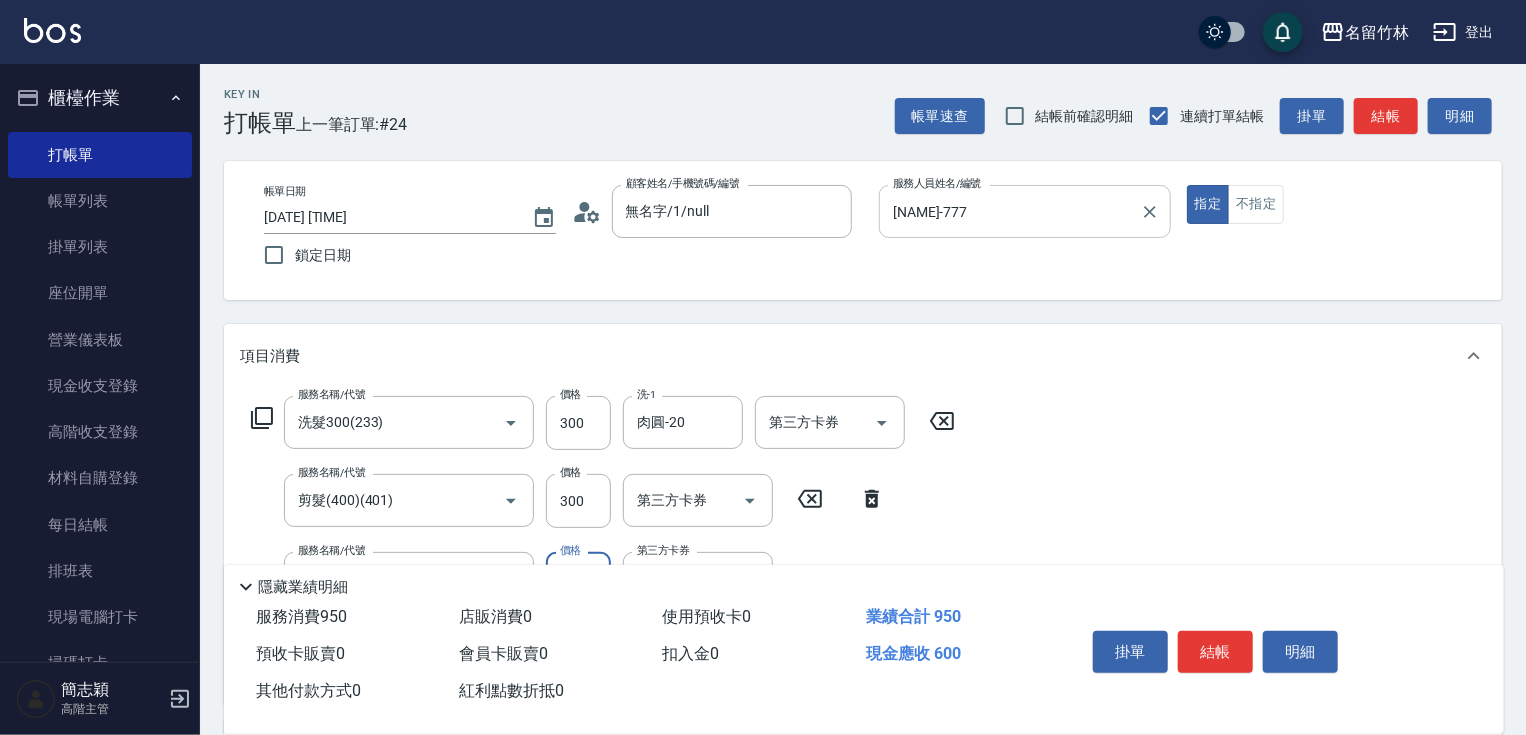 type on "新草本單次(109)" 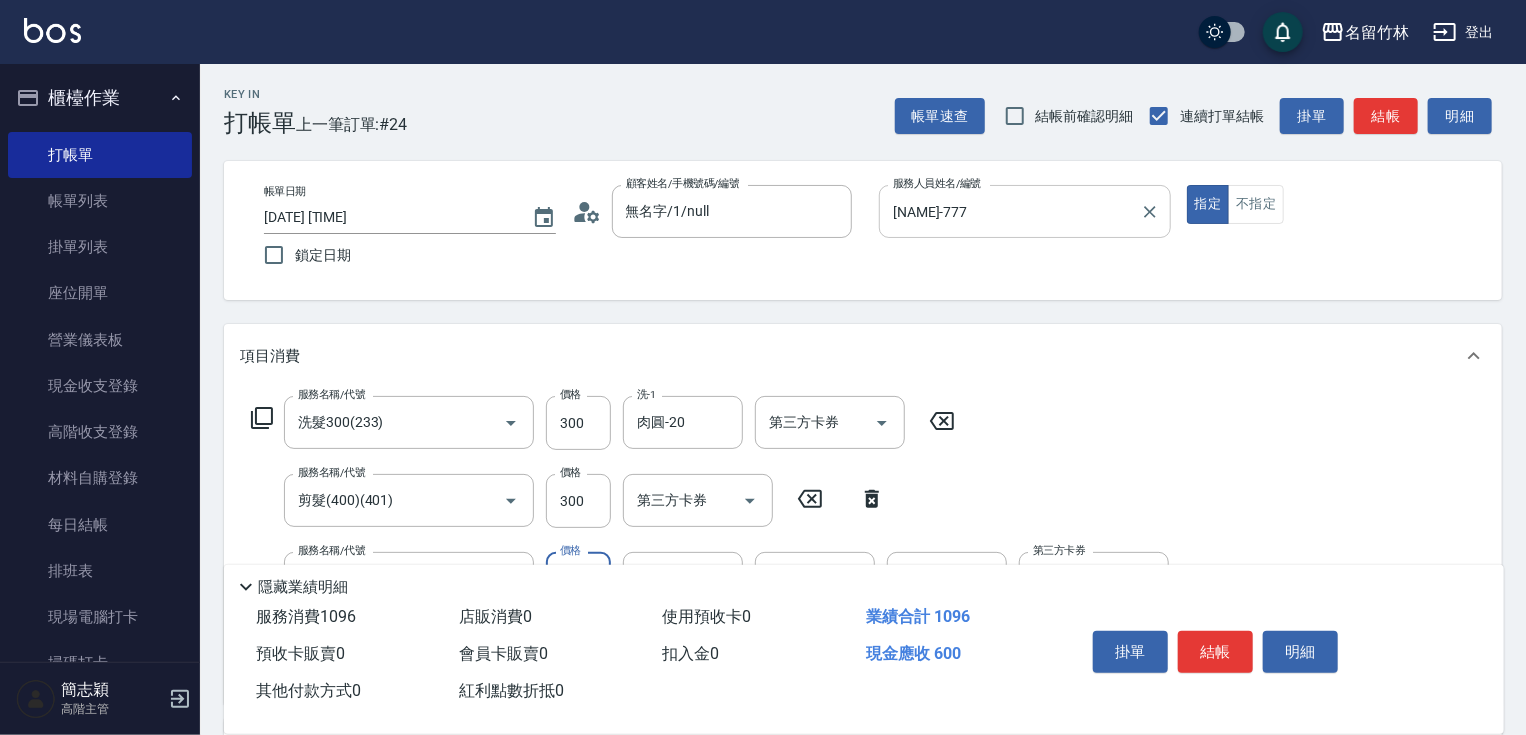 type on "496" 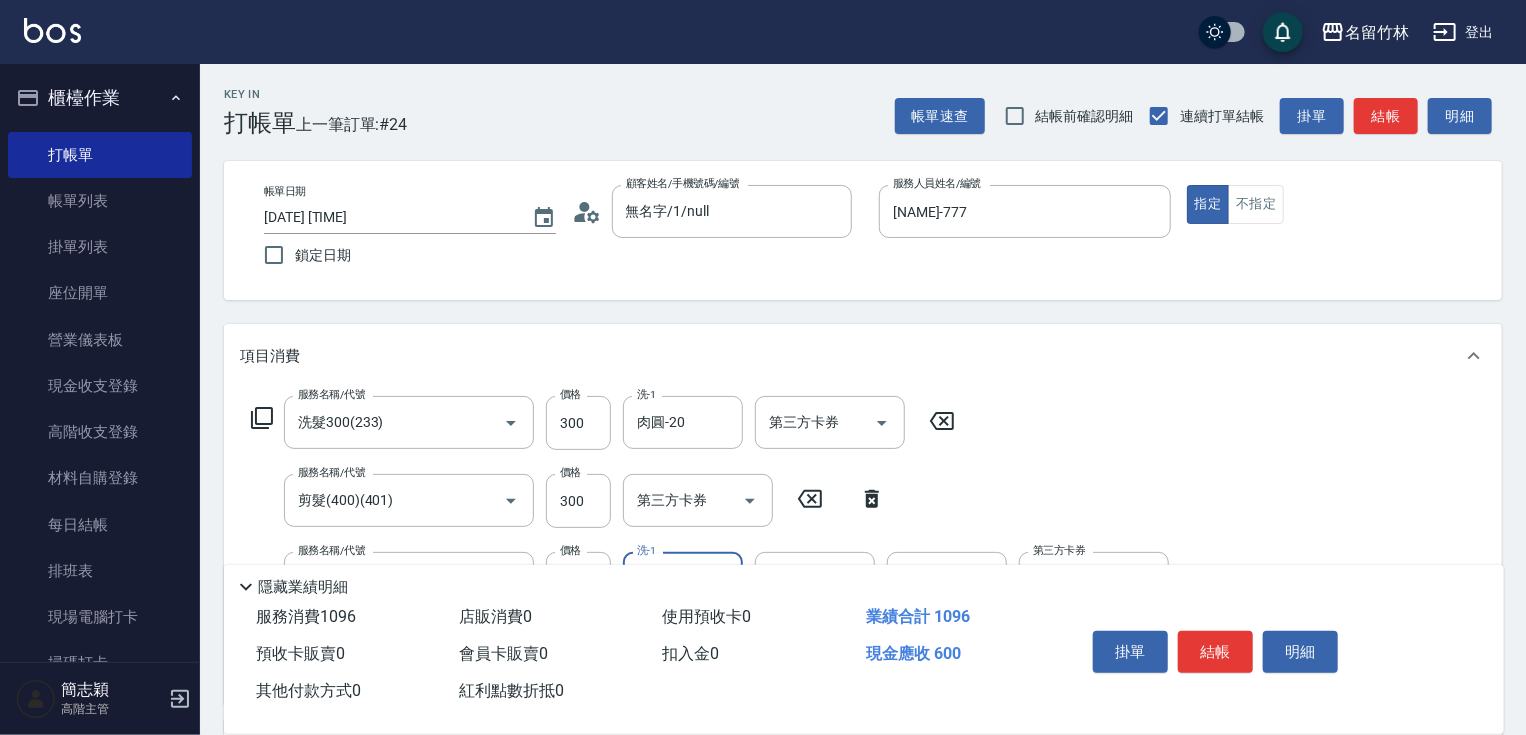 scroll, scrollTop: 209, scrollLeft: 0, axis: vertical 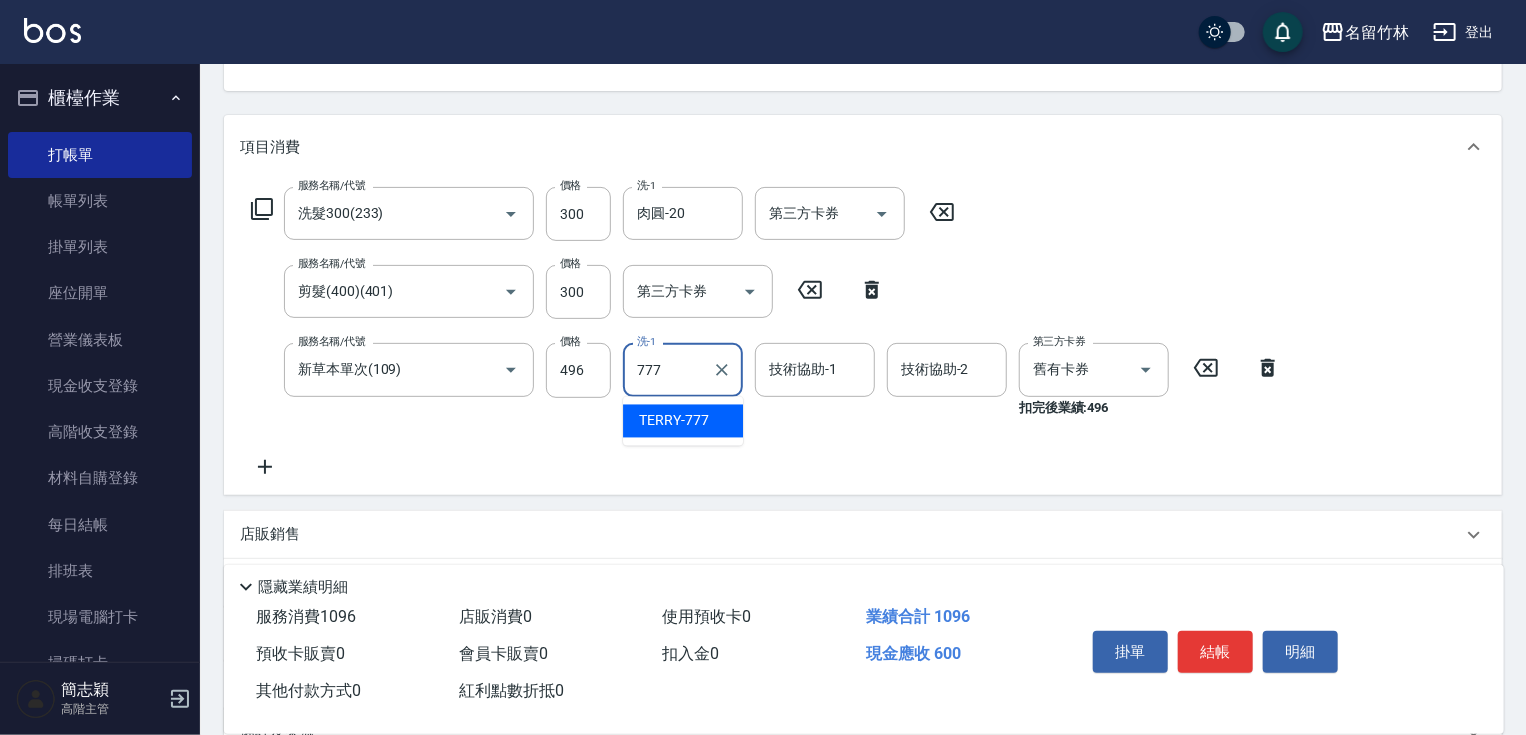type on "[NAME]-777" 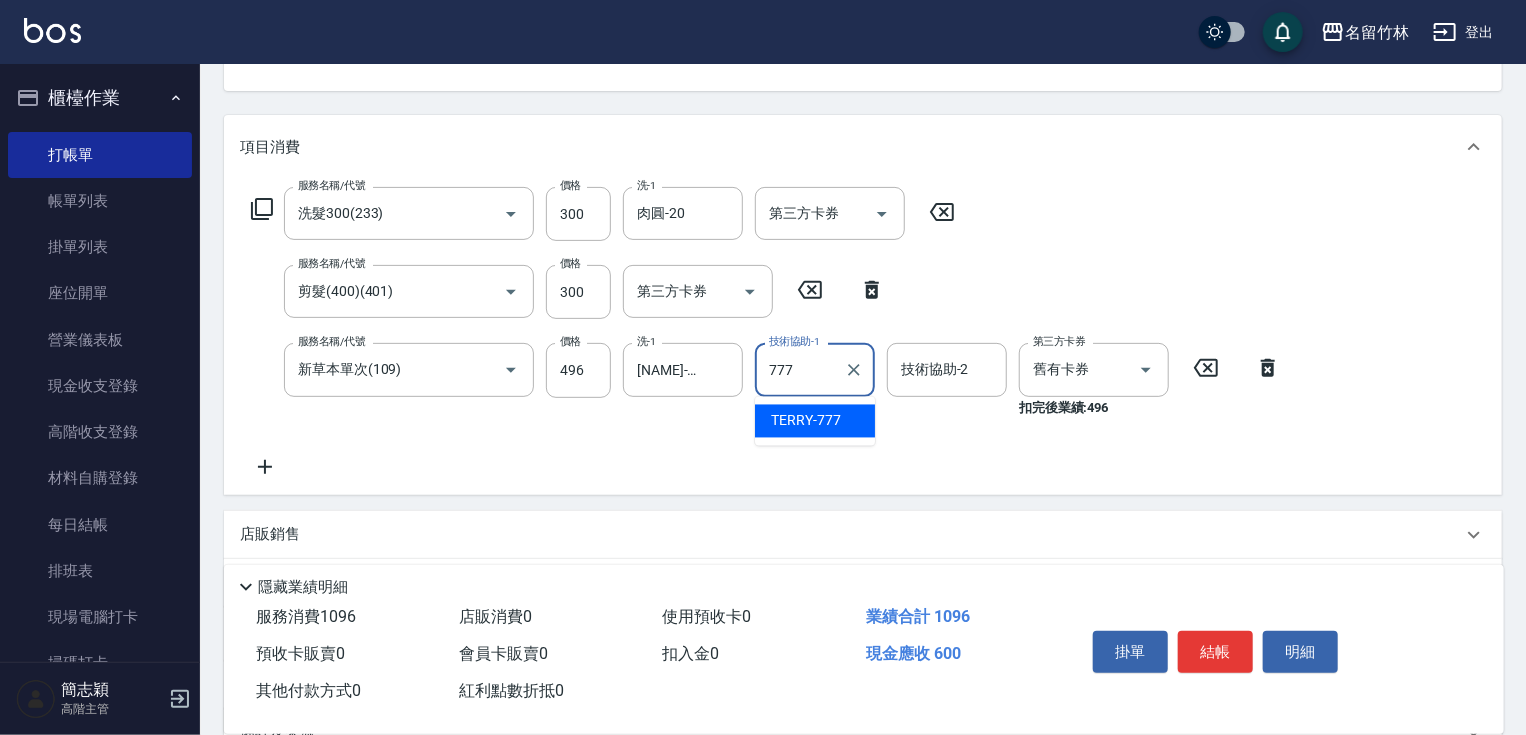 type on "[NAME]-777" 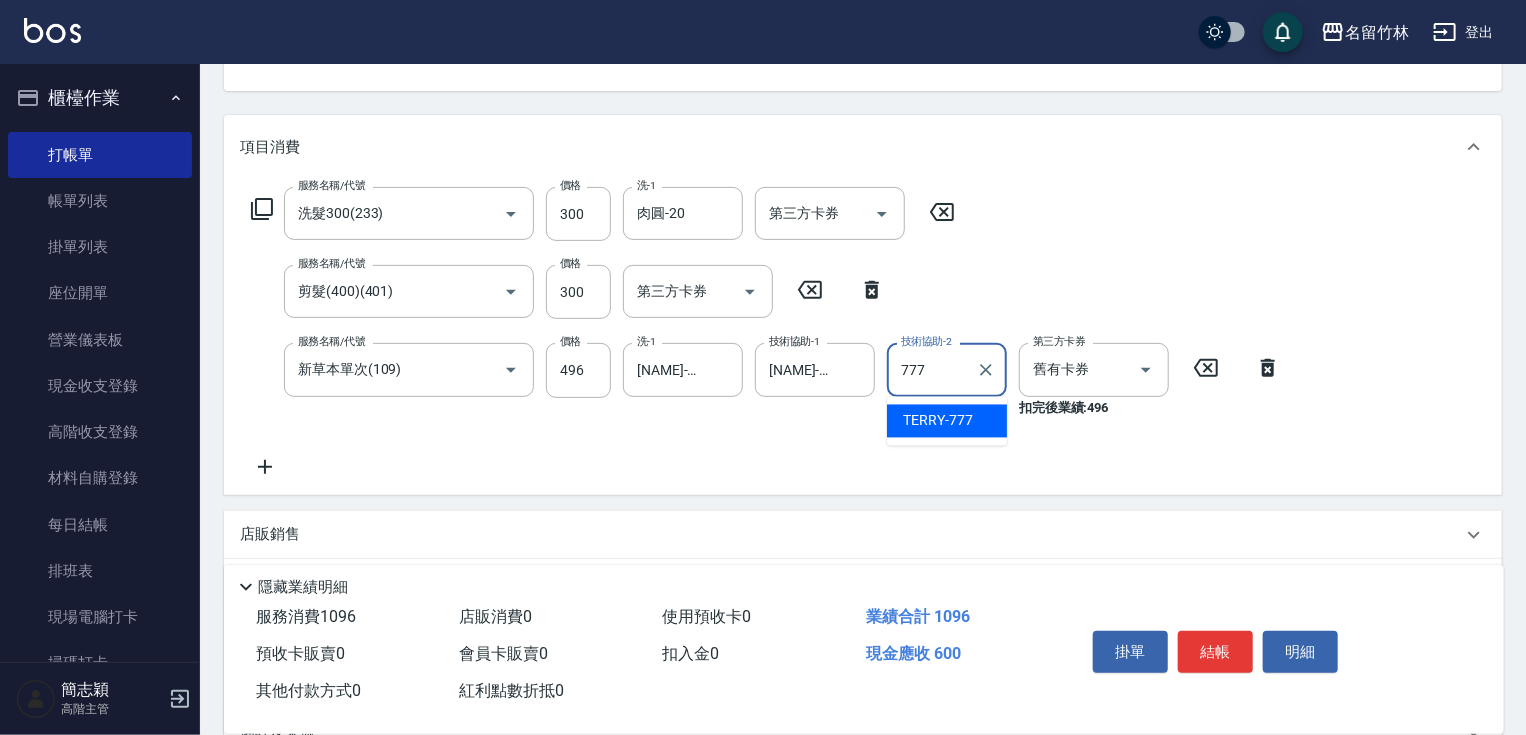 type on "[NAME]-777" 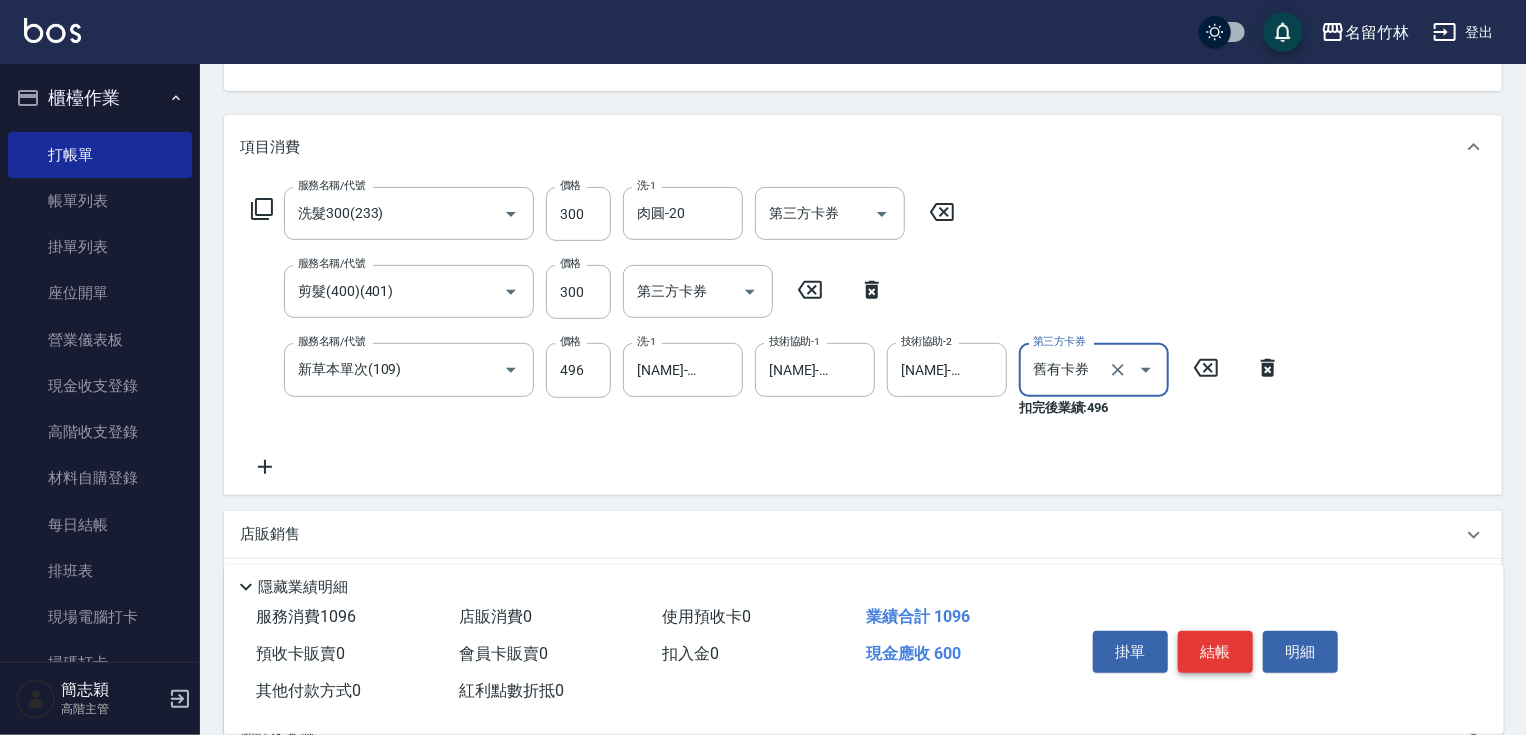 click on "結帳" at bounding box center [1215, 652] 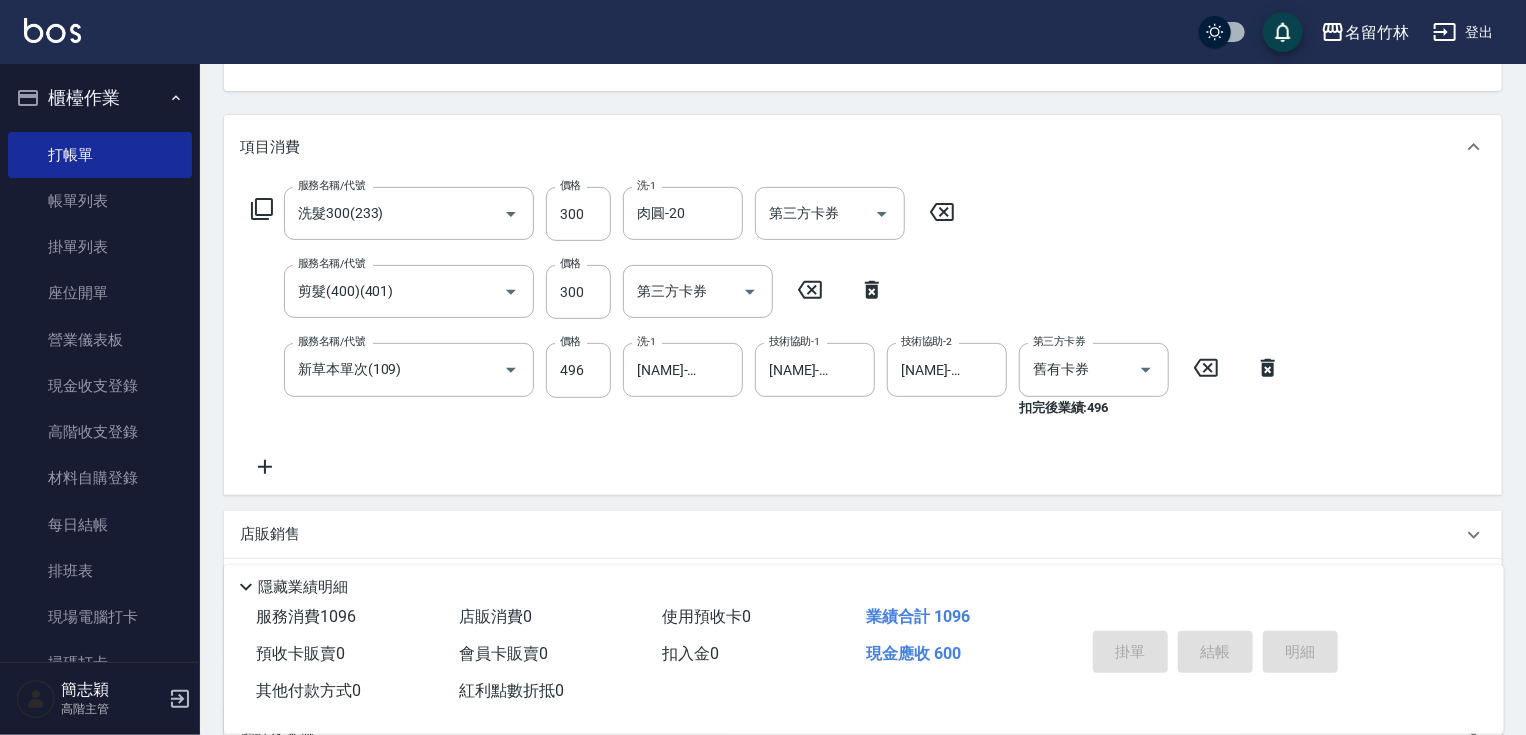 type on "[DATE] [TIME]" 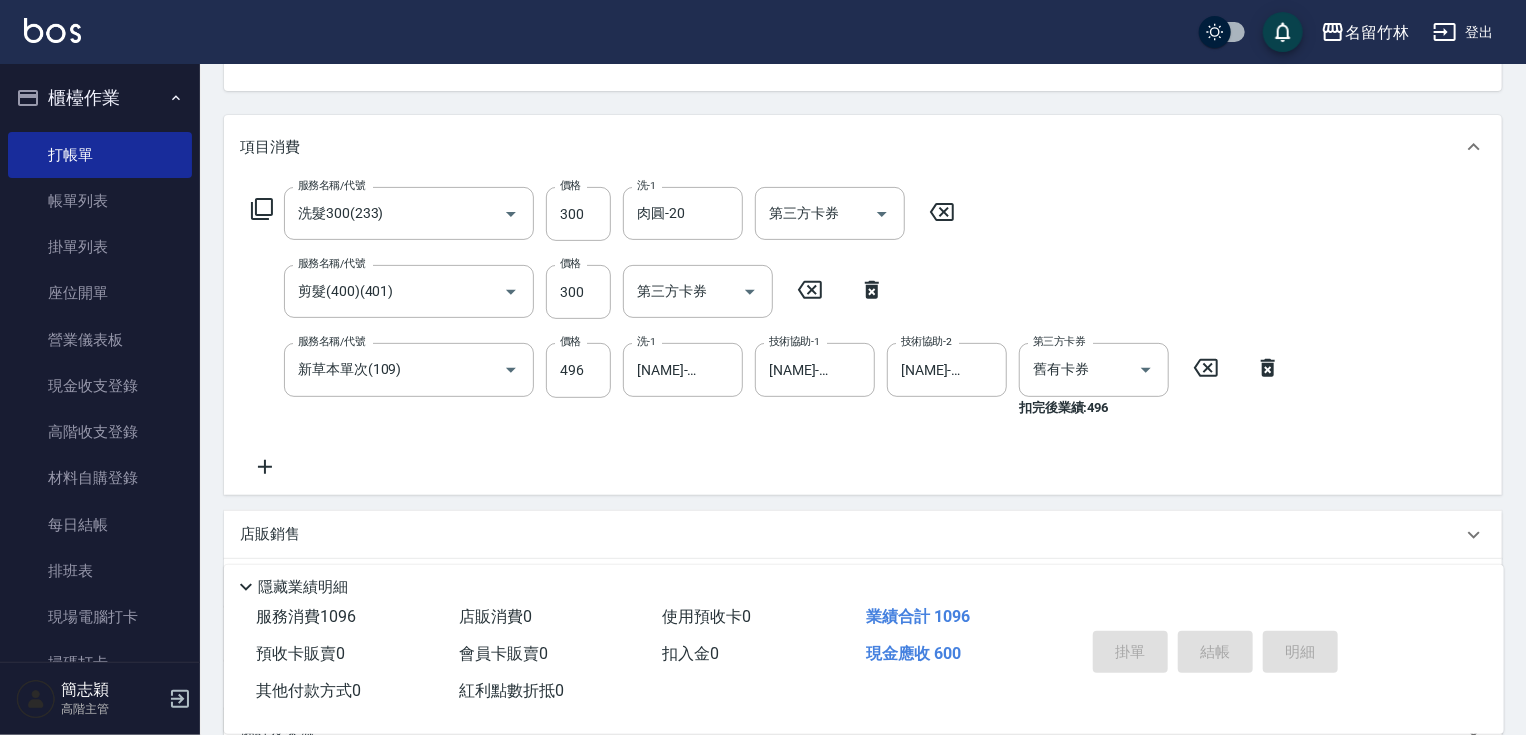 type 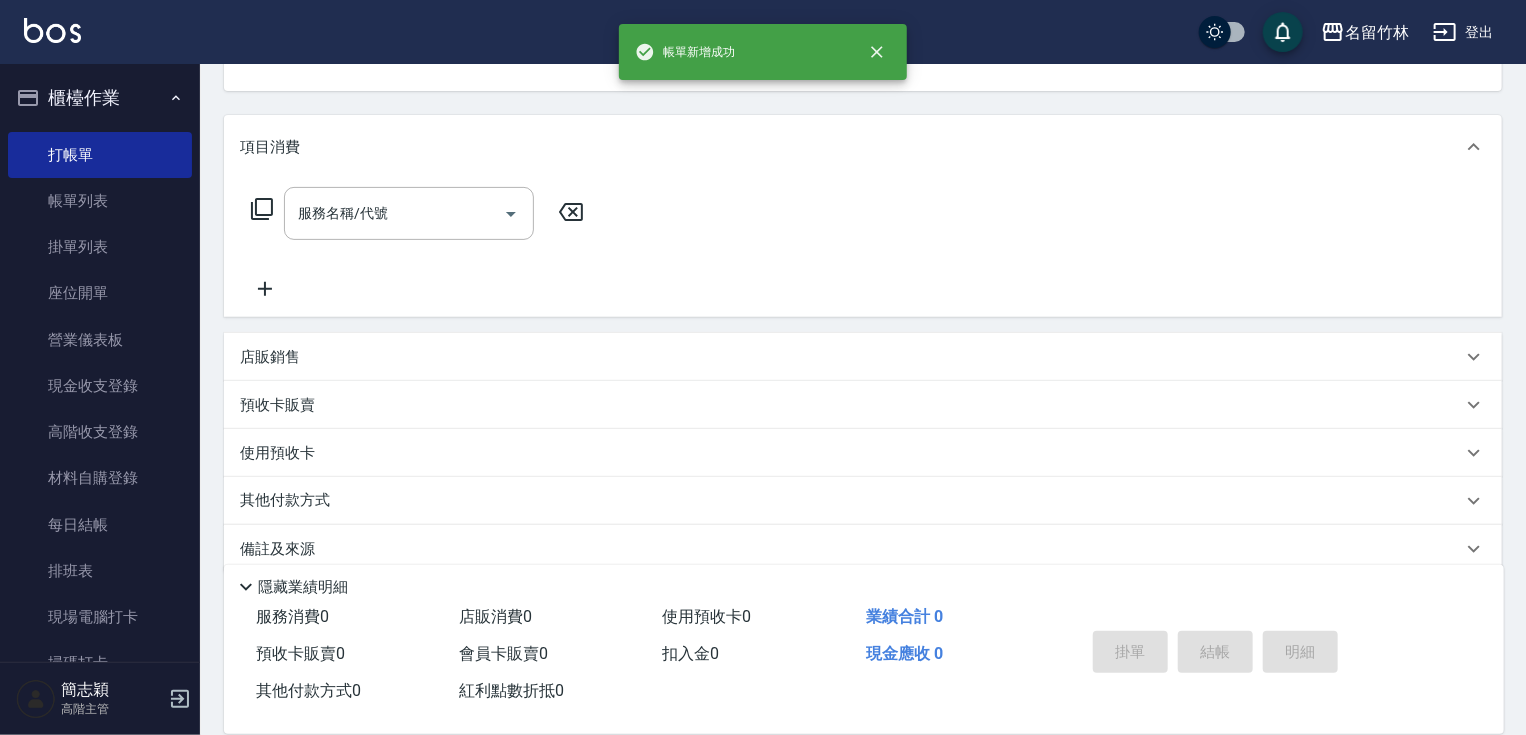 scroll, scrollTop: 194, scrollLeft: 0, axis: vertical 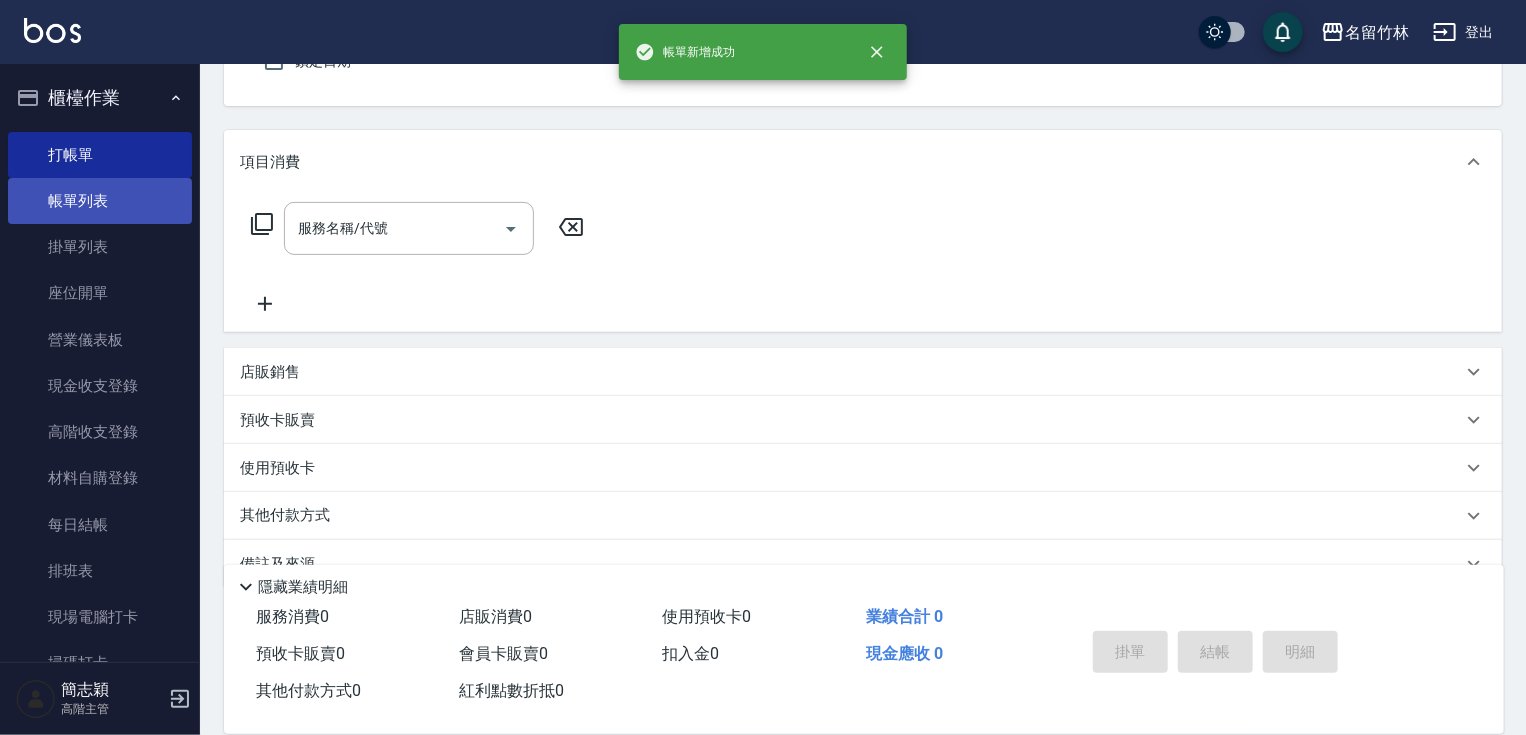 click on "帳單列表" at bounding box center [100, 201] 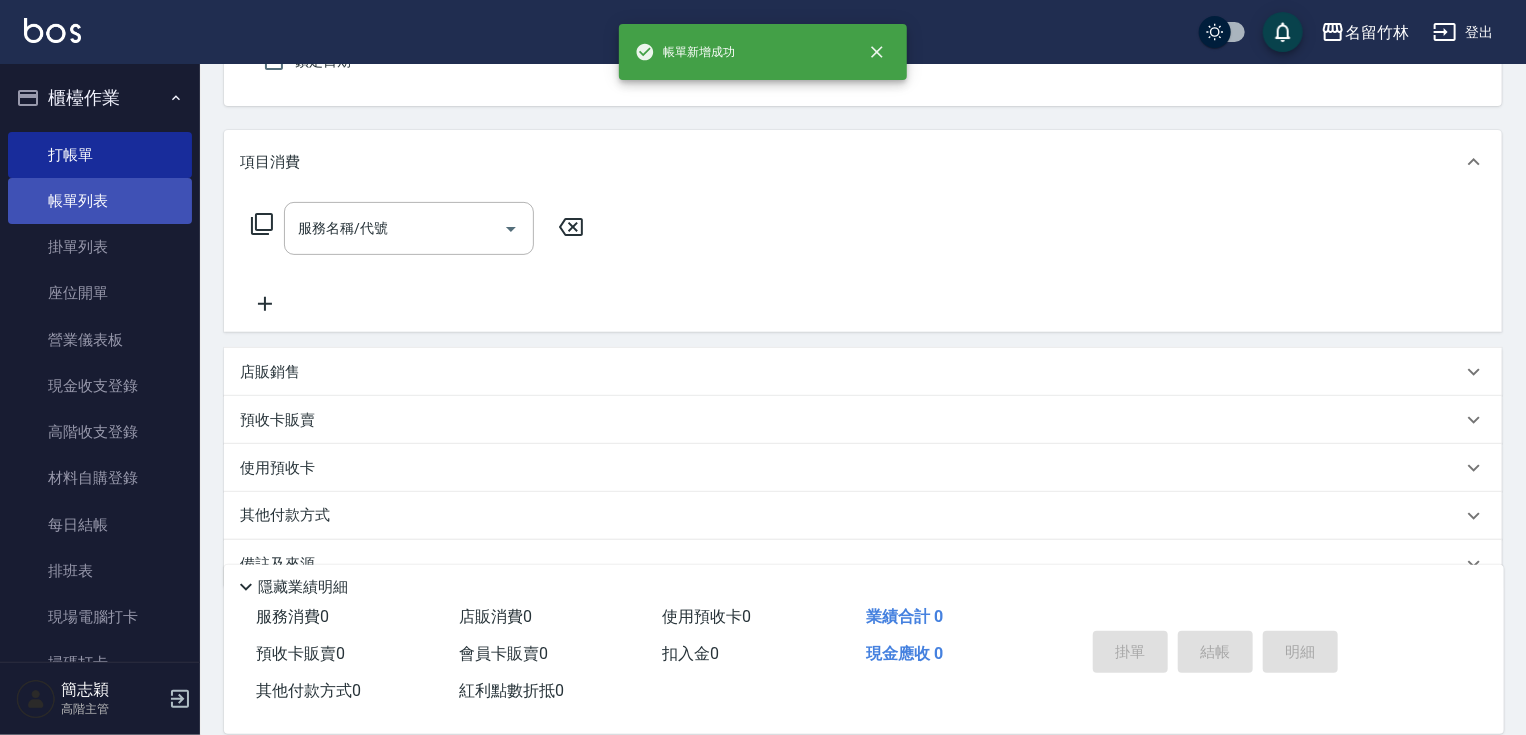 scroll, scrollTop: 0, scrollLeft: 0, axis: both 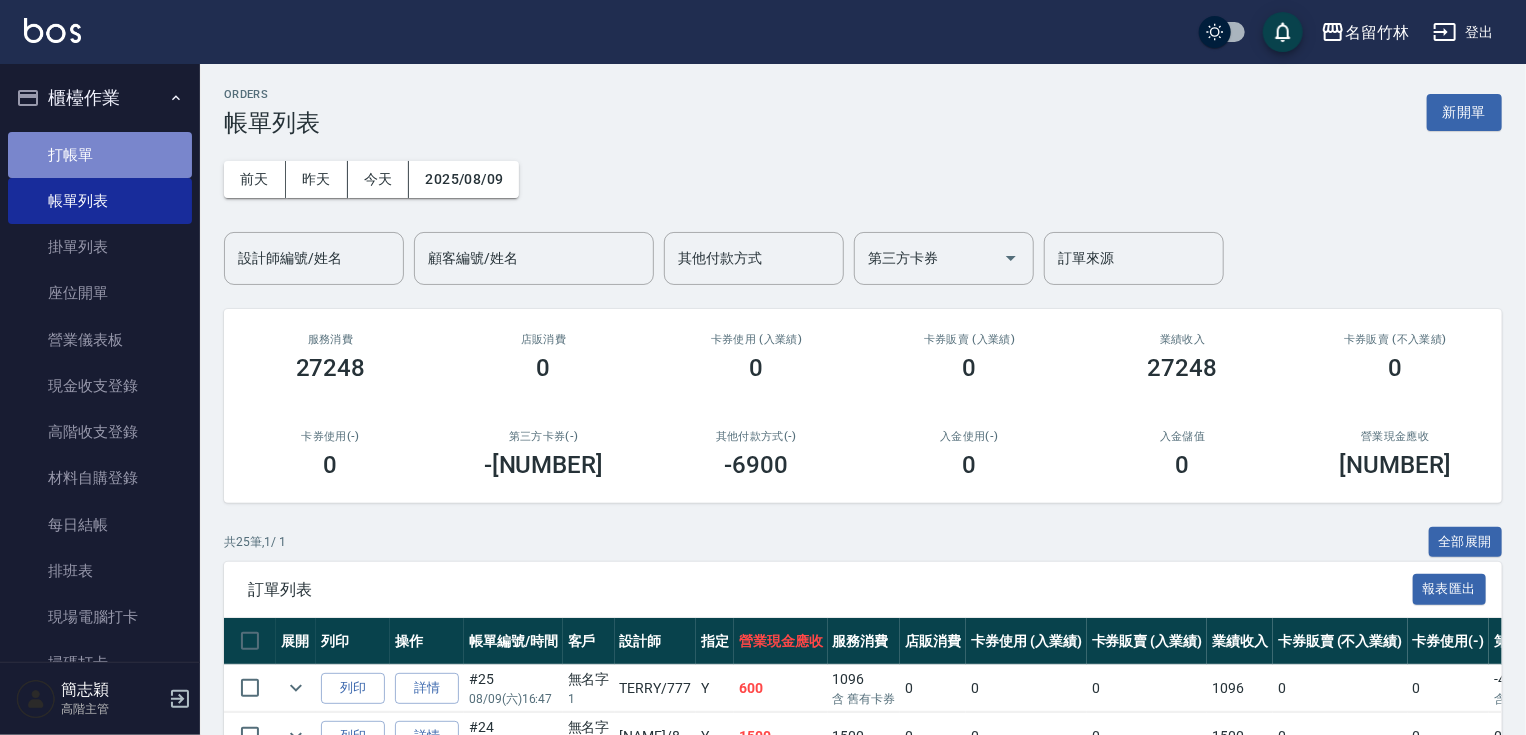 click on "打帳單" at bounding box center [100, 155] 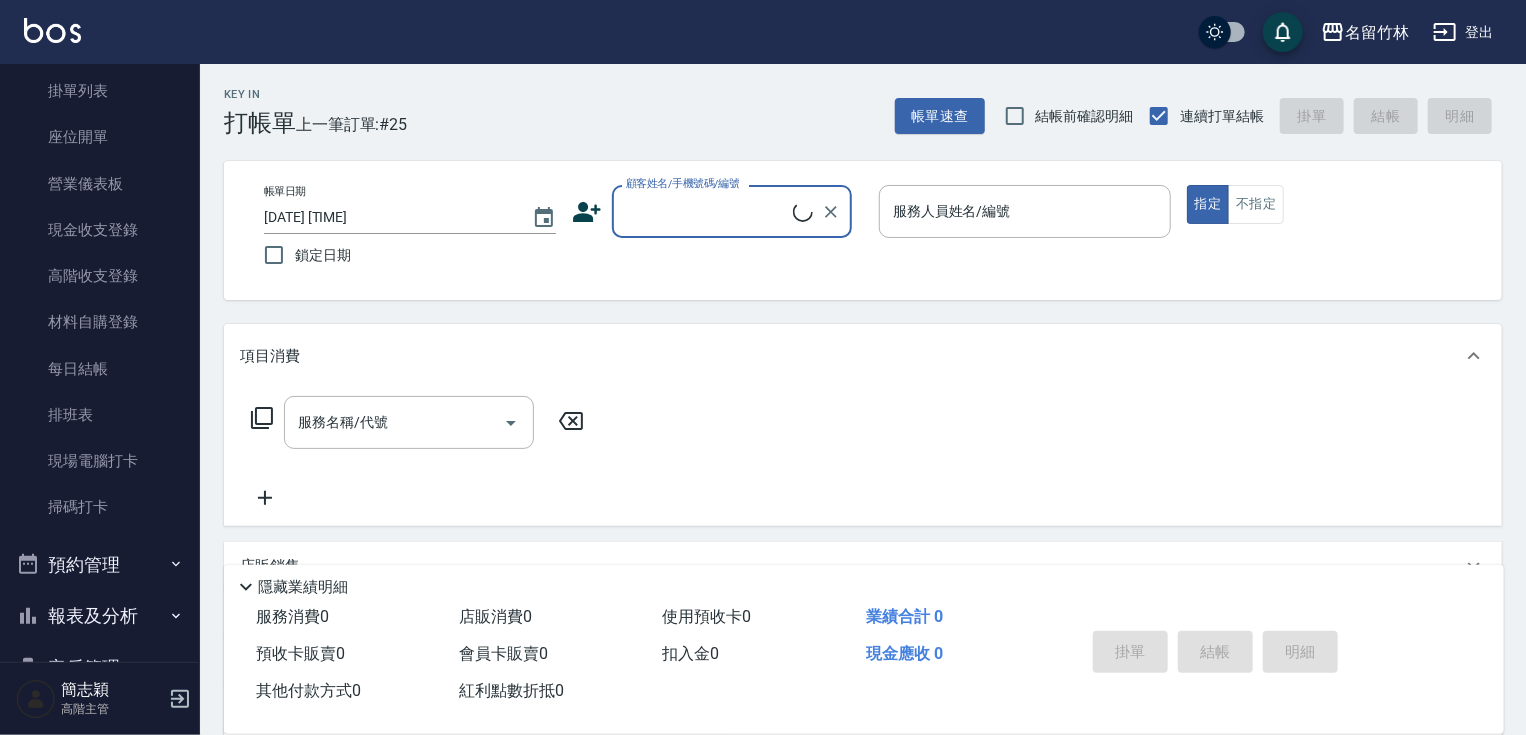 scroll, scrollTop: 214, scrollLeft: 0, axis: vertical 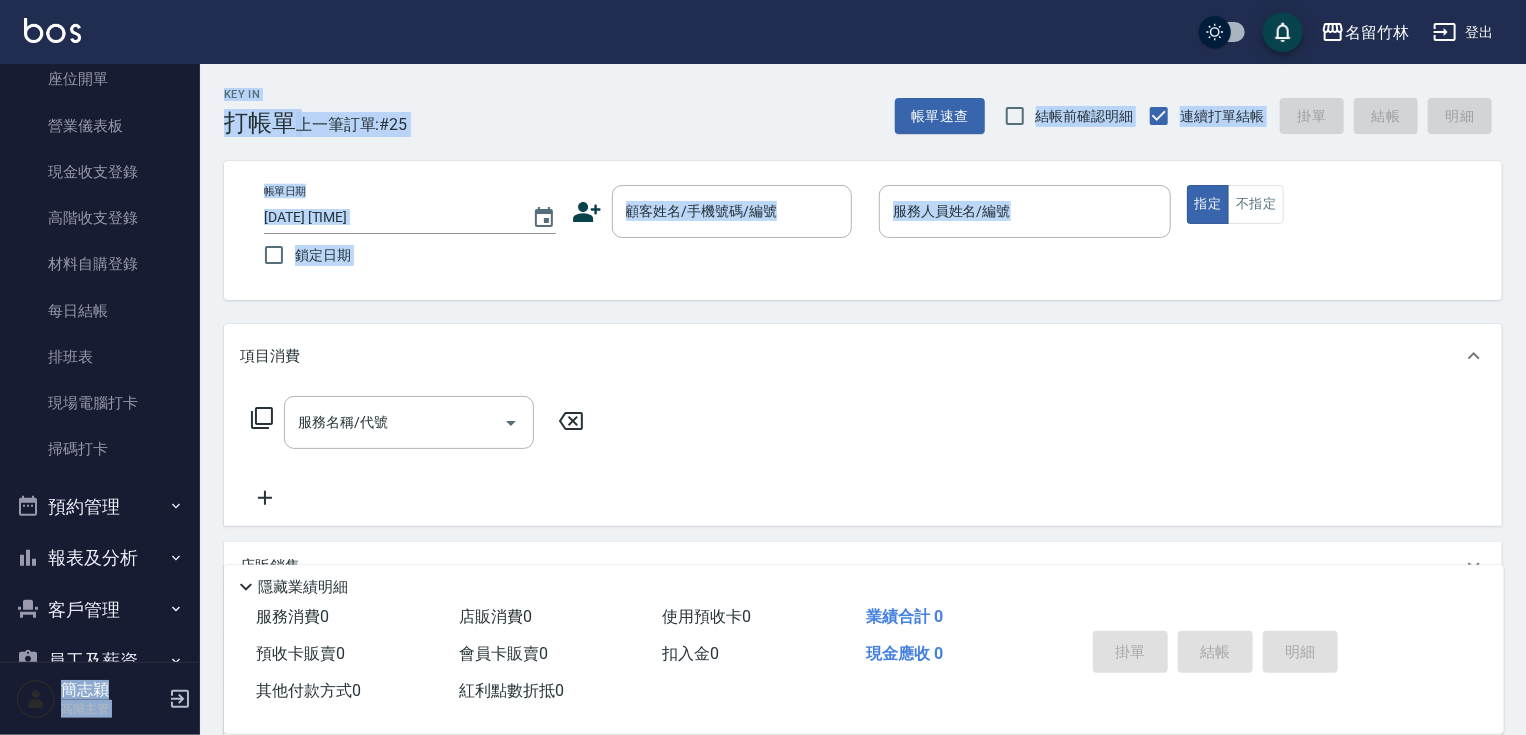 drag, startPoint x: 200, startPoint y: 308, endPoint x: 200, endPoint y: 397, distance: 89 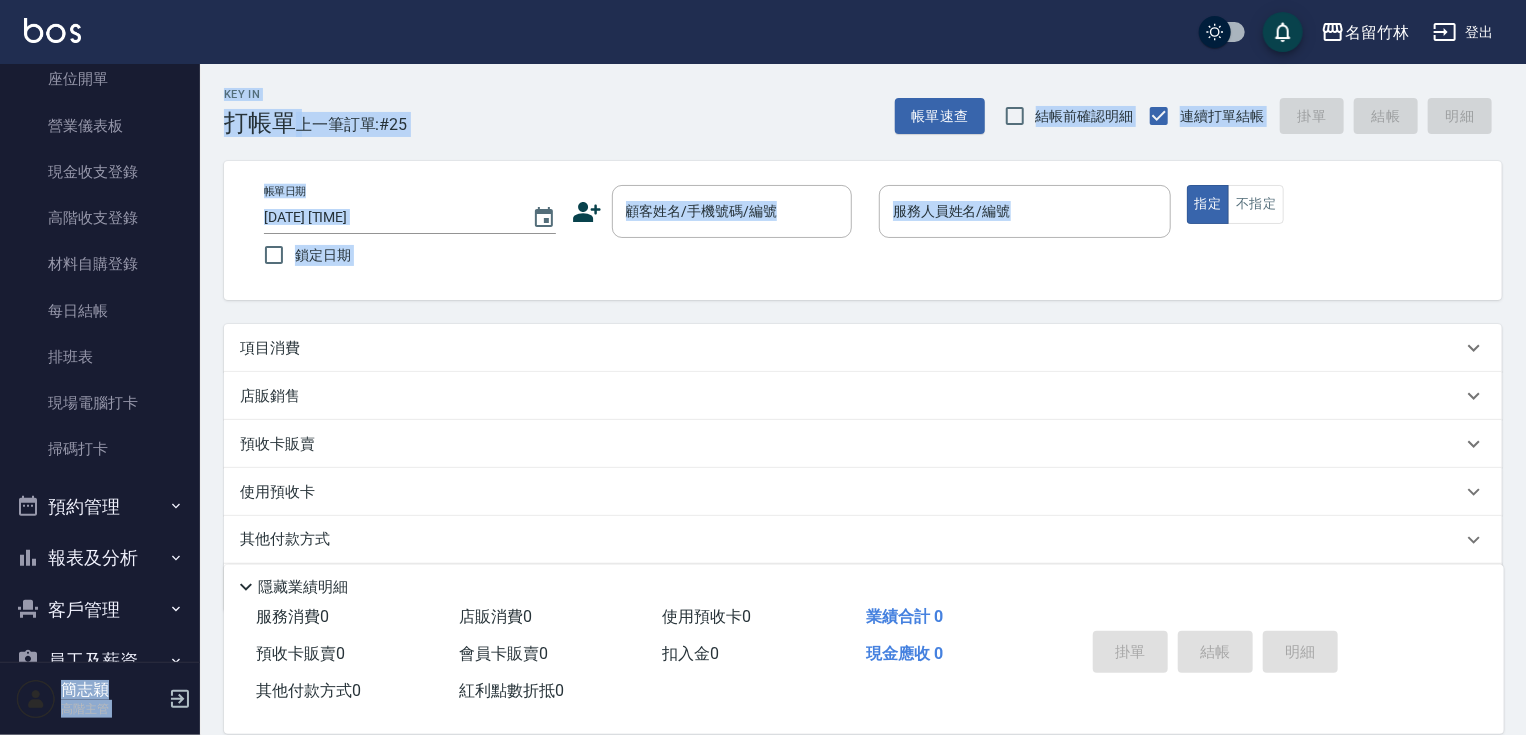 click on "Key In 打帳單 上一筆訂單:#25 帳單速查 結帳前確認明細 連續打單結帳 掛單 結帳 明細 帳單日期 [DATE] [TIME] 鎖定日期 顧客姓名/手機號碼/編號 顧客姓名/手機號碼/編號 服務人員姓名/編號 服務人員姓名/編號 指定 不指定 項目消費 服務名稱/代號 服務名稱/代號 店販銷售 服務人員姓名/編號 服務人員姓名/編號 商品代號/名稱 商品代號/名稱 預收卡販賣 卡券名稱/代號 卡券名稱/代號 使用預收卡 其他付款方式 其他付款方式 其他付款方式 備註及來源 備註 備註 訂單來源 ​ 訂單來源 隱藏業績明細 服務消費  0 店販消費  0 使用預收卡  0 業績合計   0 預收卡販賣  0 會員卡販賣  0 扣入金  0 現金應收   0 其他付款方式  0 紅利點數折抵  0 掛單 結帳 明細" at bounding box center [863, 433] 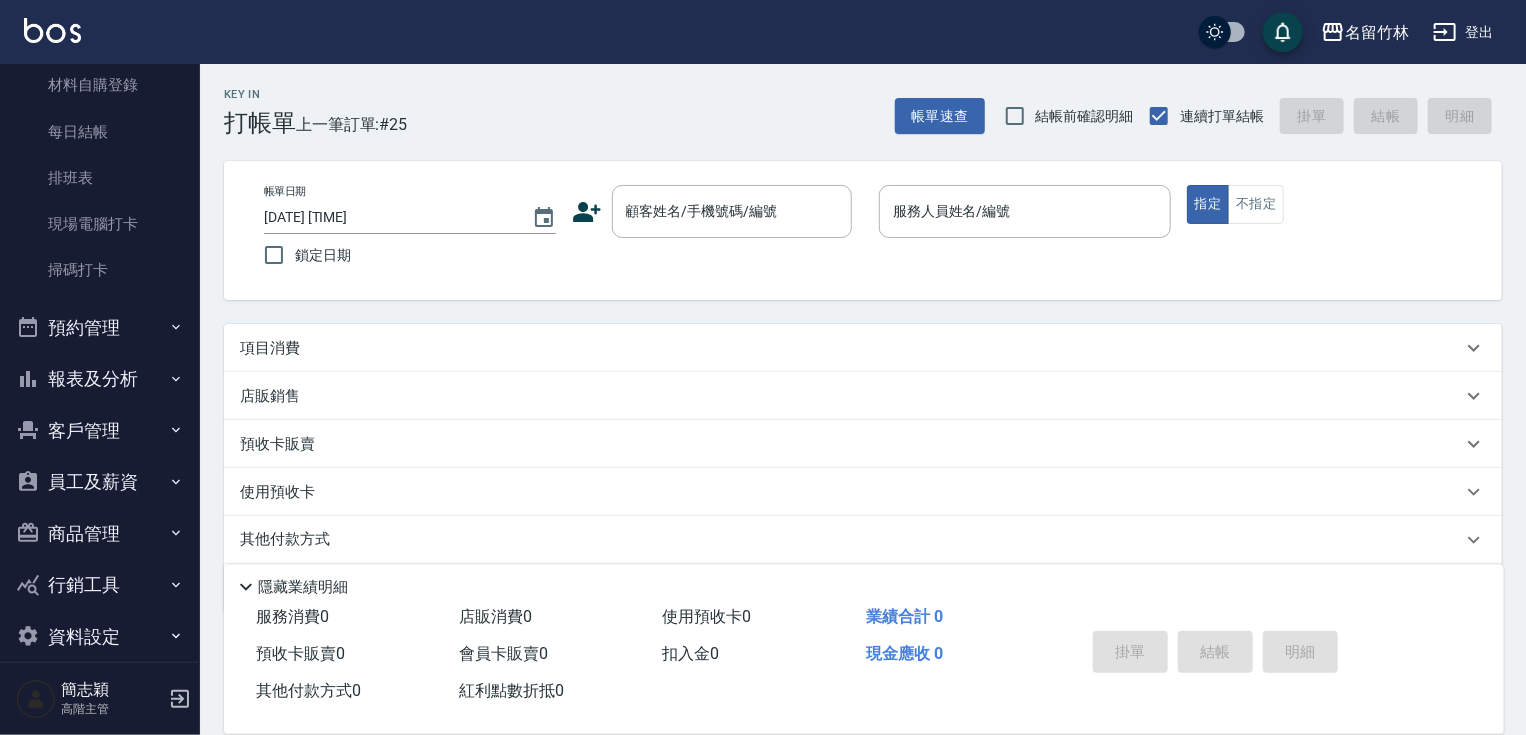 scroll, scrollTop: 403, scrollLeft: 0, axis: vertical 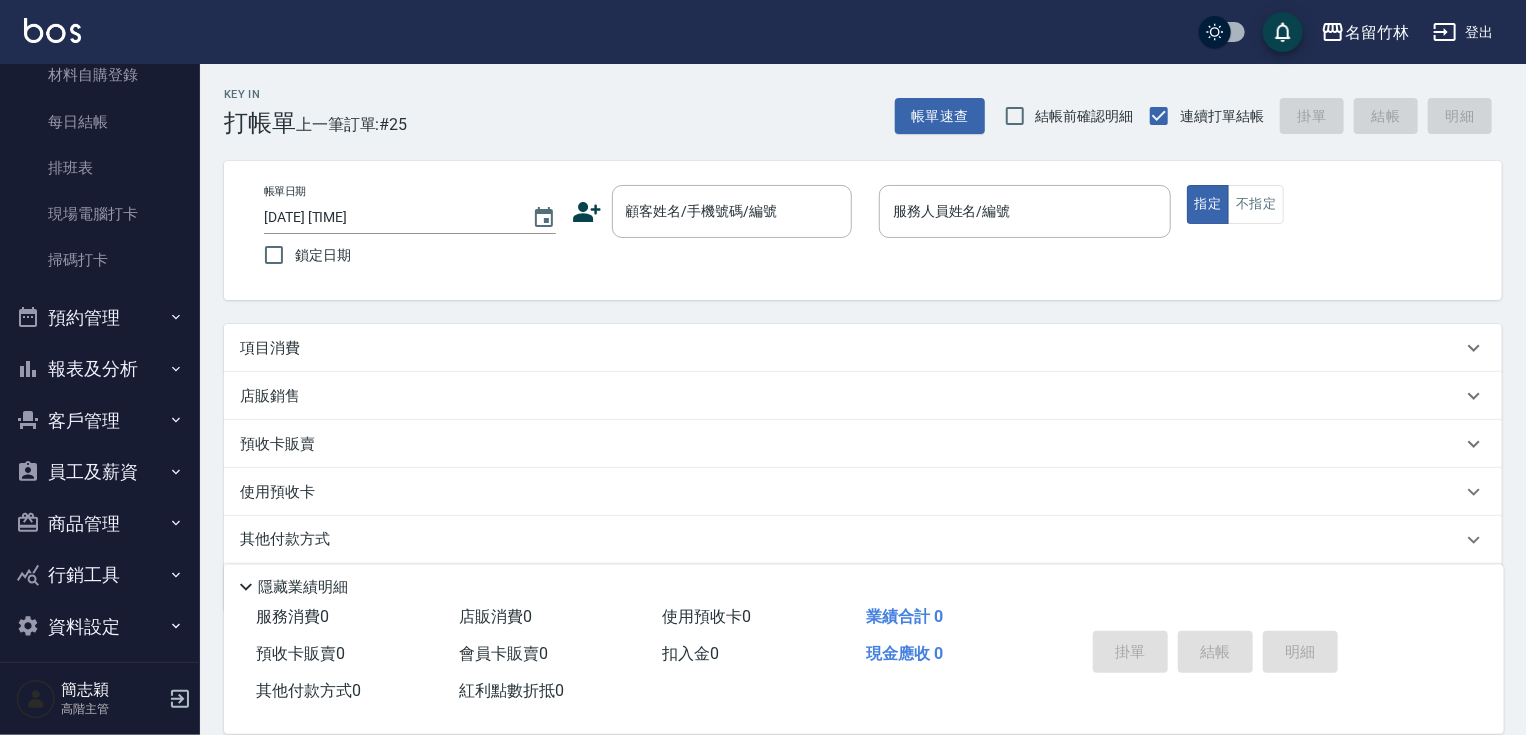 click on "報表及分析" at bounding box center (100, 369) 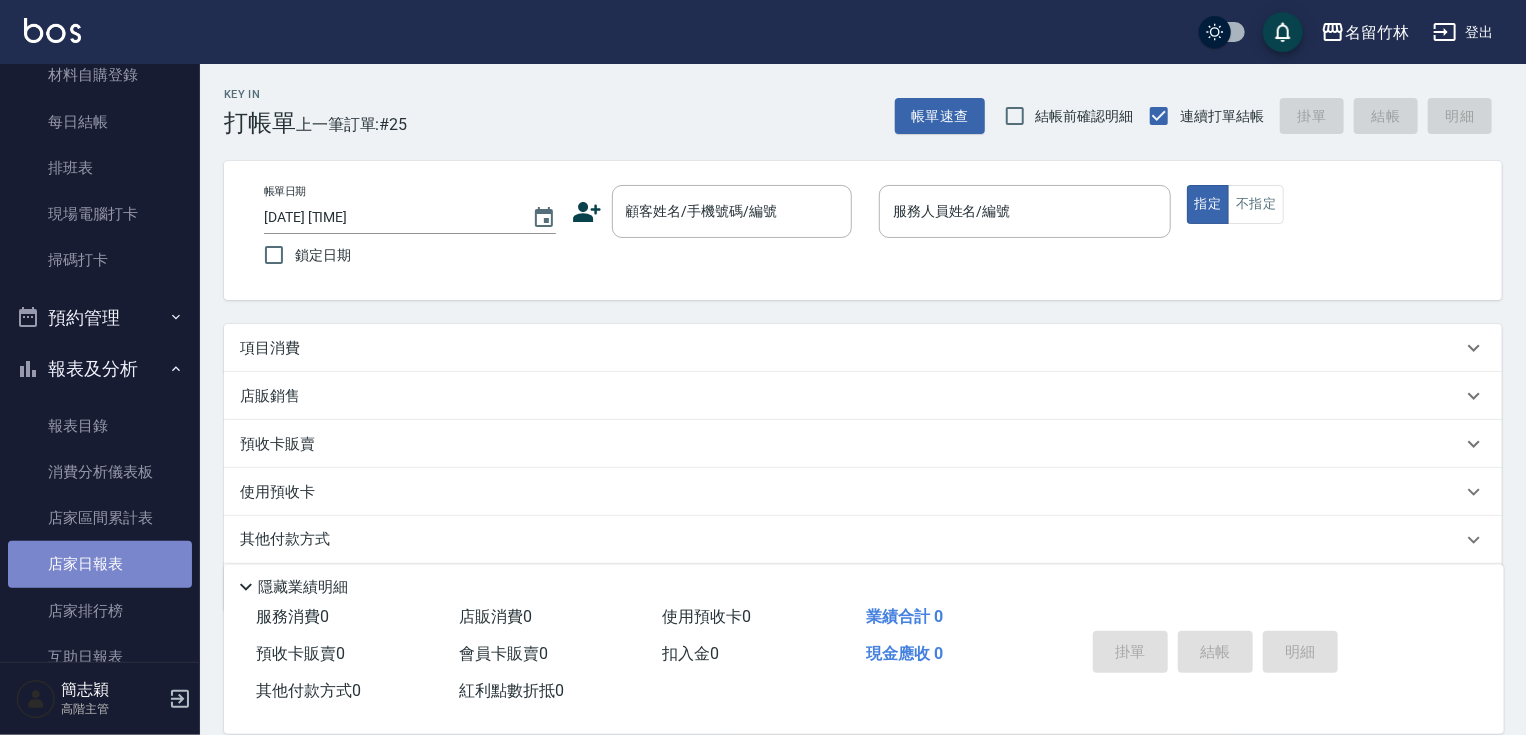 click on "店家日報表" at bounding box center [100, 564] 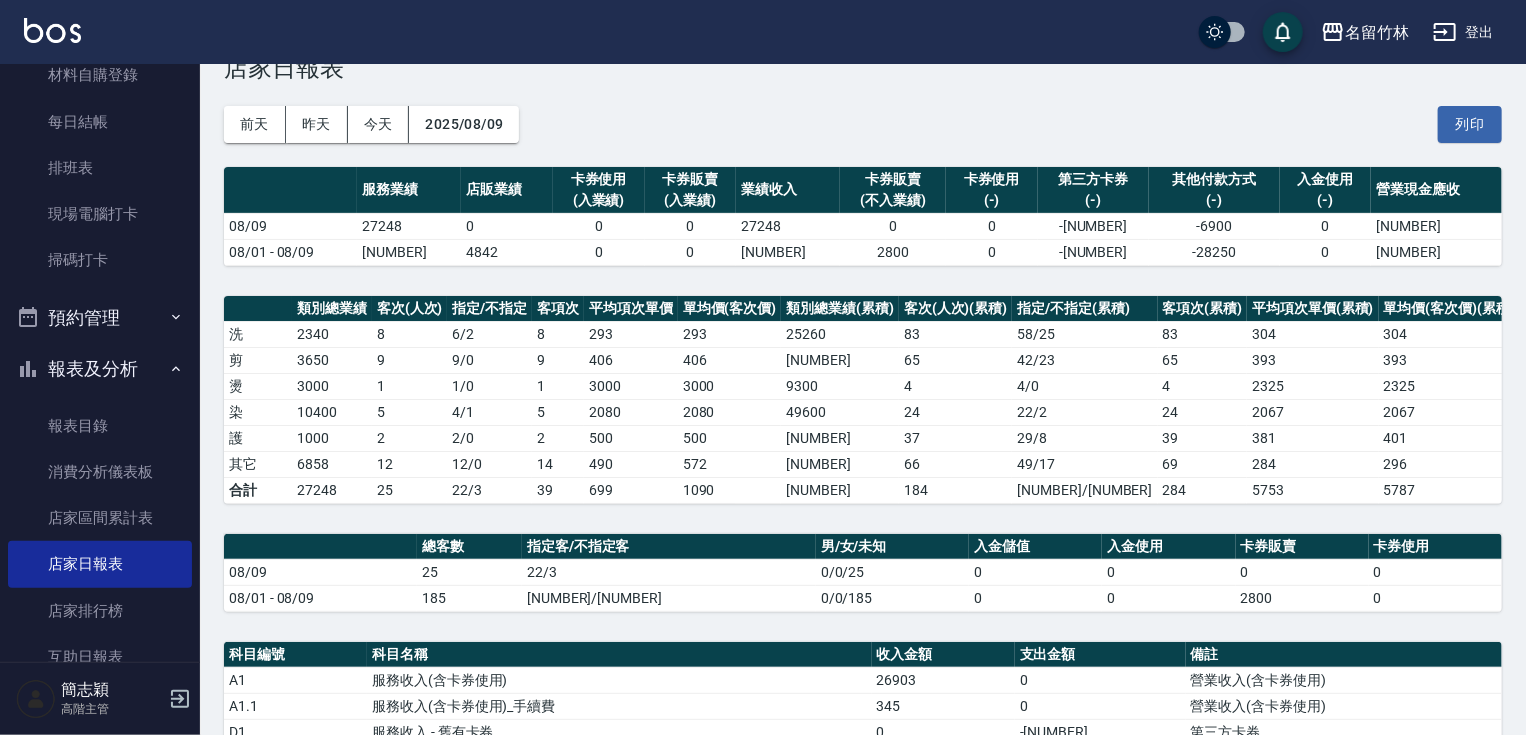 scroll, scrollTop: 46, scrollLeft: 0, axis: vertical 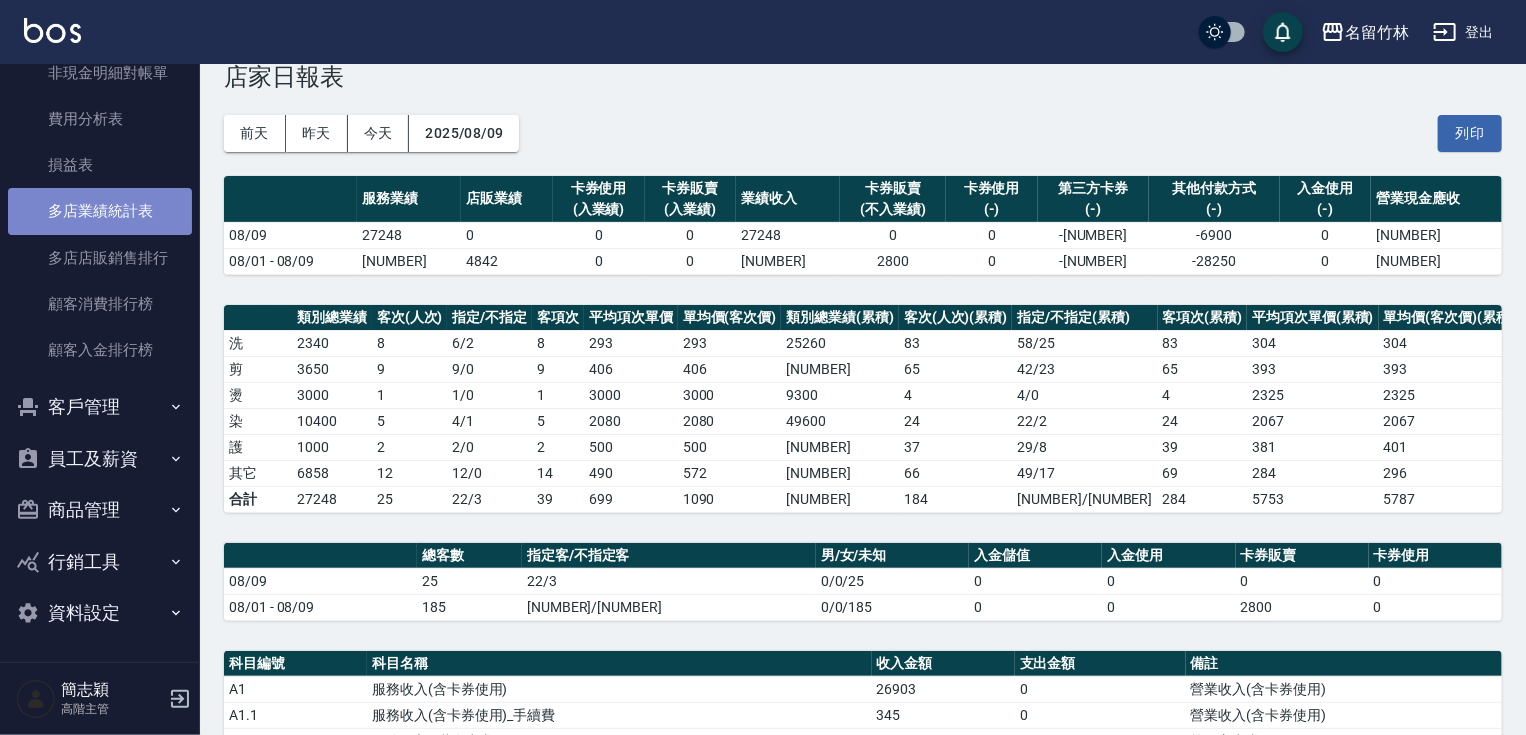 click on "多店業績統計表" at bounding box center [100, 211] 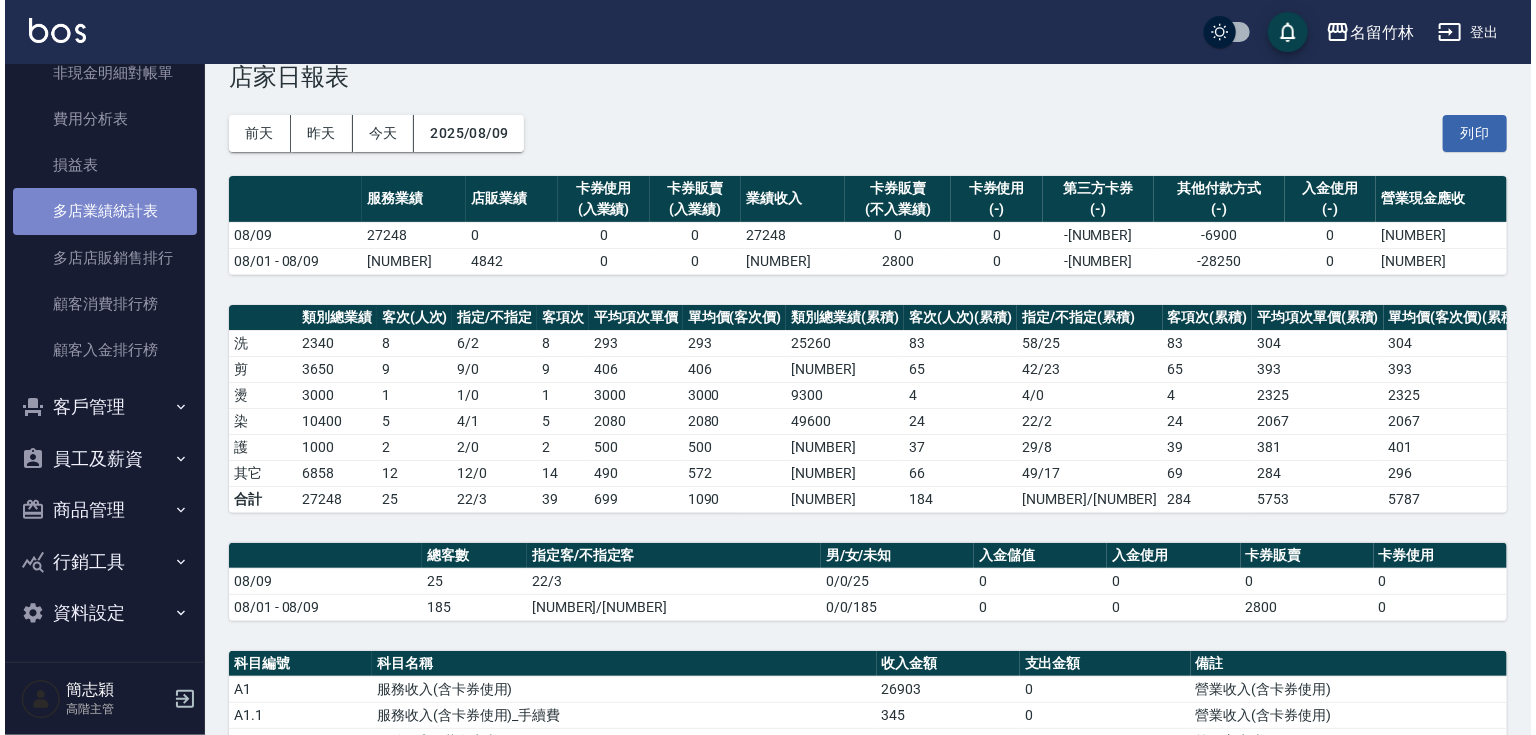 scroll, scrollTop: 0, scrollLeft: 0, axis: both 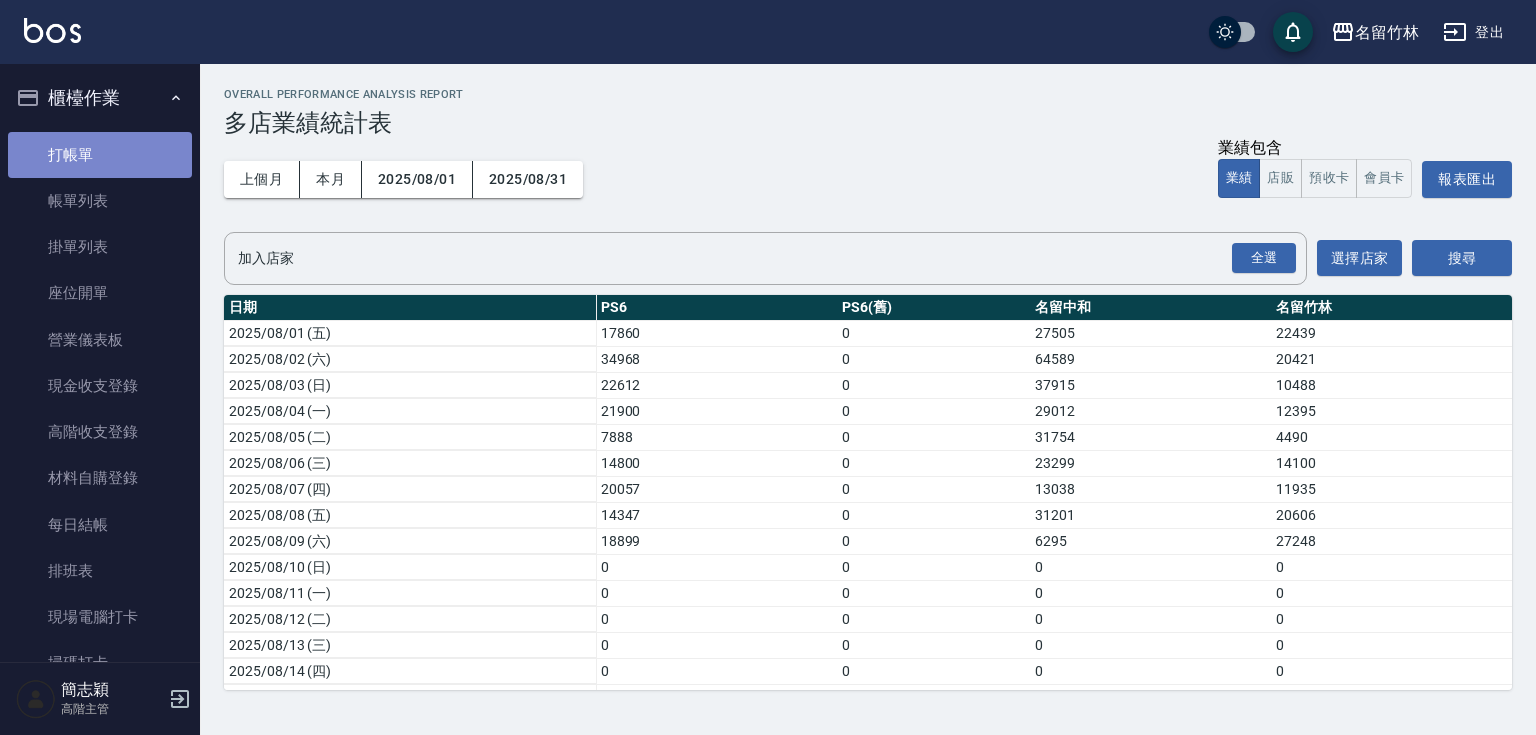 click on "打帳單" at bounding box center (100, 155) 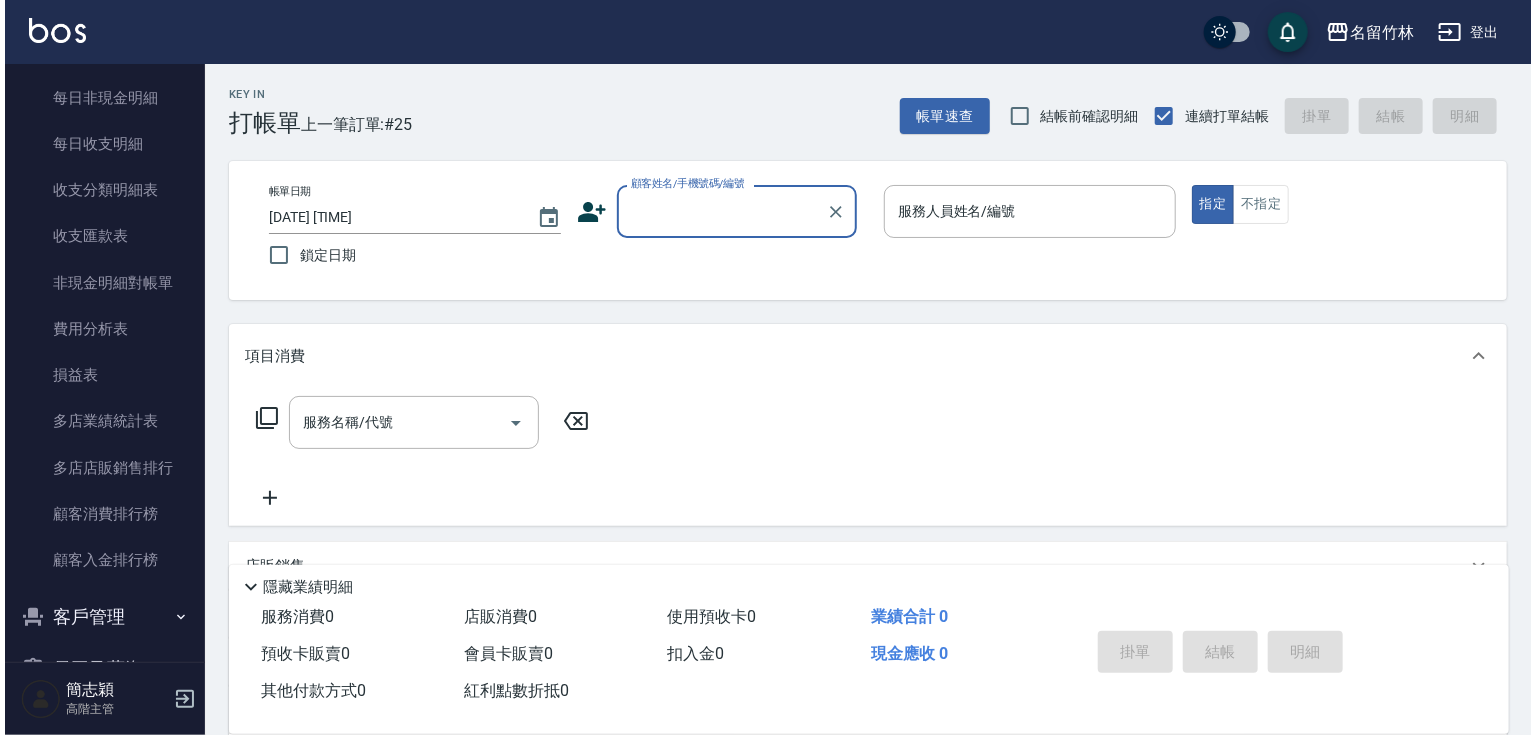 scroll, scrollTop: 2368, scrollLeft: 0, axis: vertical 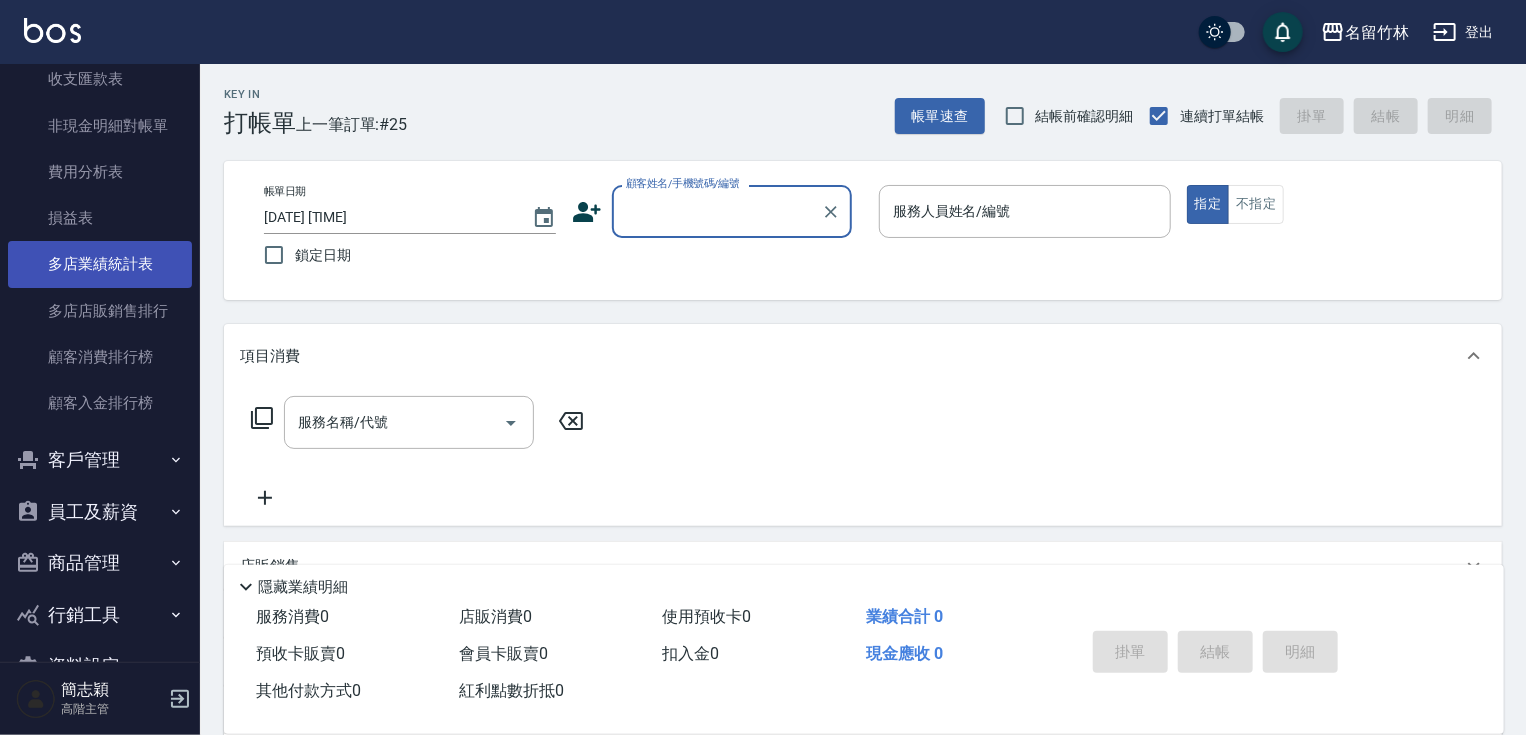 click on "多店業績統計表" at bounding box center (100, 264) 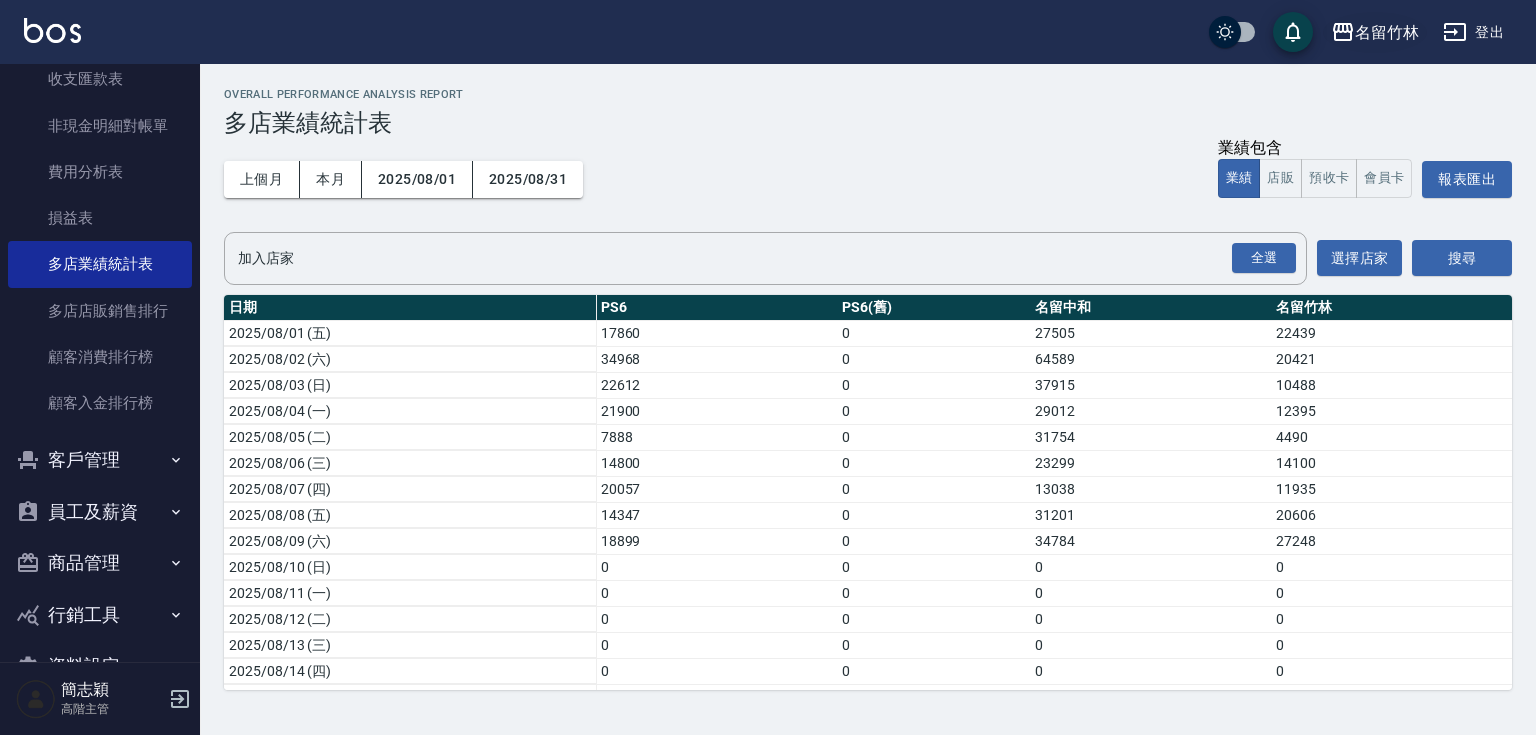 click on "名留竹林" at bounding box center (1387, 32) 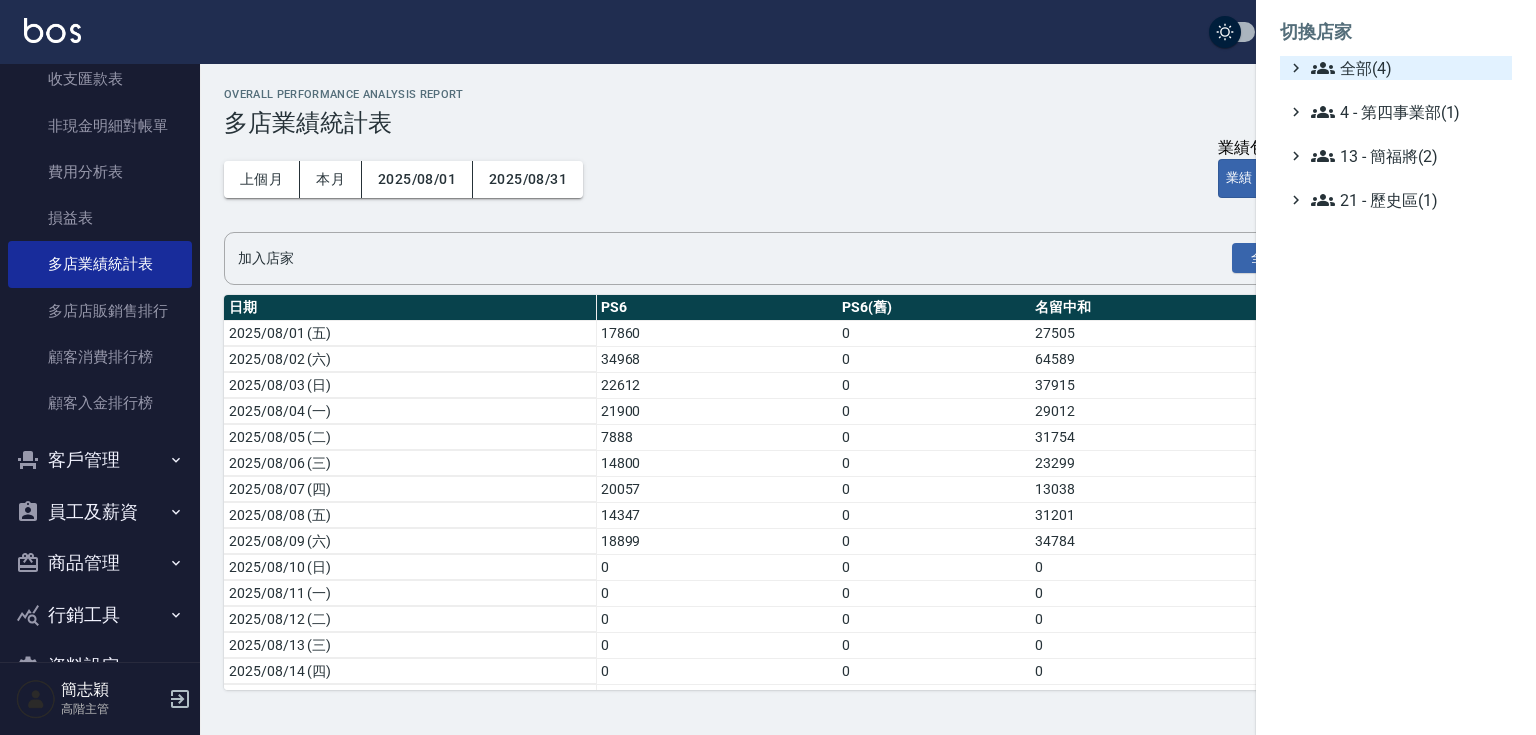 click on "全部(4)" at bounding box center [1407, 68] 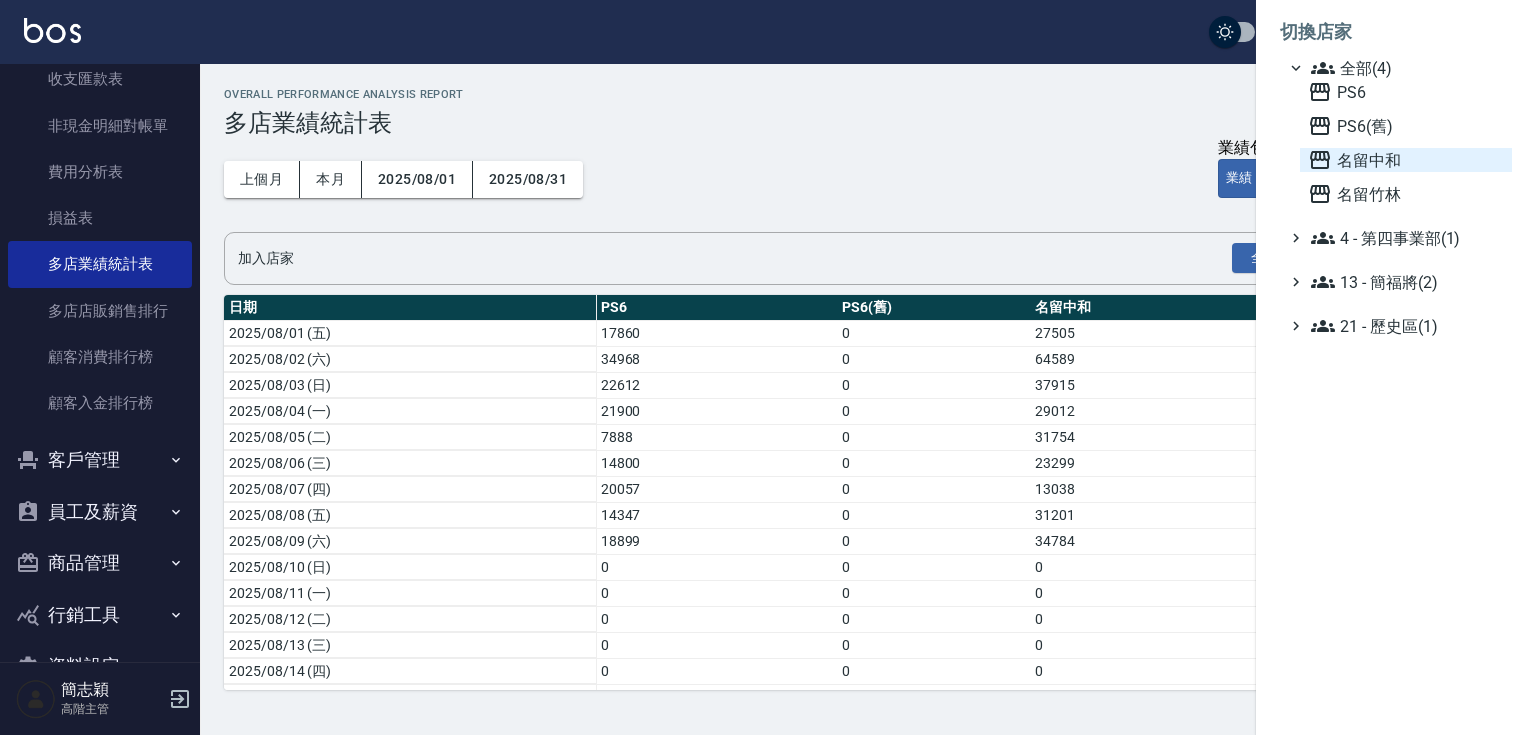 click on "名留中和" at bounding box center (1406, 160) 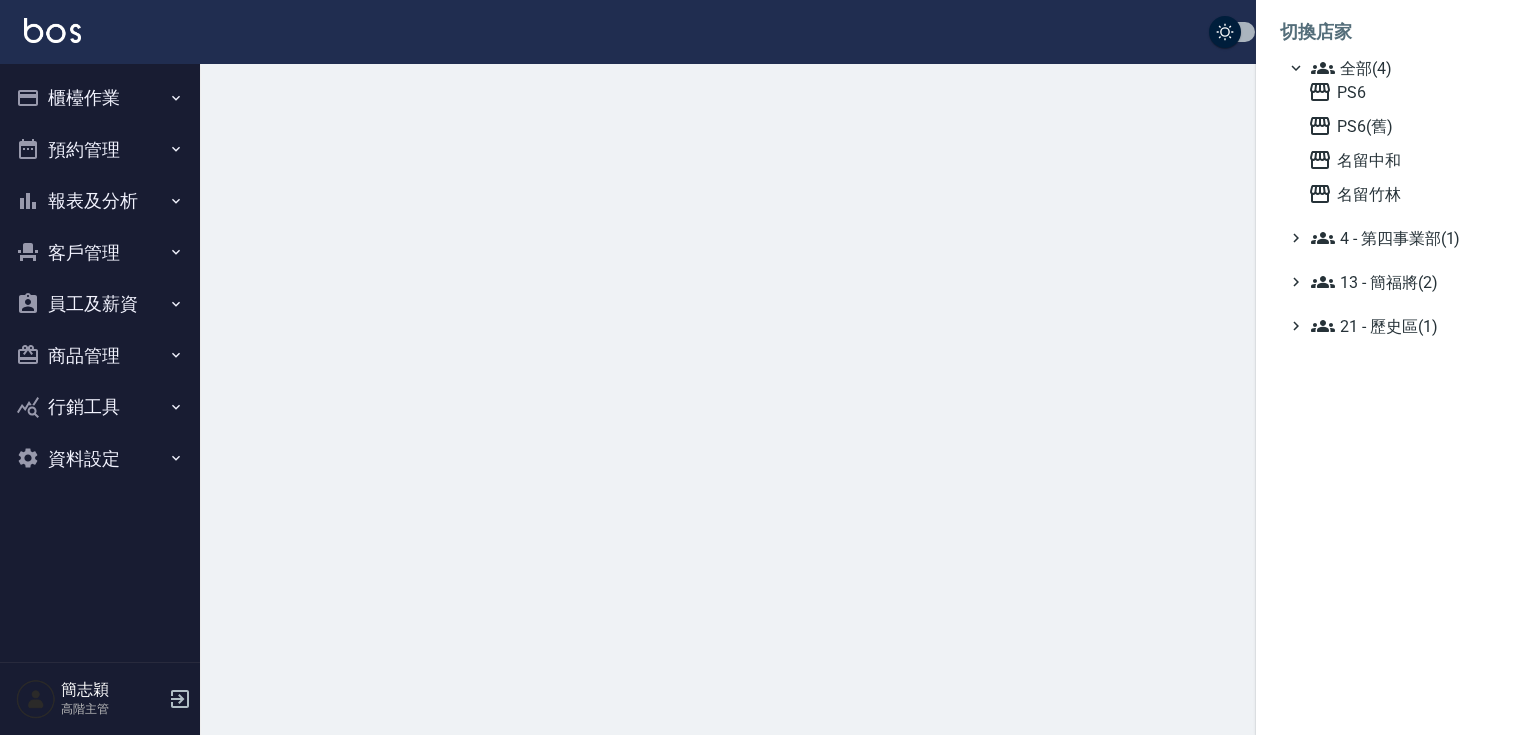 scroll, scrollTop: 0, scrollLeft: 0, axis: both 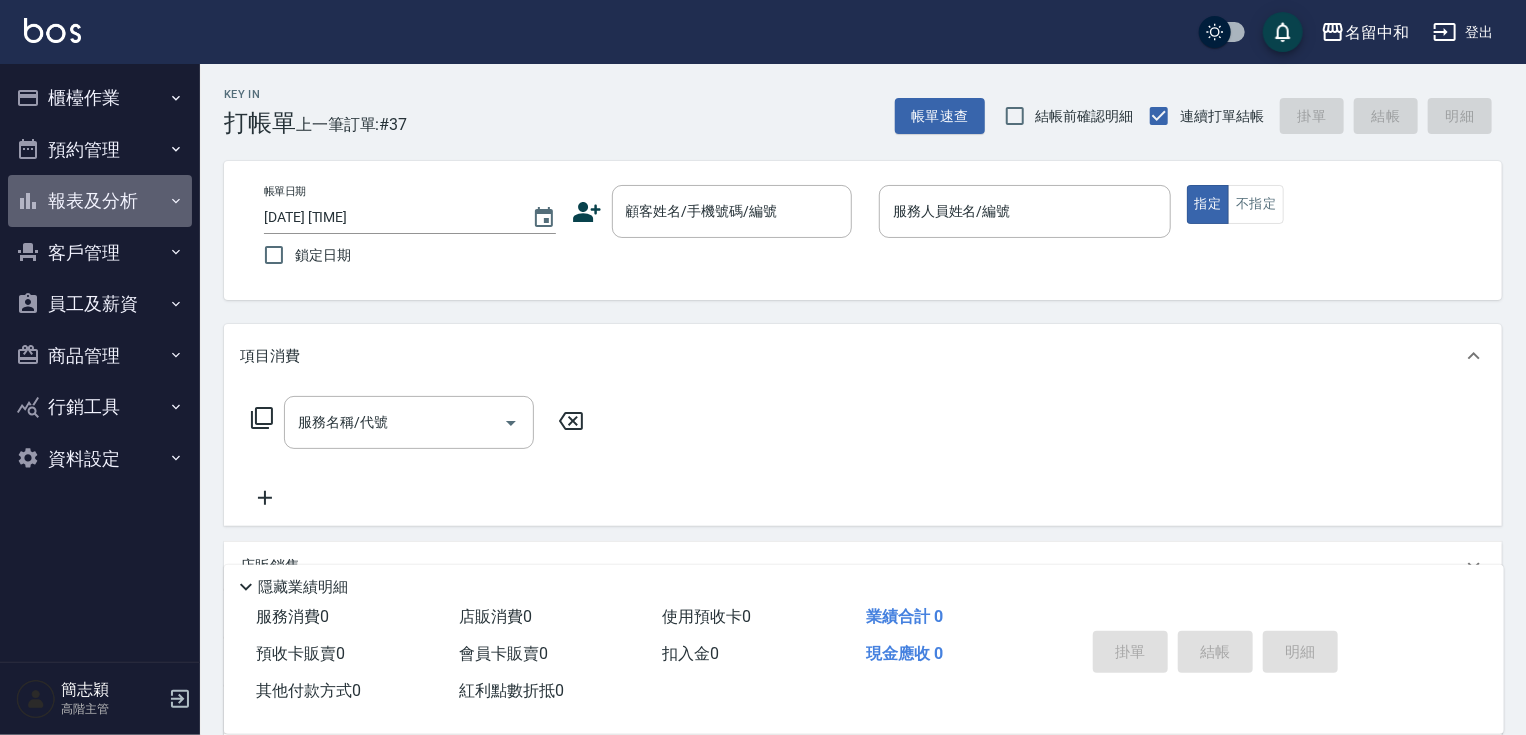 click on "報表及分析" at bounding box center [100, 201] 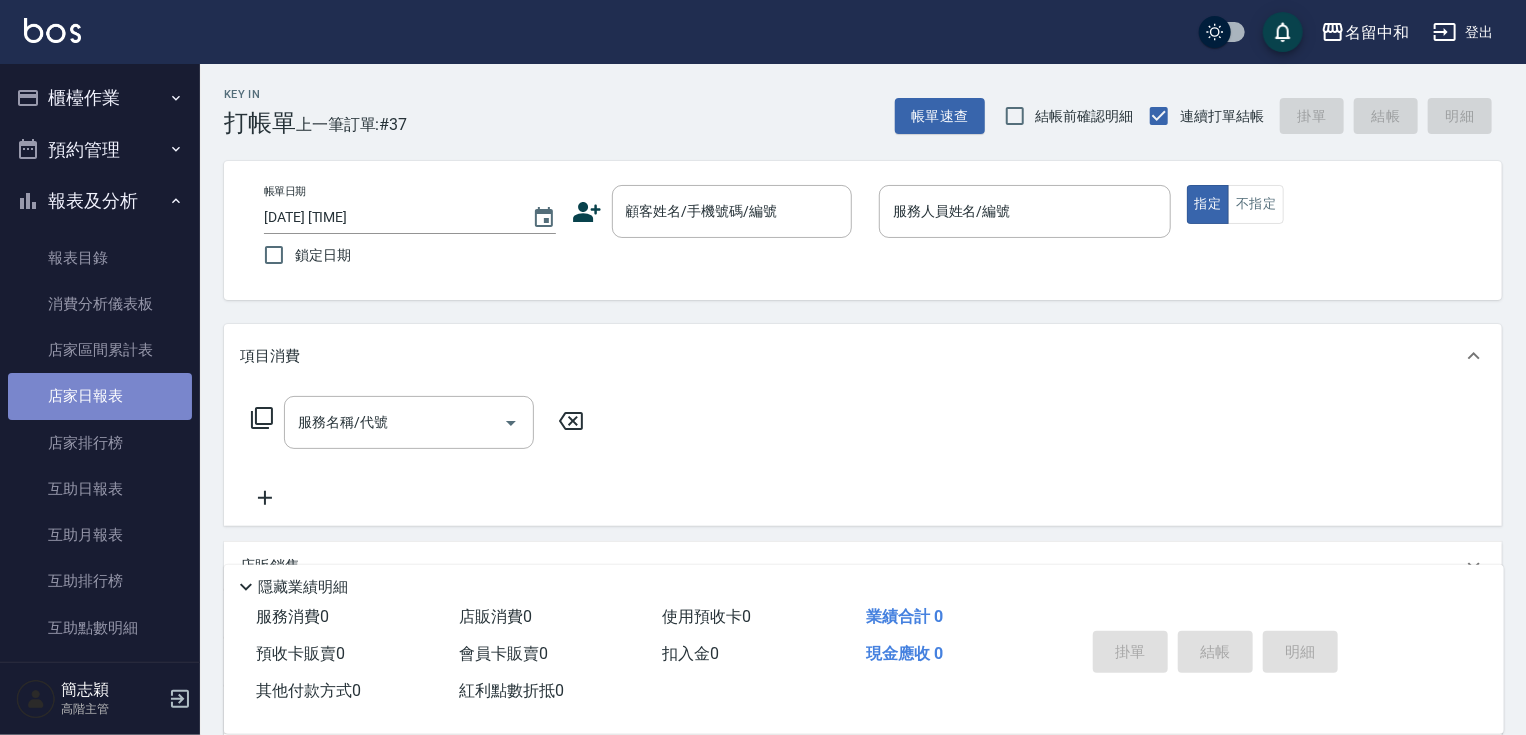 click on "店家日報表" at bounding box center [100, 396] 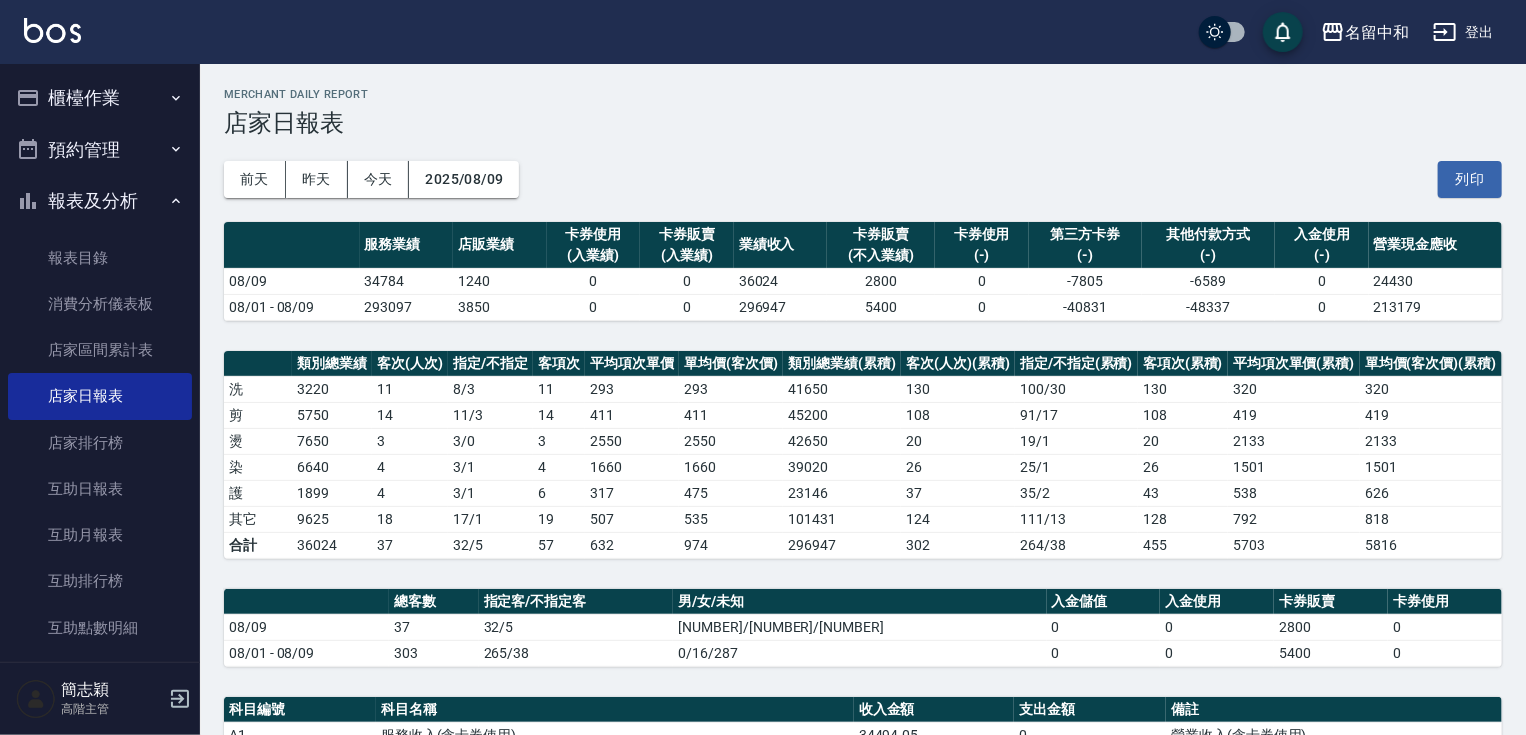 scroll, scrollTop: 196, scrollLeft: 0, axis: vertical 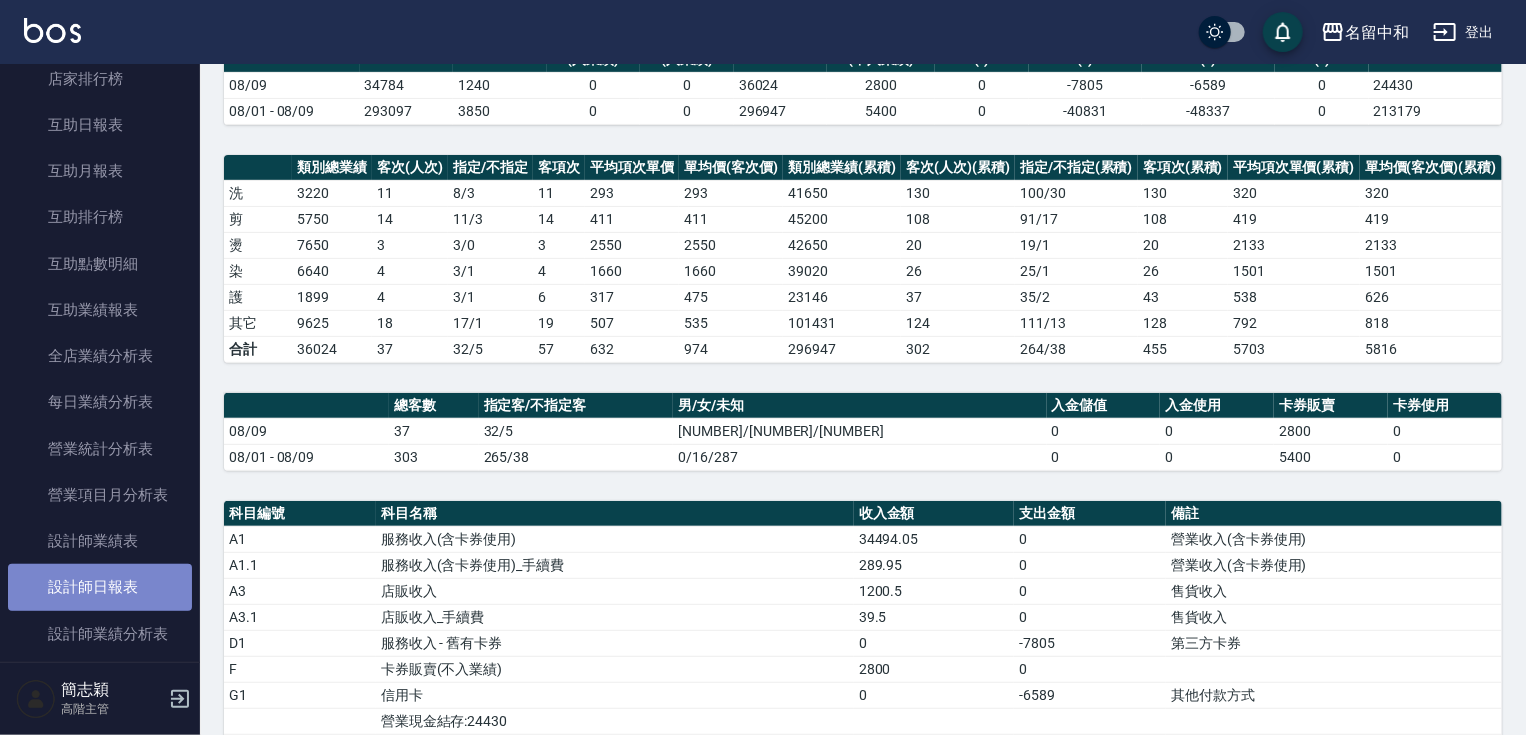 click on "設計師日報表" at bounding box center (100, 587) 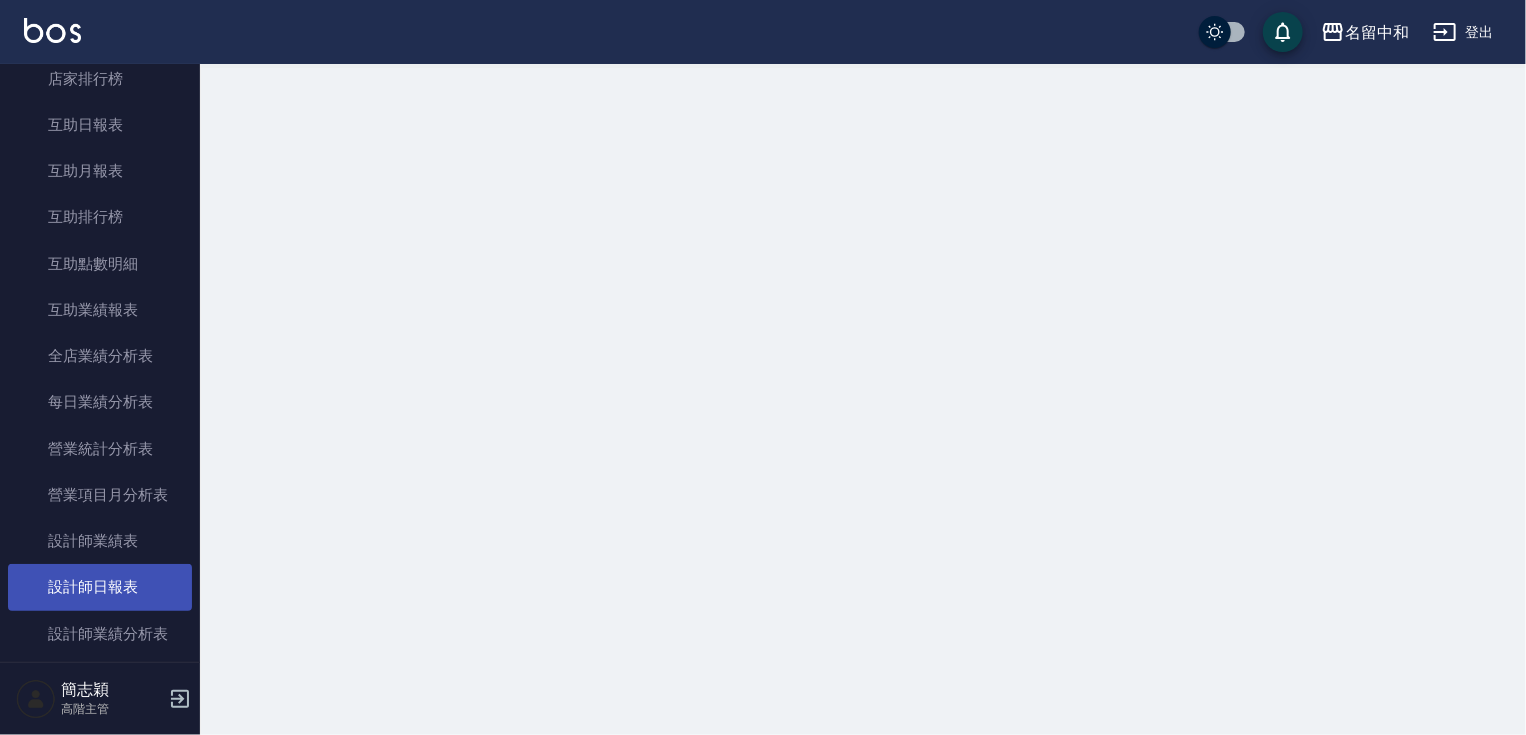 scroll, scrollTop: 0, scrollLeft: 0, axis: both 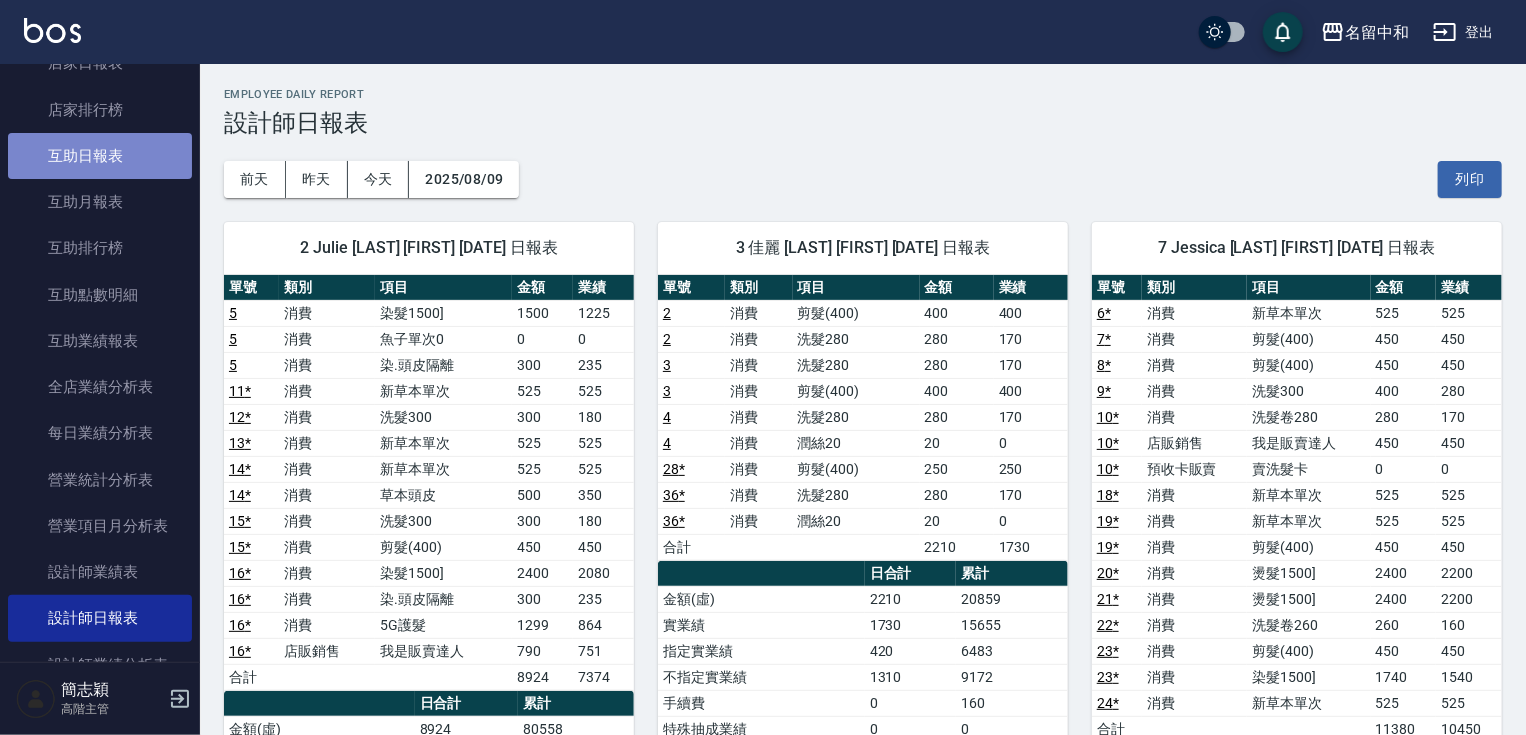 click on "互助日報表" at bounding box center [100, 156] 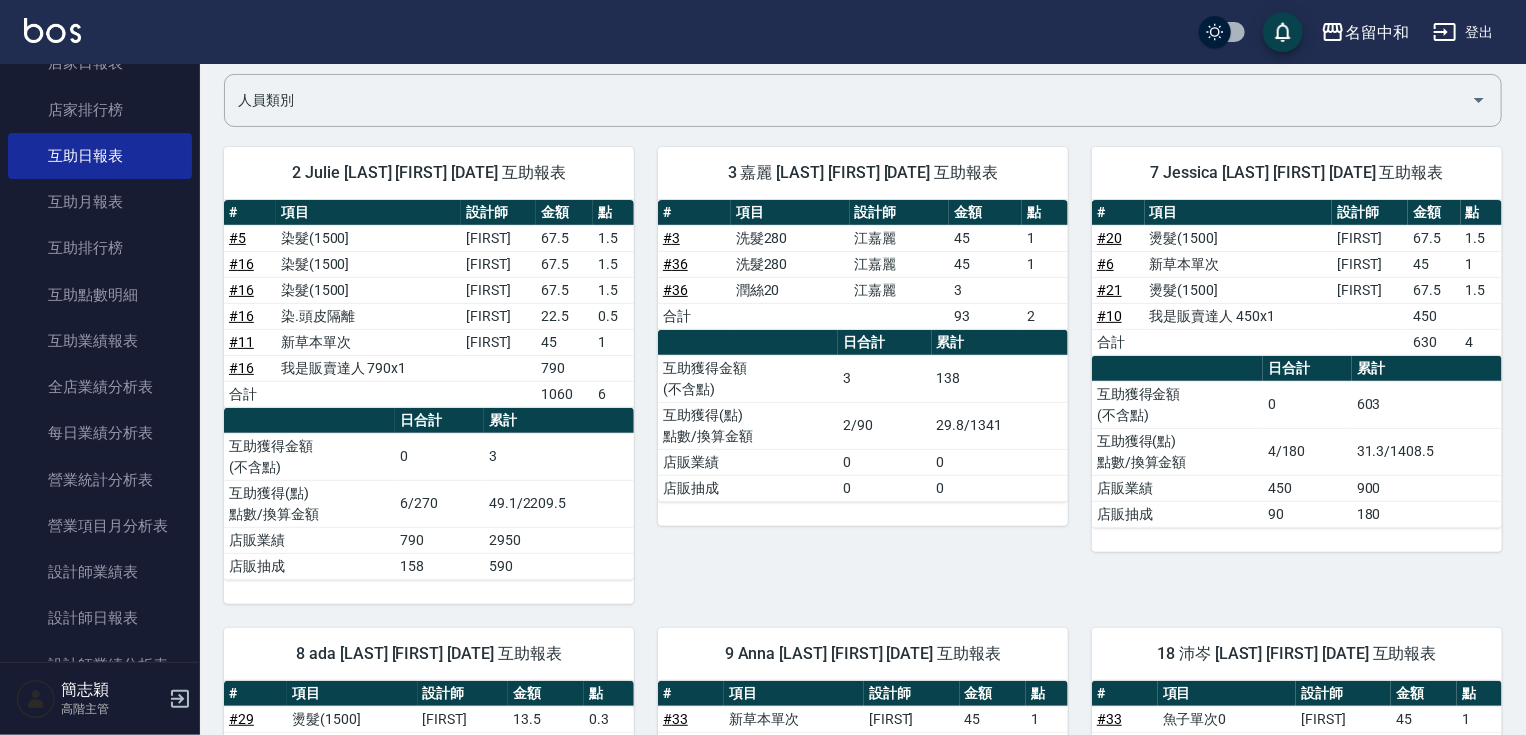 scroll, scrollTop: 0, scrollLeft: 0, axis: both 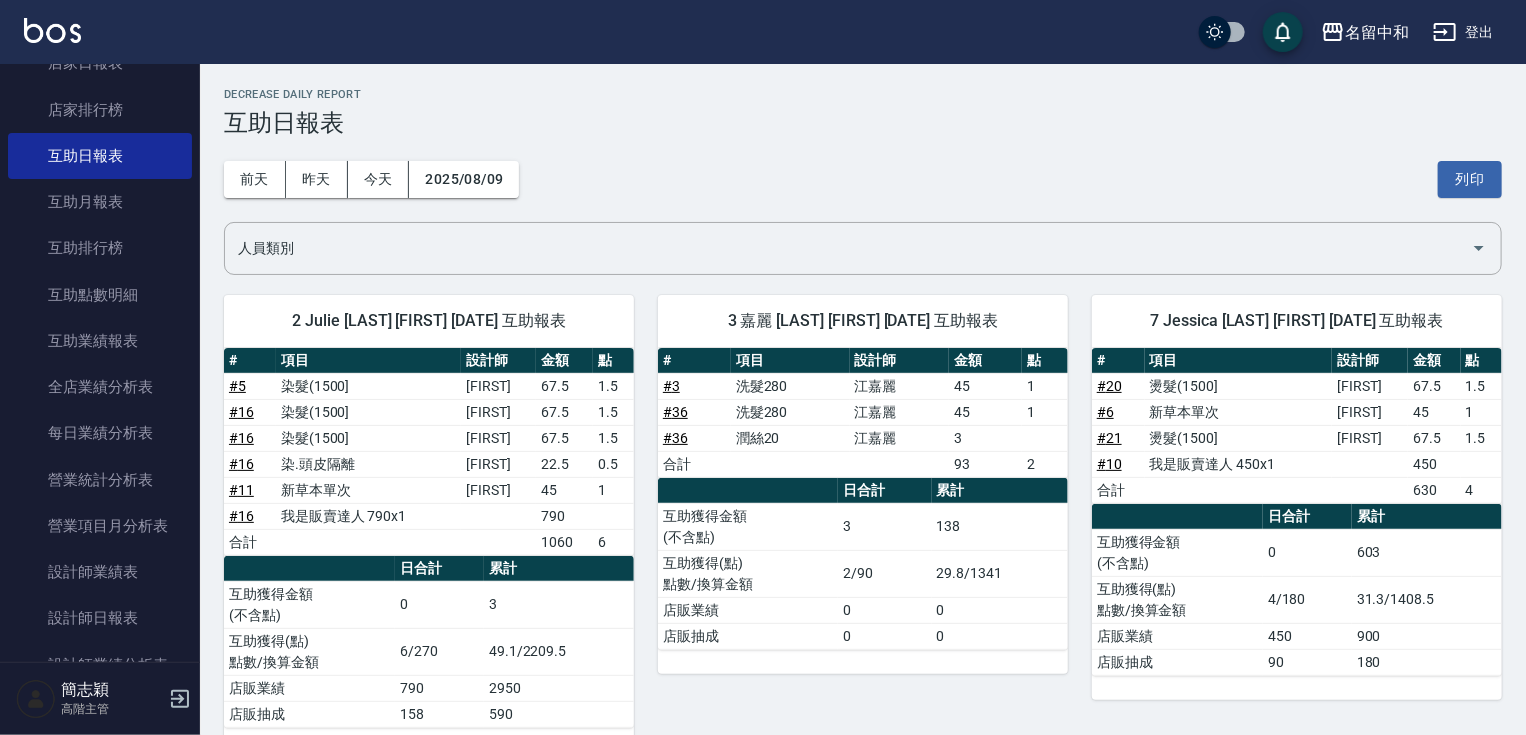 drag, startPoint x: 188, startPoint y: 179, endPoint x: 196, endPoint y: 127, distance: 52.611786 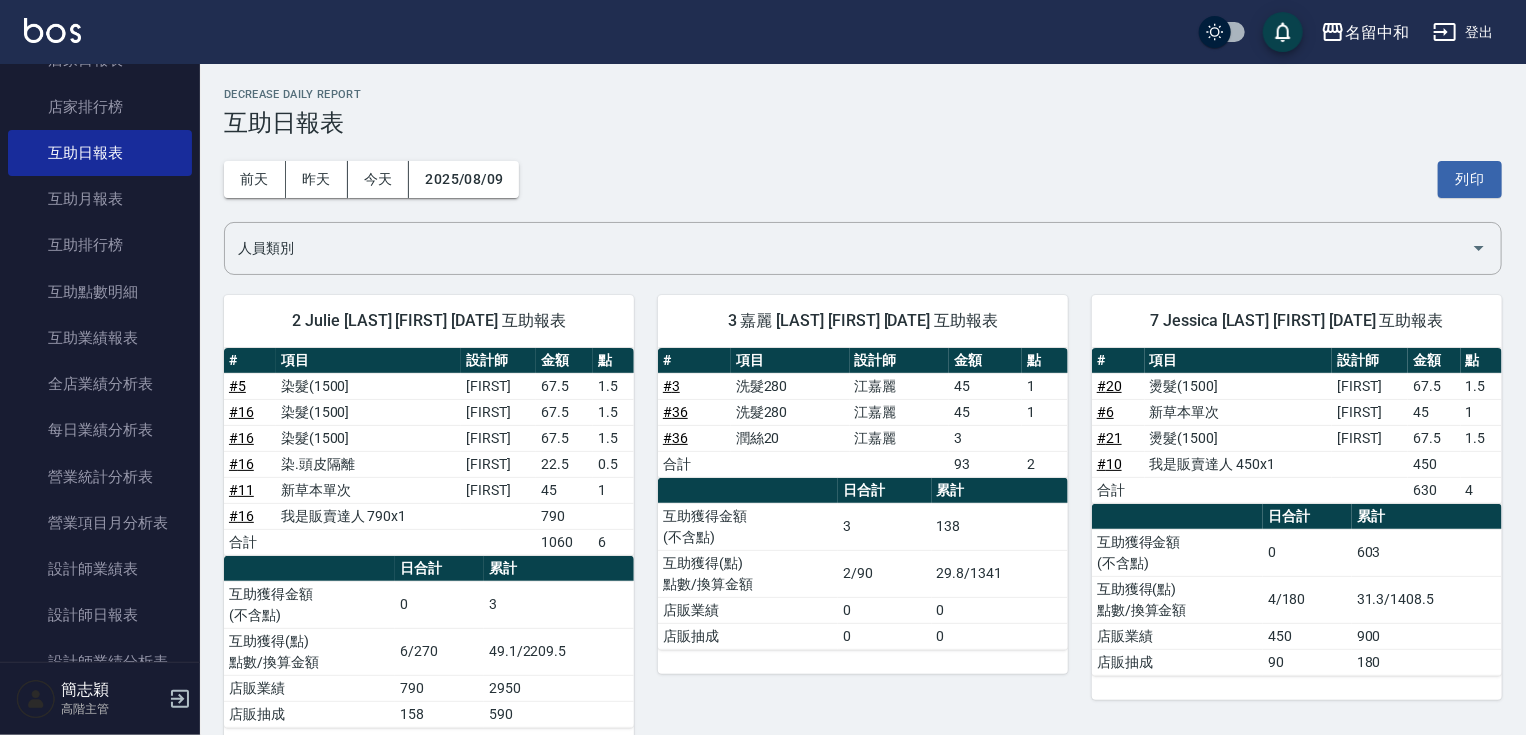 scroll, scrollTop: 428, scrollLeft: 0, axis: vertical 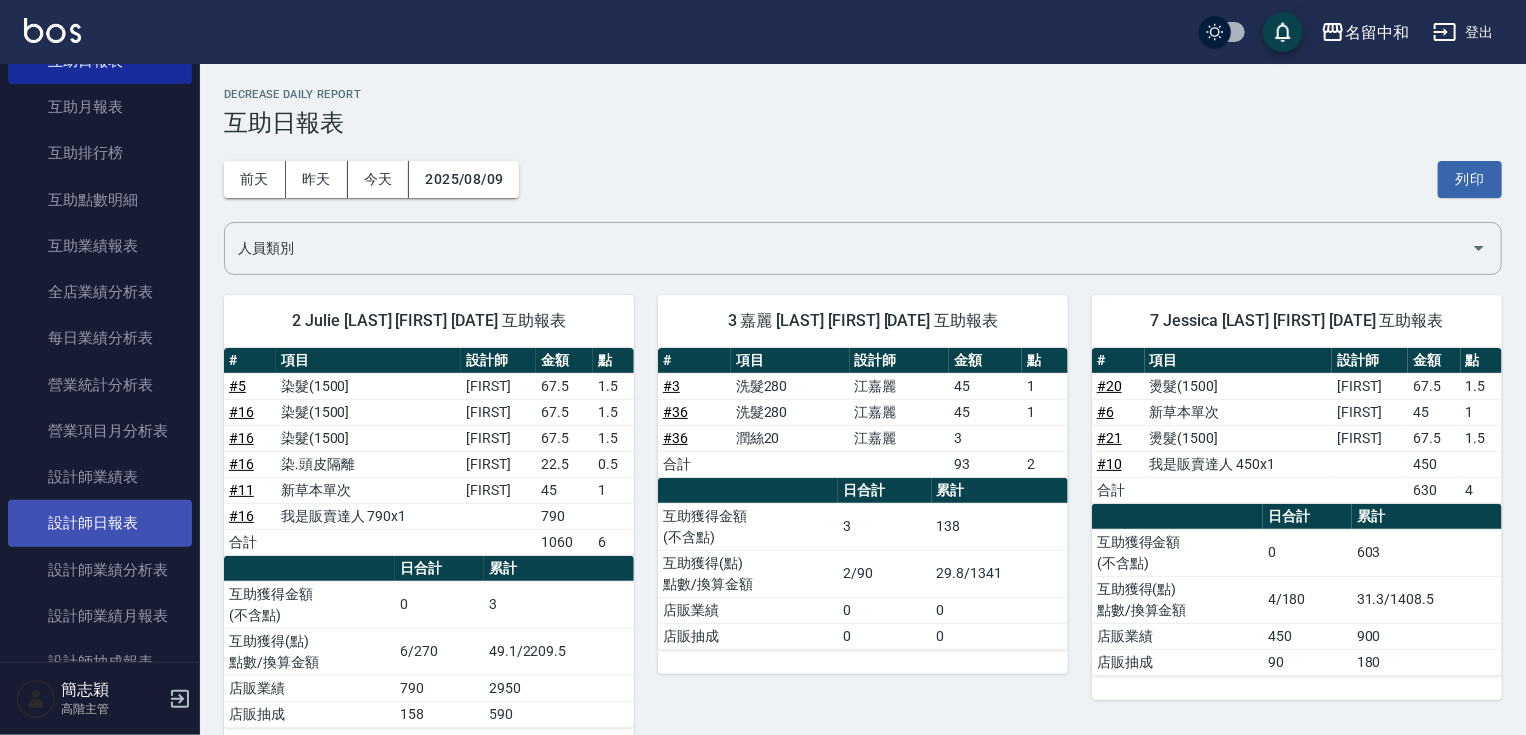 click on "設計師日報表" at bounding box center (100, 523) 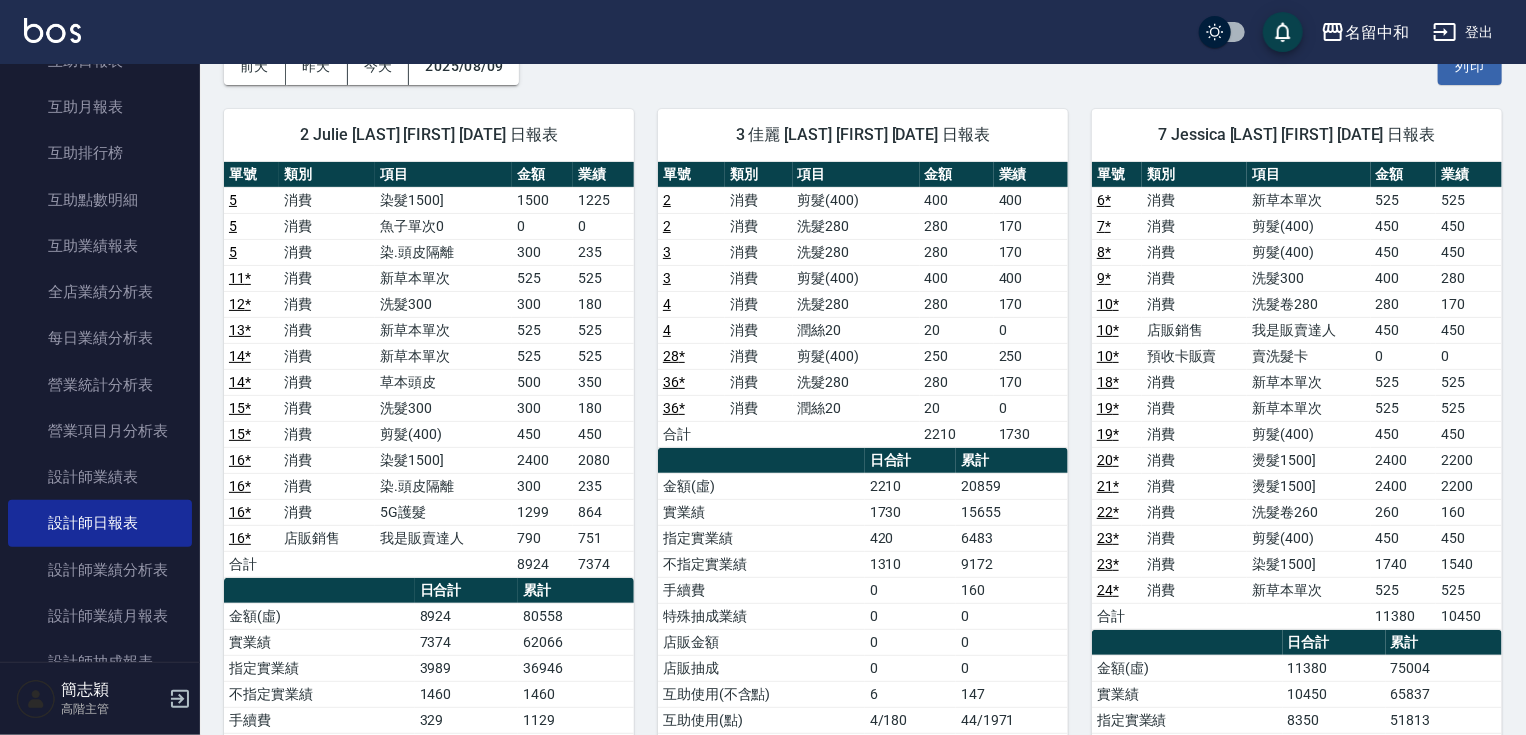 scroll, scrollTop: 0, scrollLeft: 0, axis: both 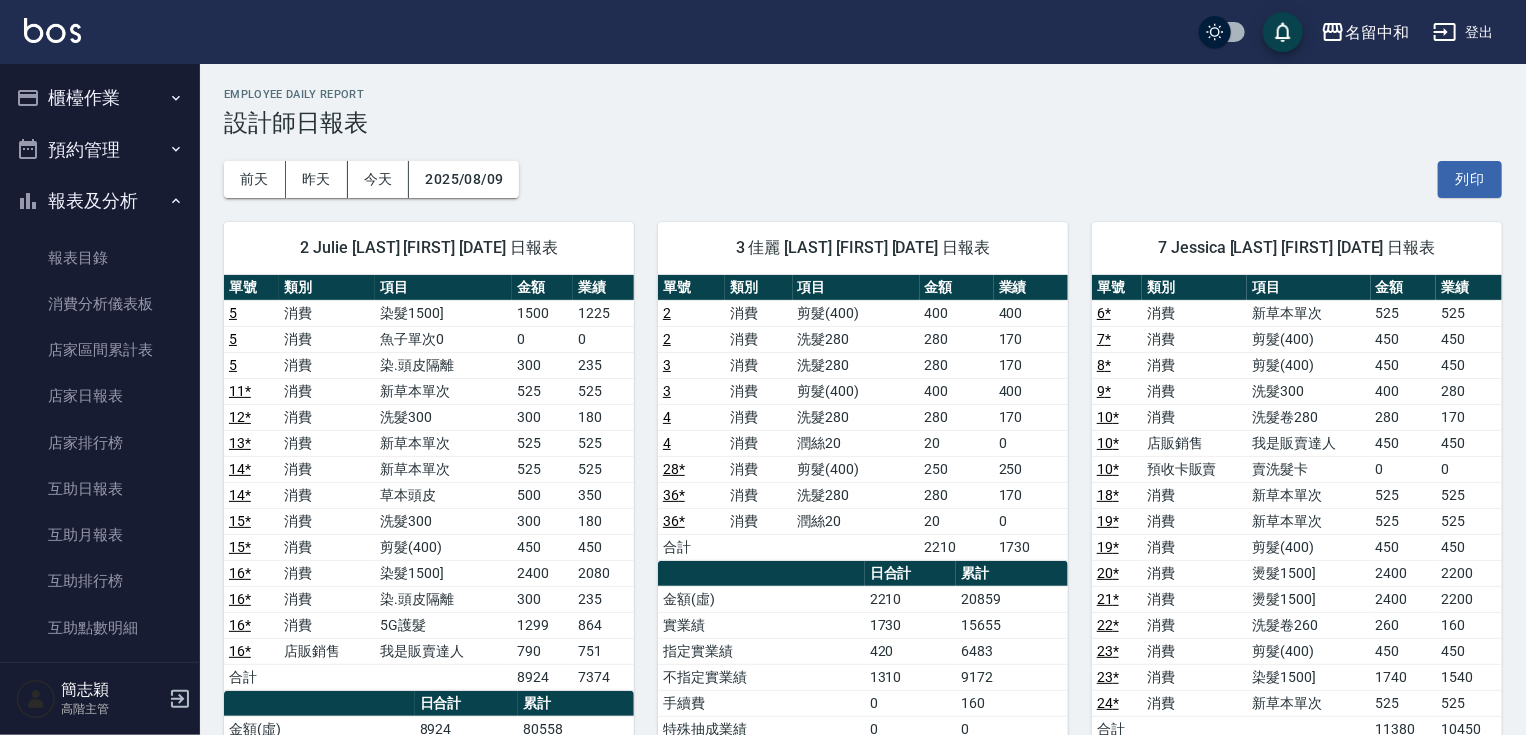 click on "櫃檯作業" at bounding box center (100, 98) 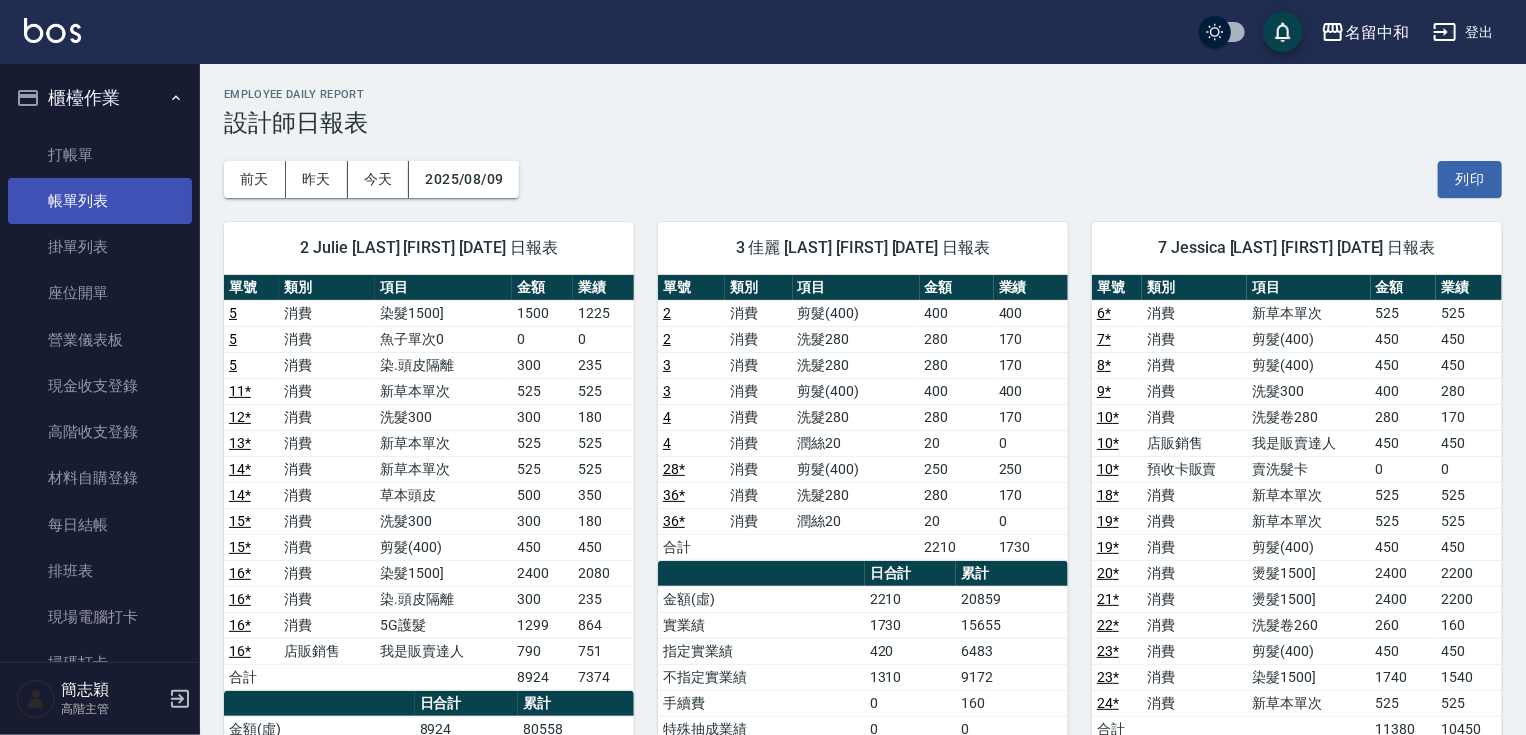 click on "帳單列表" at bounding box center [100, 201] 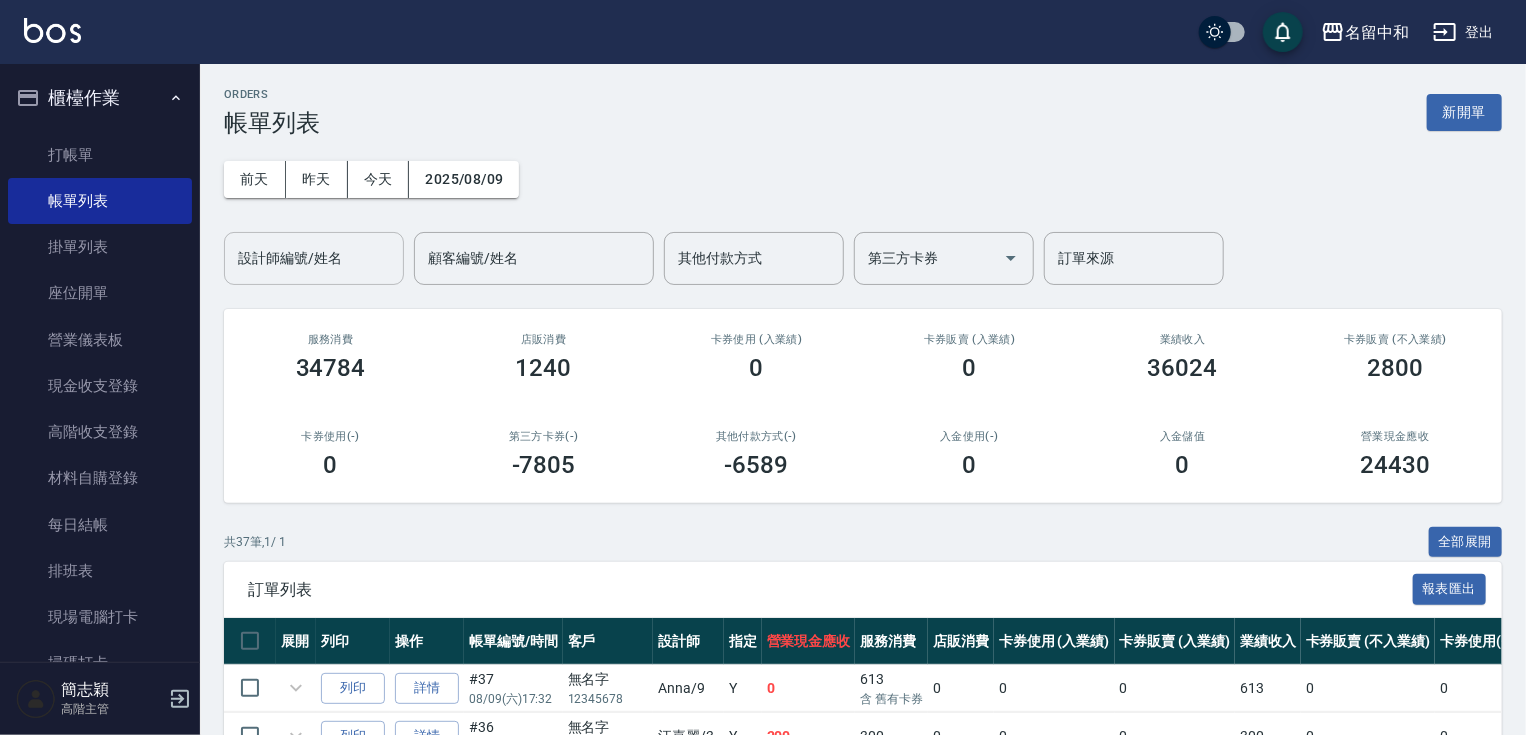 click on "設計師編號/姓名" at bounding box center [314, 258] 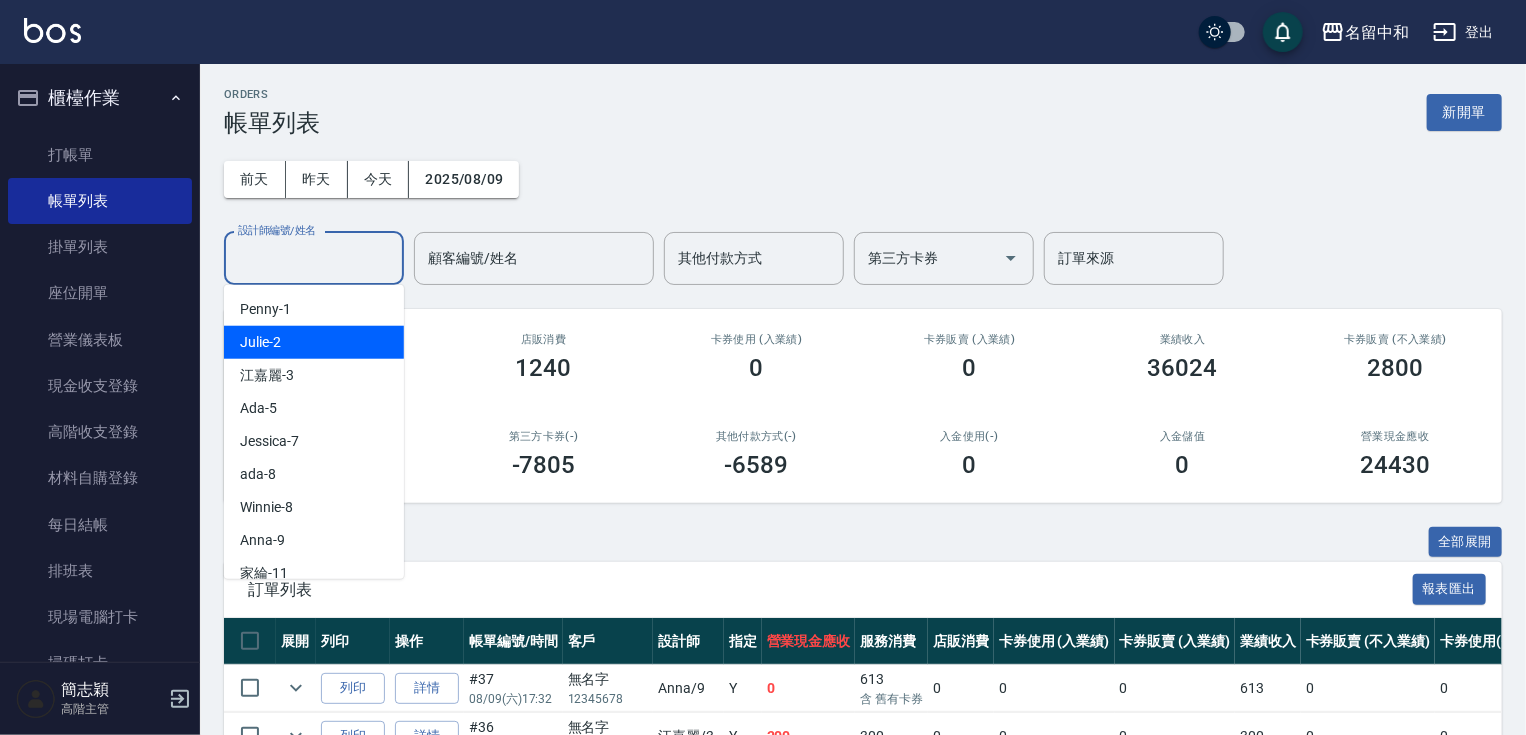 click on "Julie -2" at bounding box center [314, 342] 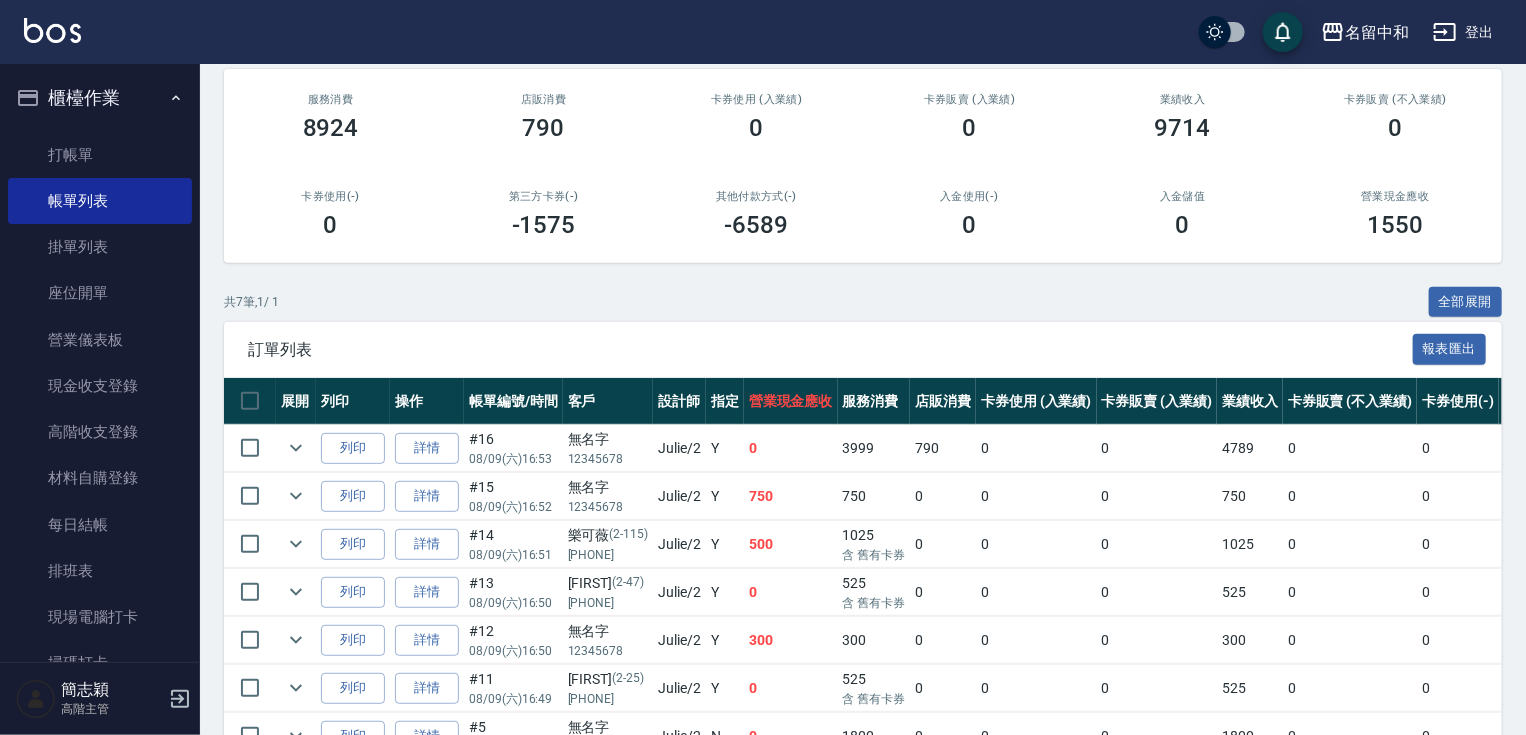 scroll, scrollTop: 352, scrollLeft: 0, axis: vertical 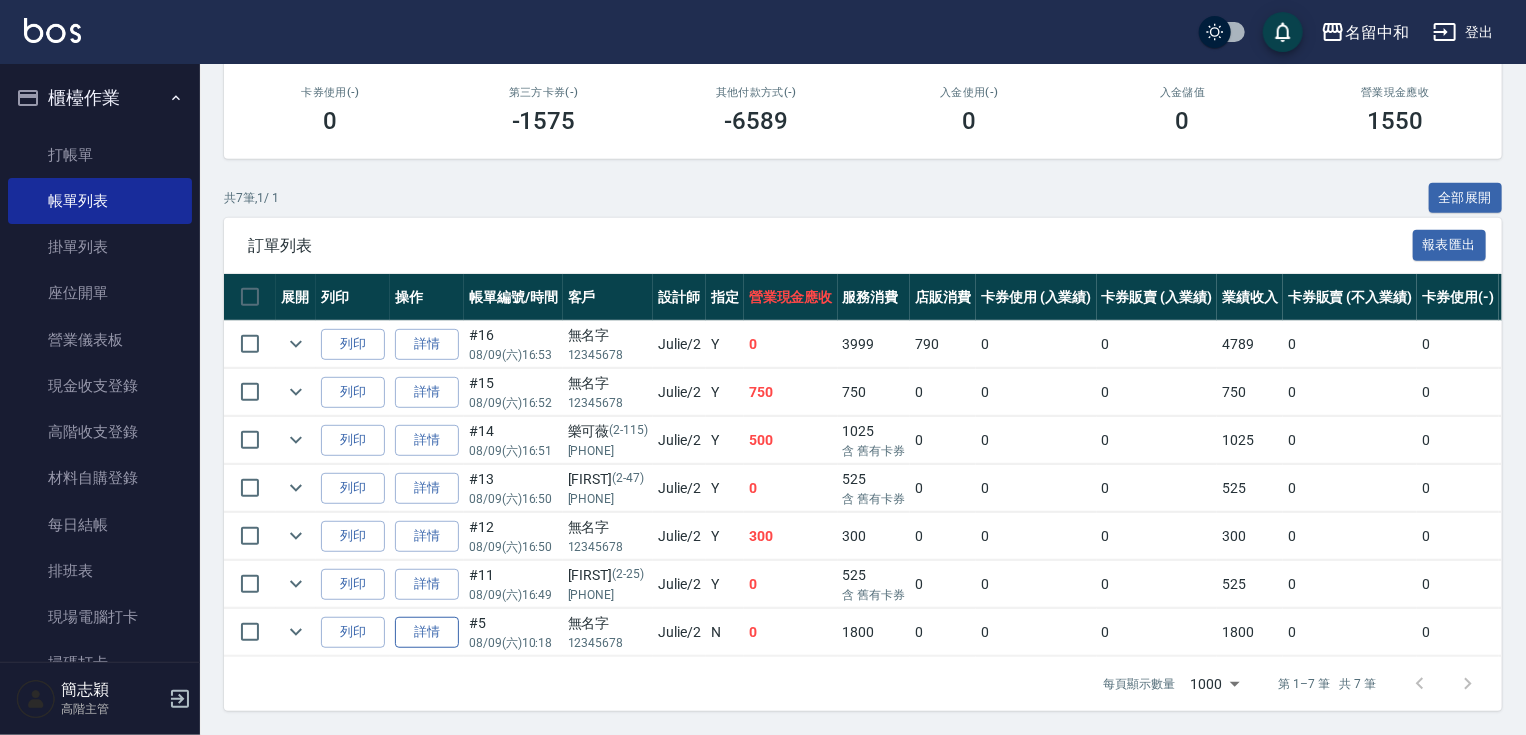click on "詳情" at bounding box center [427, 632] 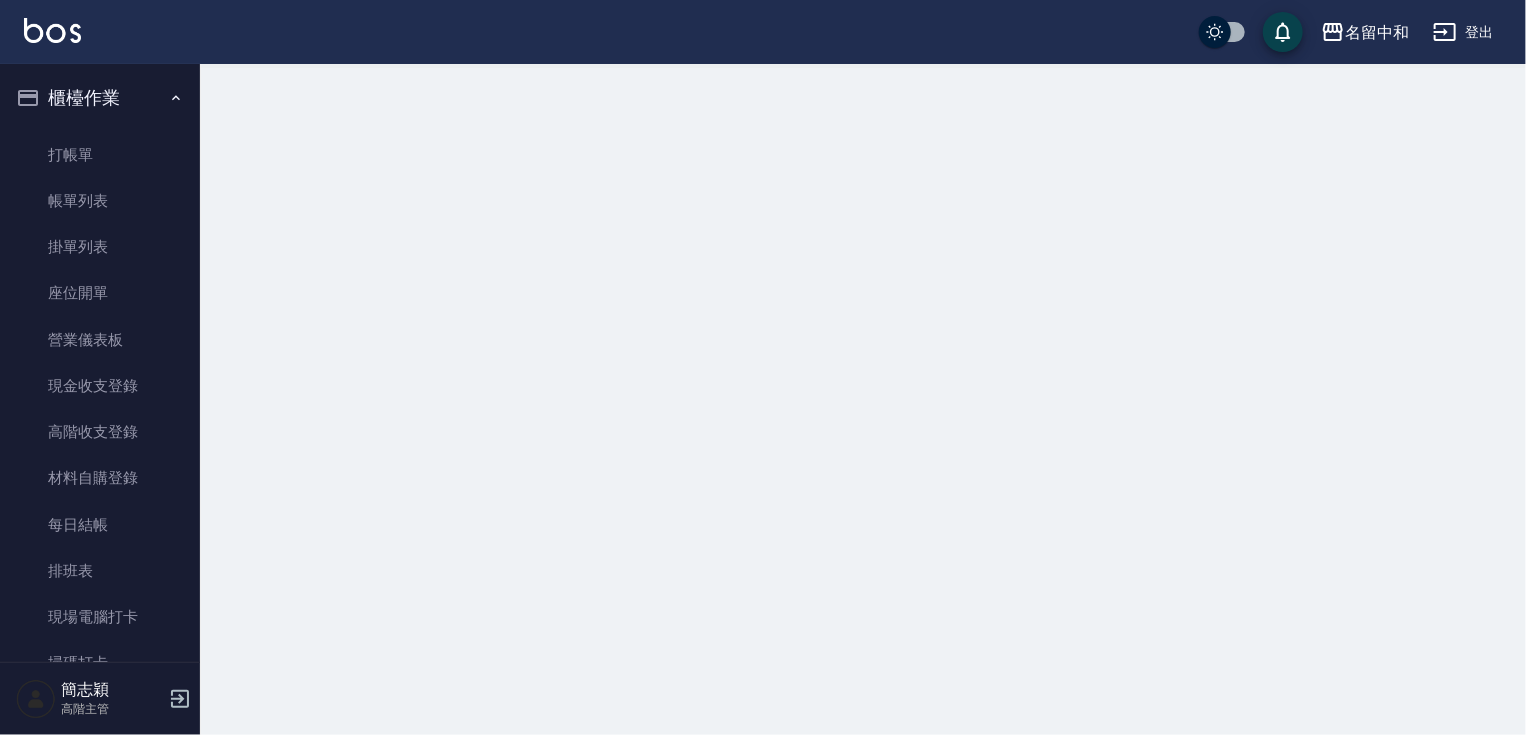 scroll, scrollTop: 0, scrollLeft: 0, axis: both 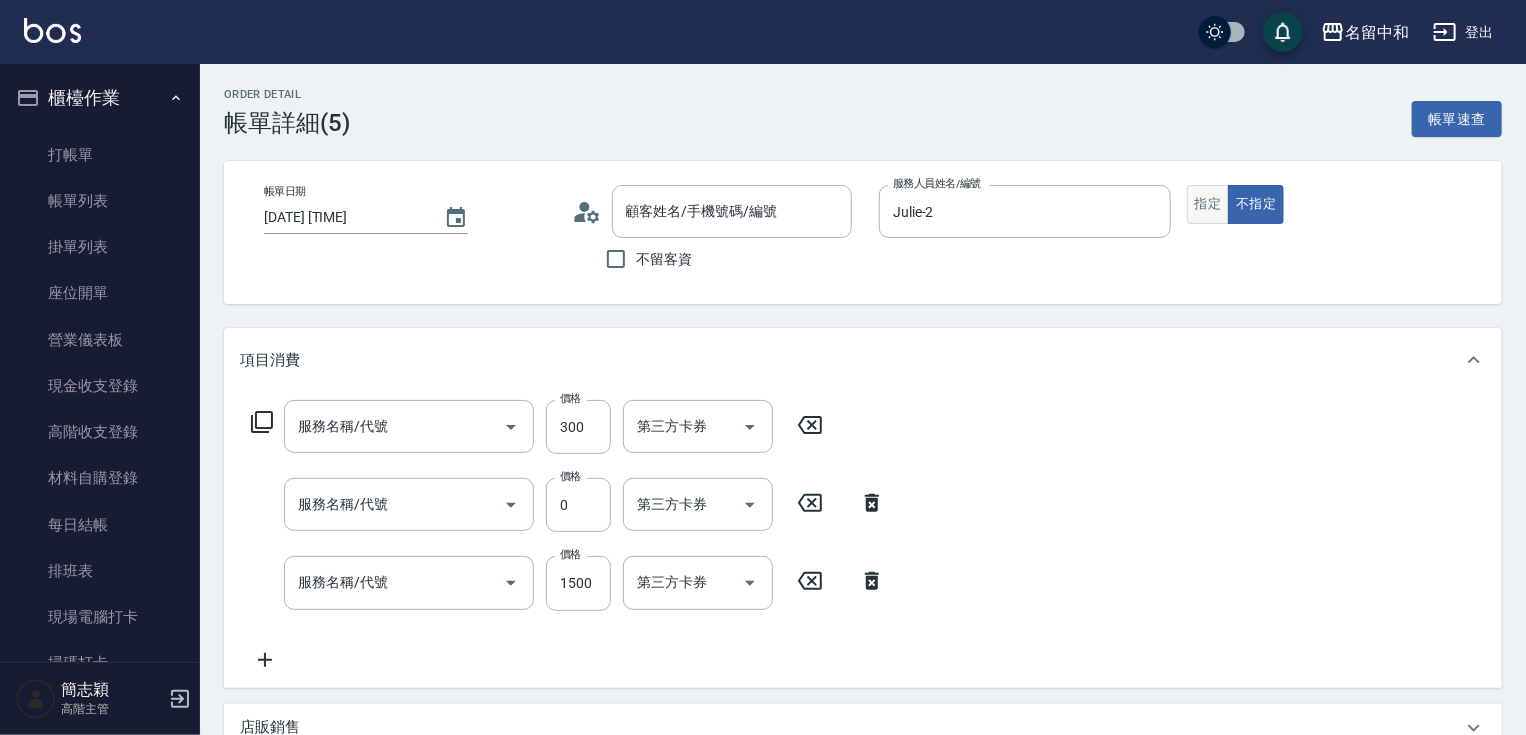 type on "2025/08/09 10:18" 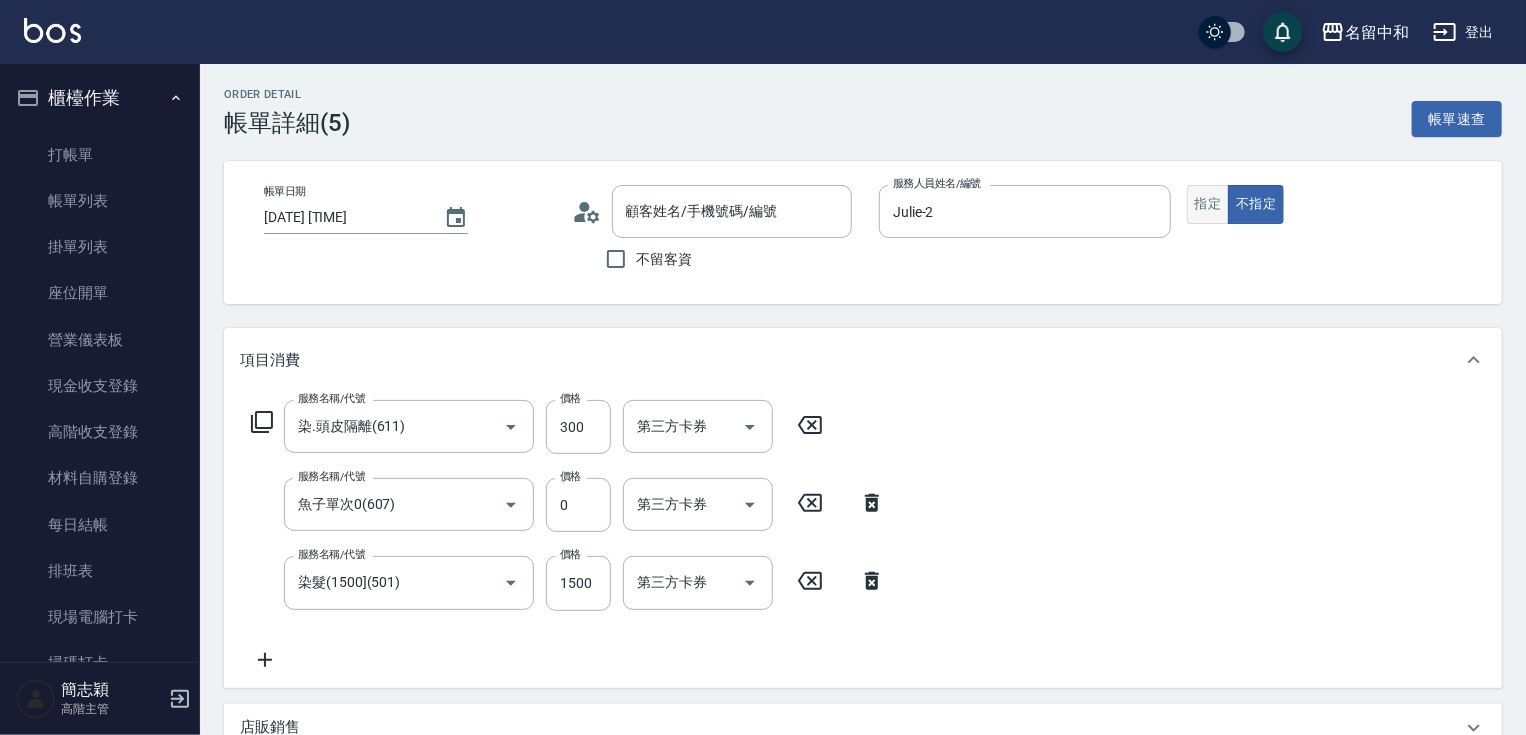 type on "染.頭皮隔離(611)" 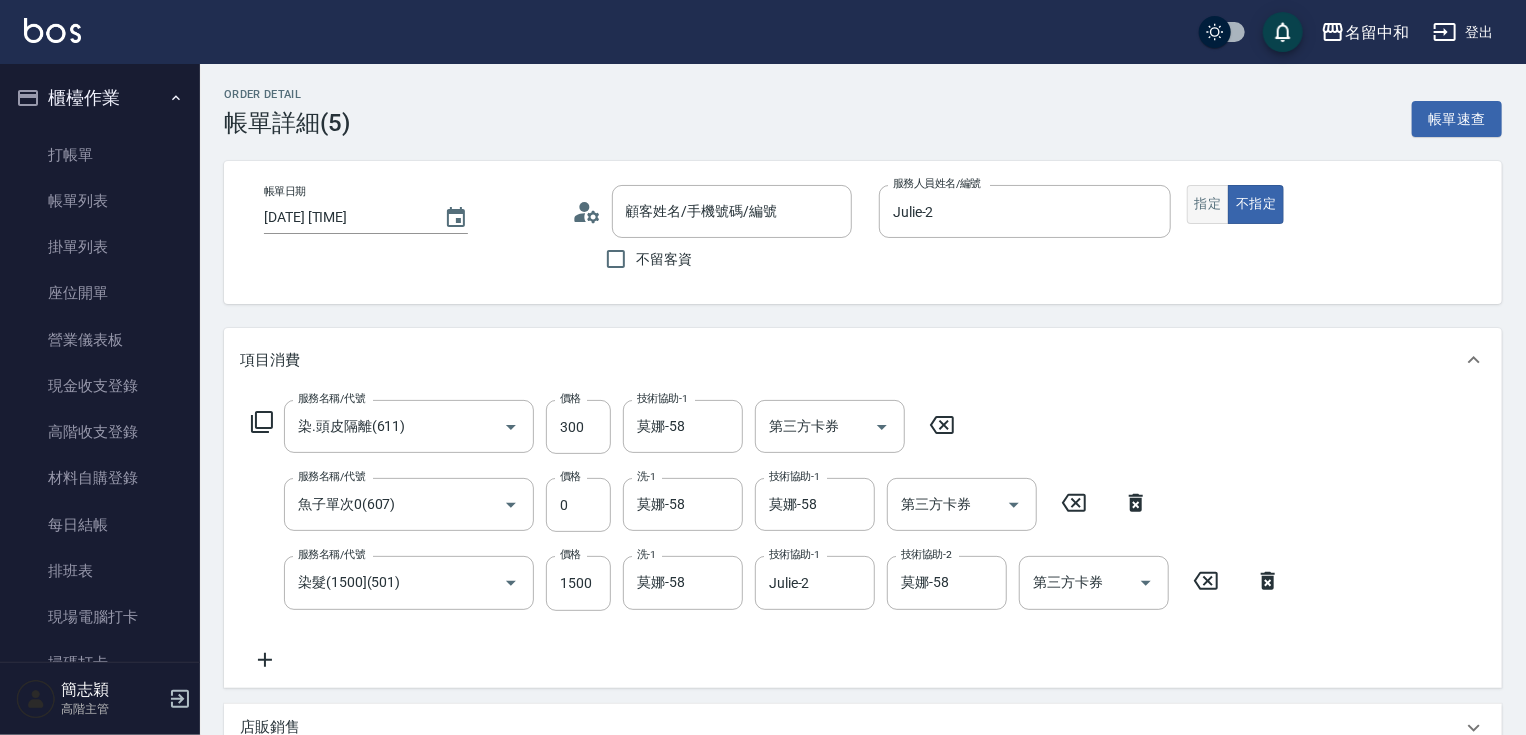type on "無名字/                                                 12345678                              /null" 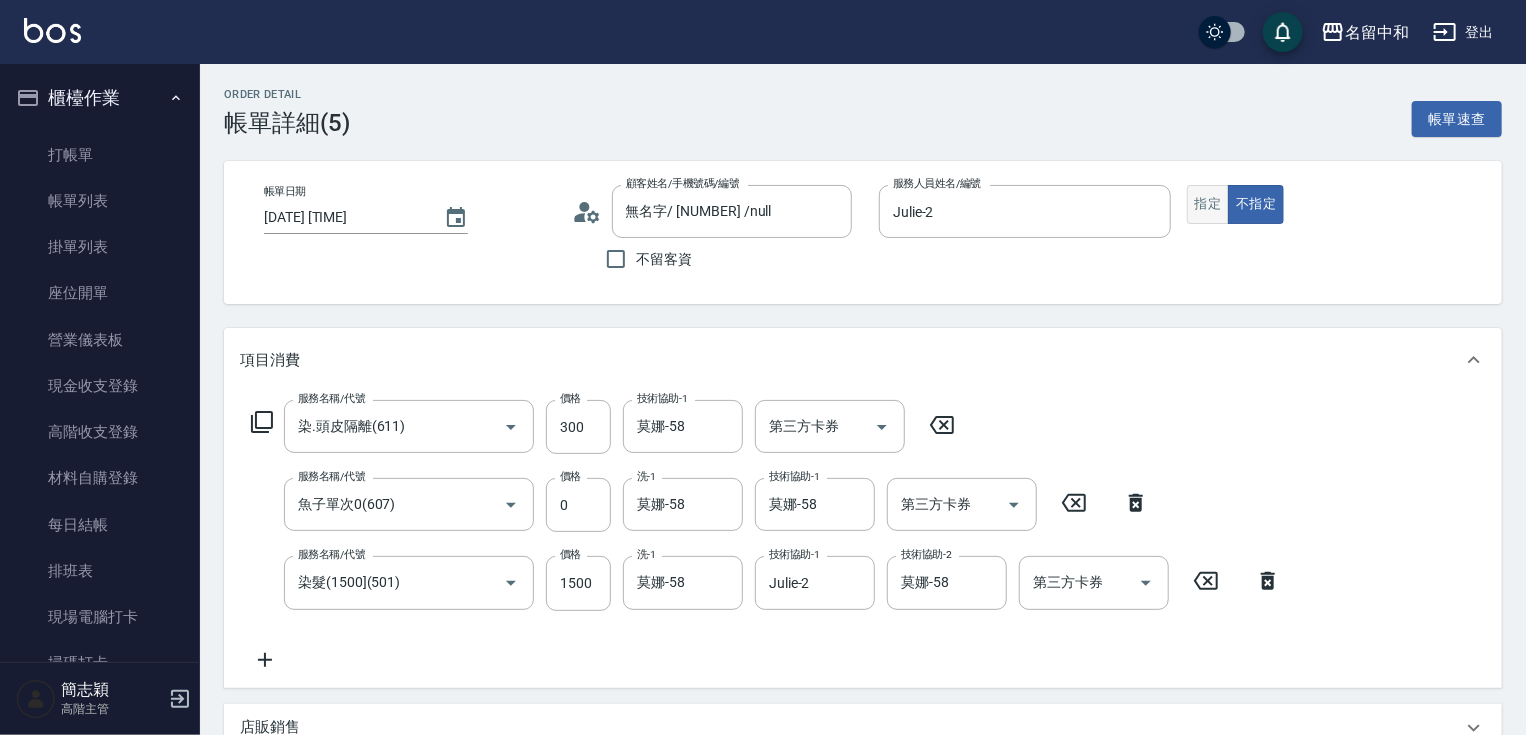 click on "指定" at bounding box center [1208, 204] 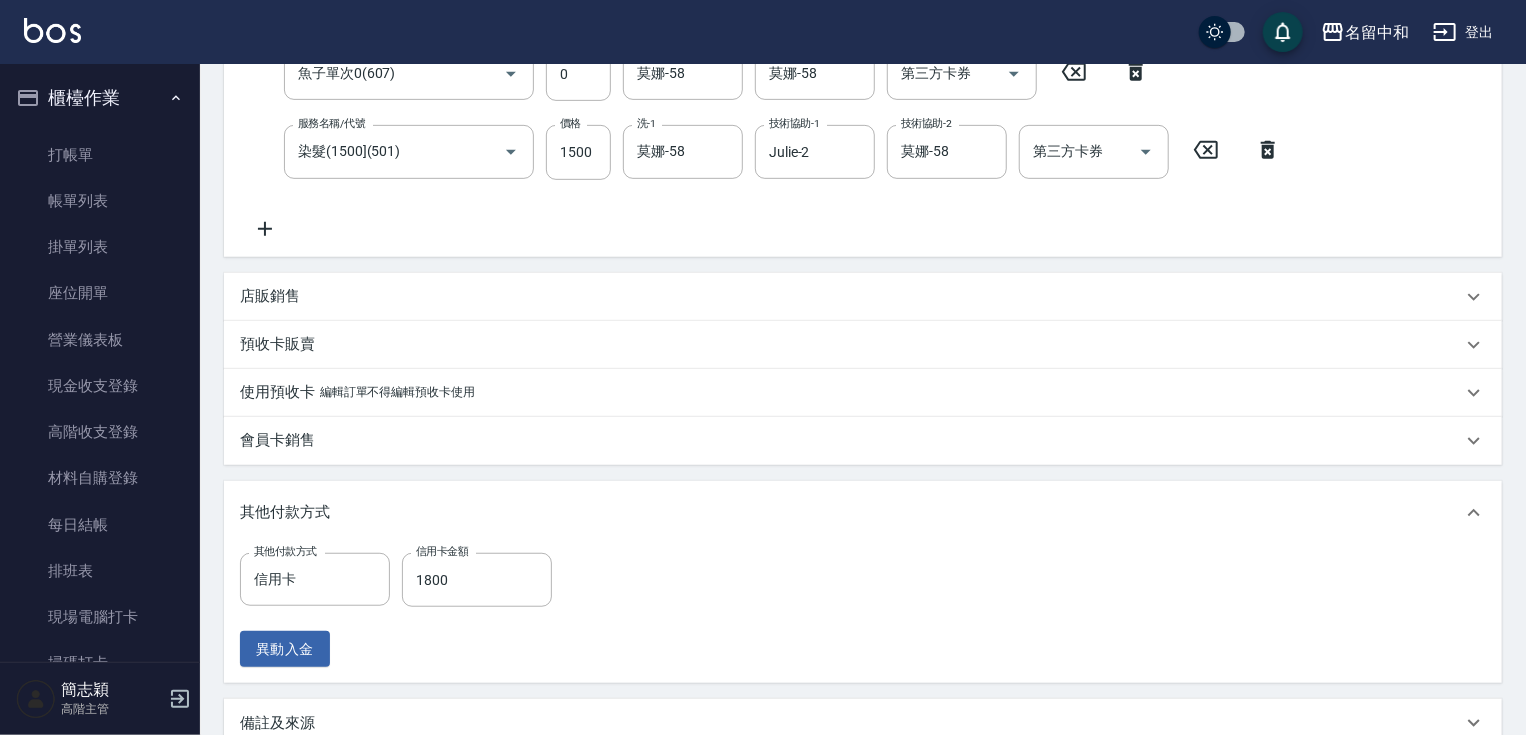 scroll, scrollTop: 609, scrollLeft: 0, axis: vertical 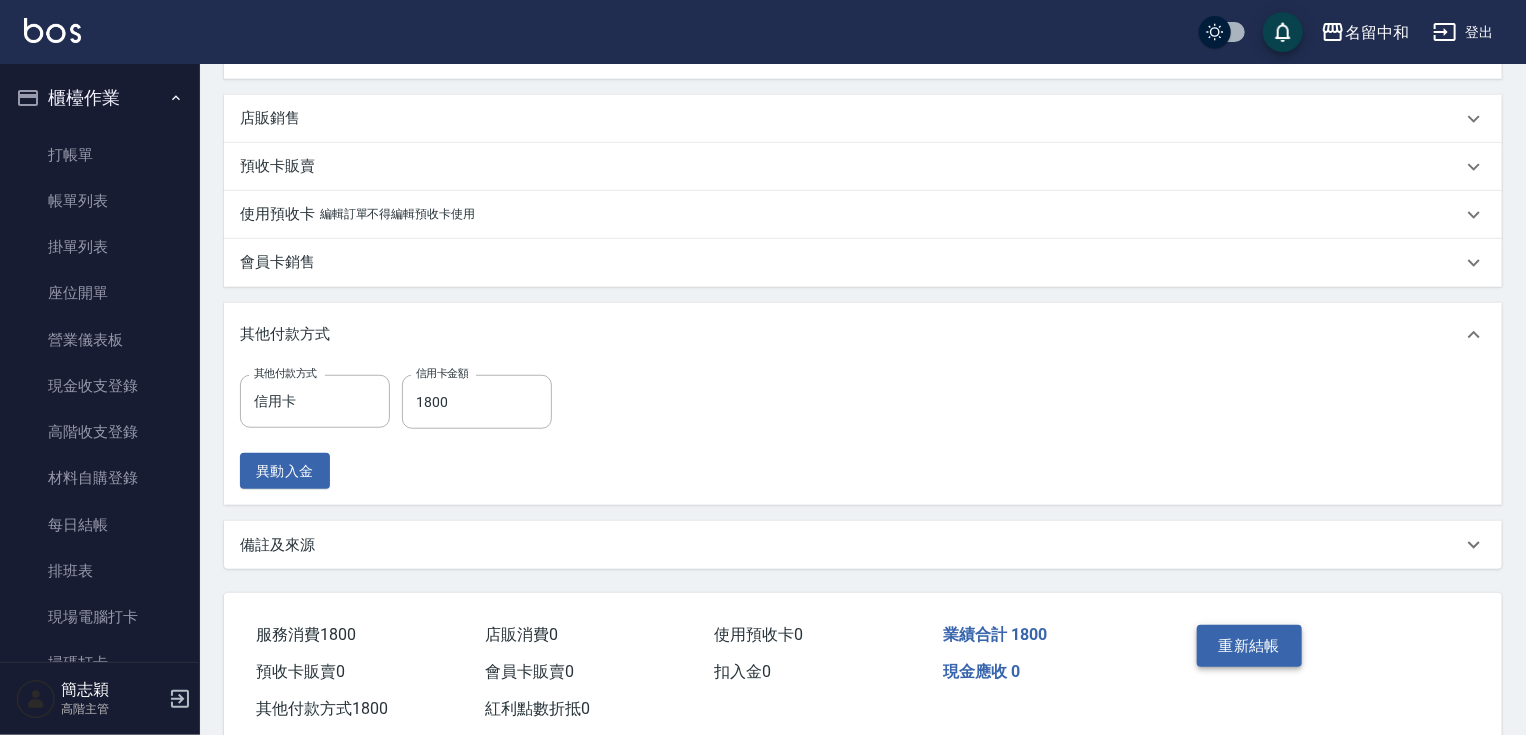 click on "重新結帳" at bounding box center (1250, 646) 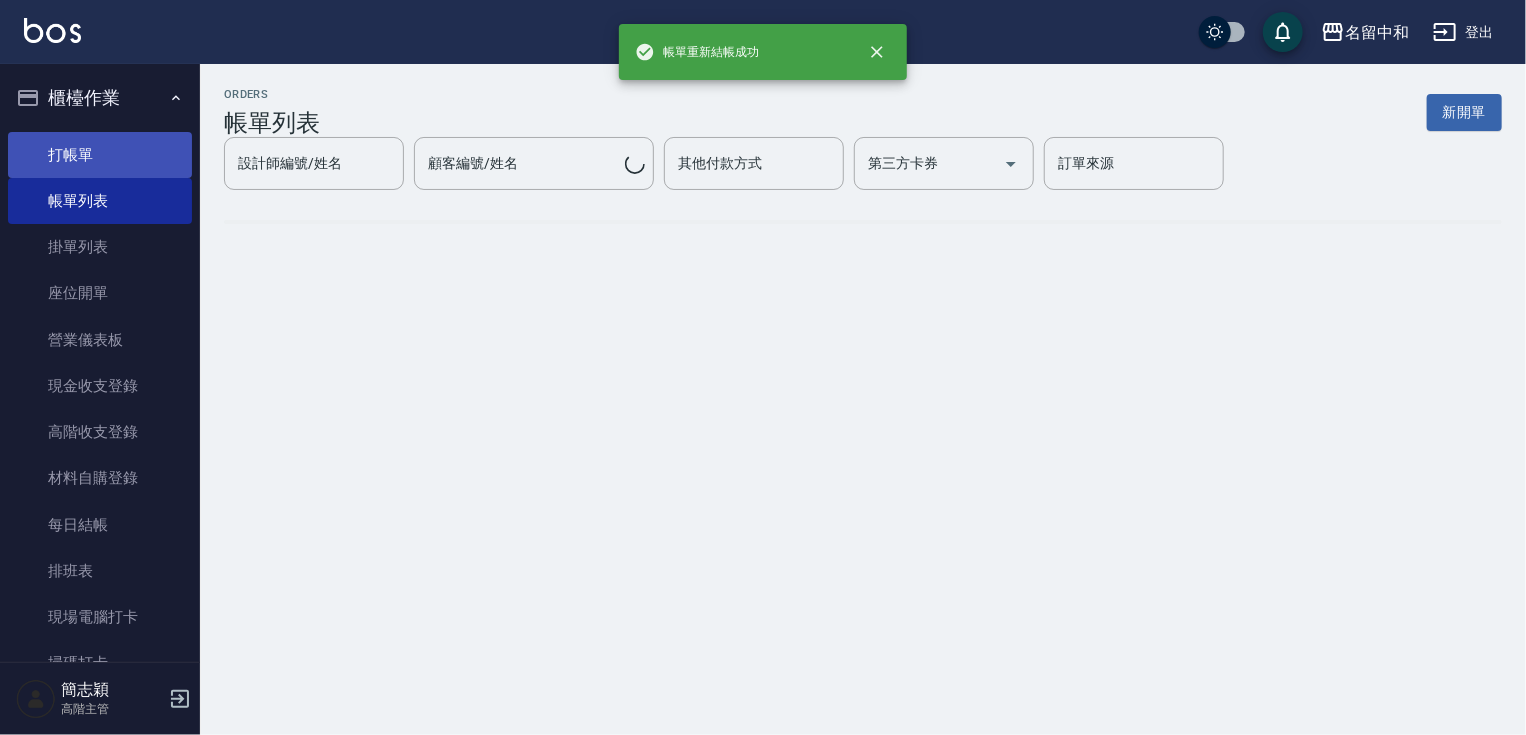scroll, scrollTop: 0, scrollLeft: 0, axis: both 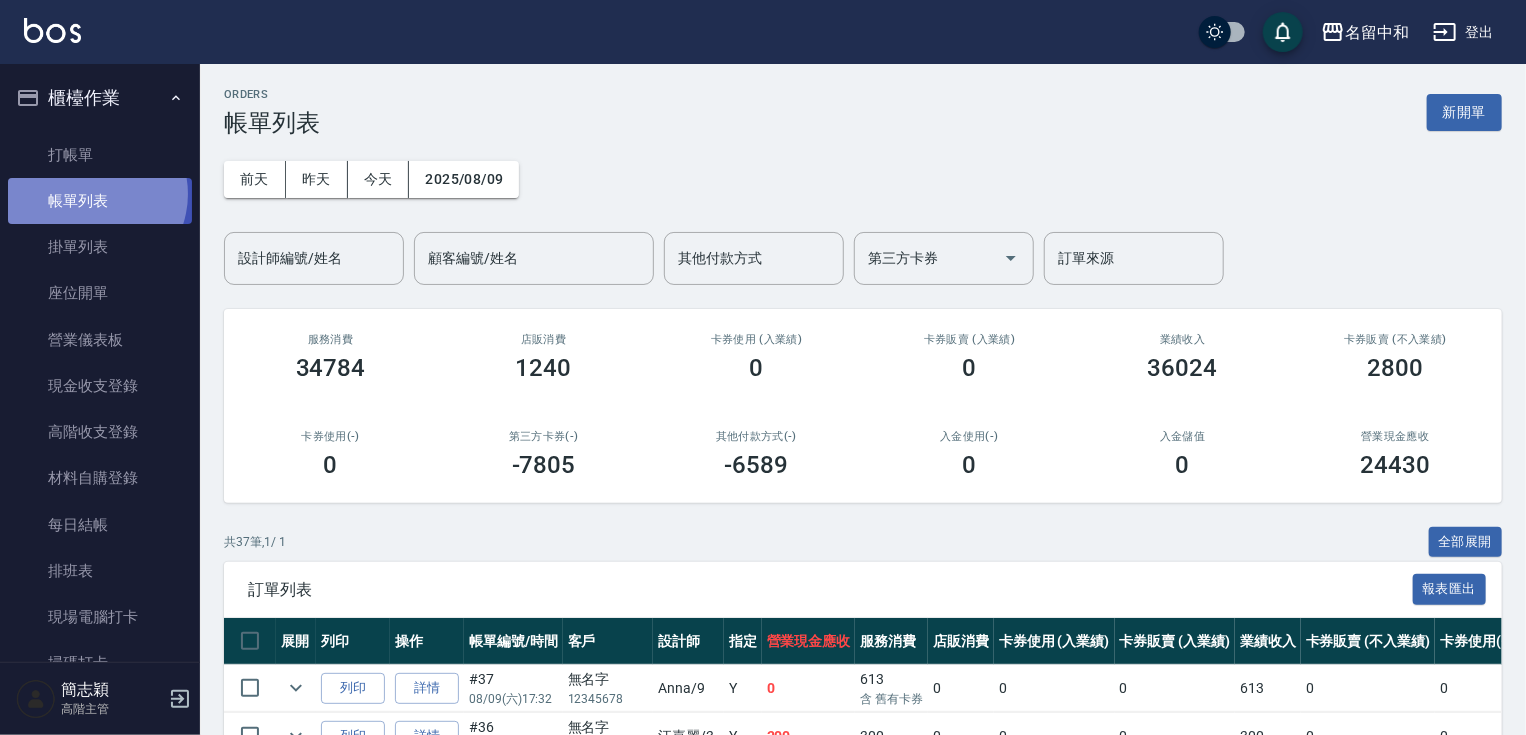 click on "帳單列表" at bounding box center (100, 201) 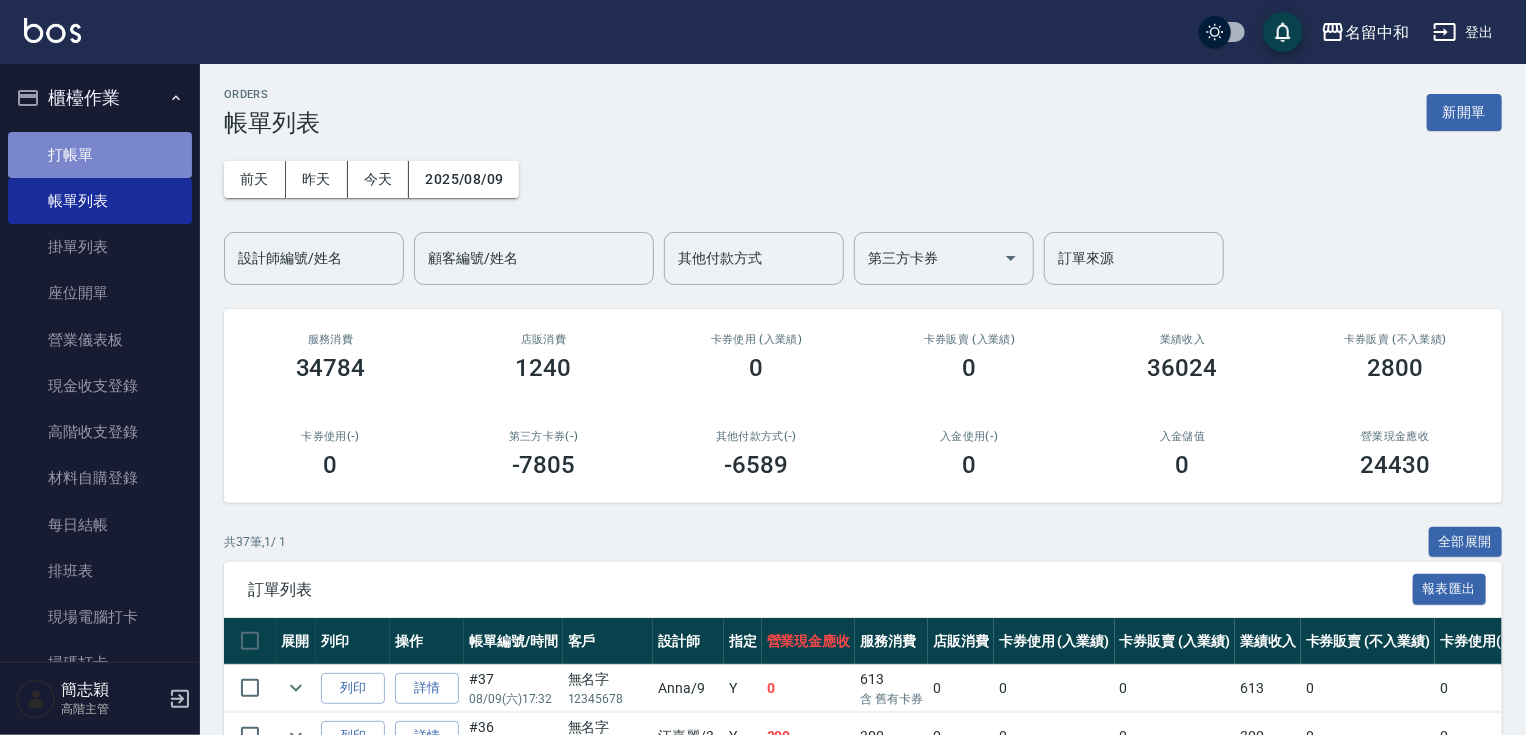 click on "打帳單" at bounding box center (100, 155) 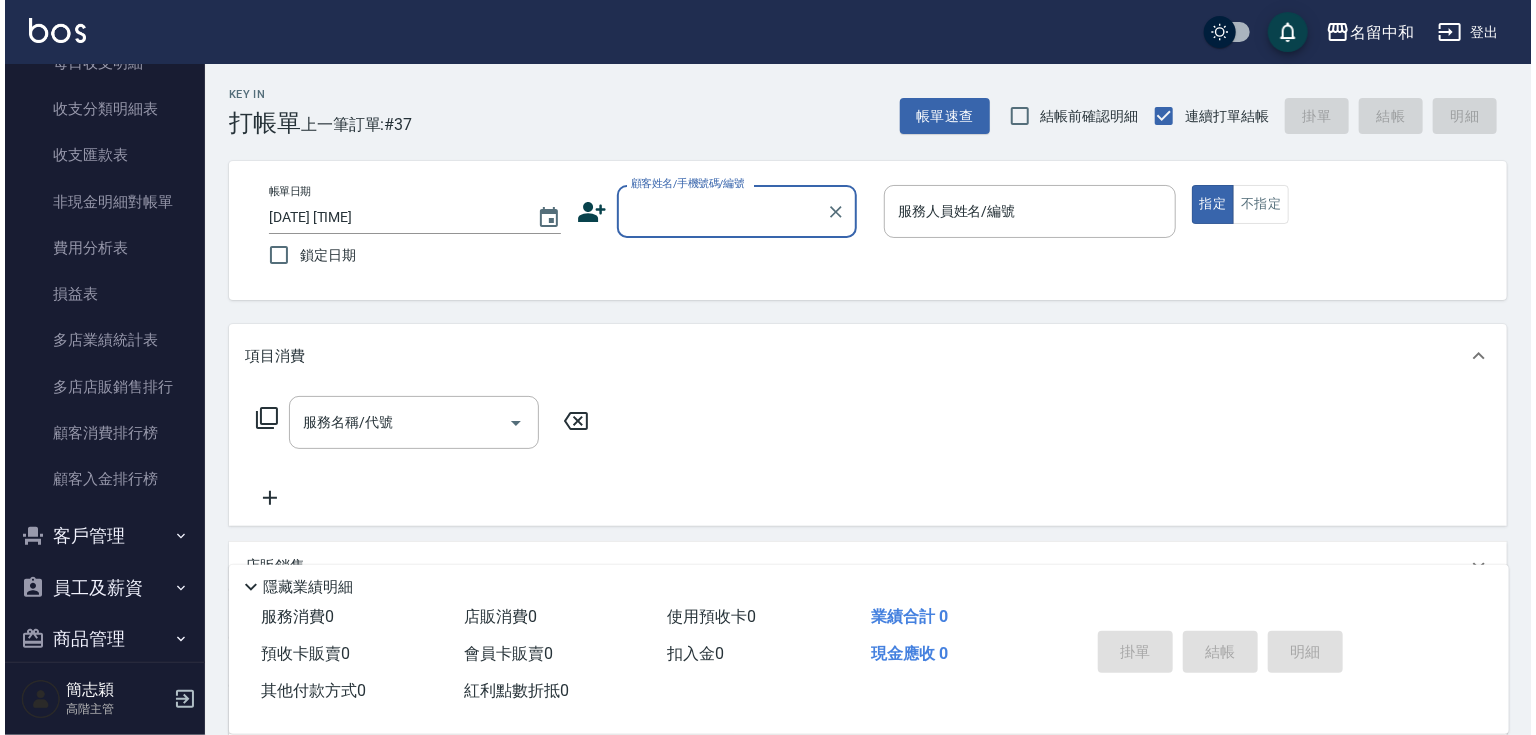scroll, scrollTop: 2421, scrollLeft: 0, axis: vertical 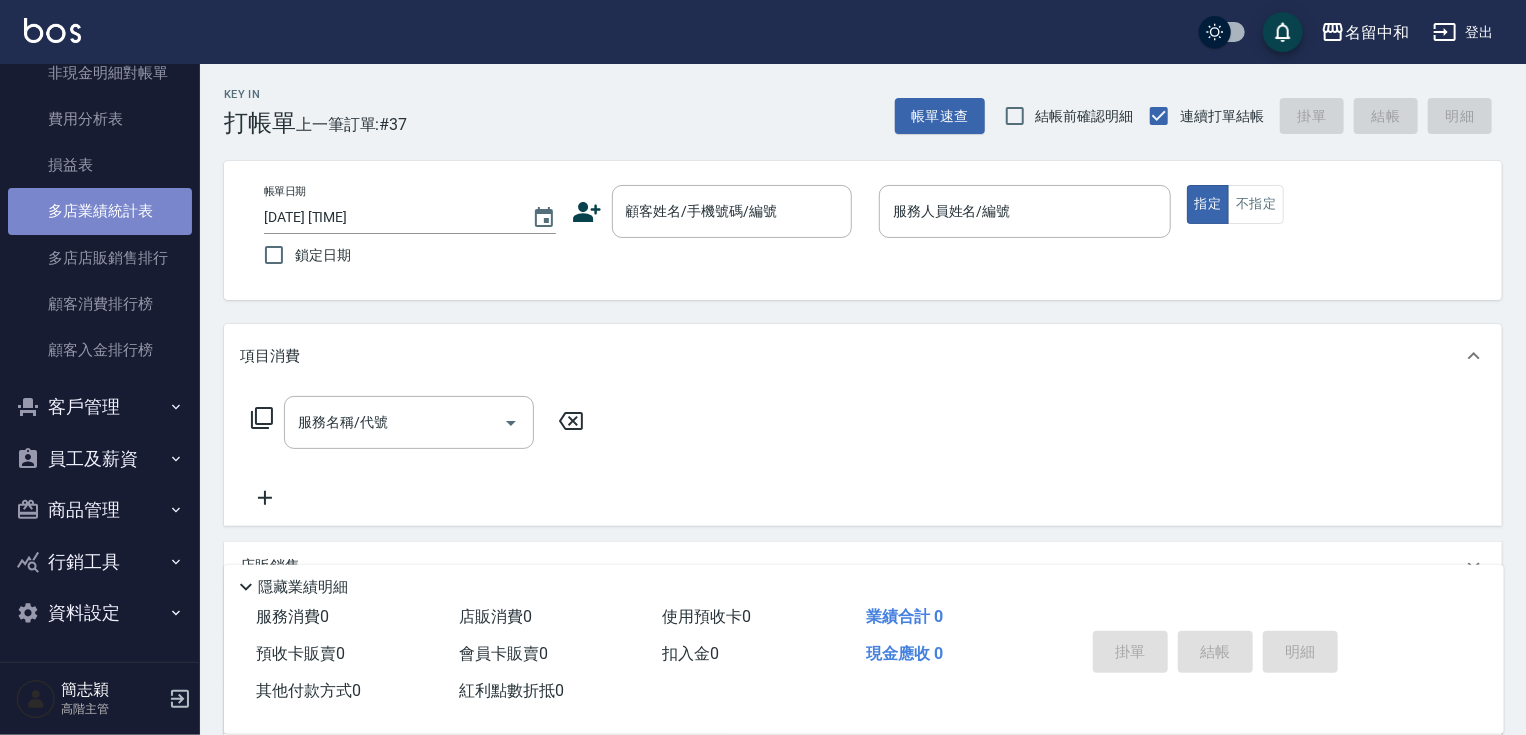 click on "多店業績統計表" at bounding box center (100, 211) 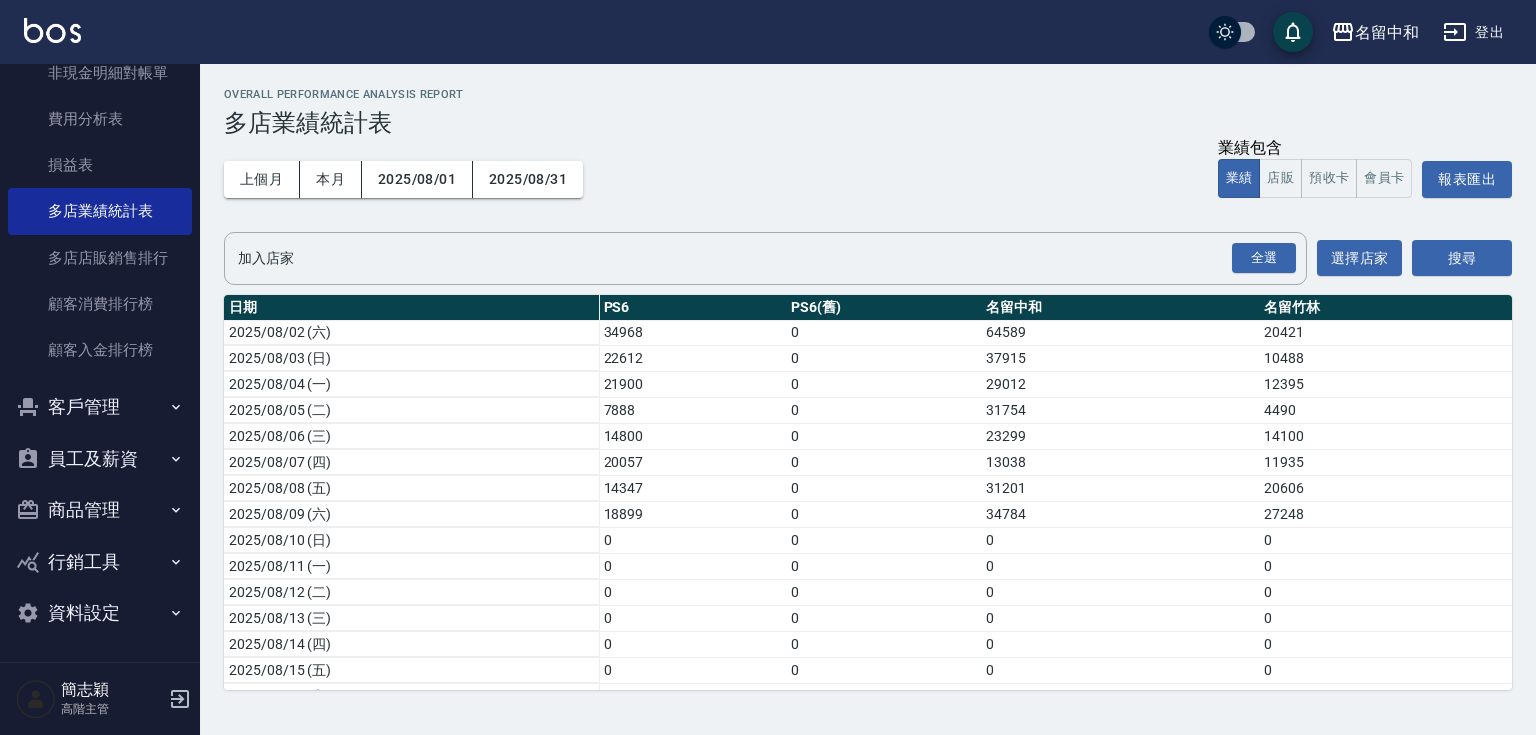 scroll, scrollTop: 0, scrollLeft: 0, axis: both 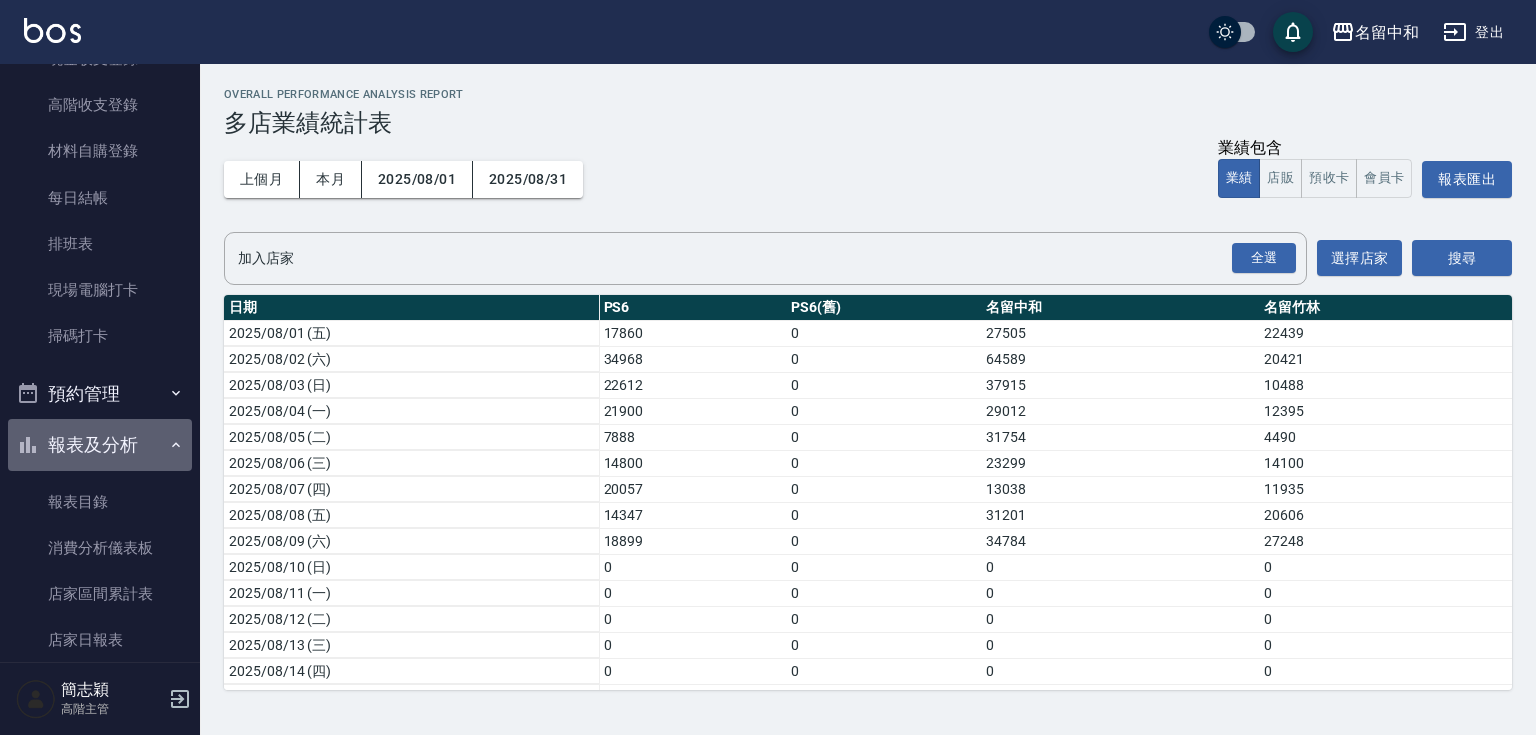 click on "報表及分析" at bounding box center (100, 445) 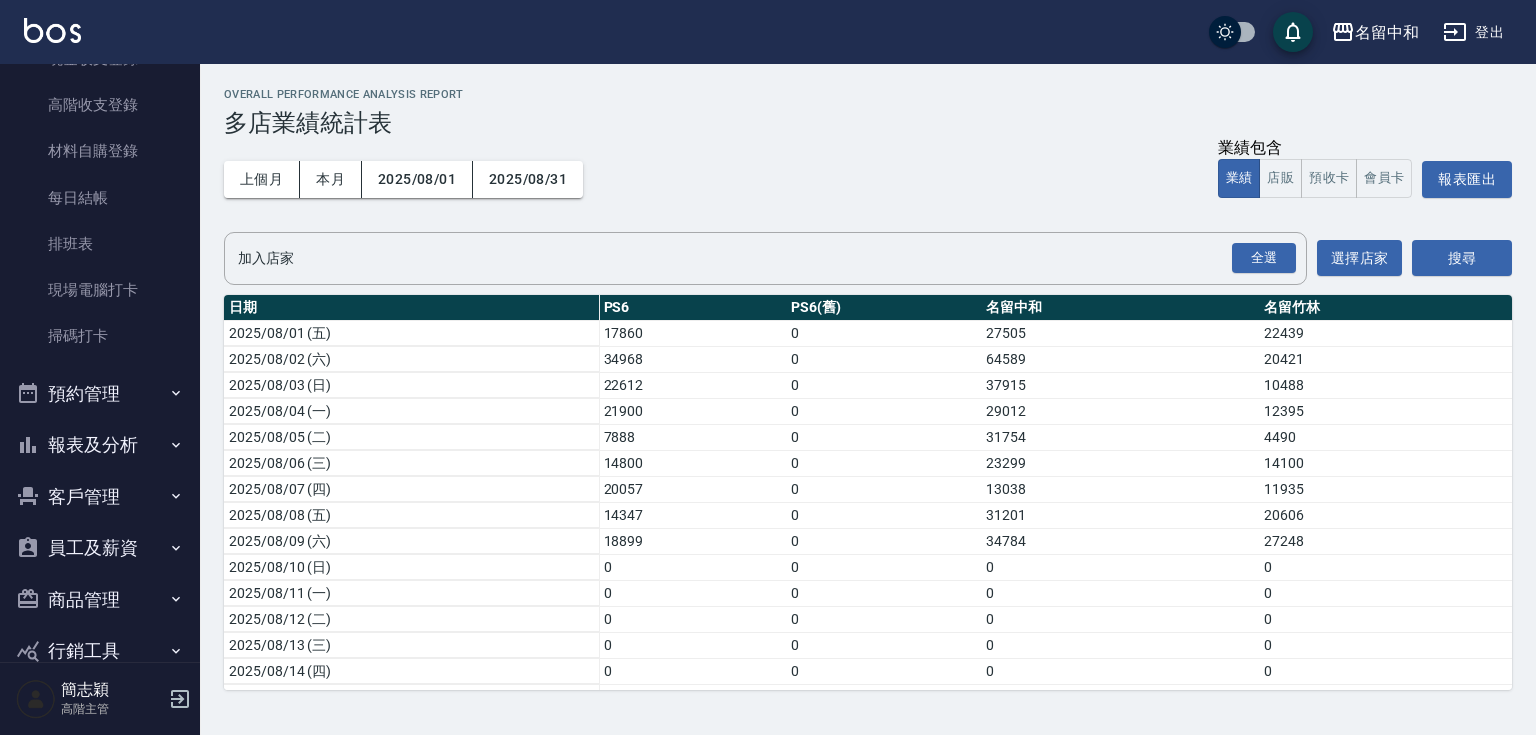 scroll, scrollTop: 0, scrollLeft: 0, axis: both 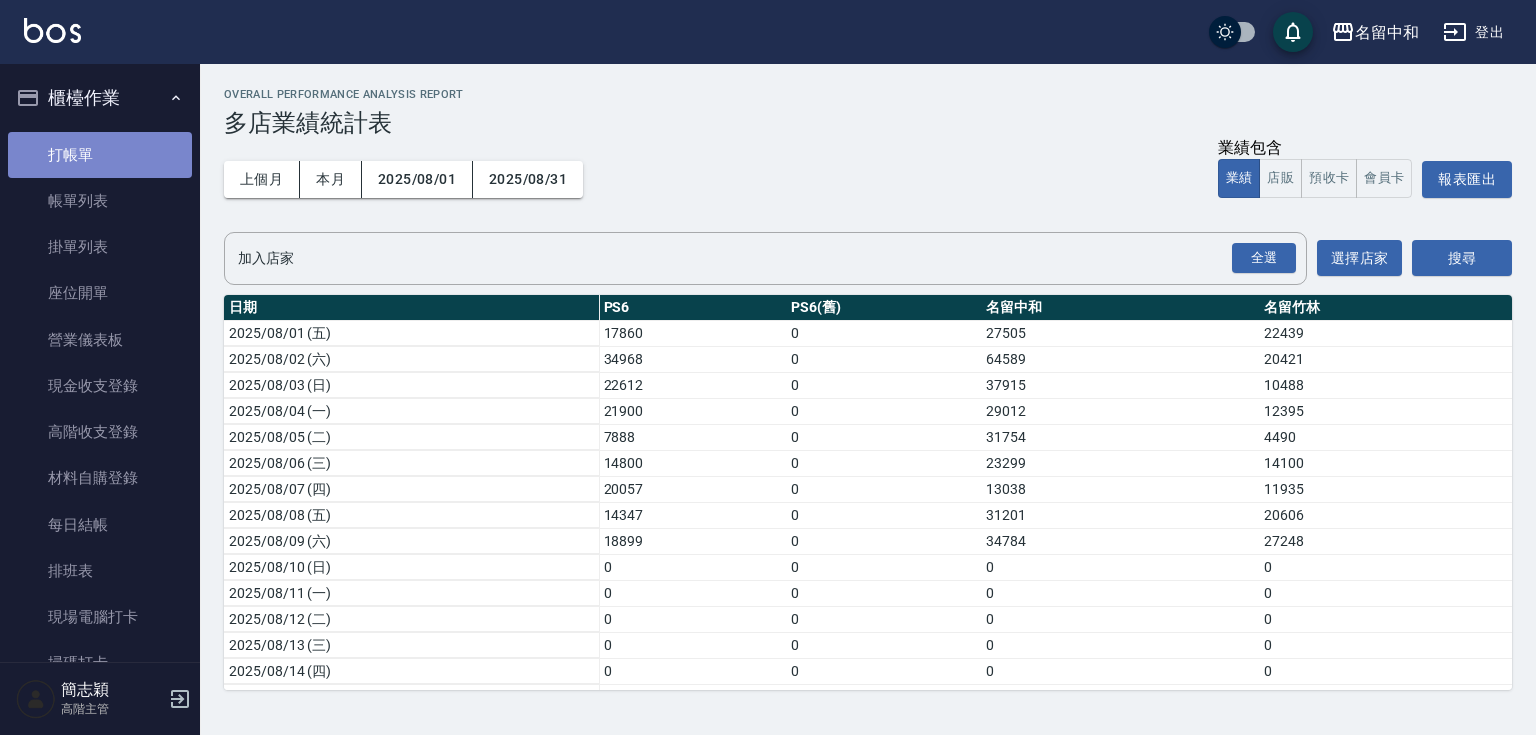 click on "打帳單" at bounding box center [100, 155] 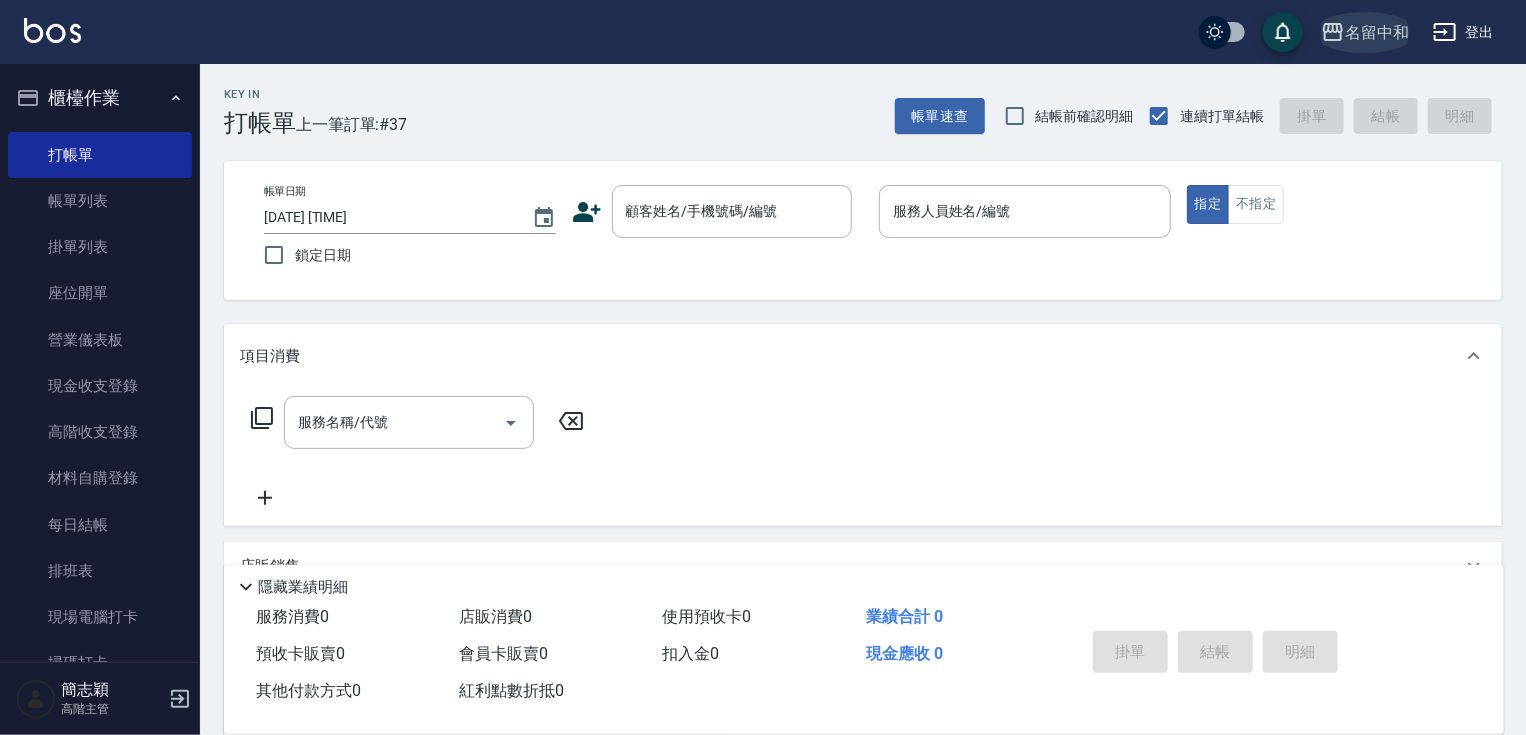 click on "名留中和" at bounding box center [1377, 32] 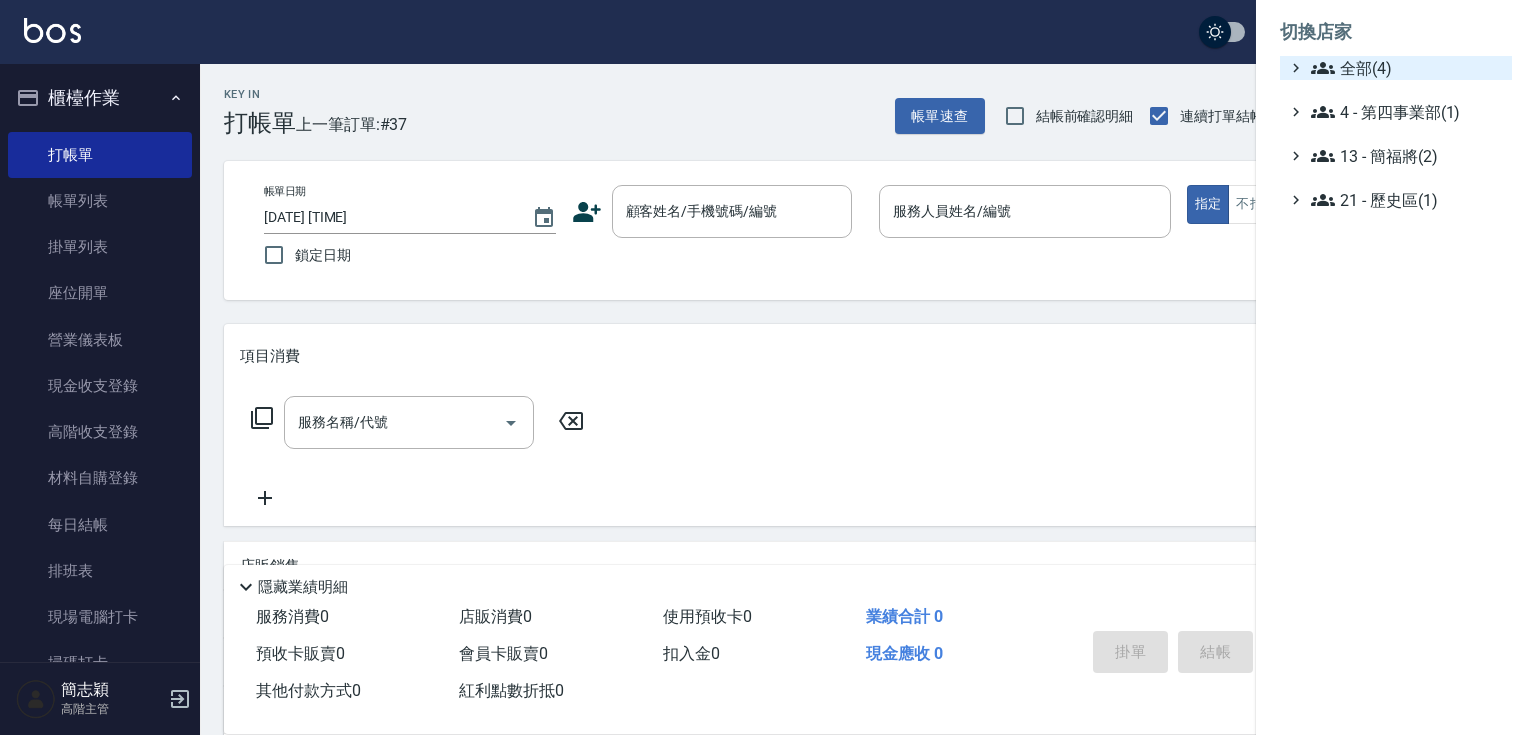 click on "全部(4)" at bounding box center [1407, 68] 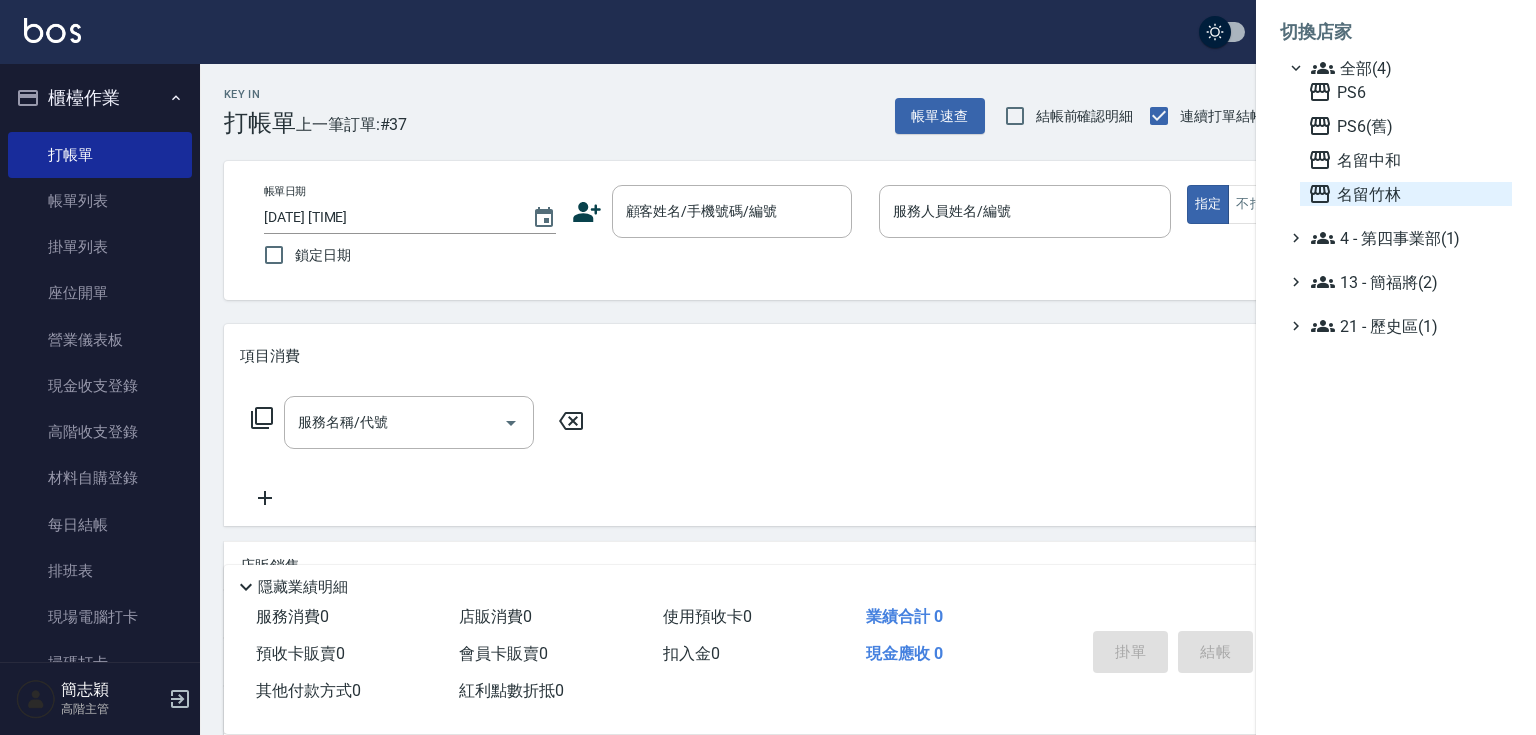 click on "名留竹林" at bounding box center [1406, 194] 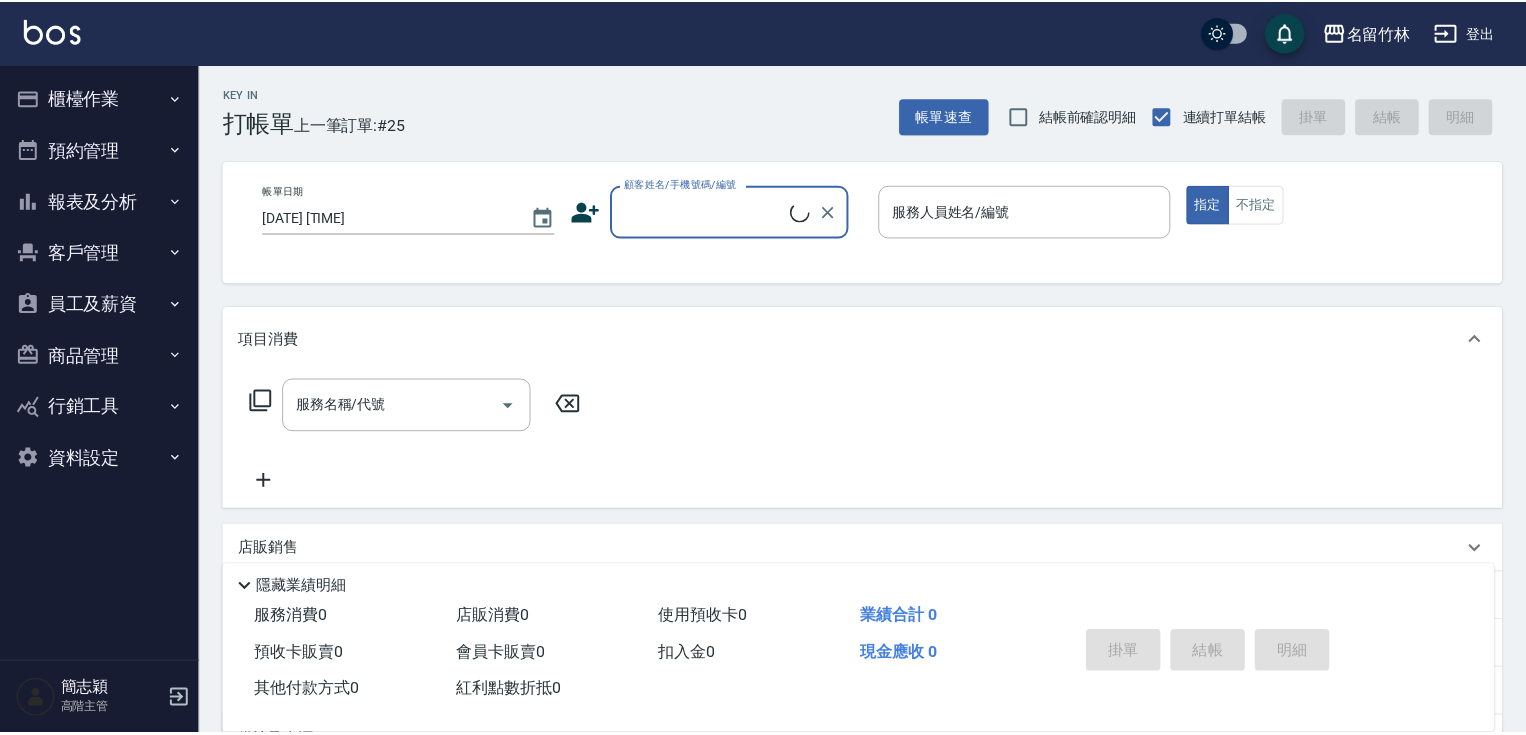scroll, scrollTop: 0, scrollLeft: 0, axis: both 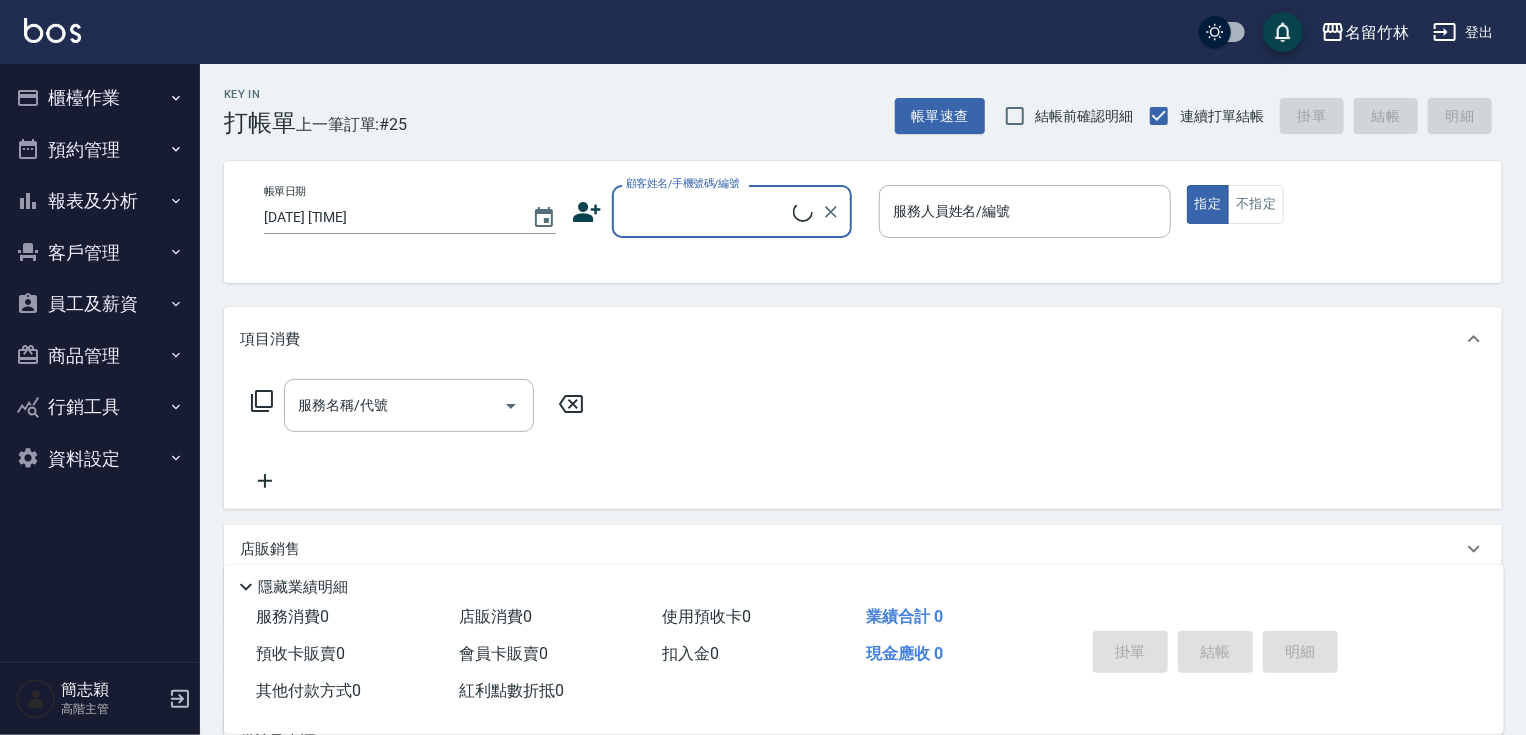 click on "櫃檯作業" at bounding box center [100, 98] 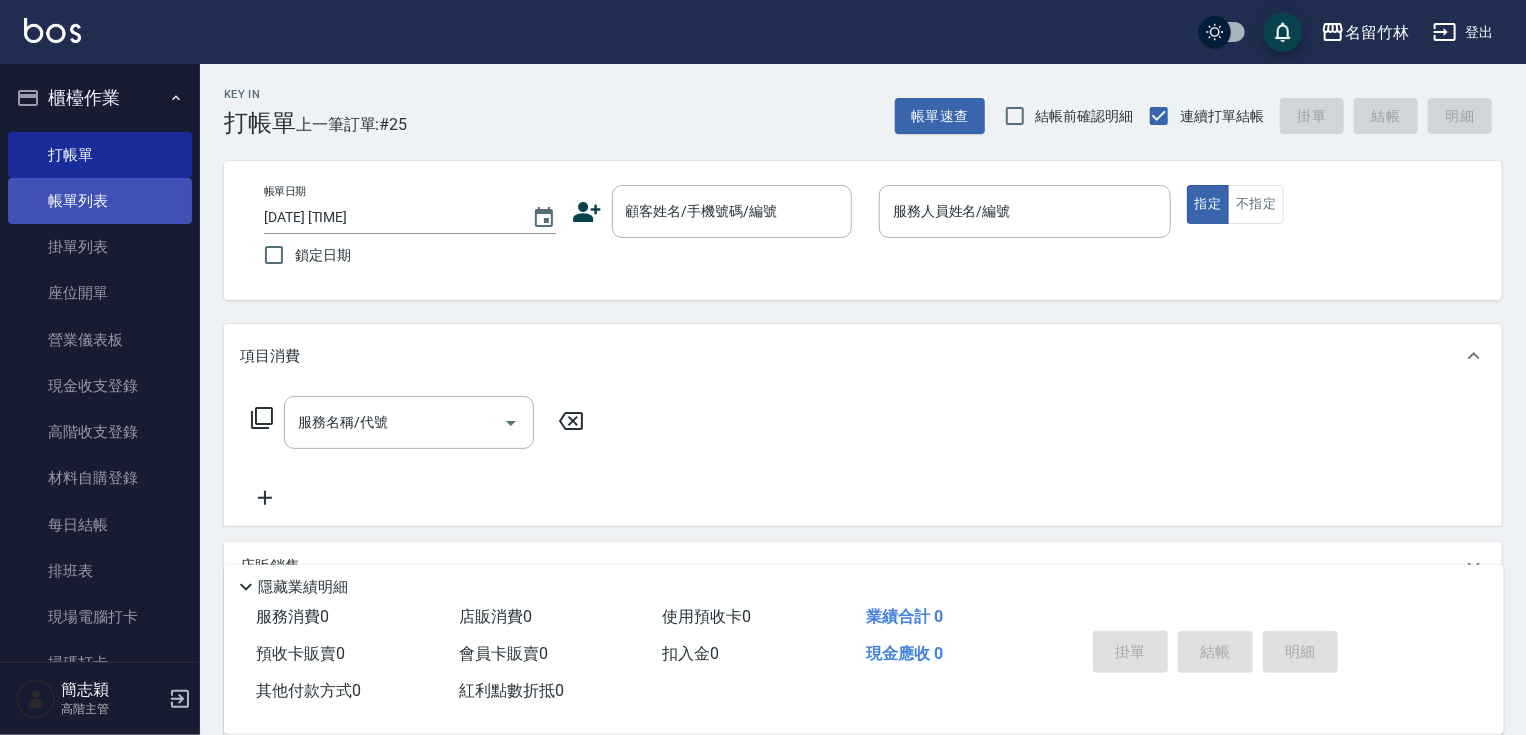 click on "帳單列表" at bounding box center [100, 201] 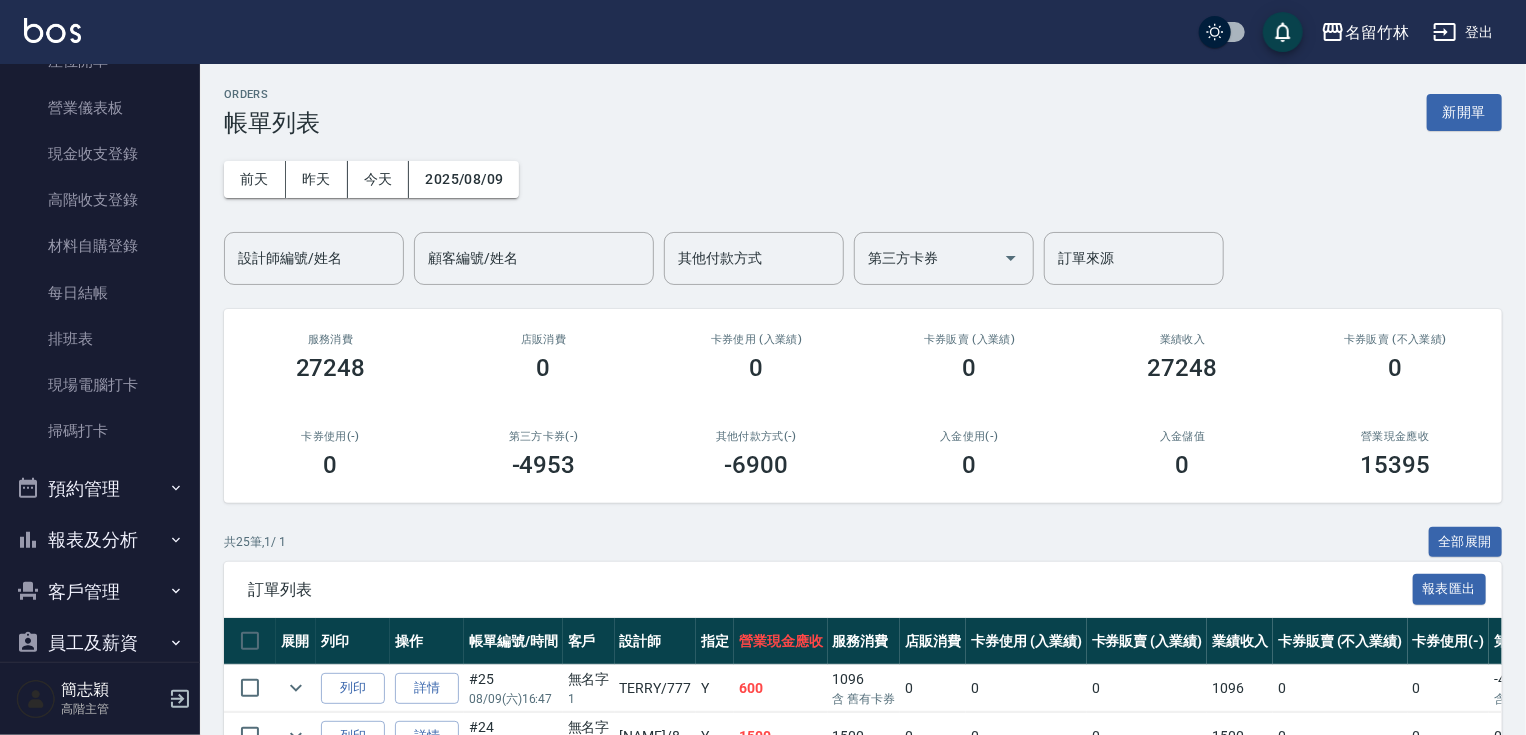 scroll, scrollTop: 240, scrollLeft: 0, axis: vertical 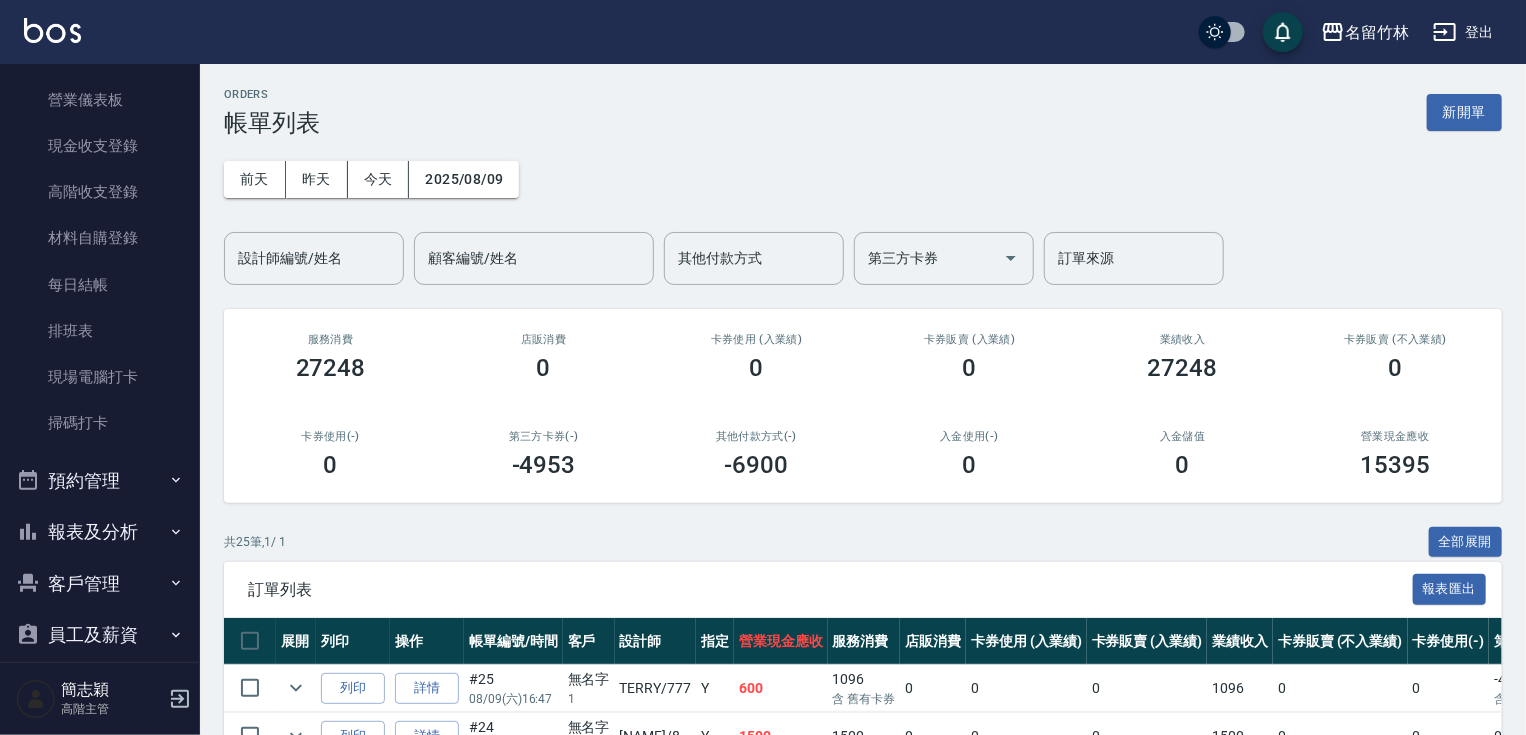 click on "報表及分析" at bounding box center (100, 532) 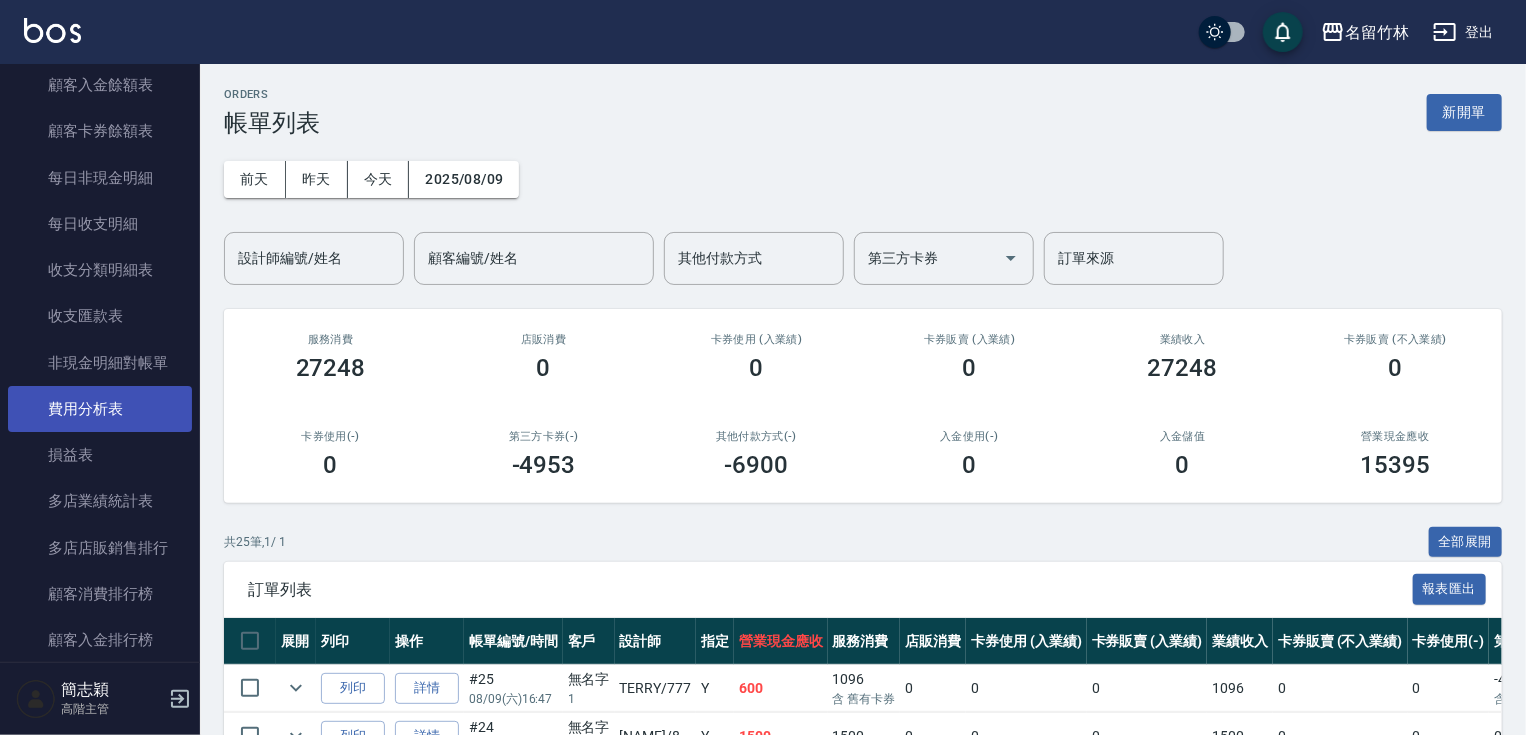 scroll, scrollTop: 2127, scrollLeft: 0, axis: vertical 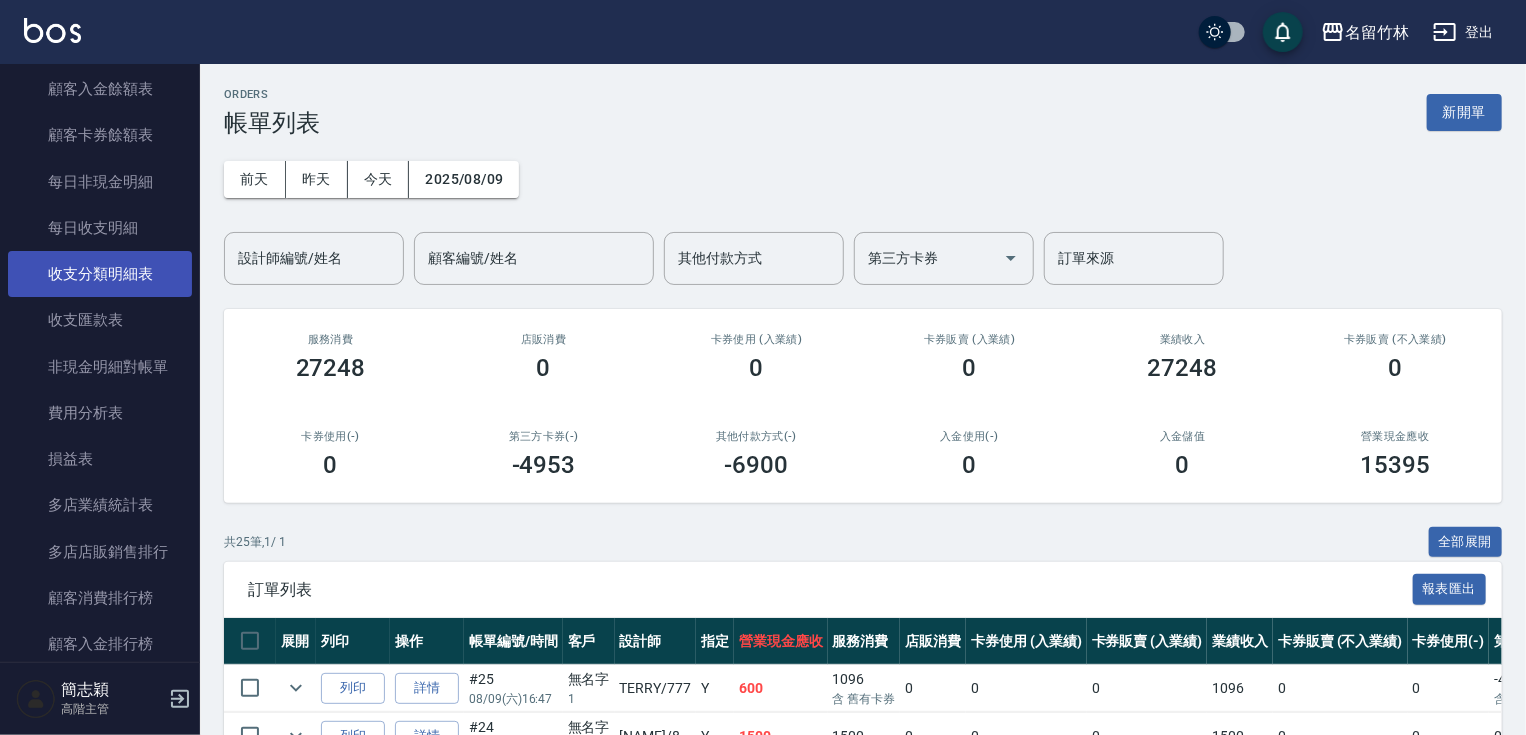 click on "收支分類明細表" at bounding box center (100, 274) 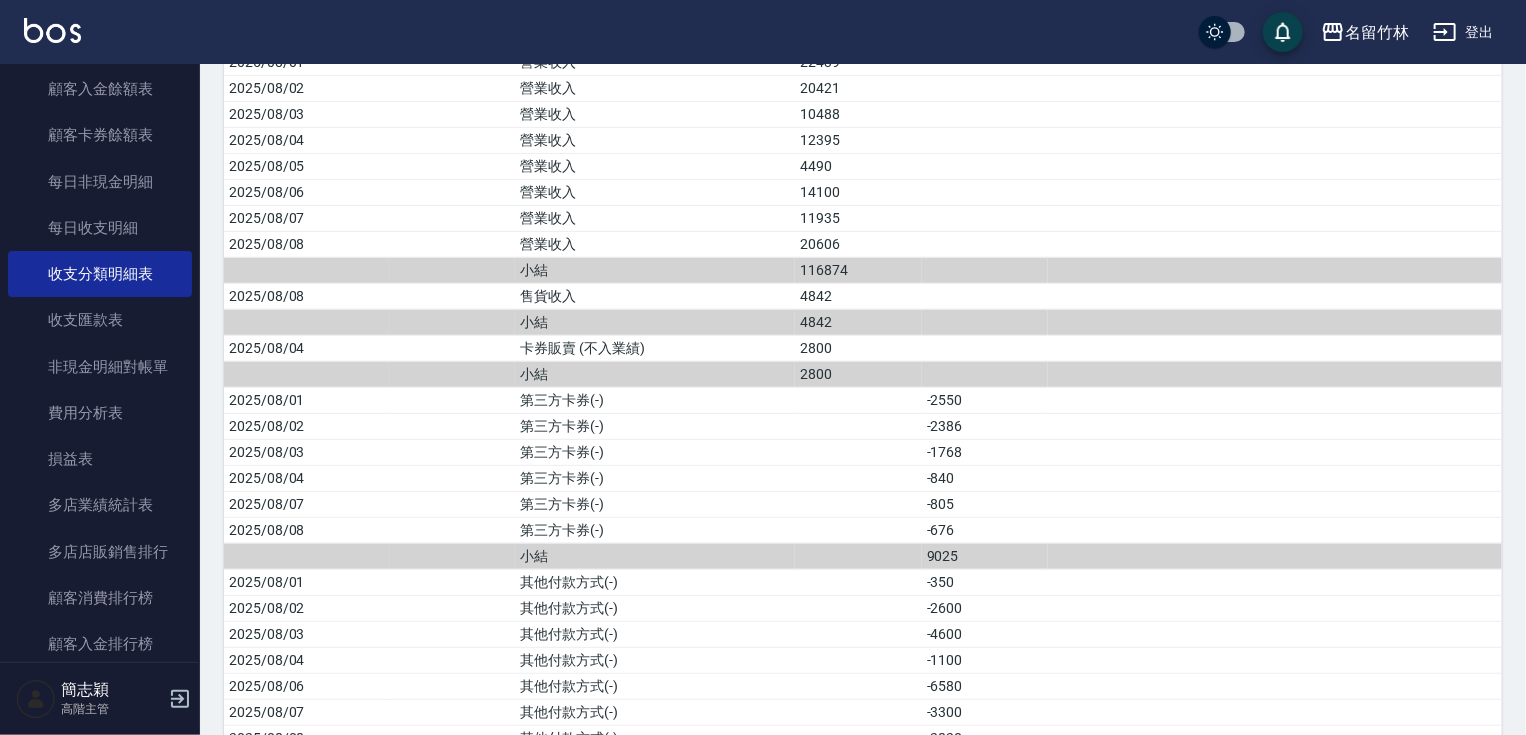 scroll, scrollTop: 988, scrollLeft: 0, axis: vertical 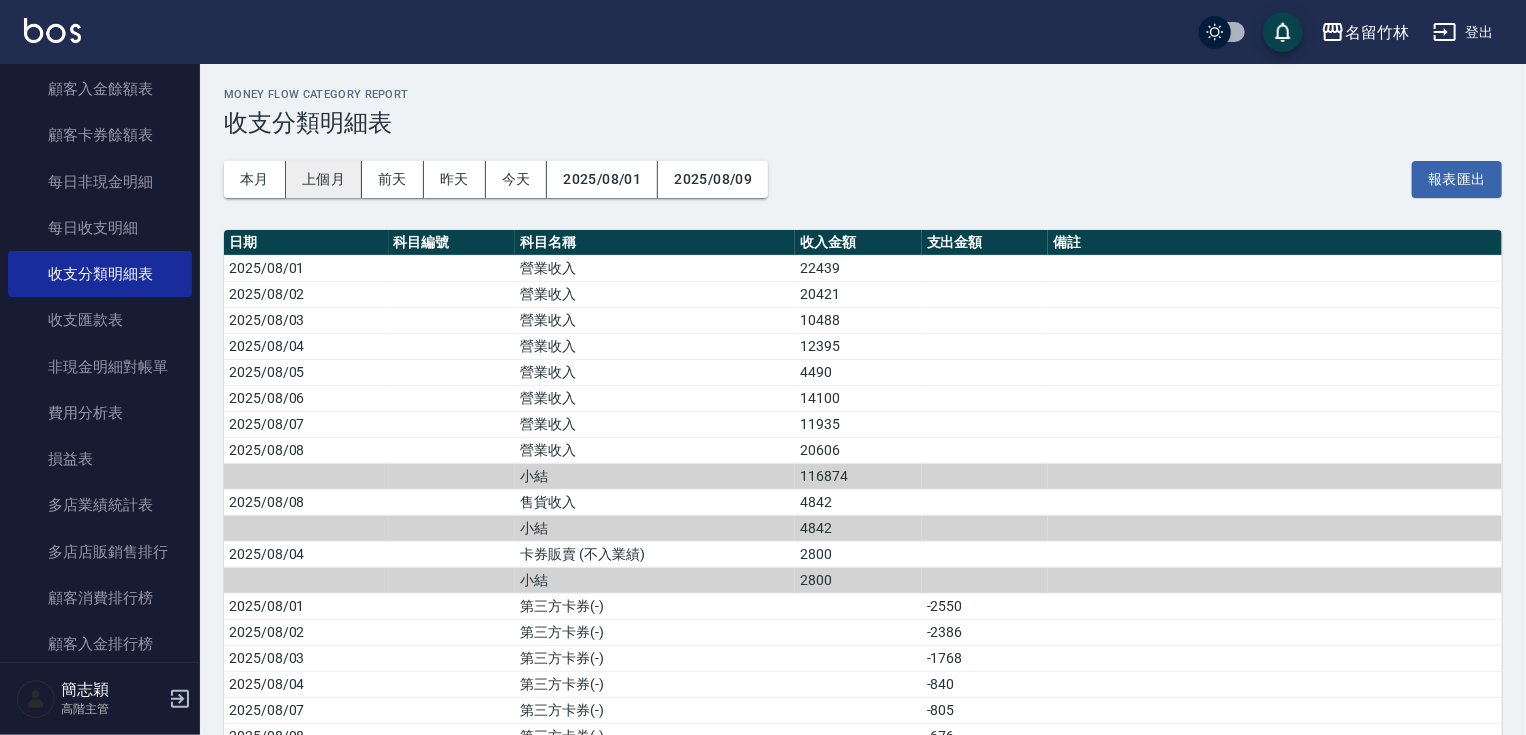 click on "上個月" at bounding box center [324, 179] 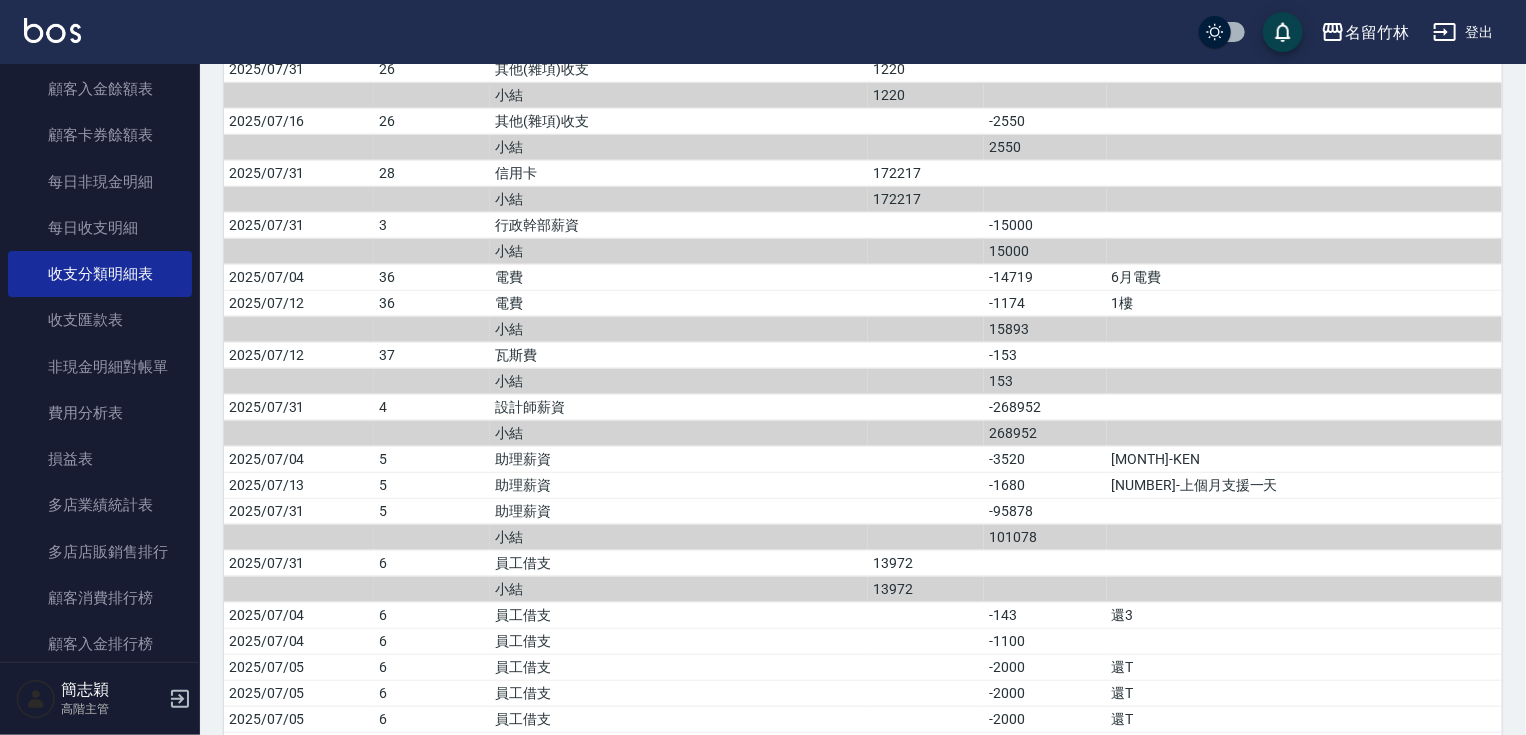 scroll, scrollTop: 4361, scrollLeft: 0, axis: vertical 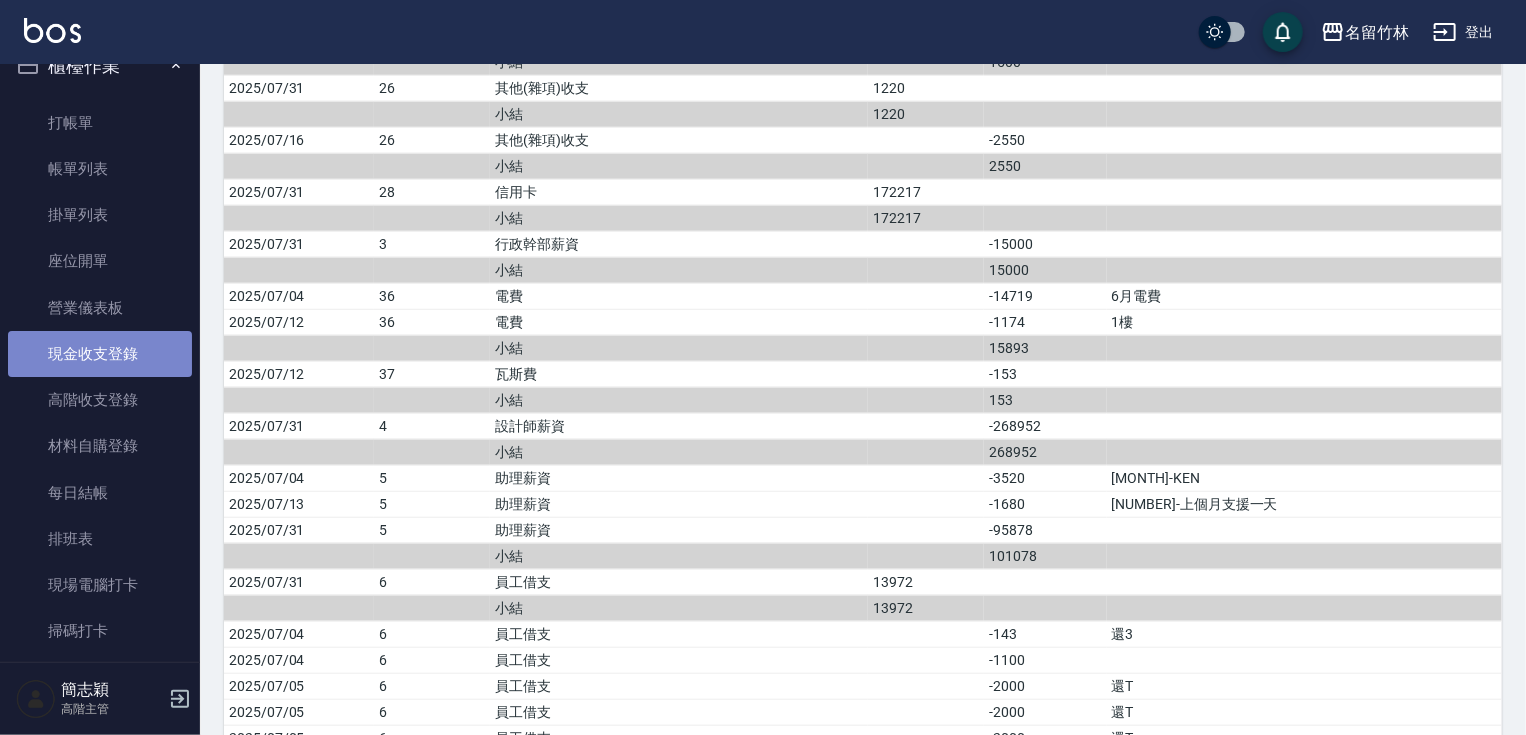 click on "現金收支登錄" at bounding box center (100, 354) 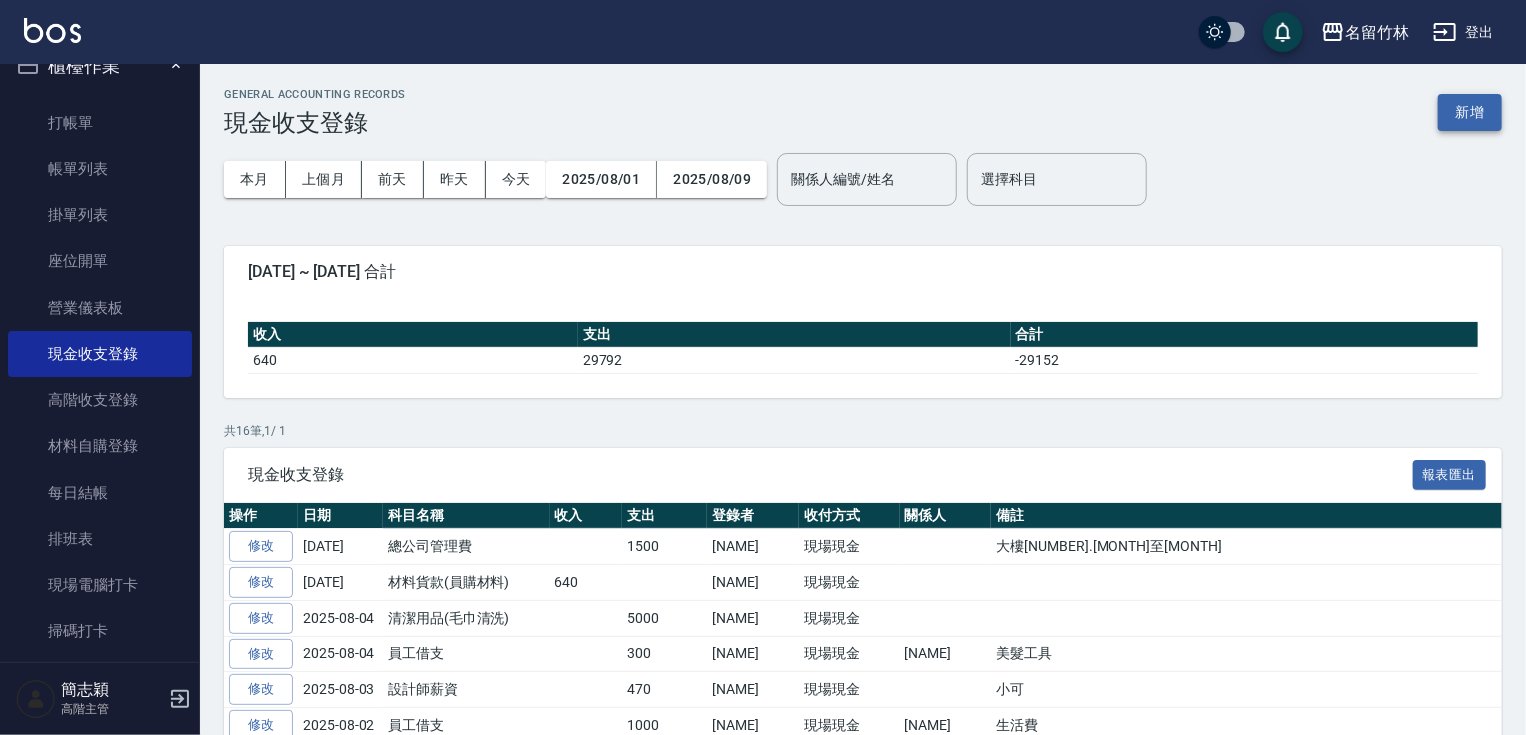 click on "新增" at bounding box center (1470, 112) 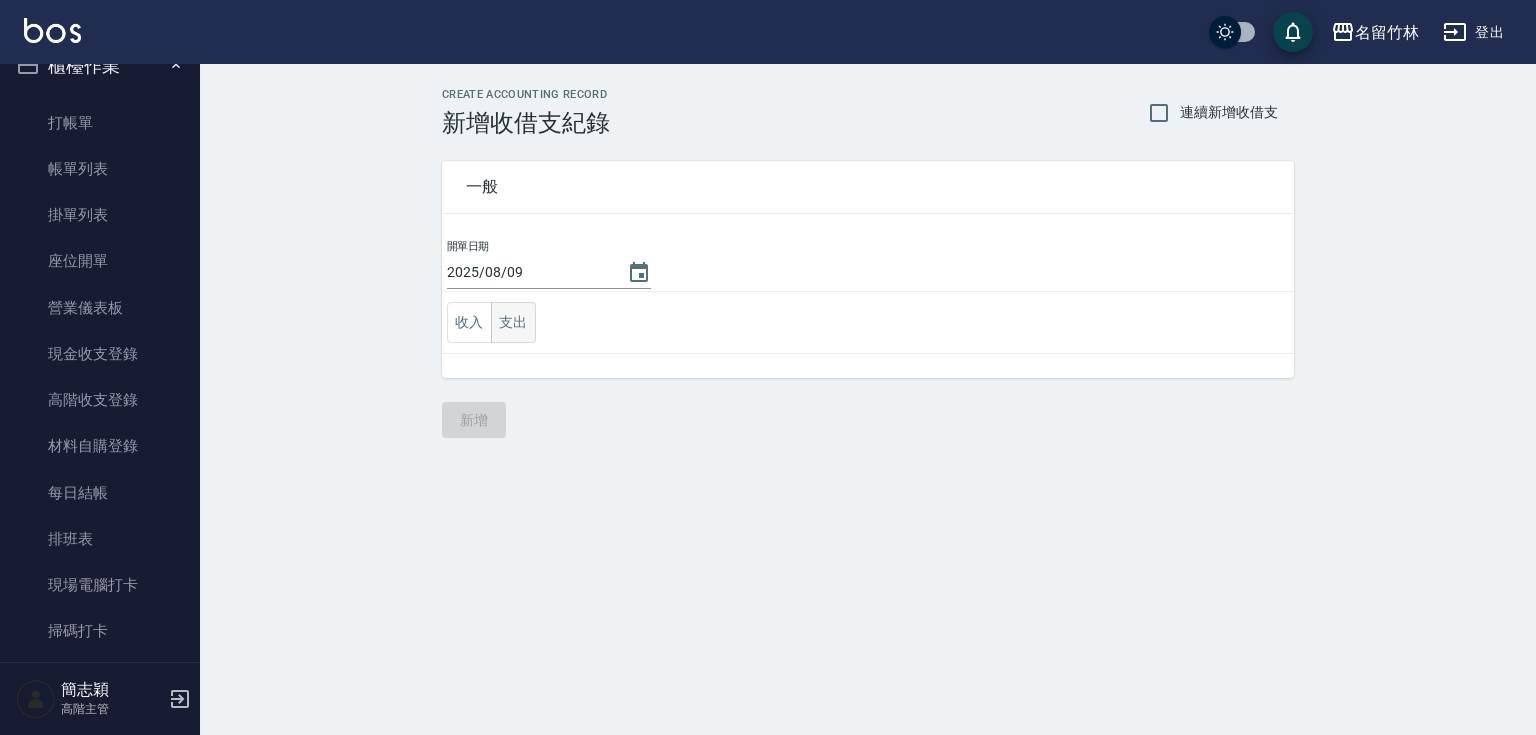 click on "支出" at bounding box center [513, 322] 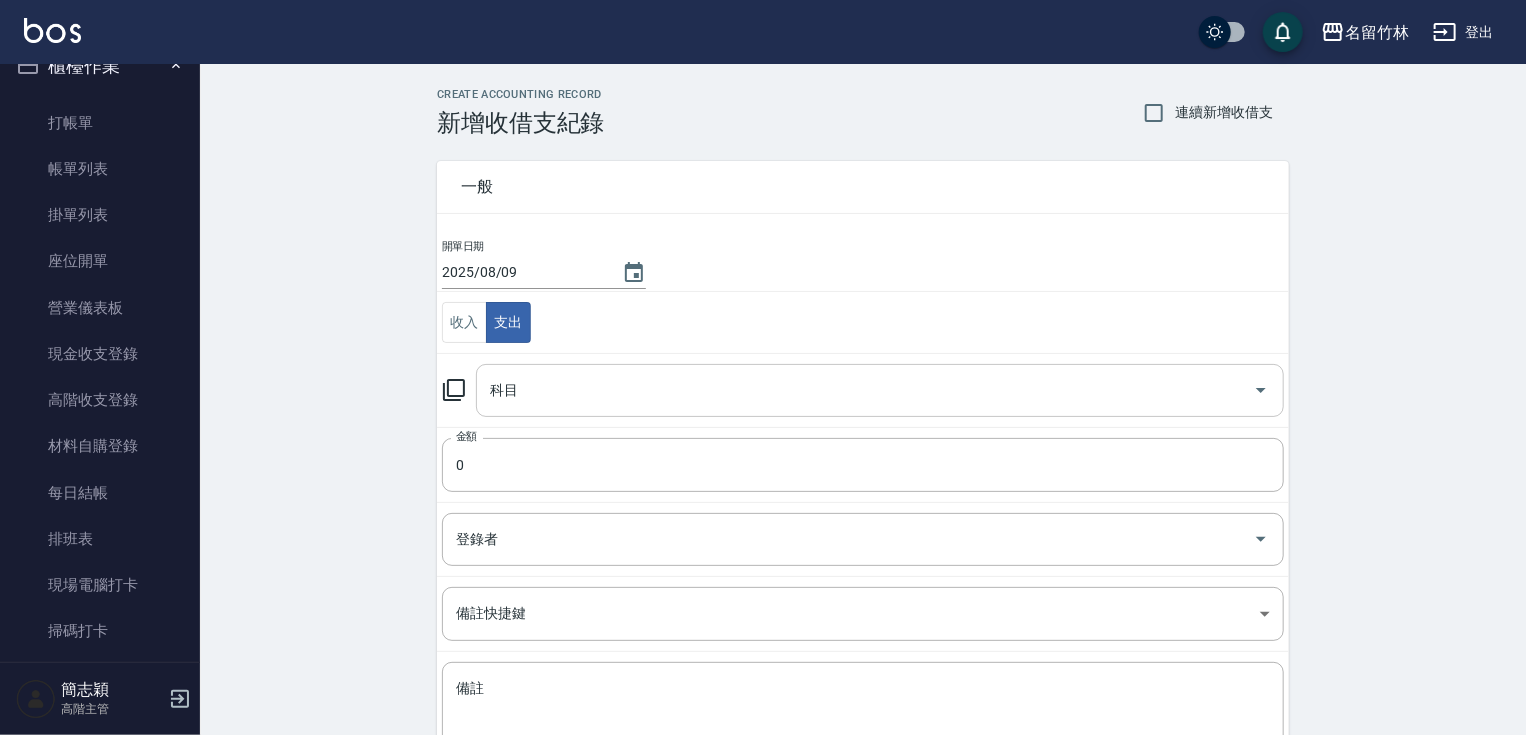 click on "科目" at bounding box center [865, 390] 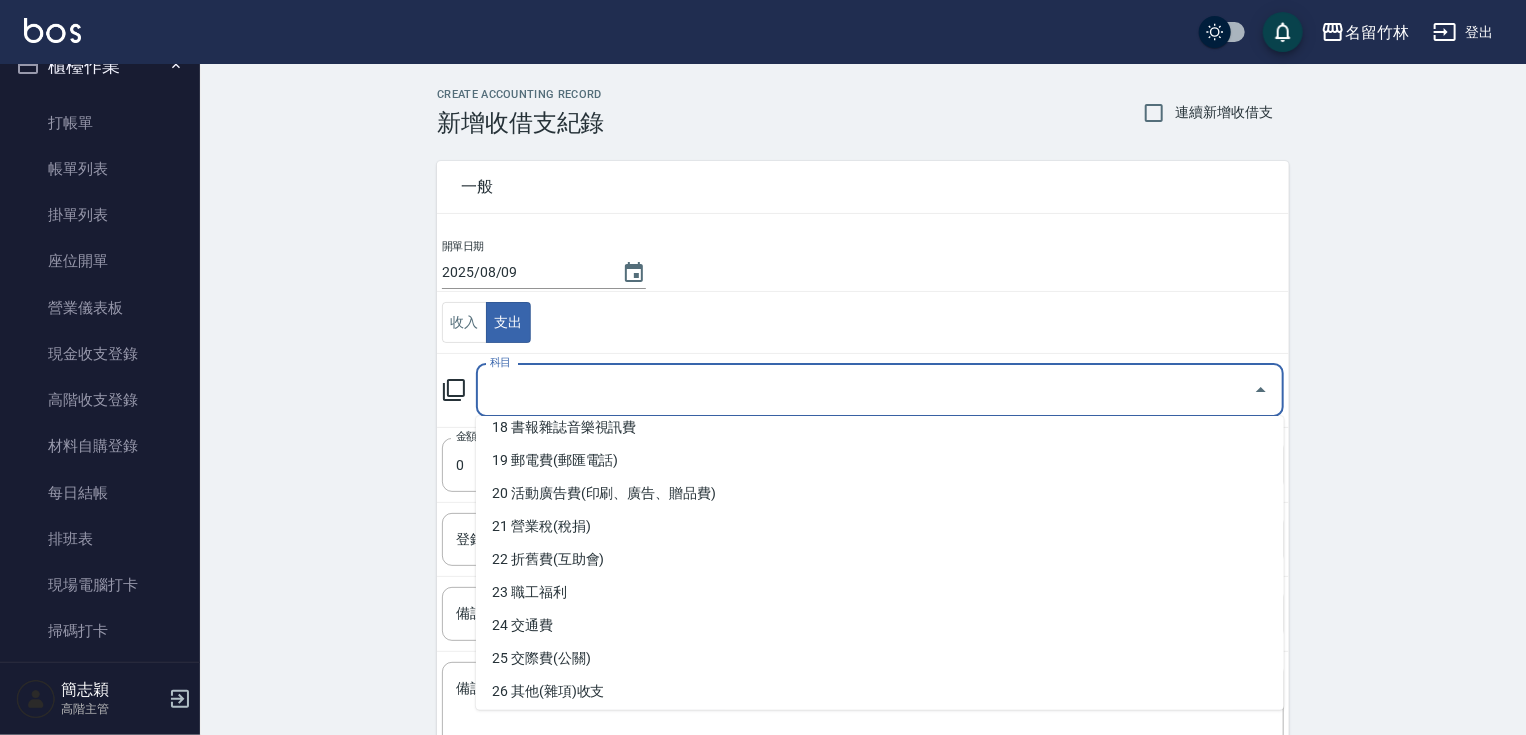 scroll, scrollTop: 648, scrollLeft: 0, axis: vertical 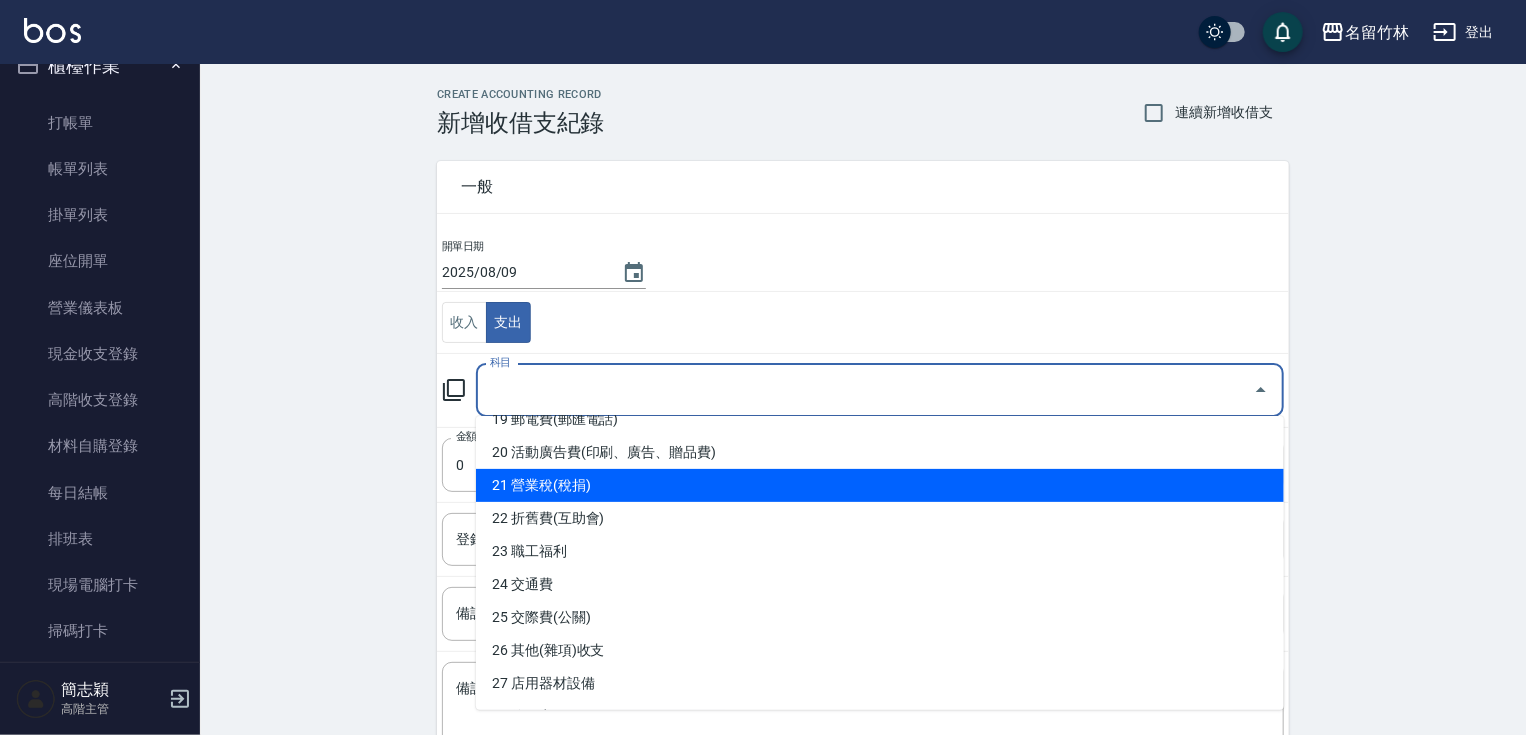 click on "21 營業稅(稅捐)" at bounding box center (880, 485) 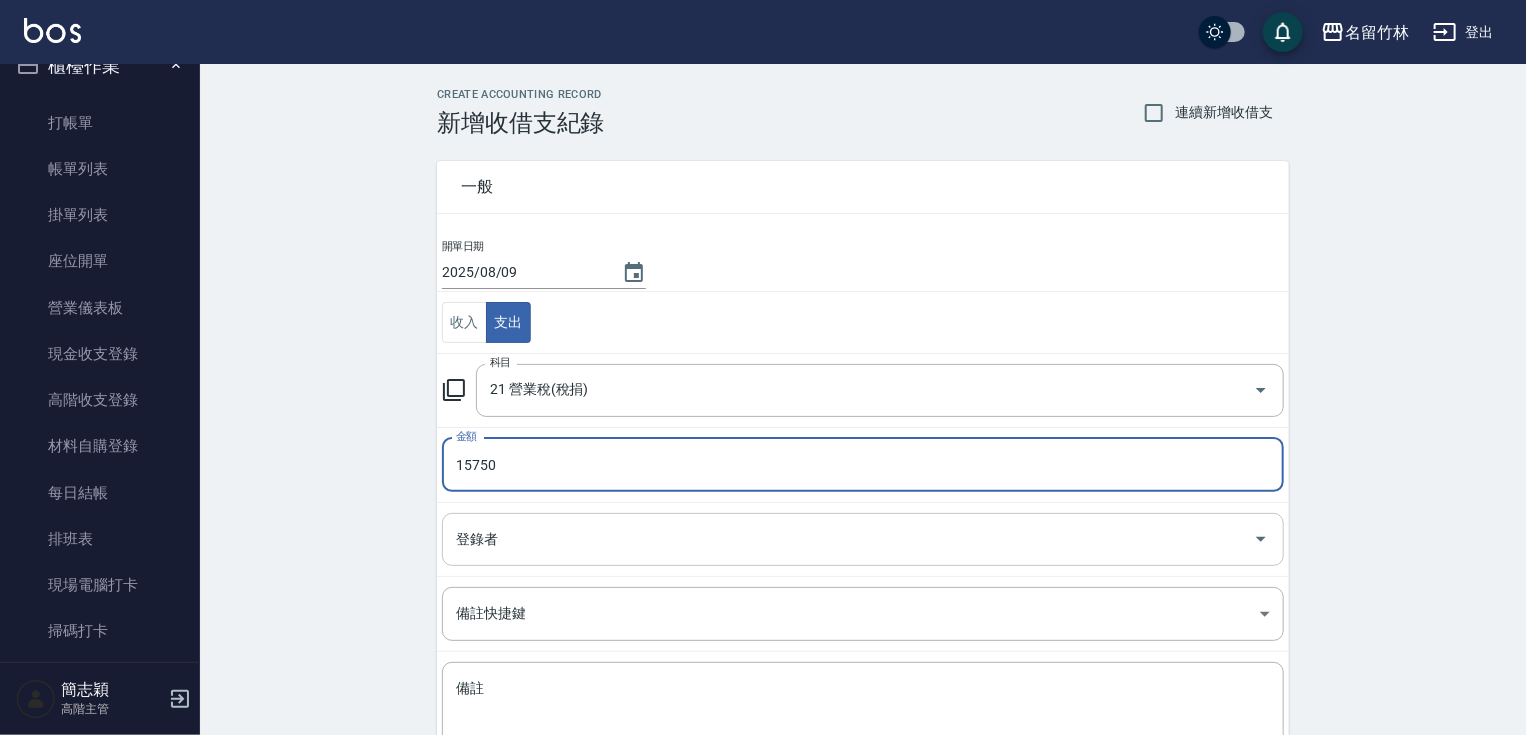 click on "登錄者" at bounding box center [863, 539] 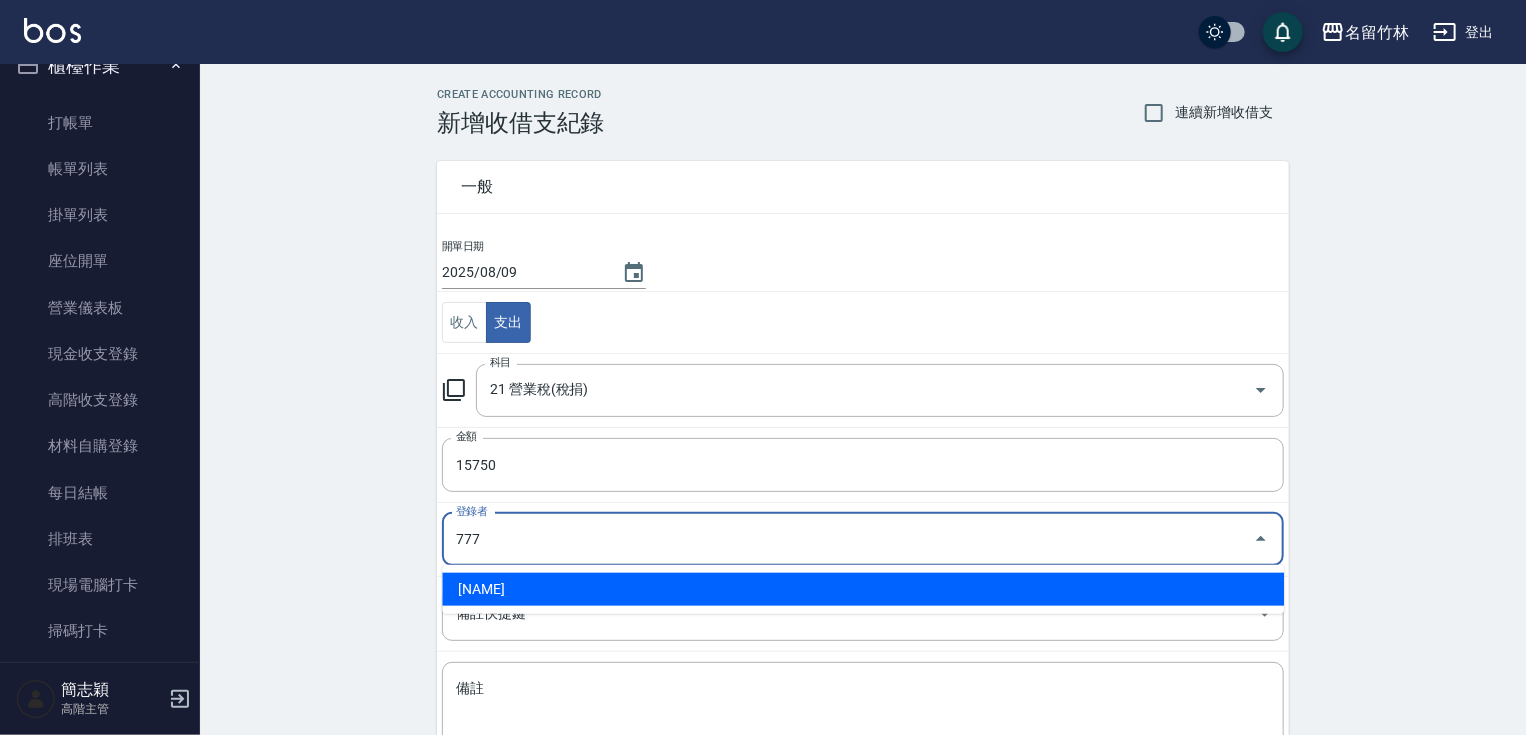 type on "簡志穎-777" 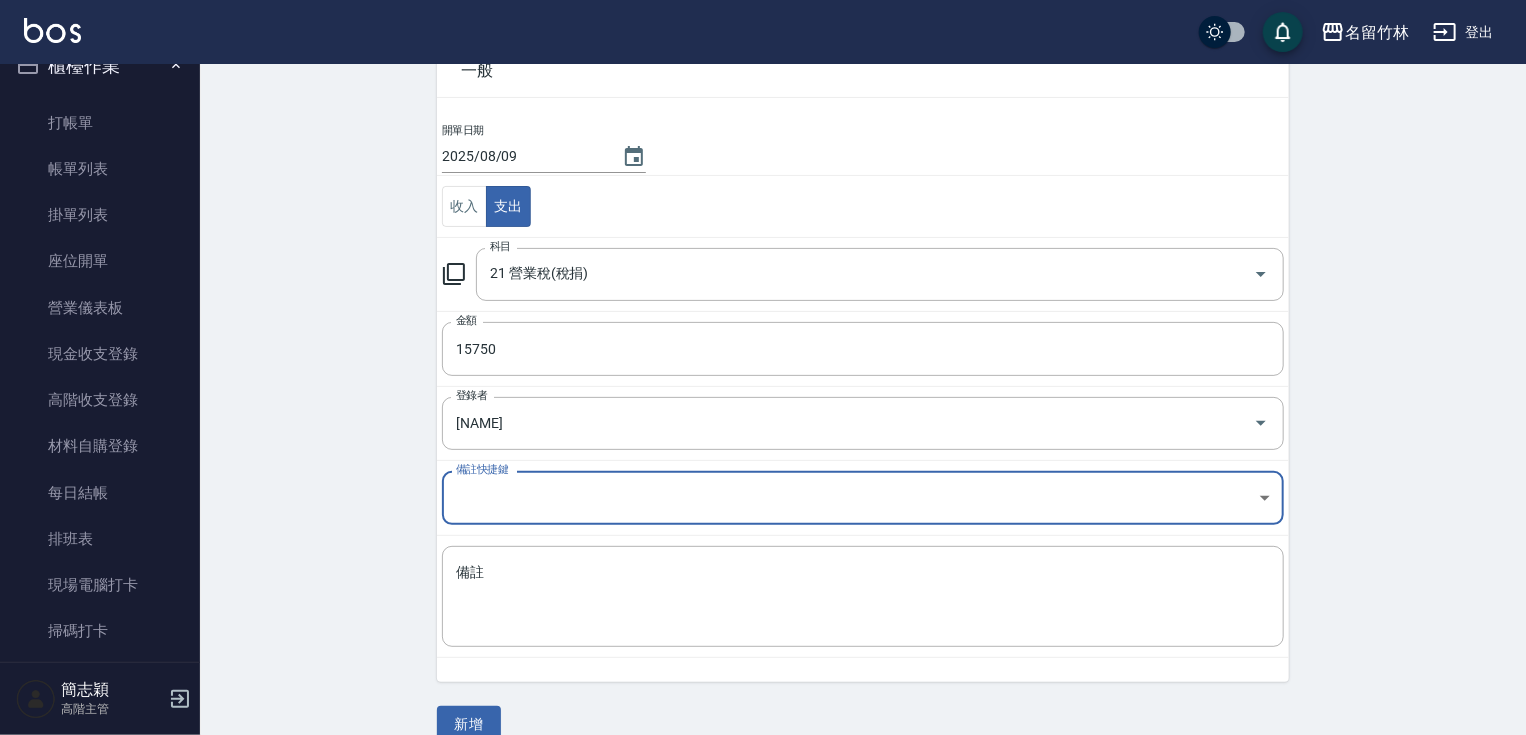 scroll, scrollTop: 145, scrollLeft: 0, axis: vertical 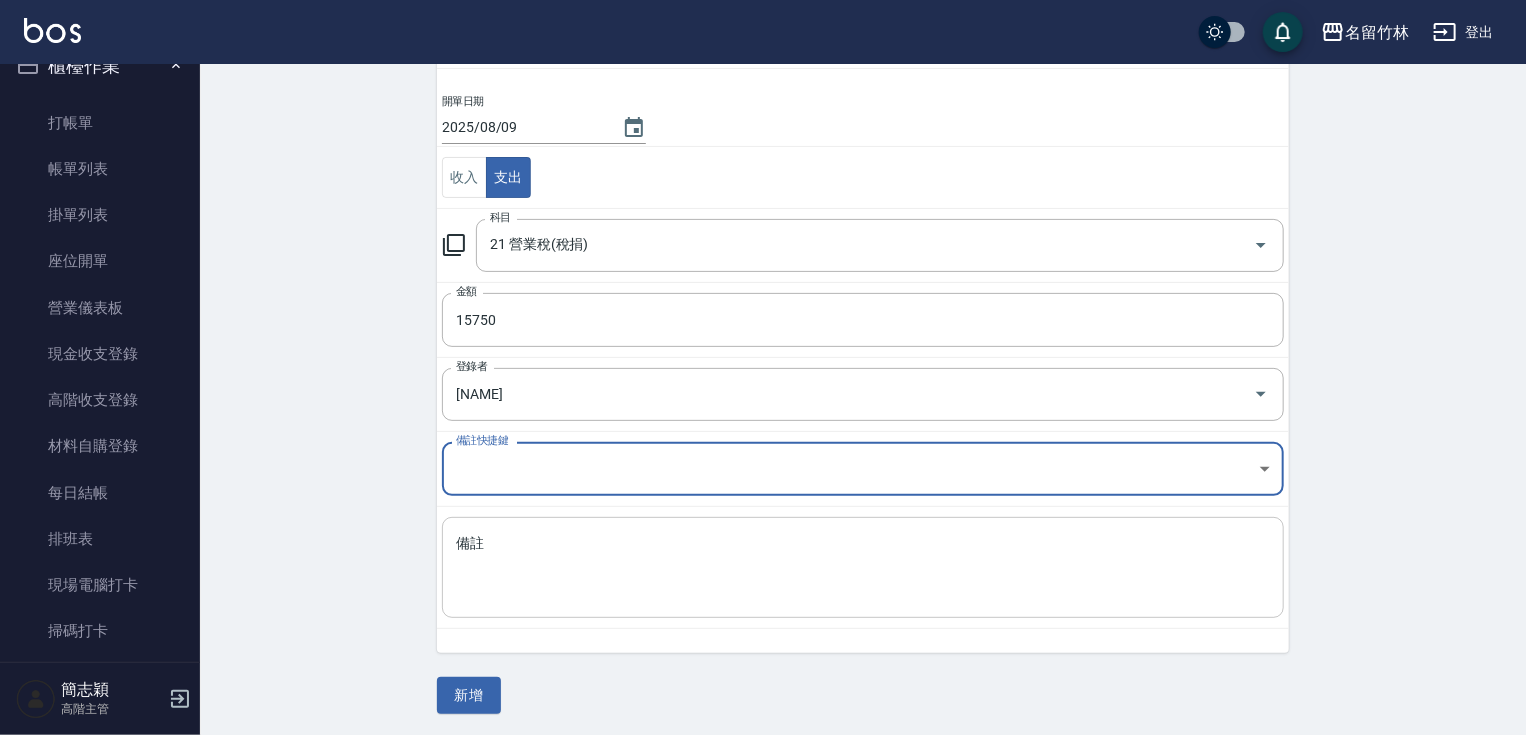 click on "備註" at bounding box center [863, 568] 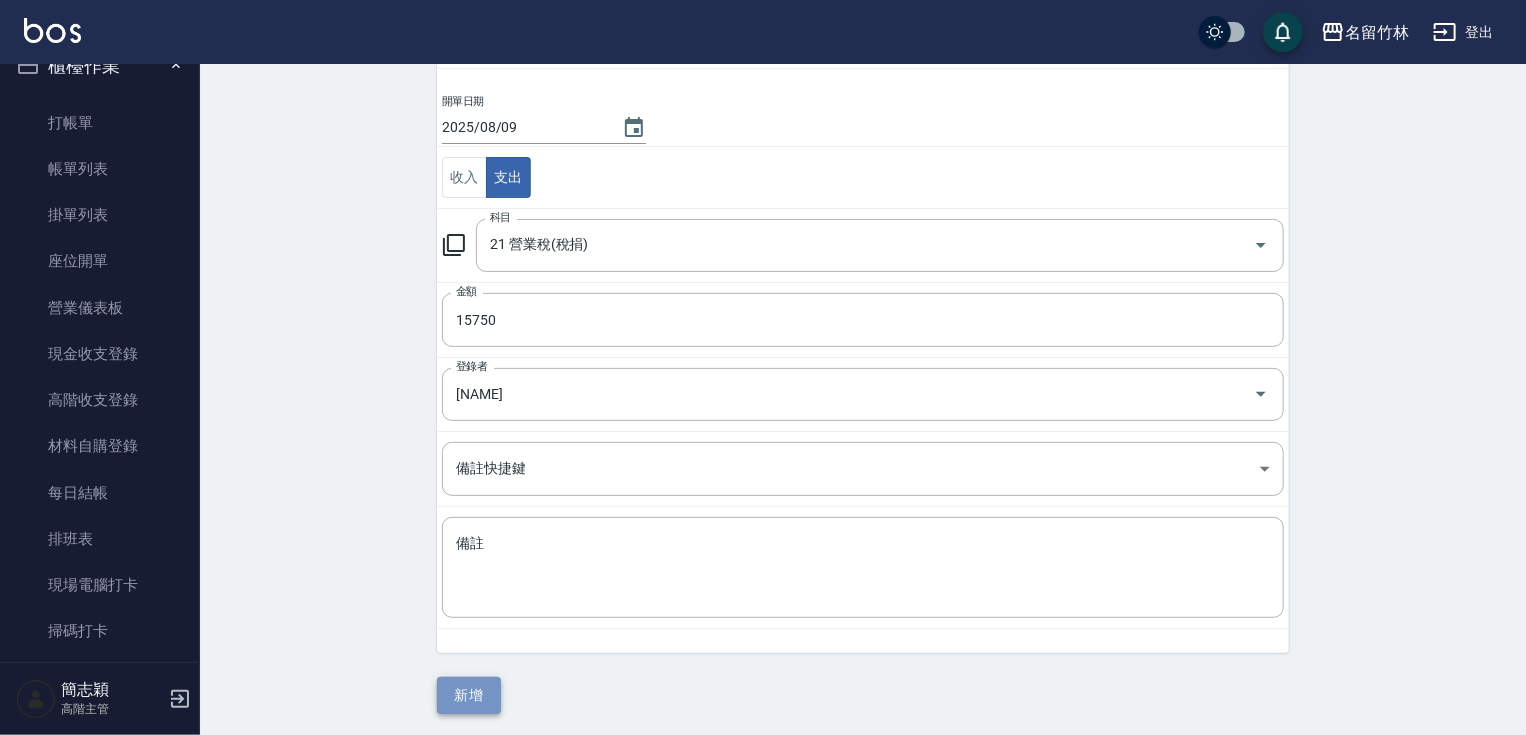 click on "新增" at bounding box center [469, 695] 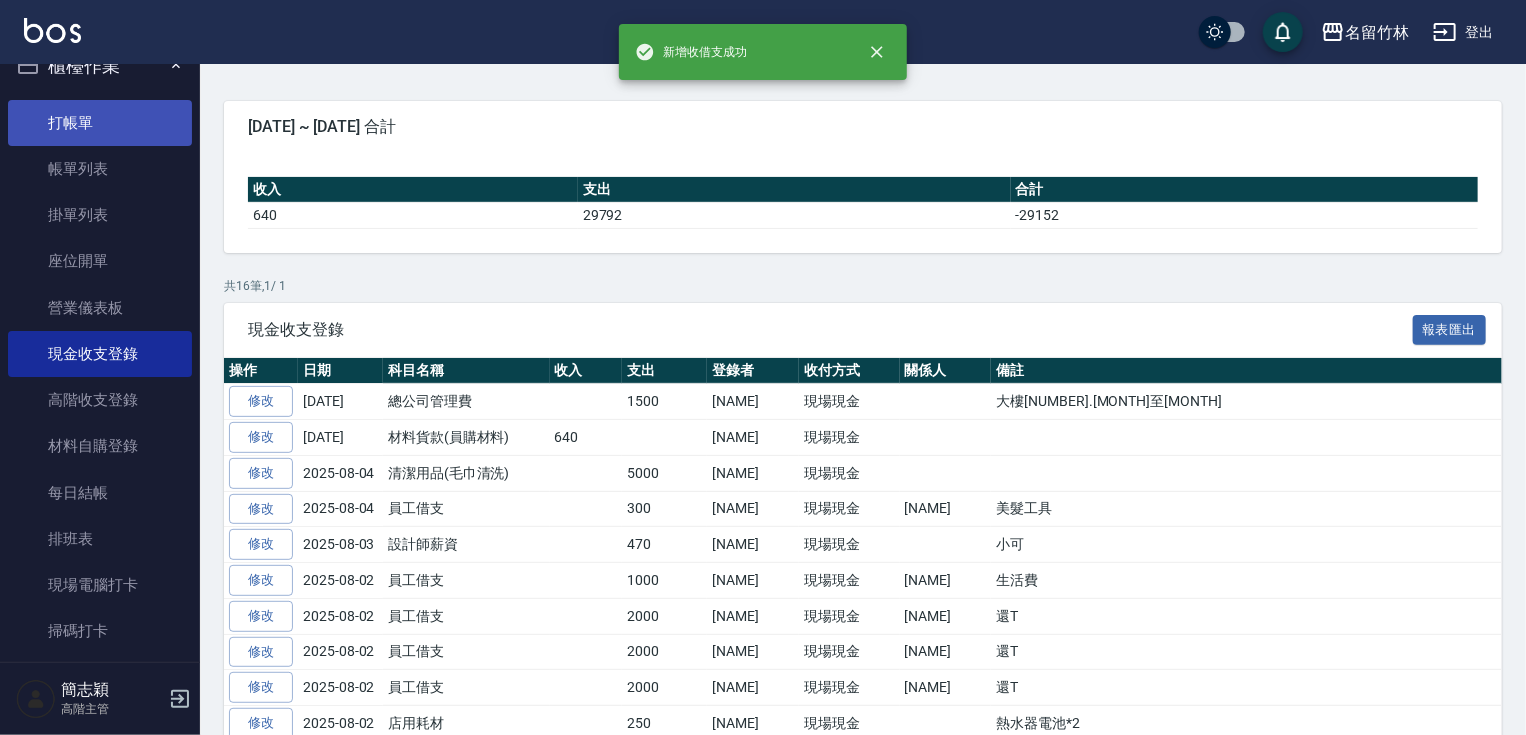 scroll, scrollTop: 0, scrollLeft: 0, axis: both 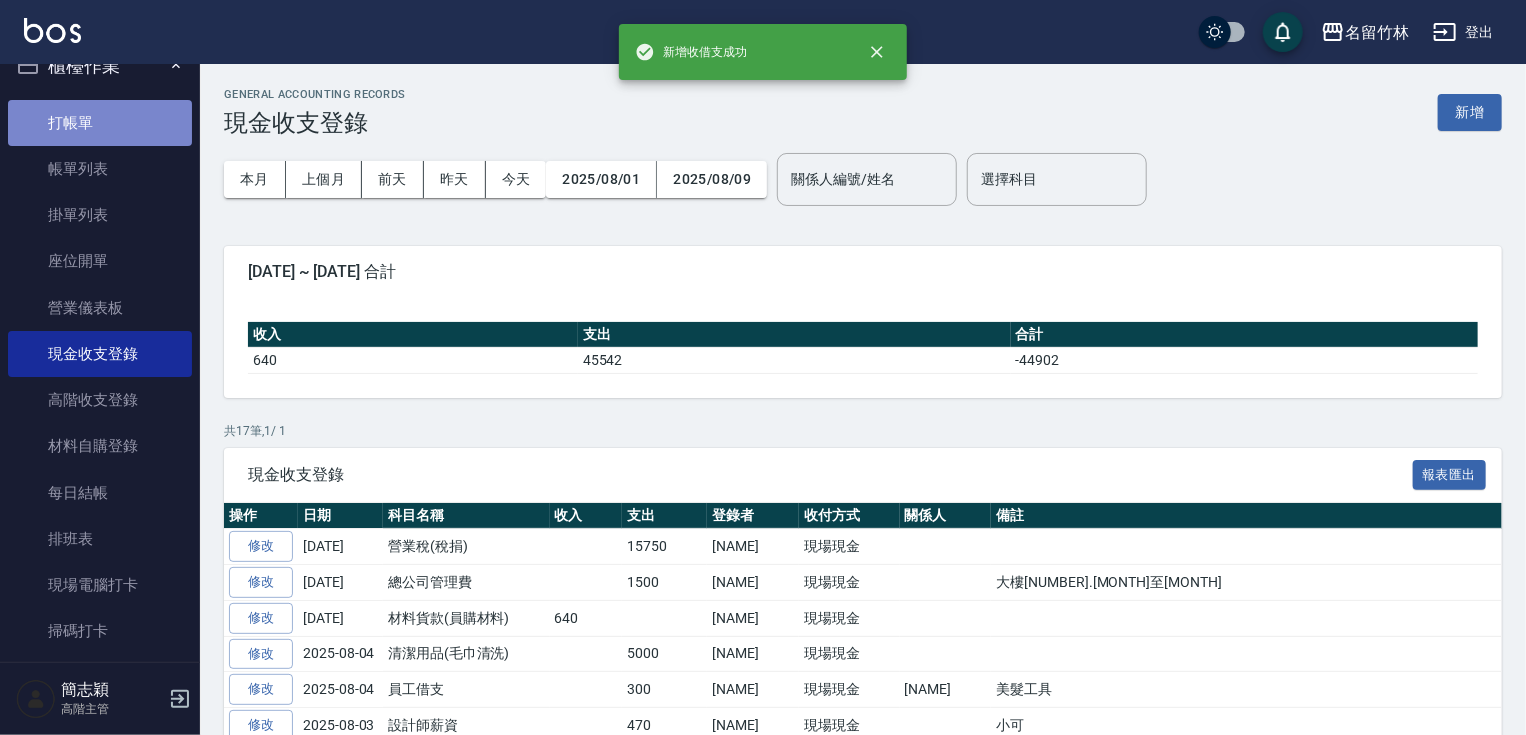 click on "打帳單" at bounding box center (100, 123) 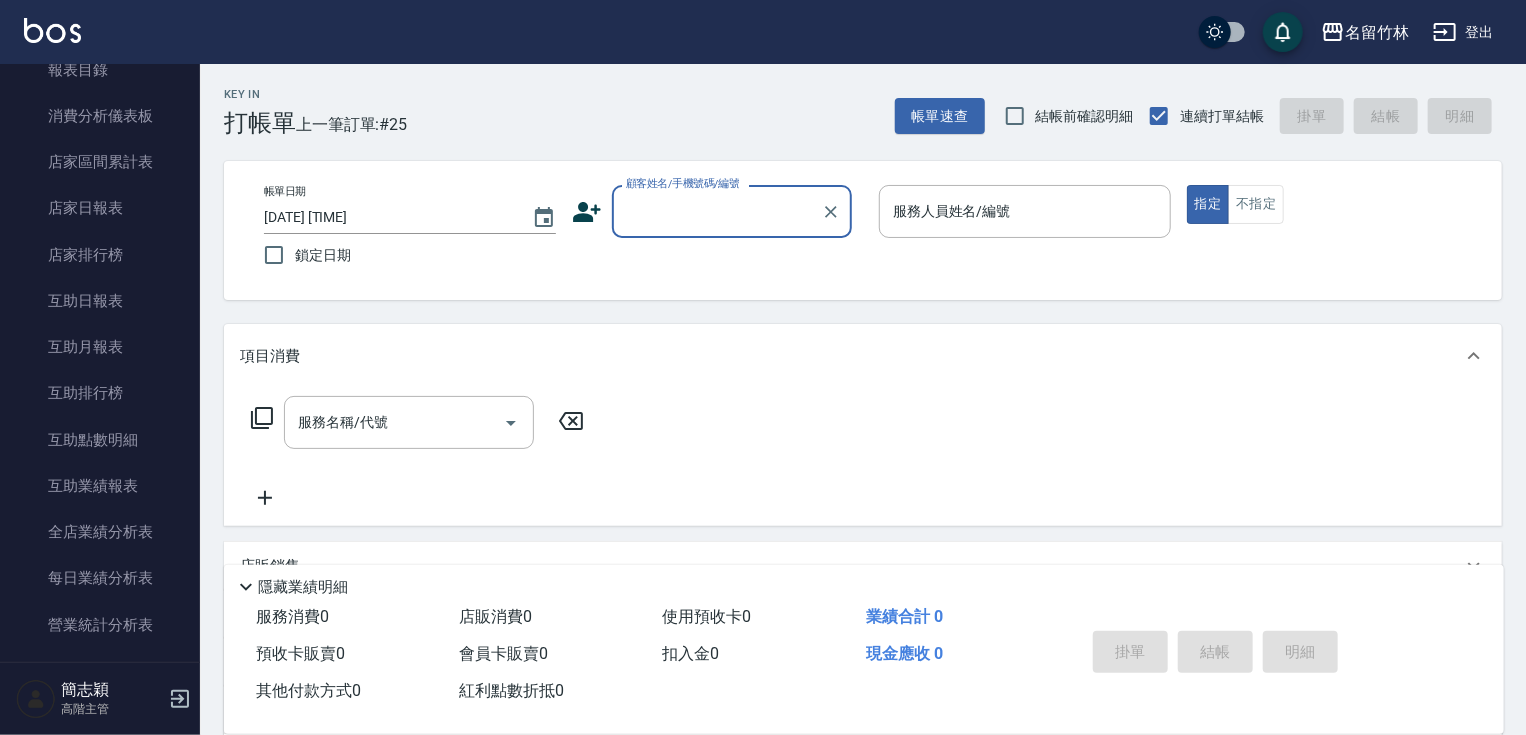 scroll, scrollTop: 600, scrollLeft: 0, axis: vertical 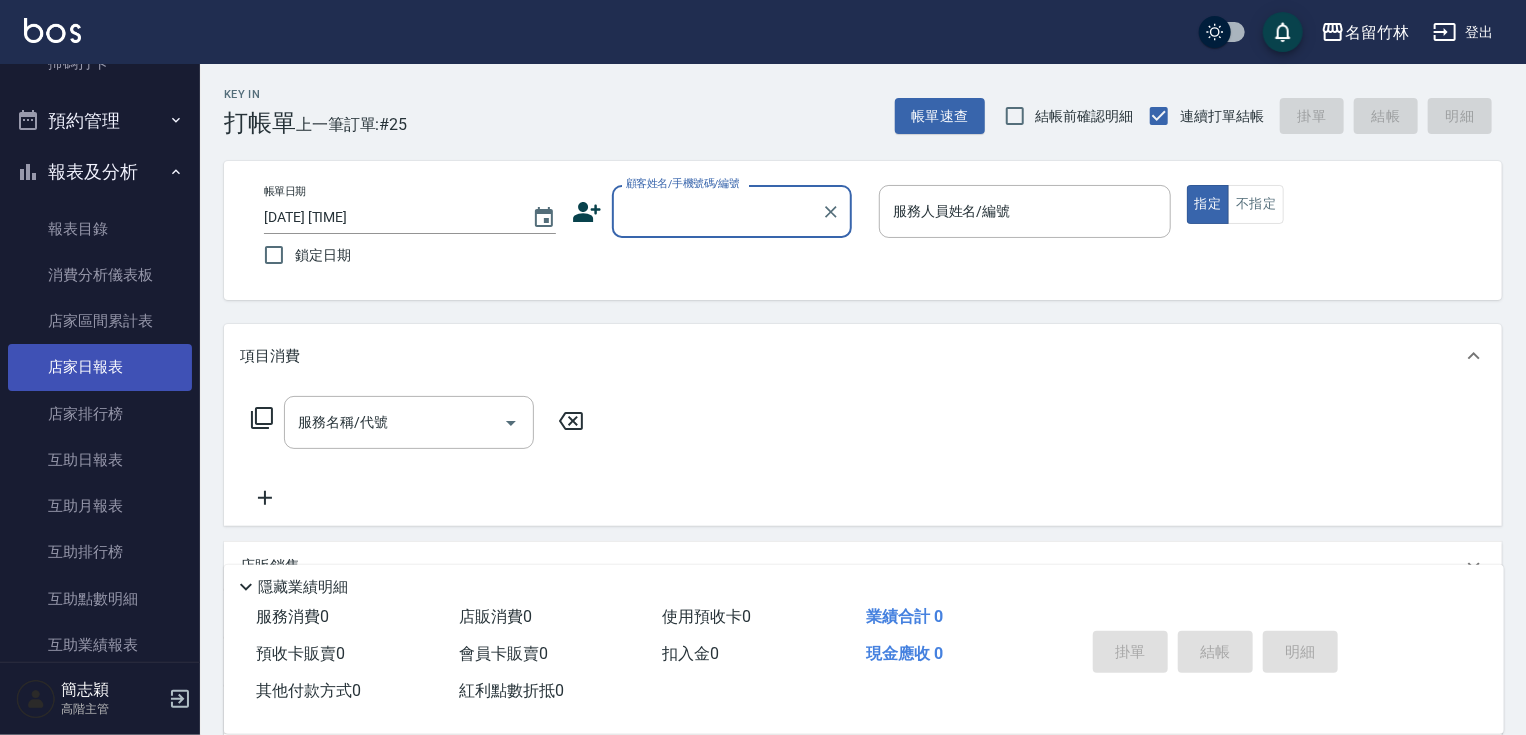click on "店家日報表" at bounding box center (100, 367) 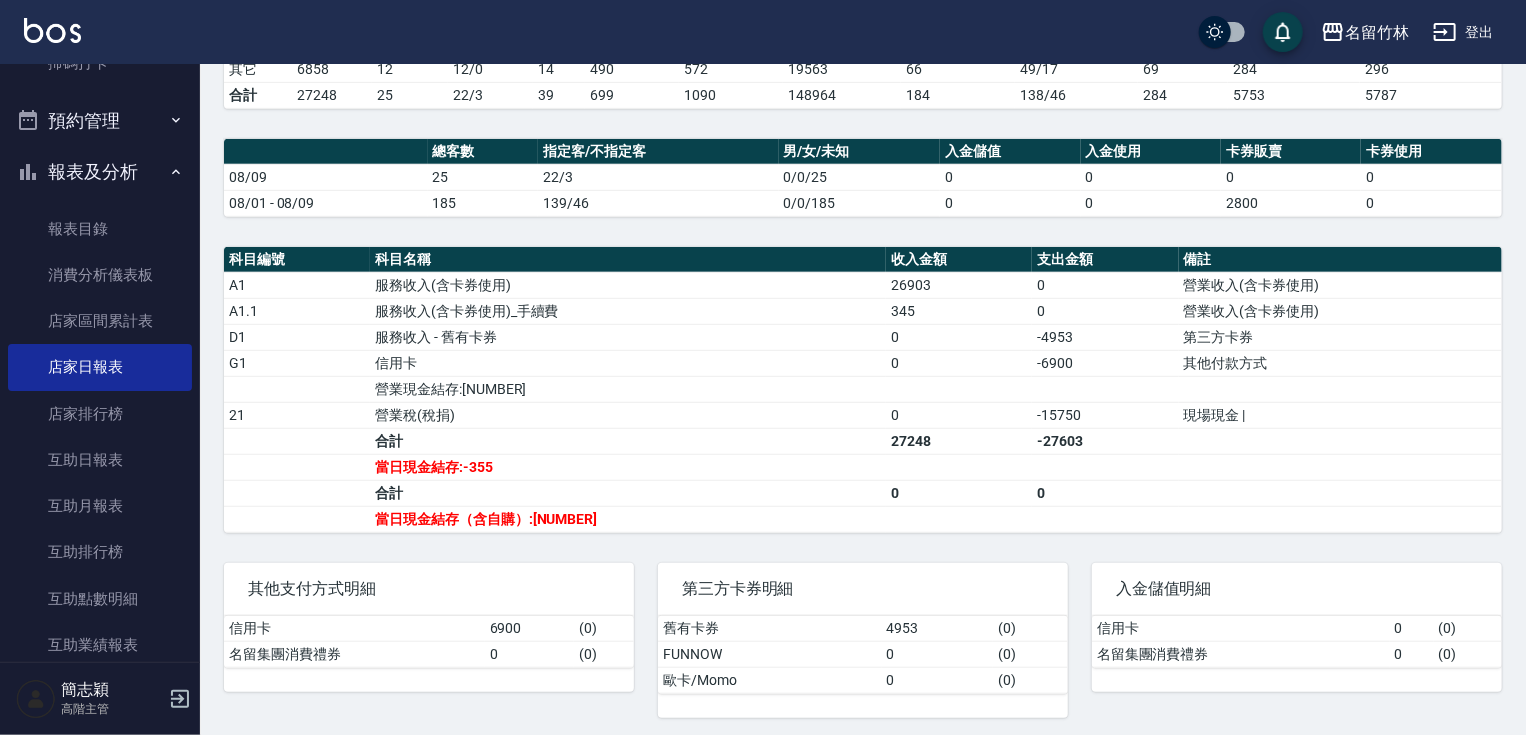 scroll, scrollTop: 0, scrollLeft: 0, axis: both 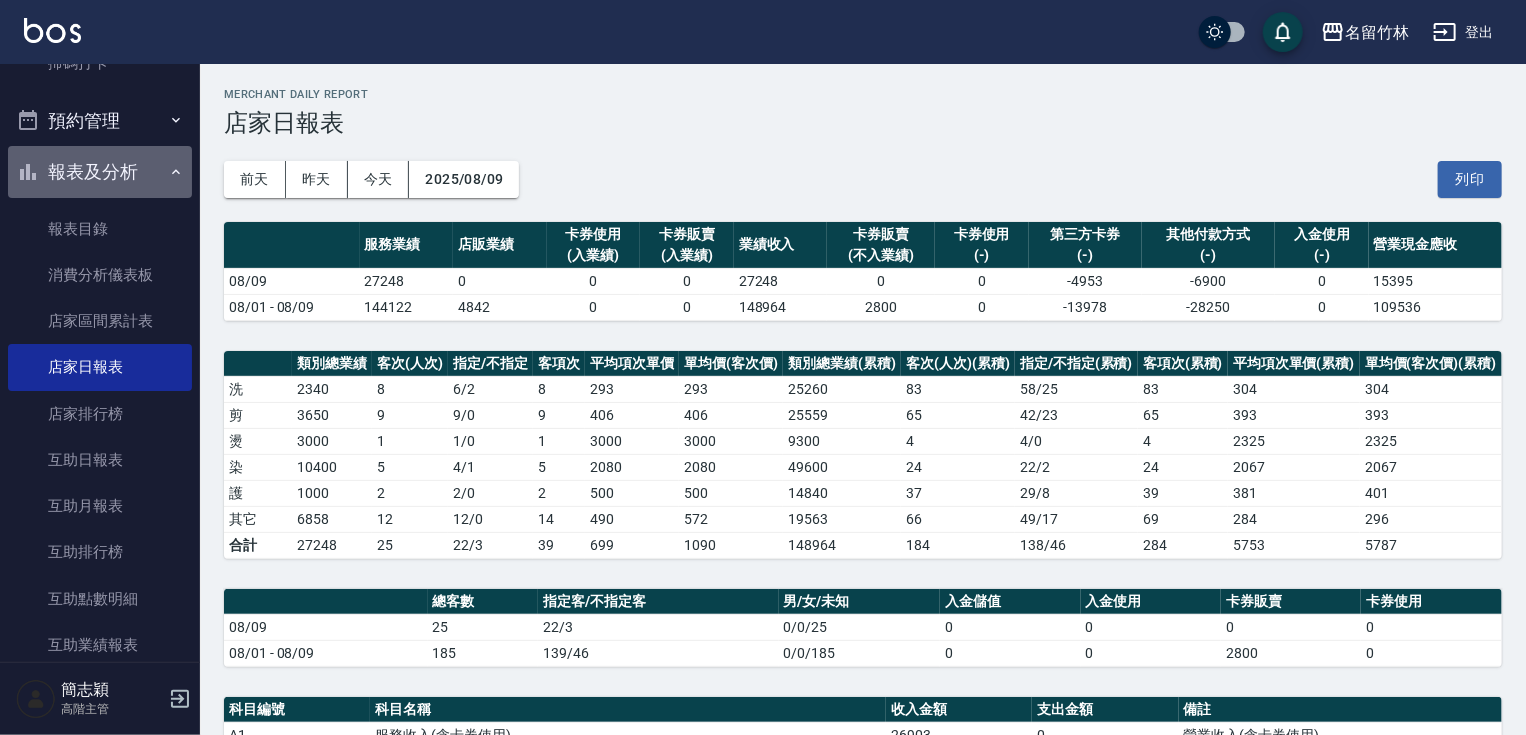 click on "報表及分析" at bounding box center (100, 172) 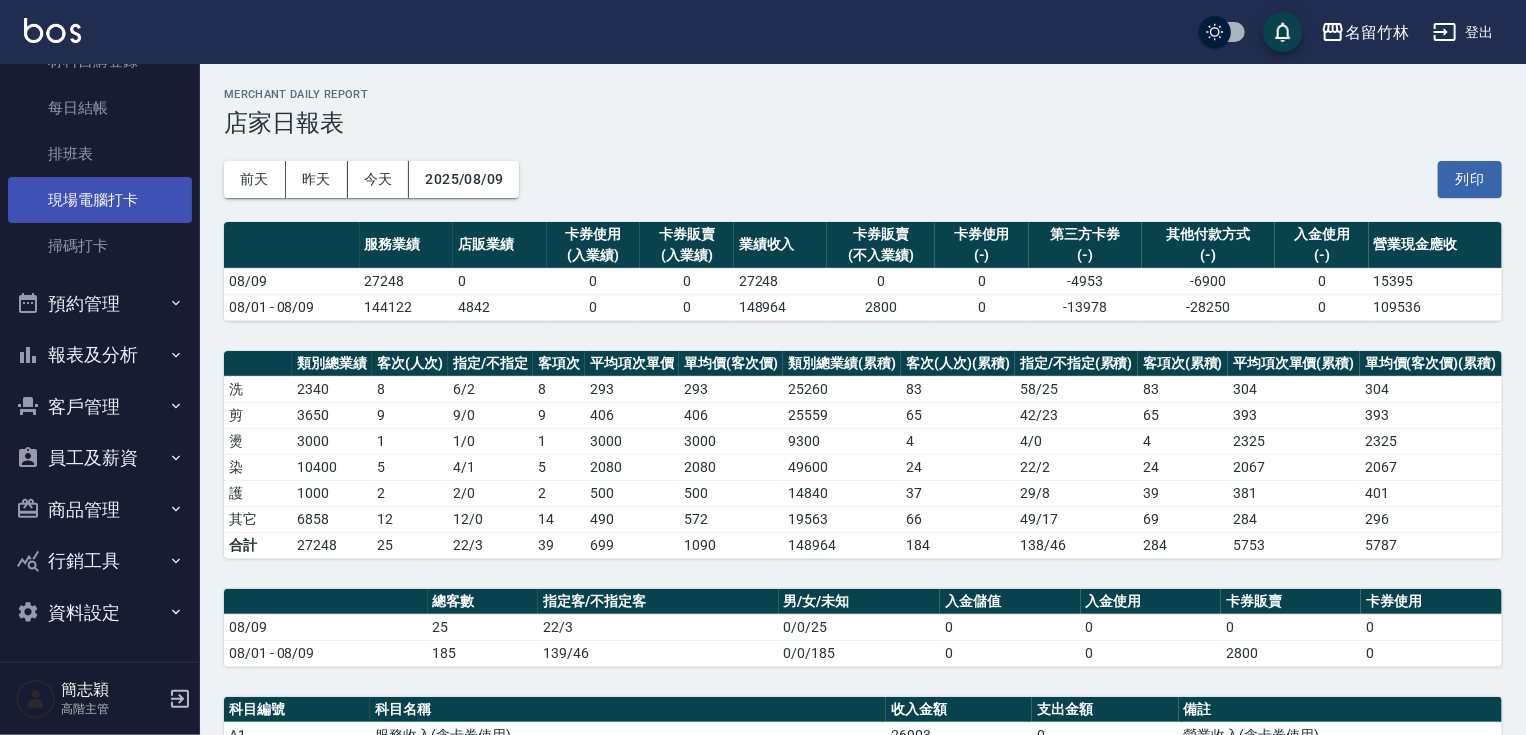scroll, scrollTop: 416, scrollLeft: 0, axis: vertical 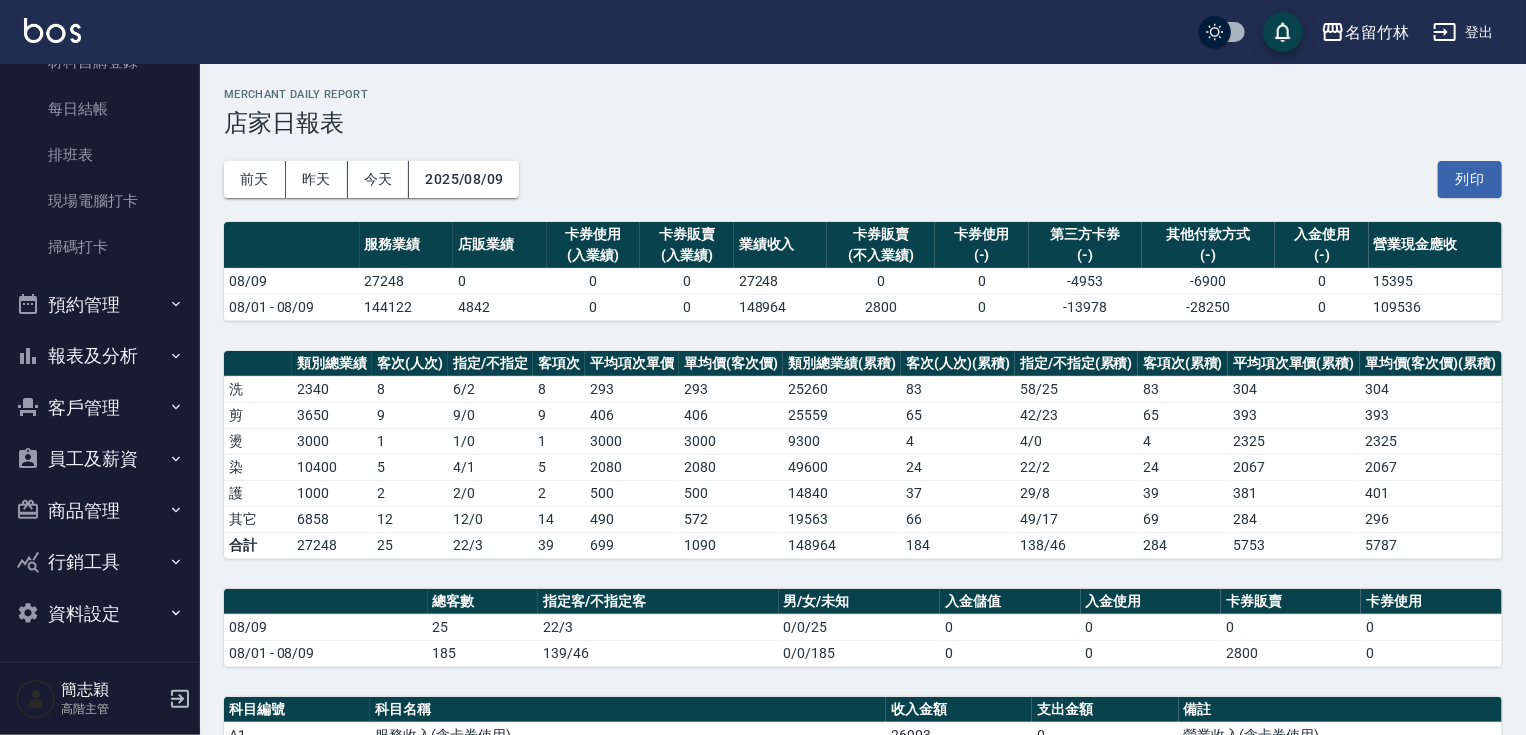 click on "名留竹林   2025-08-09   店家日報表 列印時間： 2025-08-09-17:54 Merchant Daily Report 店家日報表 前天 昨天 今天 2025/08/09 列印 服務業績 店販業績 卡券使用 (入業績) 卡券販賣 (入業績) 業績收入 卡券販賣 (不入業績) 卡券使用 (-) 第三方卡券 (-) 其他付款方式 (-) 入金使用 (-) 營業現金應收 08/09 27248 0 0 0 27248 0 0 -4953 -6900 0 15395 08/01 - 08/09 144122 4842 0 0 148964 2800 0 -13978 -28250 0 109536 類別總業績 客次(人次) 指定/不指定 客項次 平均項次單價 單均價(客次價) 類別總業績(累積) 客次(人次)(累積) 指定/不指定(累積) 客項次(累積) 平均項次單價(累積) 單均價(客次價)(累積) 洗 2340 8 6 / 2 8 293 293 25260 83 58 / 25 83 304 304 剪 3650 9 9 / 0 9 406 406 25559 65 42 / 23 65 393 393 燙 3000 1 1 / 0 1 3000 3000 9300 4 4 / 0 4 2325 2325 染 10400 5 4 / 1 5 2080 2080 49600 24 22 / 2 24 2067 2067 護 1000 2 2 / 0 2 500 500 14840 37 29 / 8 39 381 401 其它 6858 12 12 / 0" at bounding box center (863, 628) 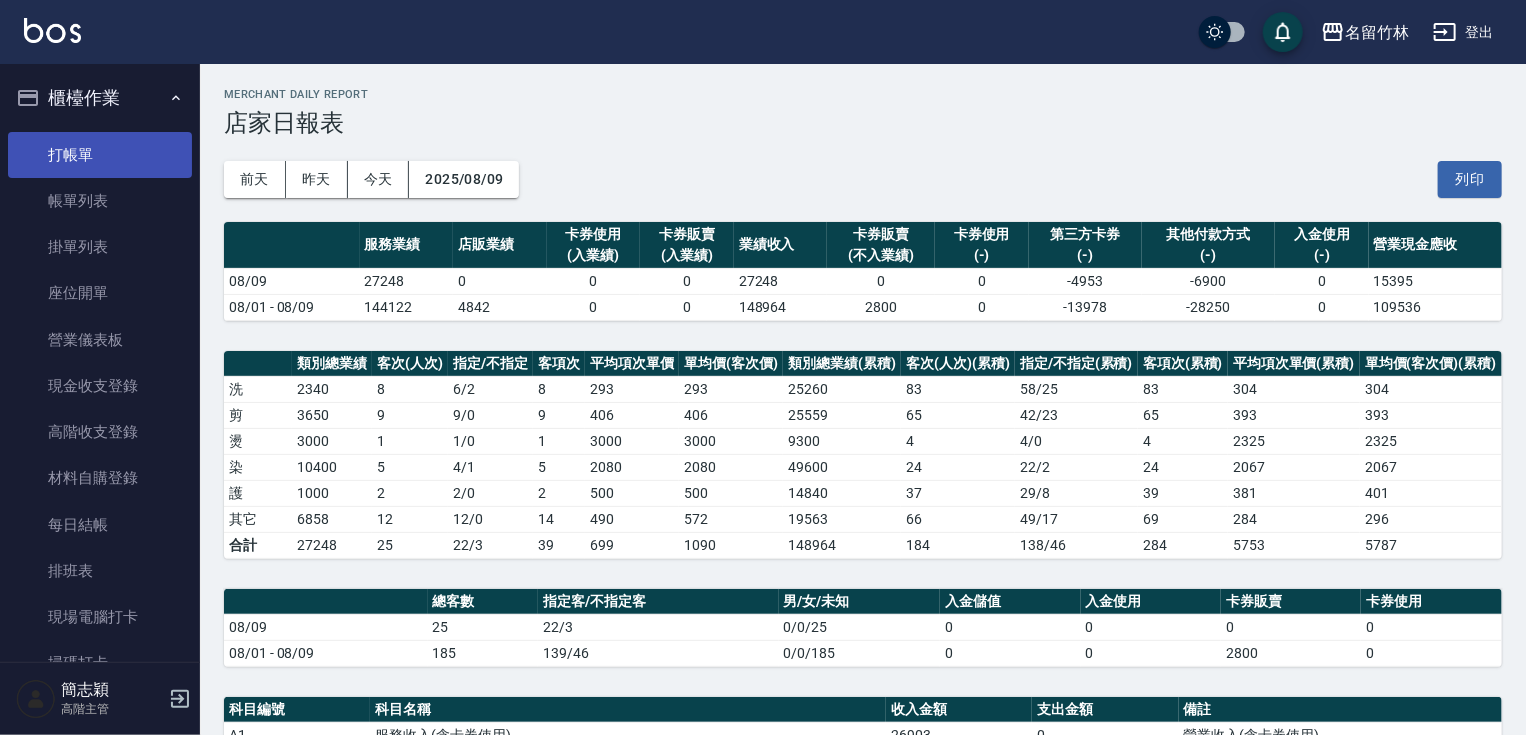 click on "打帳單" at bounding box center [100, 155] 